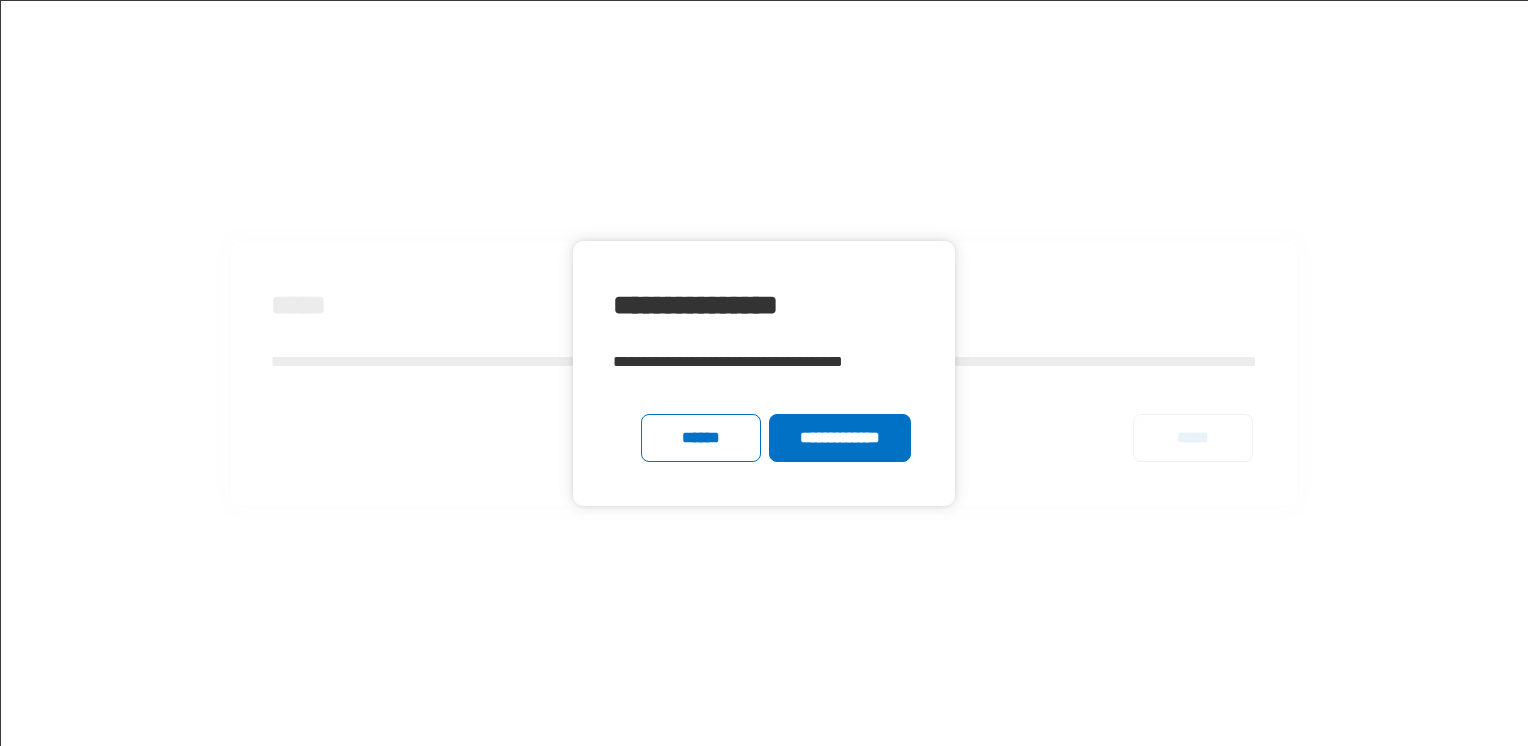scroll, scrollTop: 0, scrollLeft: 0, axis: both 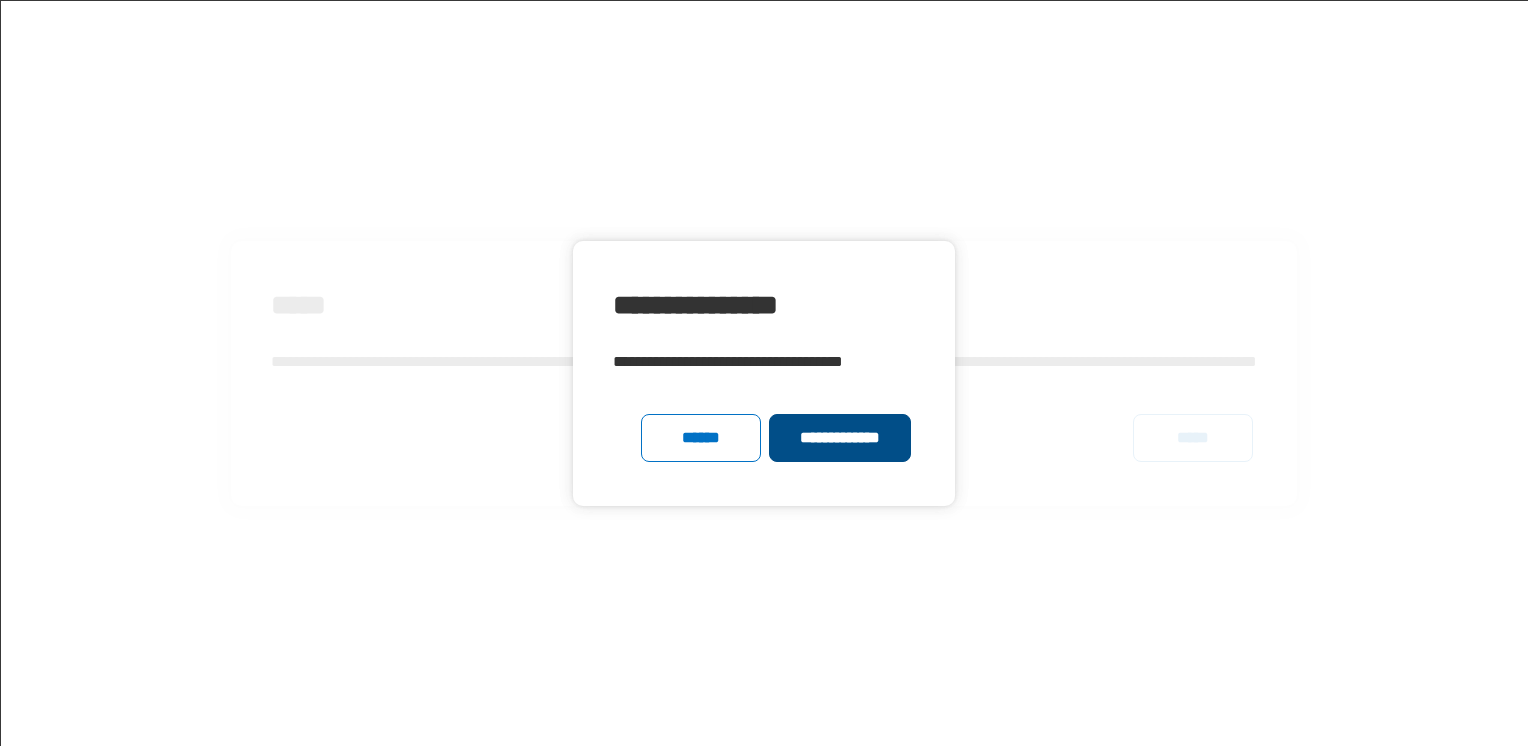 click on "**********" at bounding box center [839, 438] 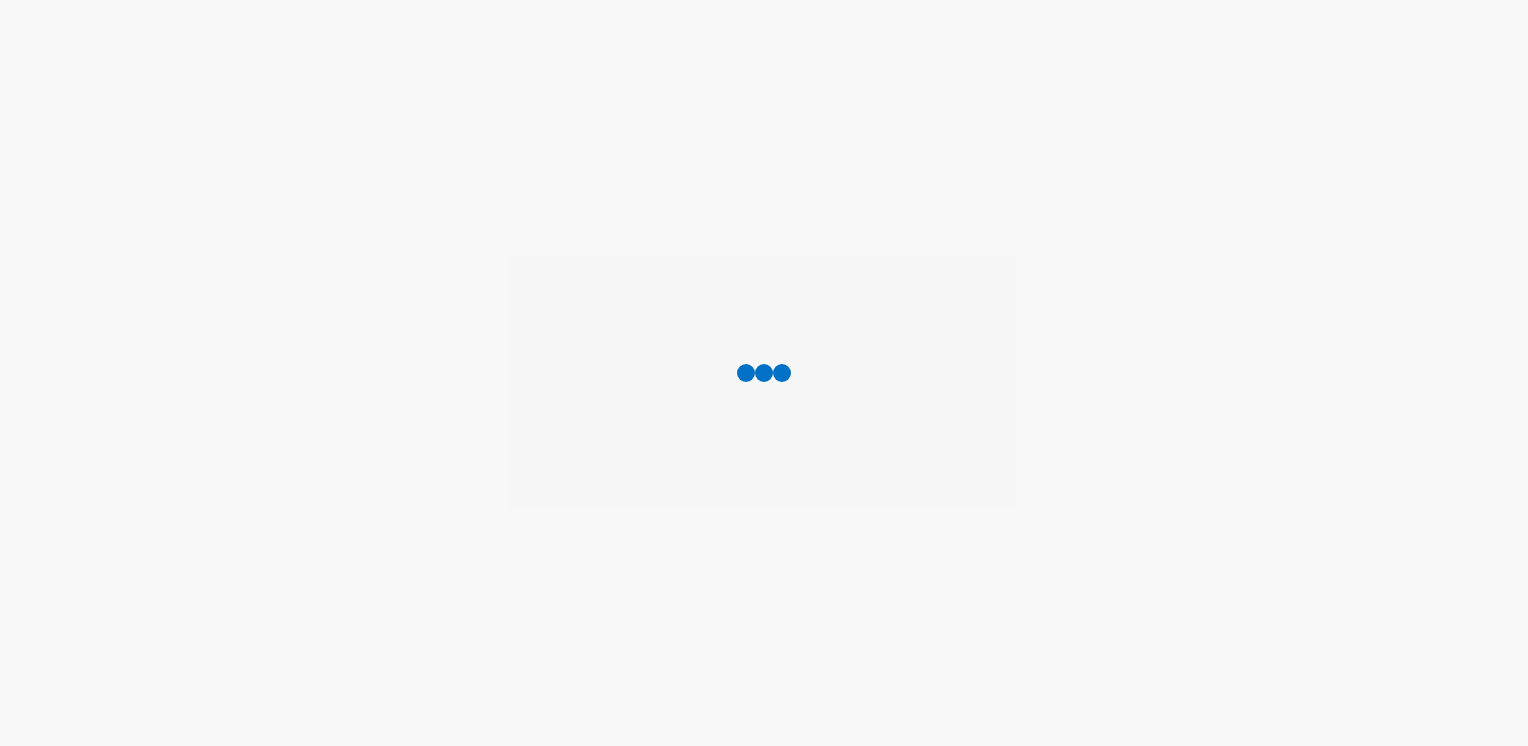scroll, scrollTop: 0, scrollLeft: 0, axis: both 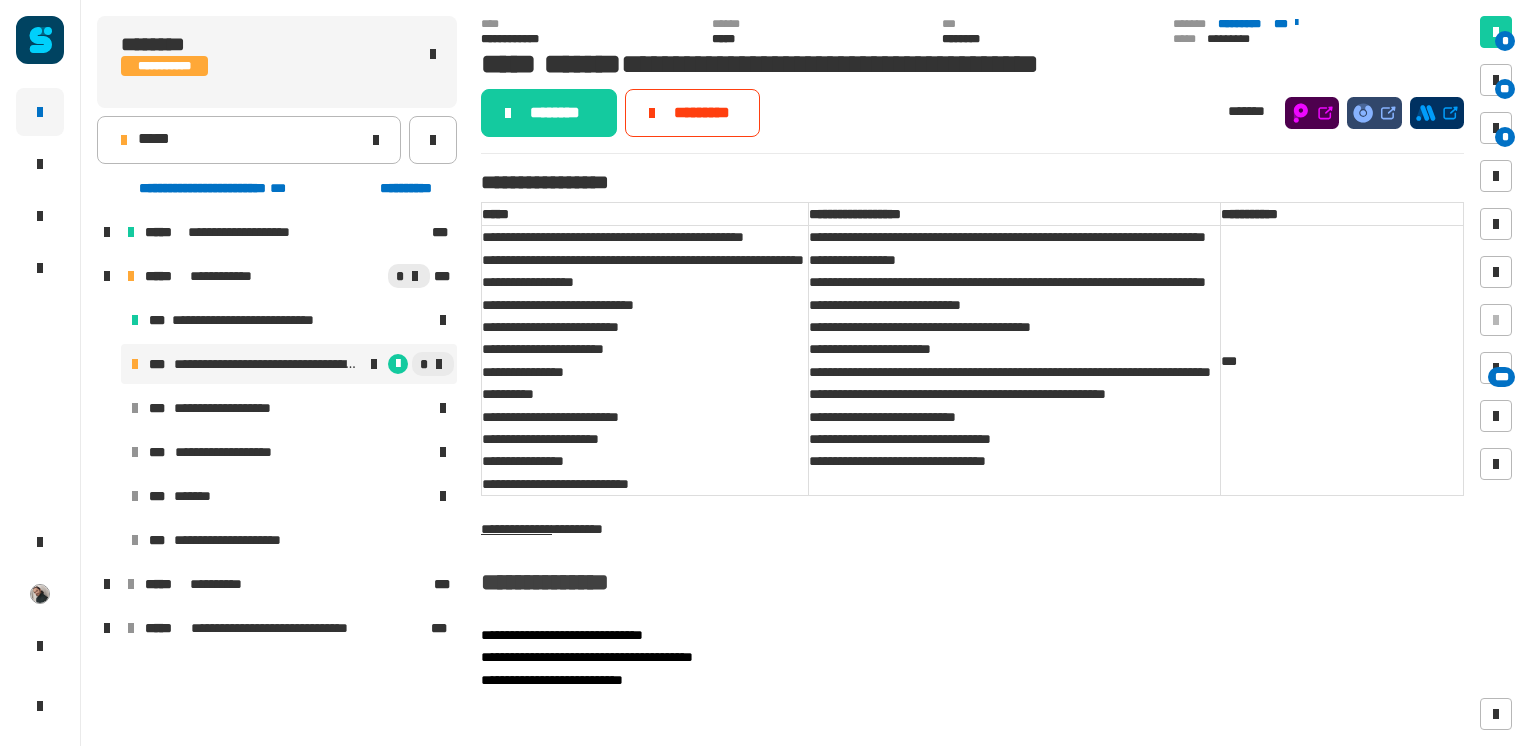 click on "**********" 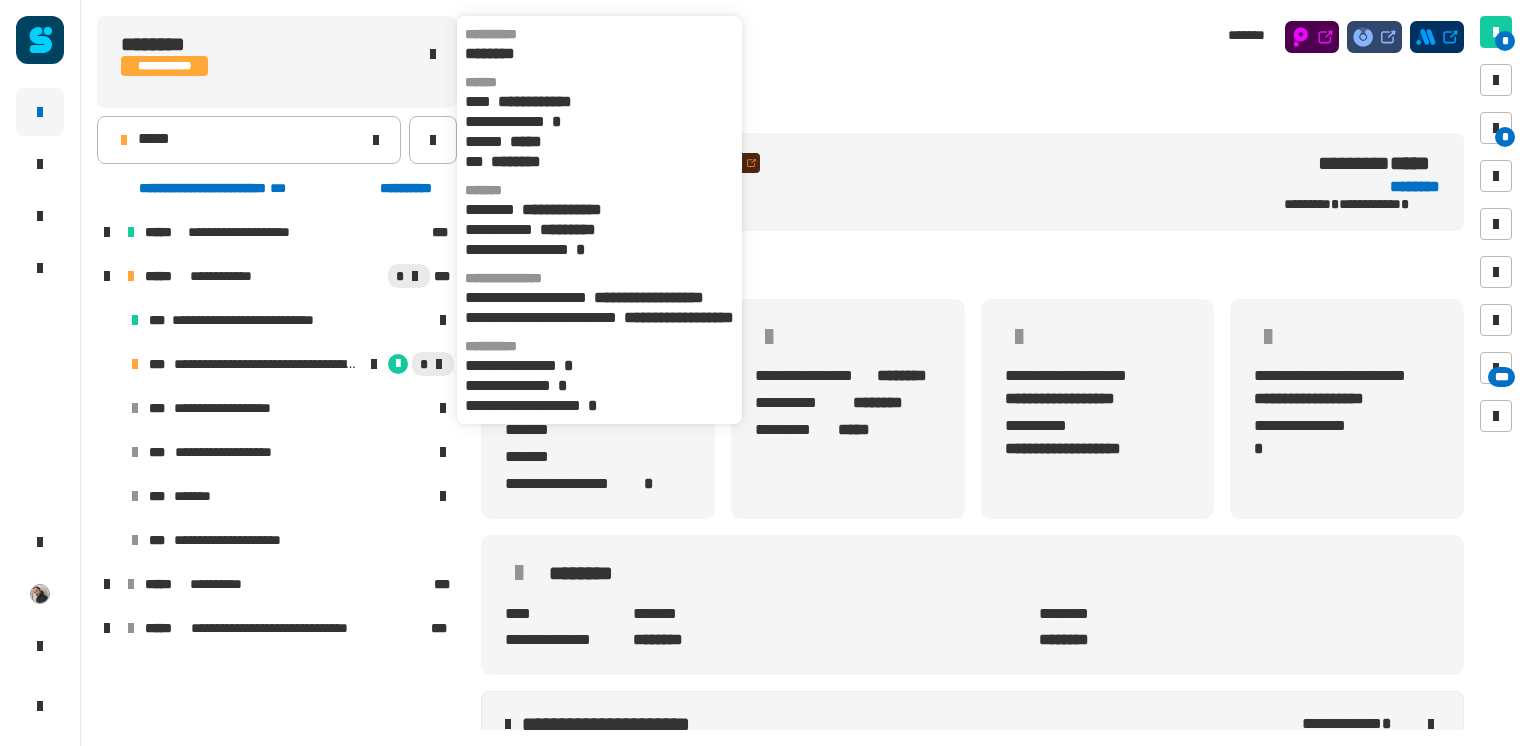 click on "**********" 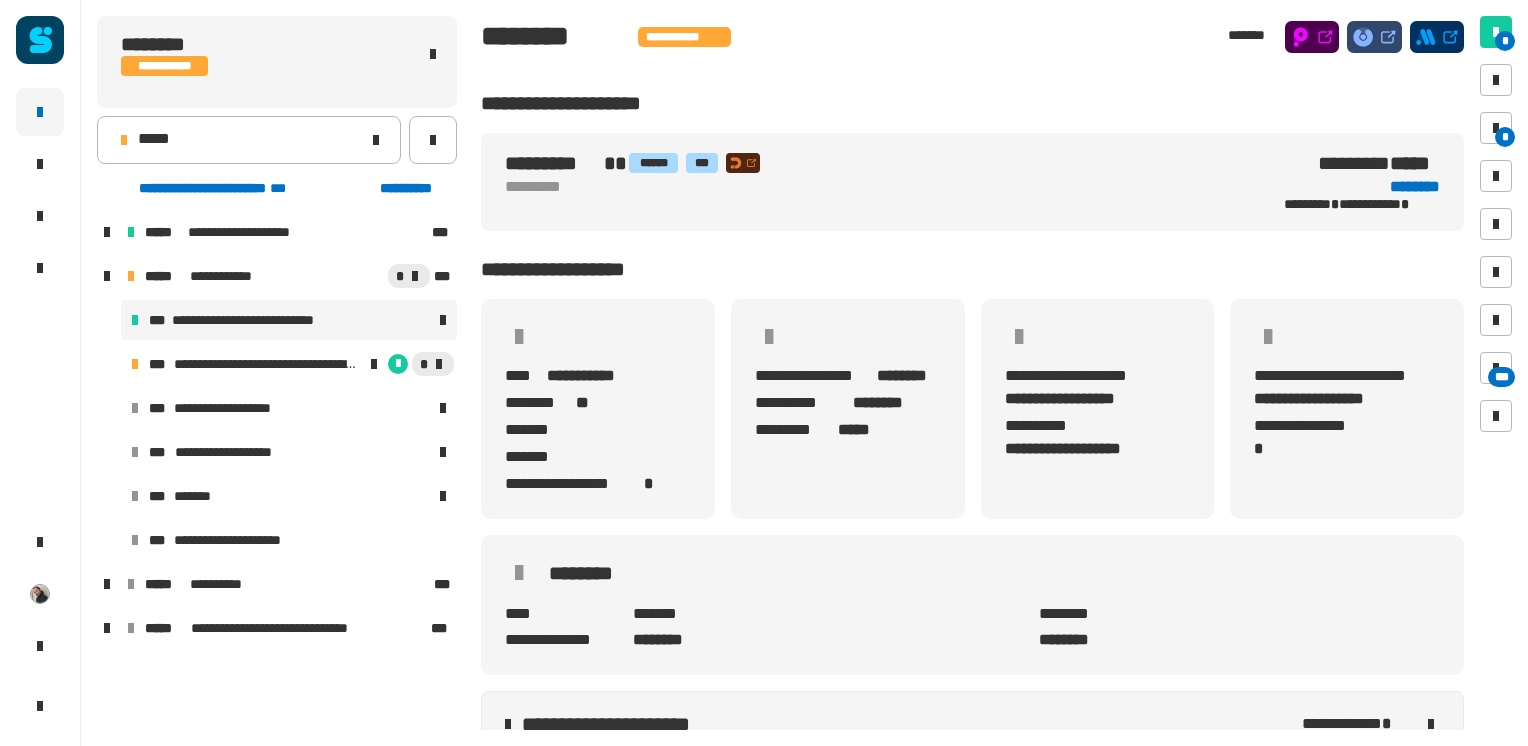 click on "**********" at bounding box center [253, 320] 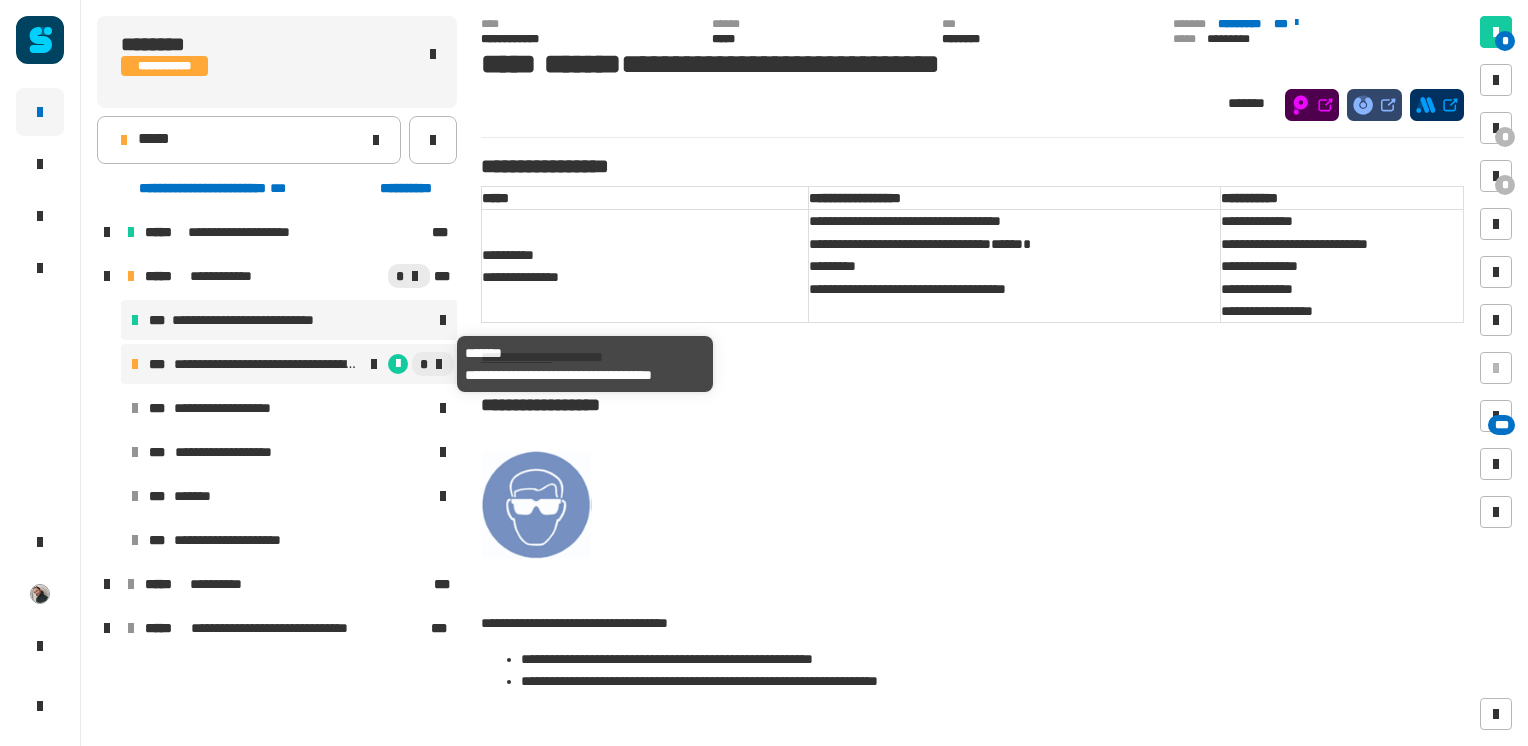 click on "**********" at bounding box center (267, 364) 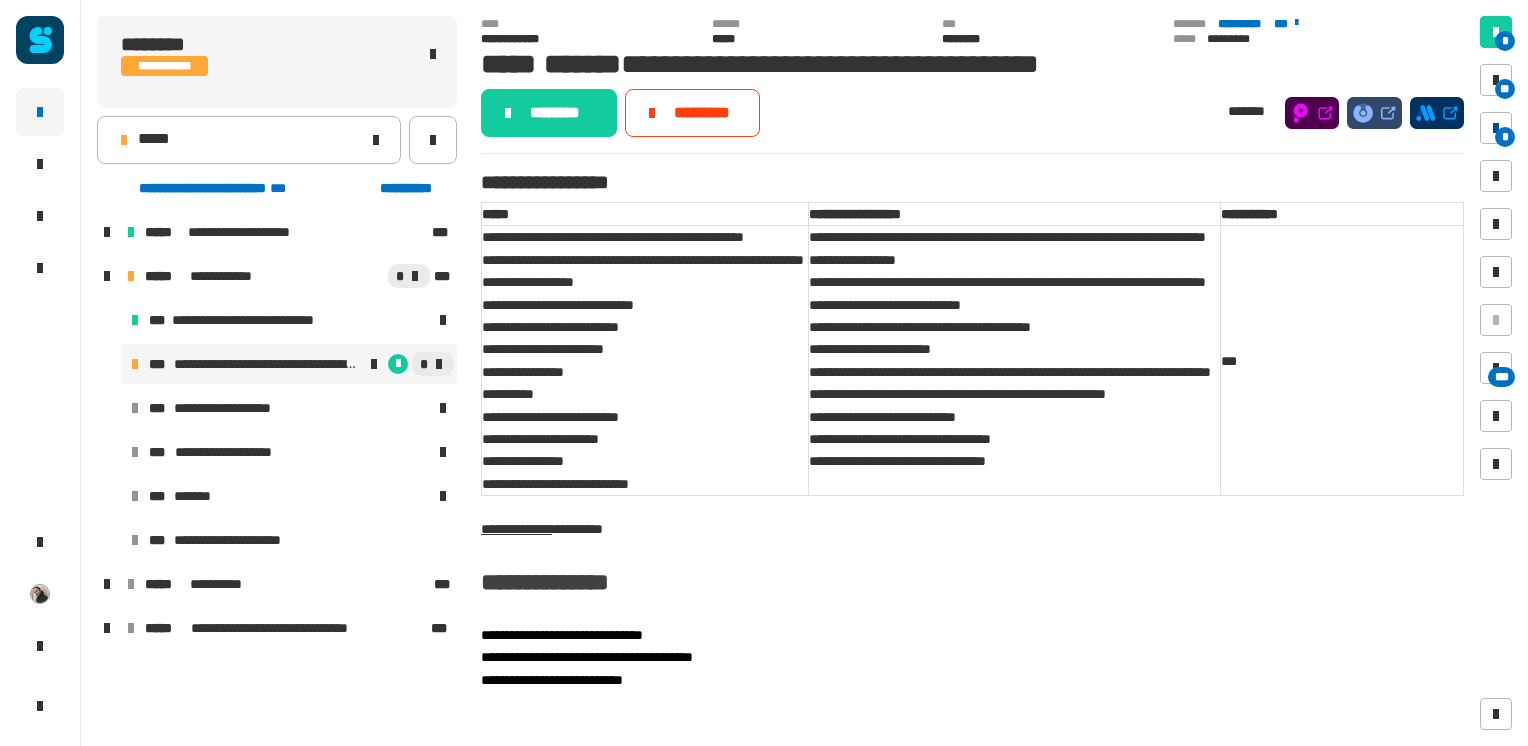 click on "*" at bounding box center (1505, 137) 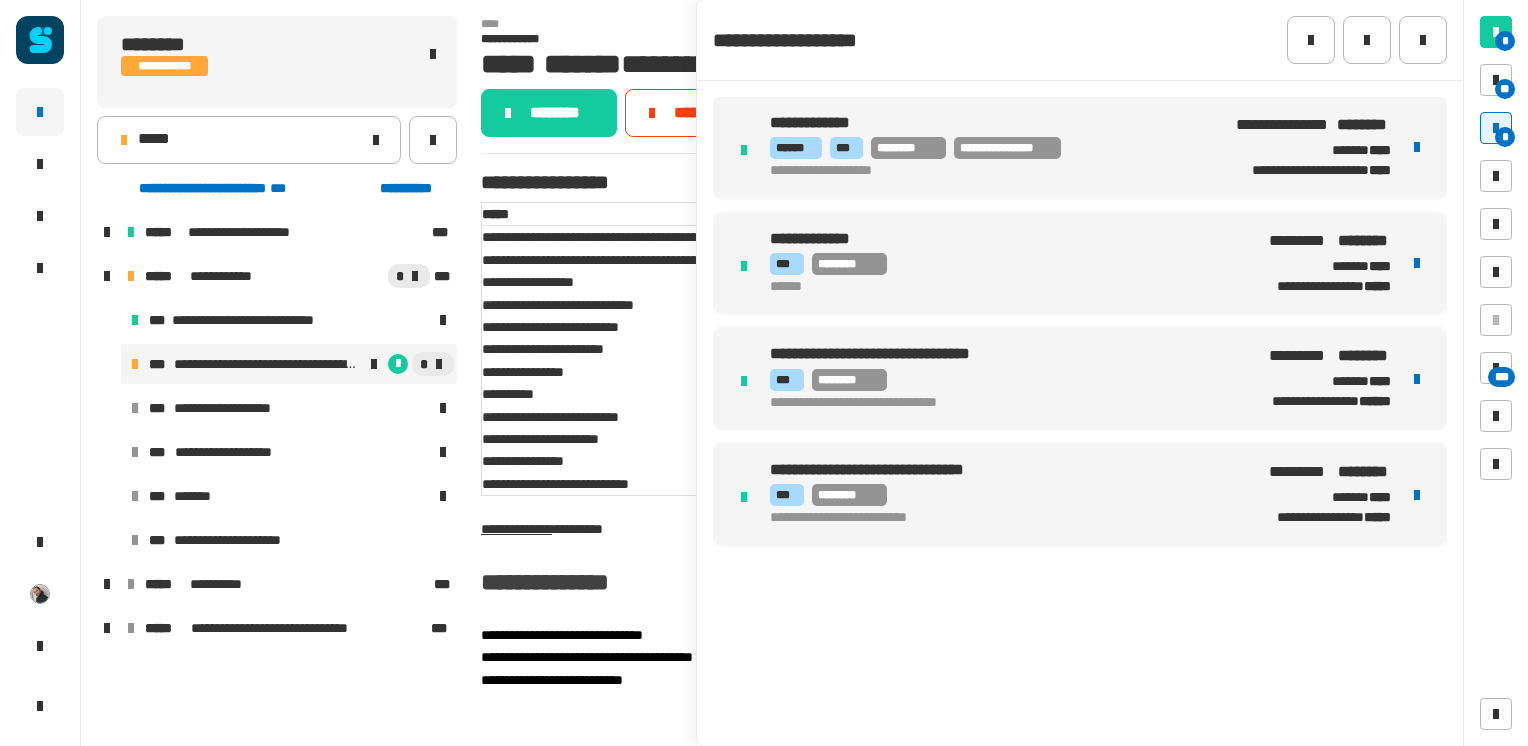 click on "*** ********" at bounding box center [1001, 495] 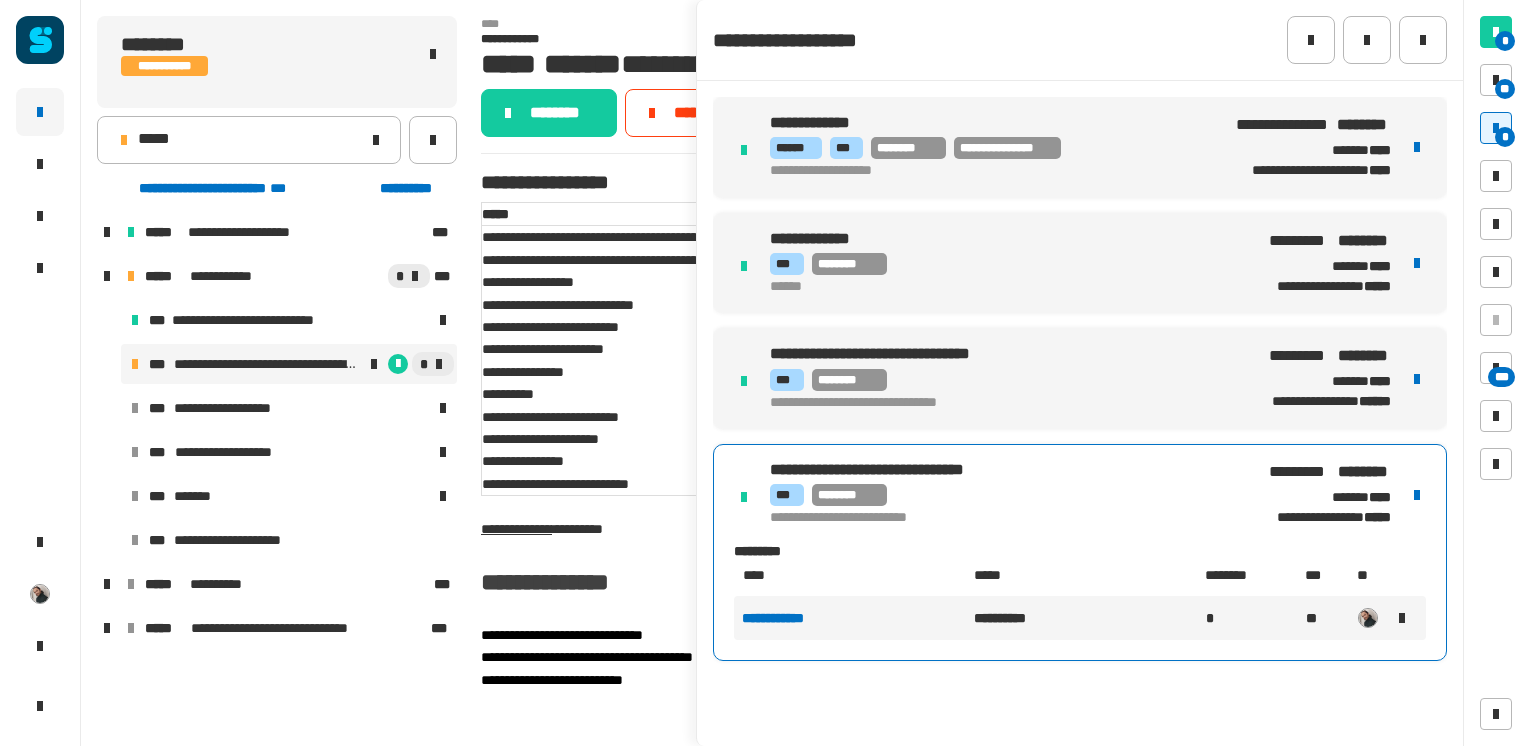 click on "*** ********" at bounding box center (1001, 495) 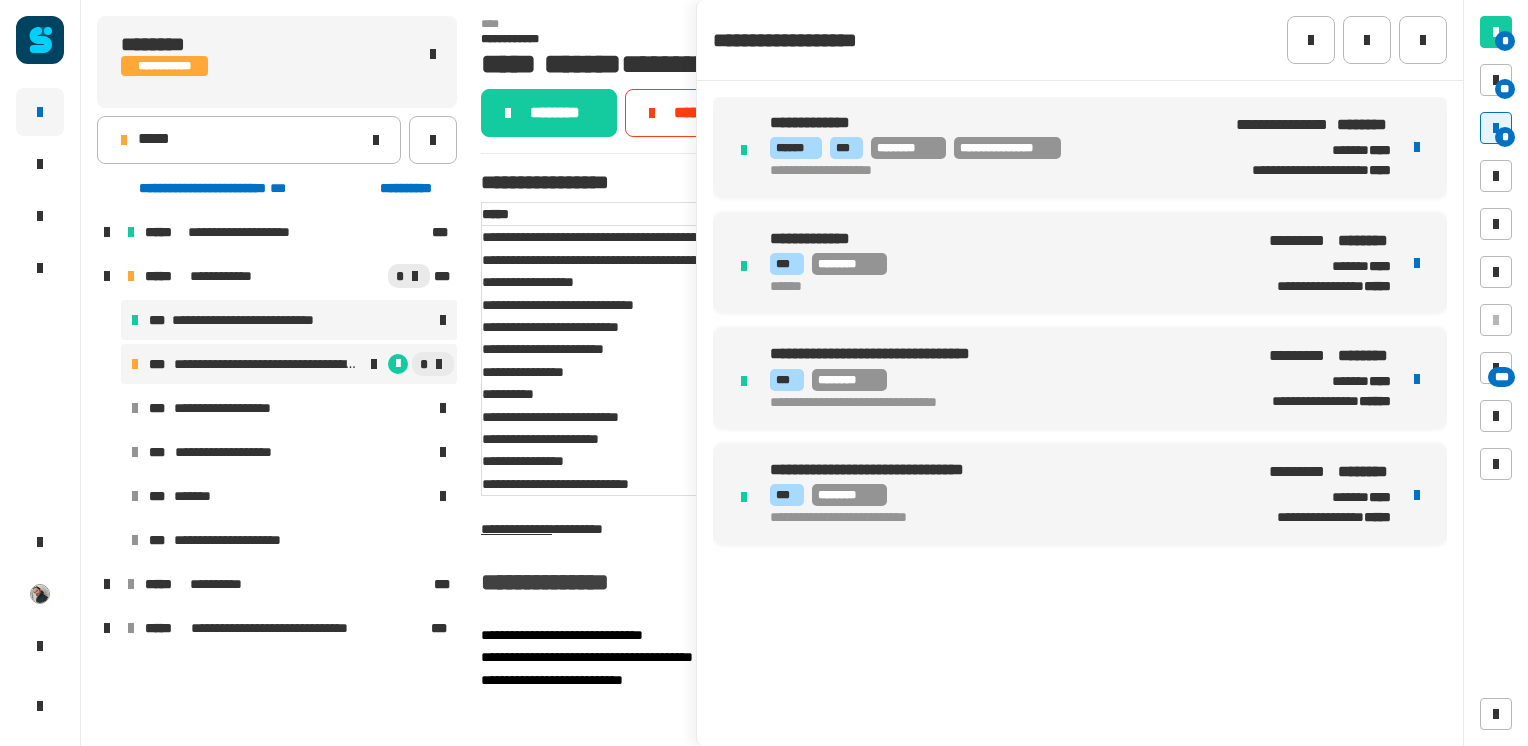 click on "**********" at bounding box center (253, 320) 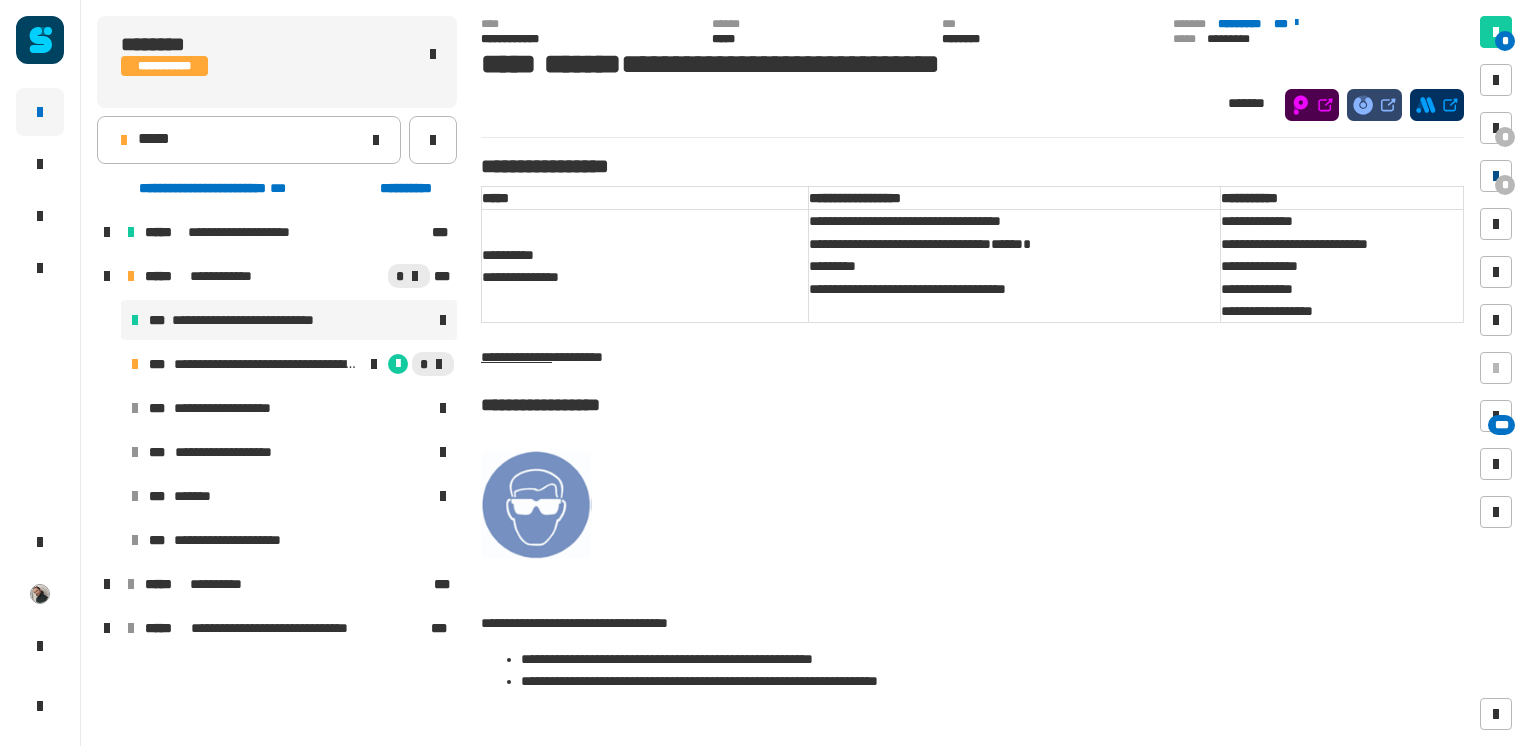 click at bounding box center (1496, 176) 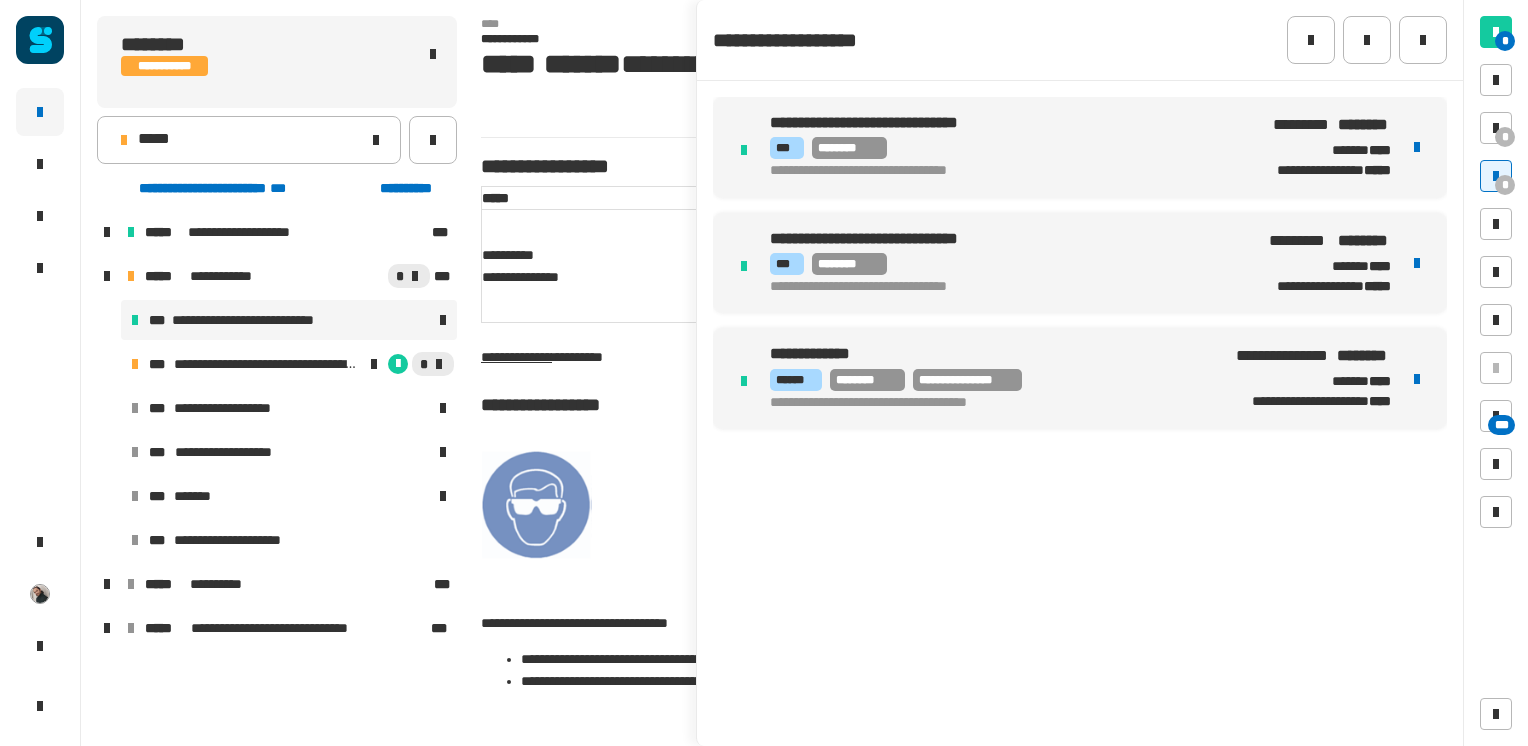click on "********* ***" at bounding box center [989, 354] 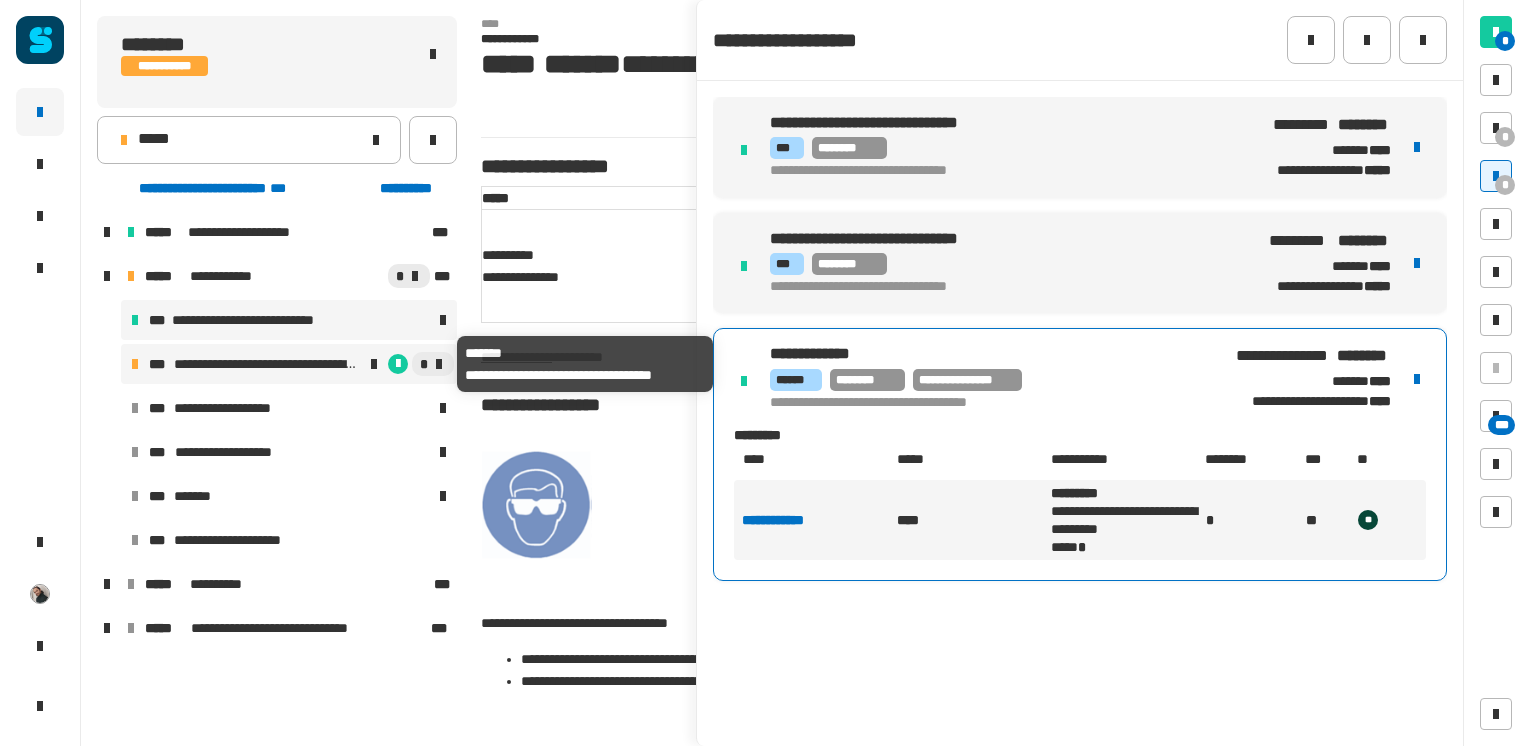 click on "**********" at bounding box center [267, 364] 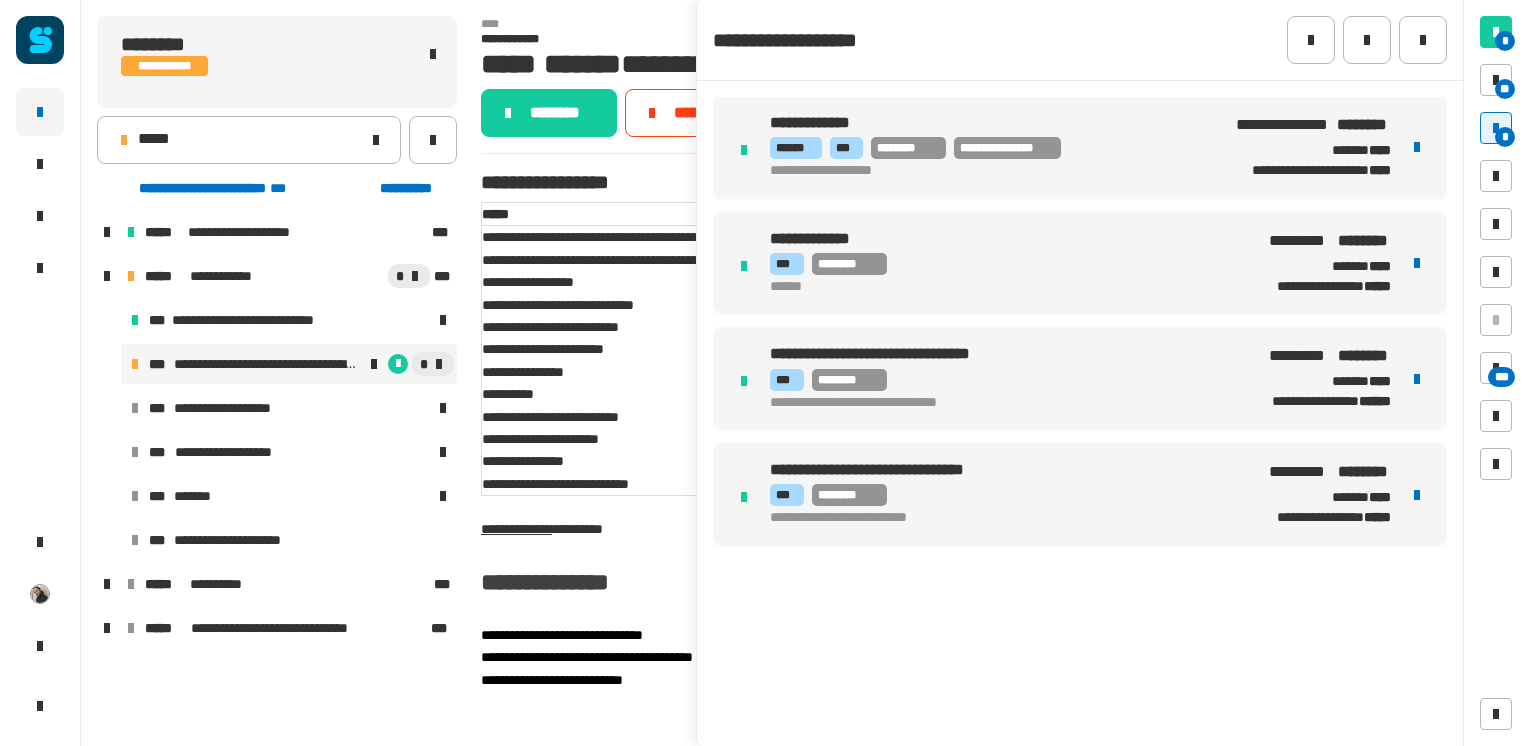 click on "**********" at bounding box center (989, 147) 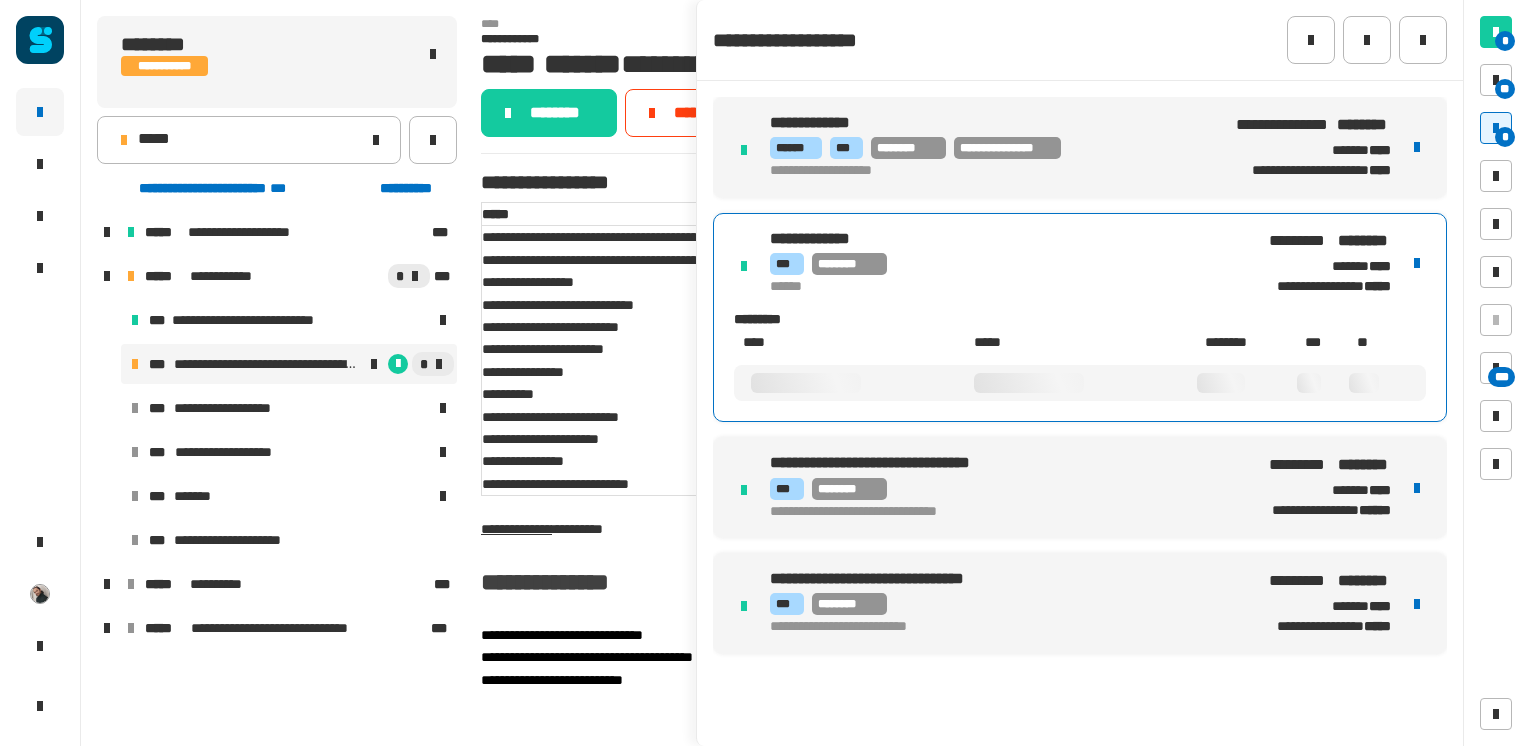 click on "**********" at bounding box center (1080, 375) 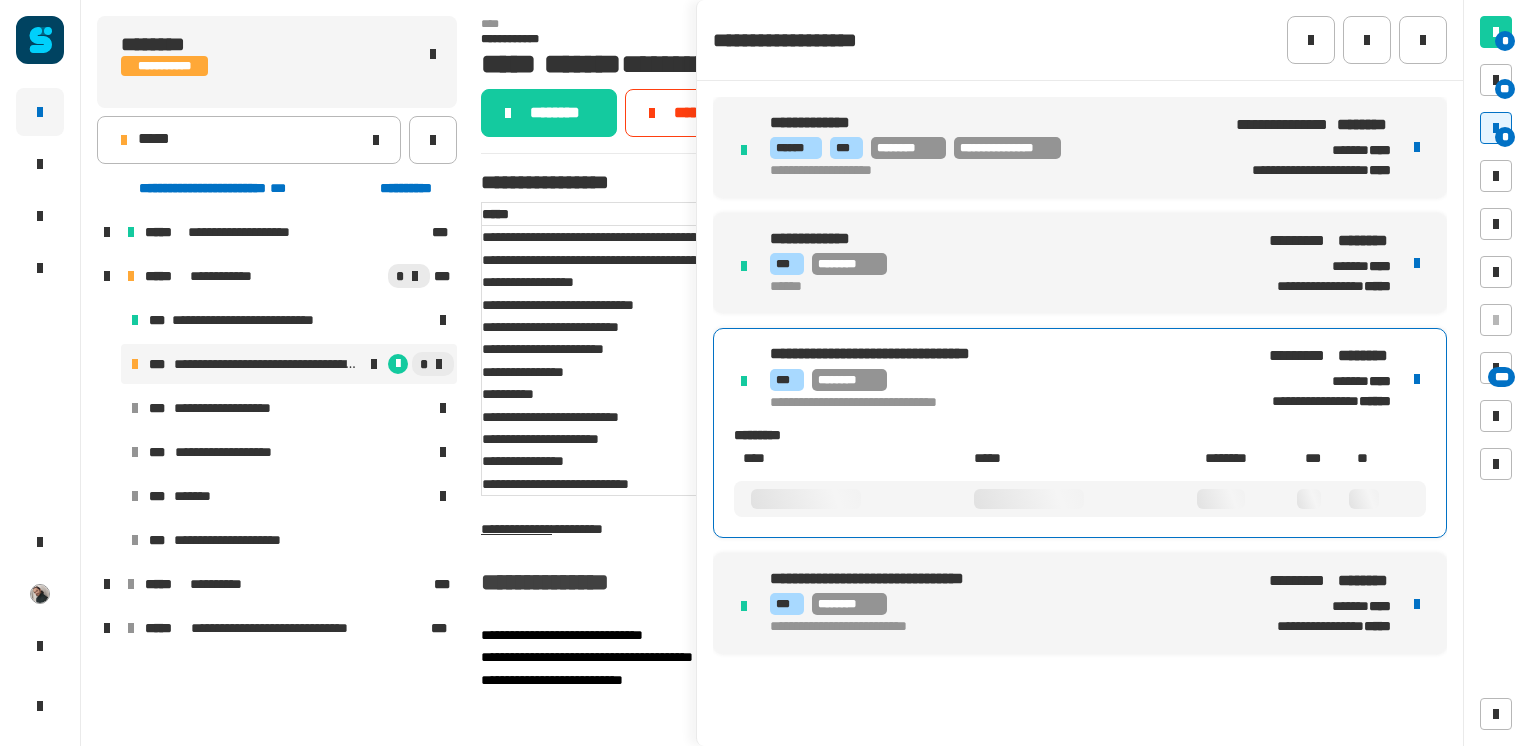 click on "**********" at bounding box center [1080, 433] 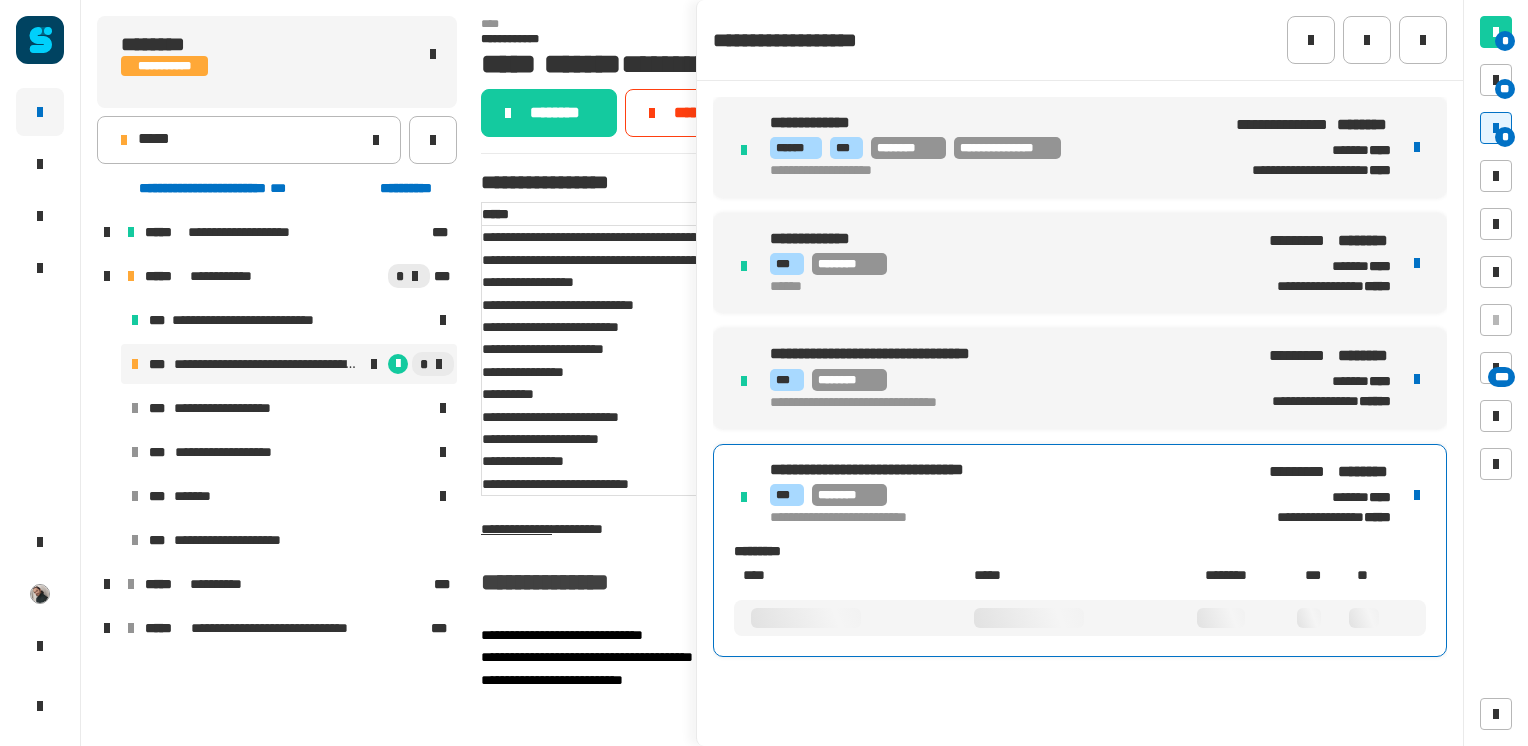 click on "**********" at bounding box center (1080, 550) 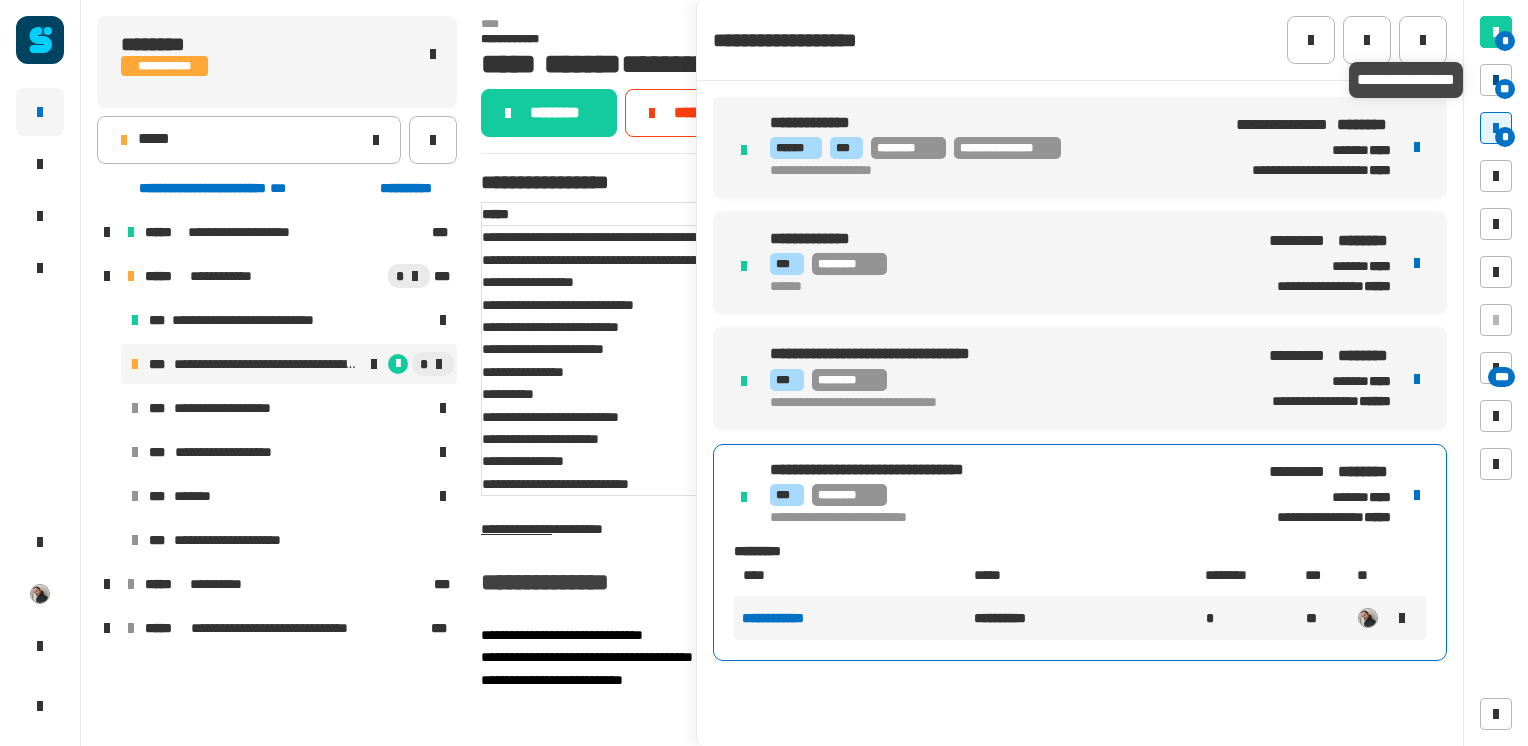 click at bounding box center (1496, 80) 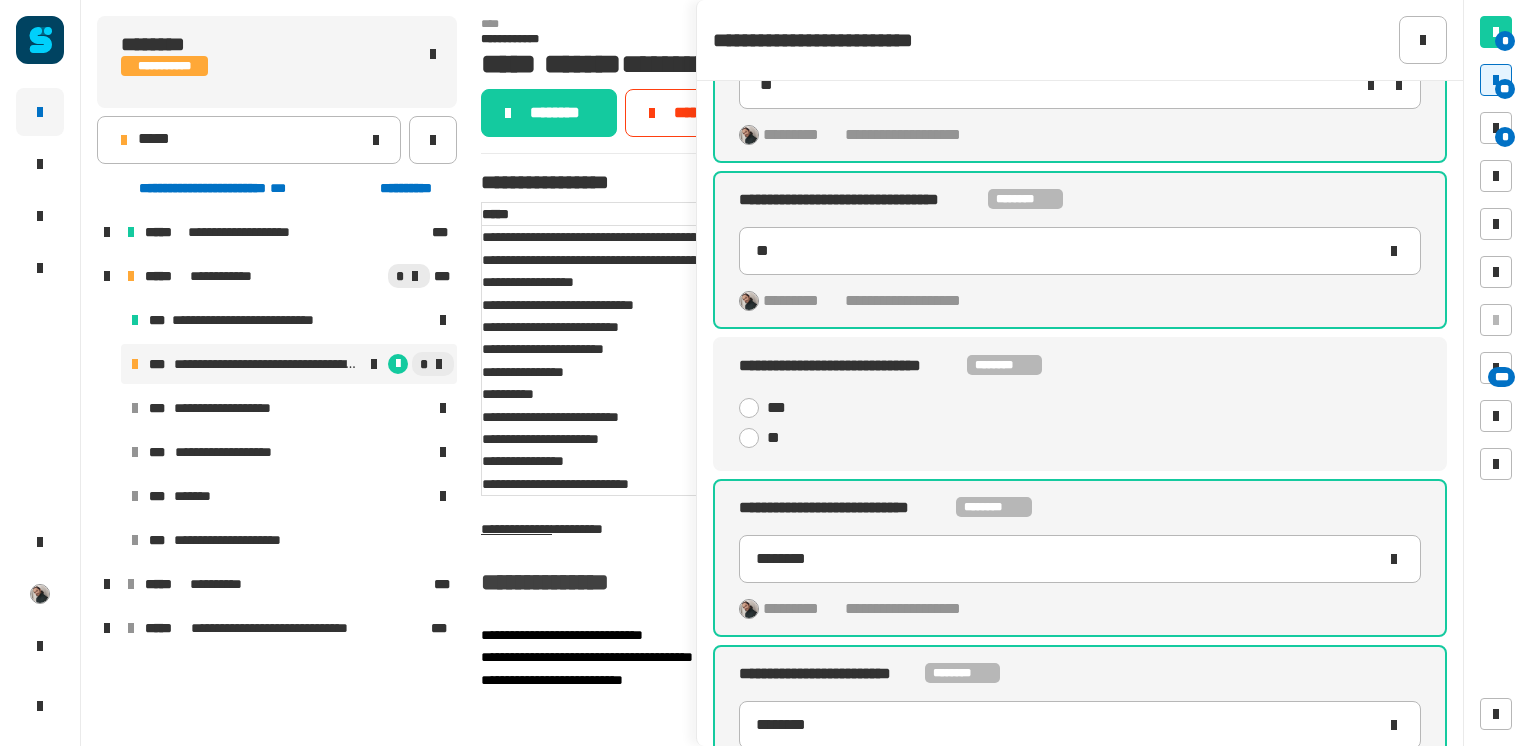 scroll, scrollTop: 104, scrollLeft: 0, axis: vertical 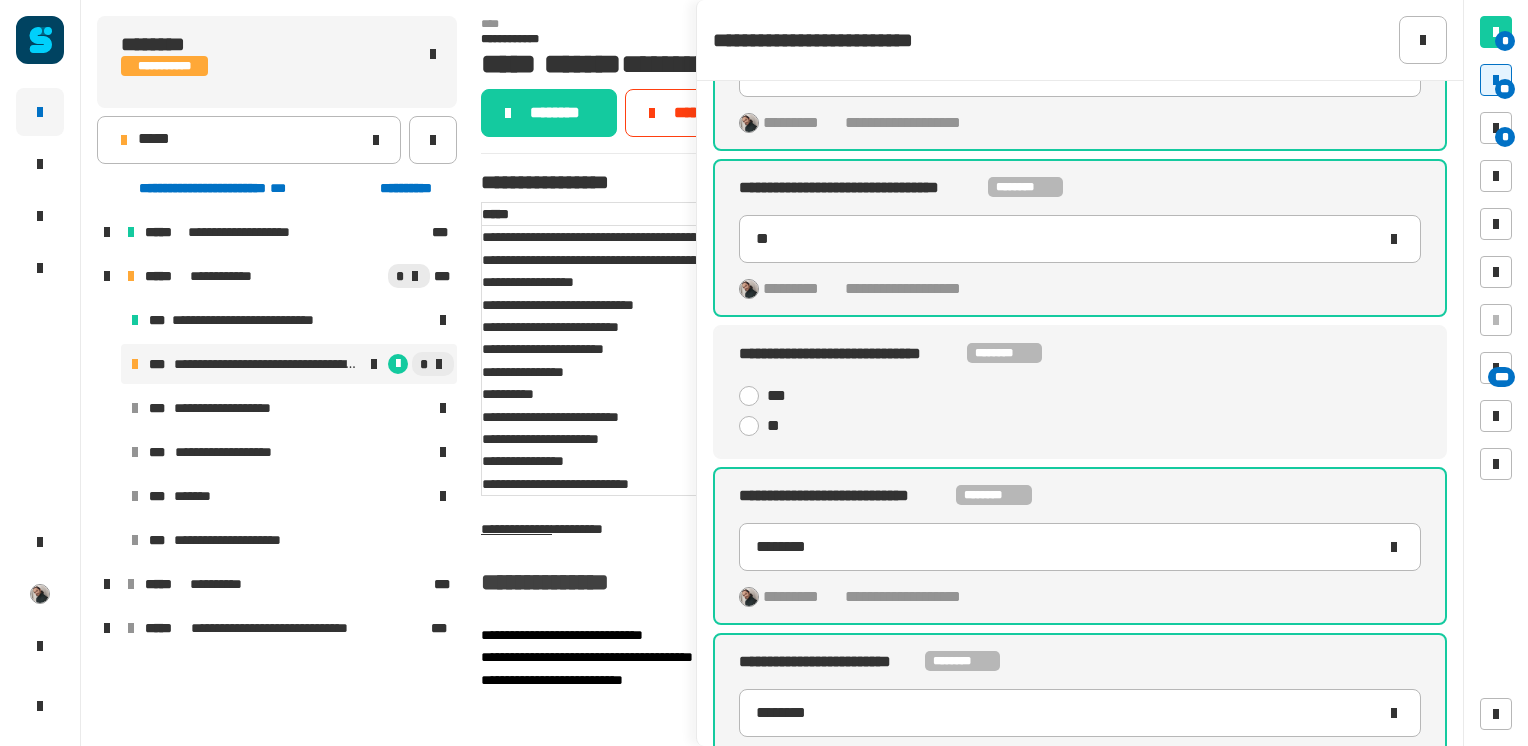 click 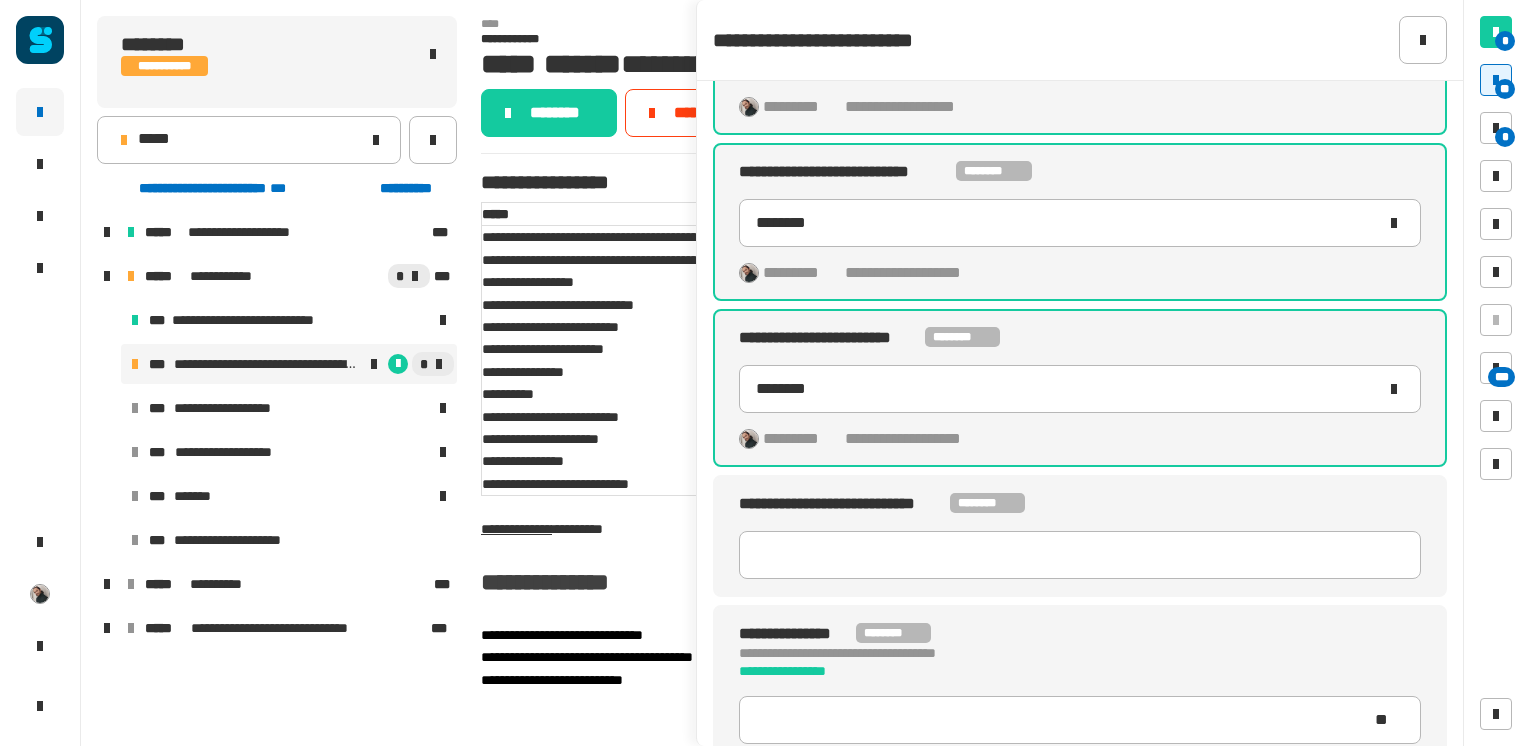 scroll, scrollTop: 464, scrollLeft: 0, axis: vertical 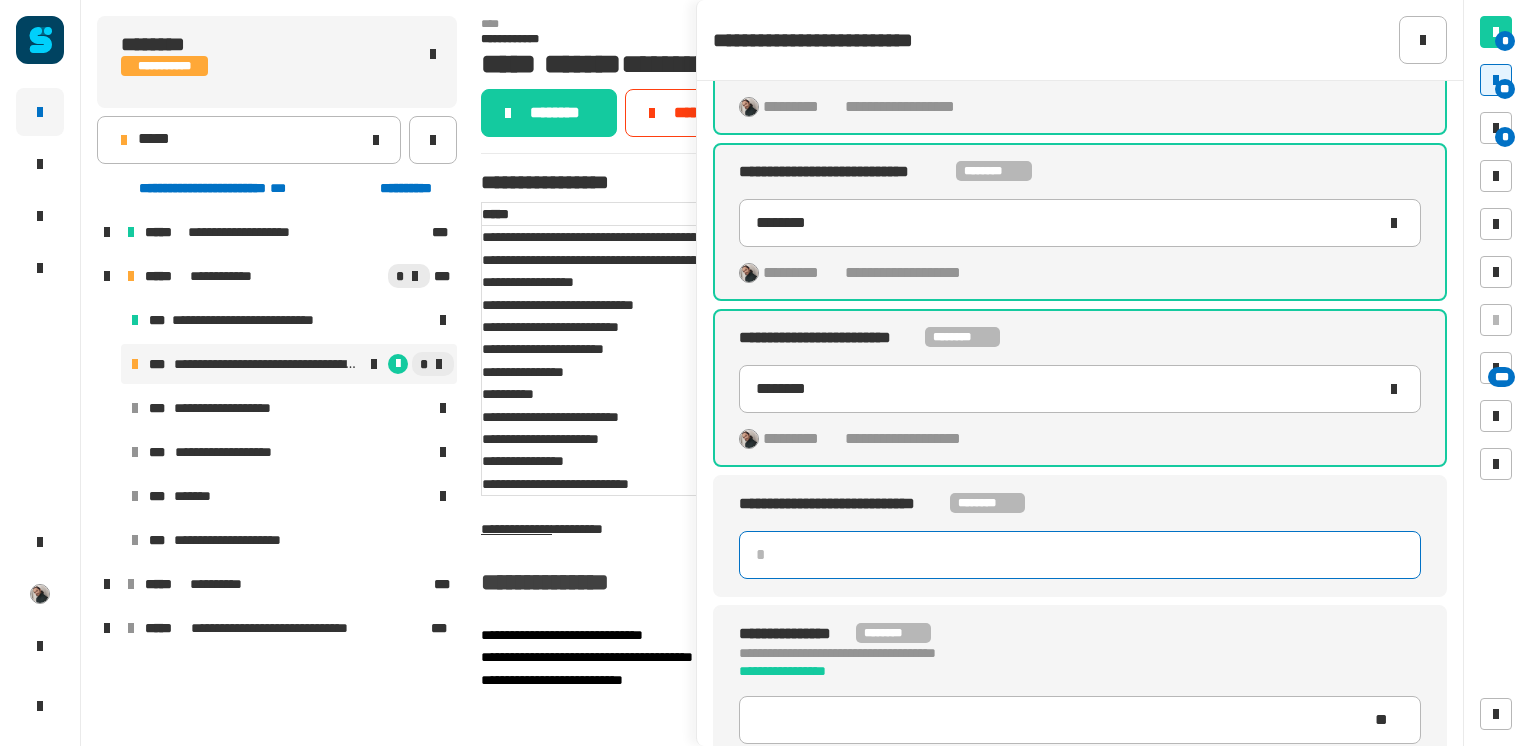 click 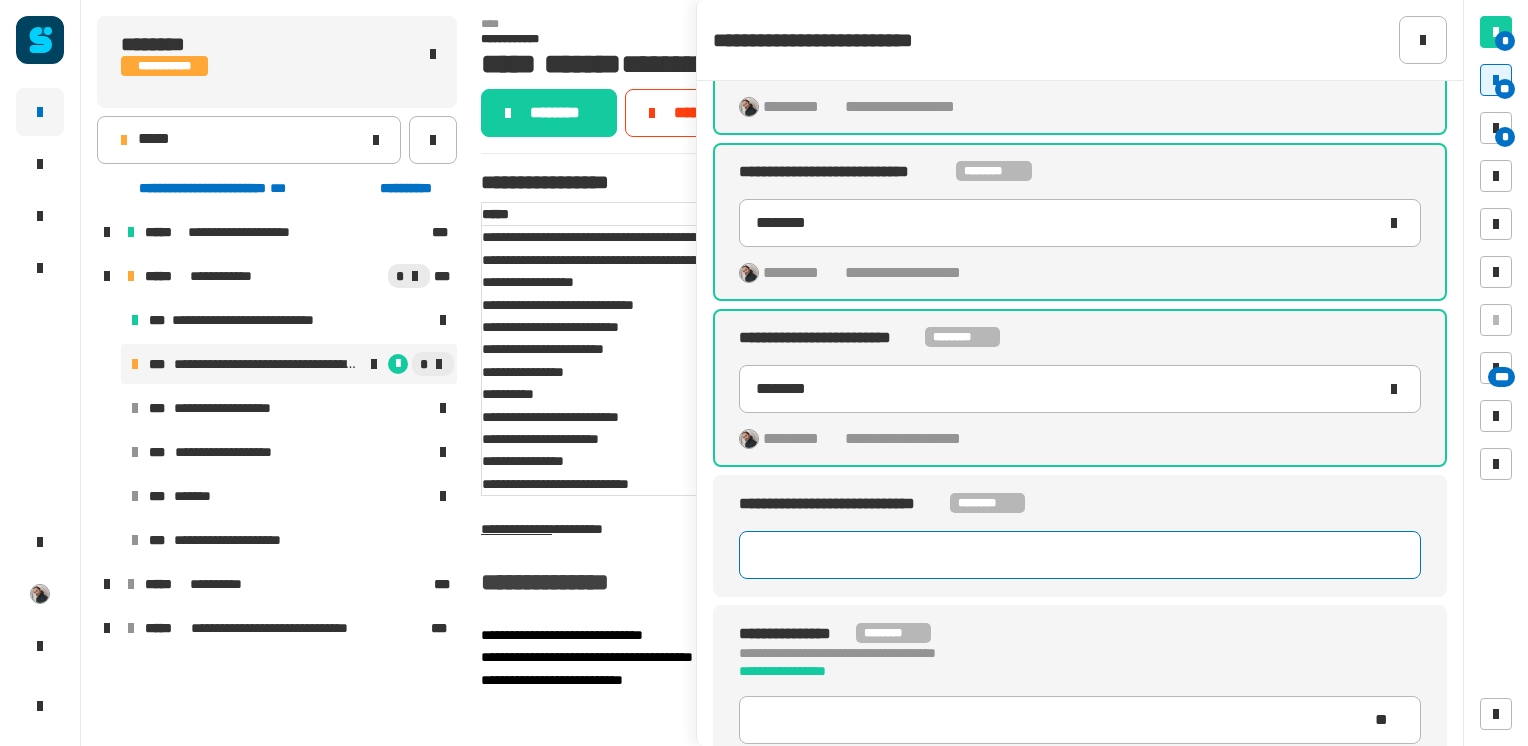 paste on "********" 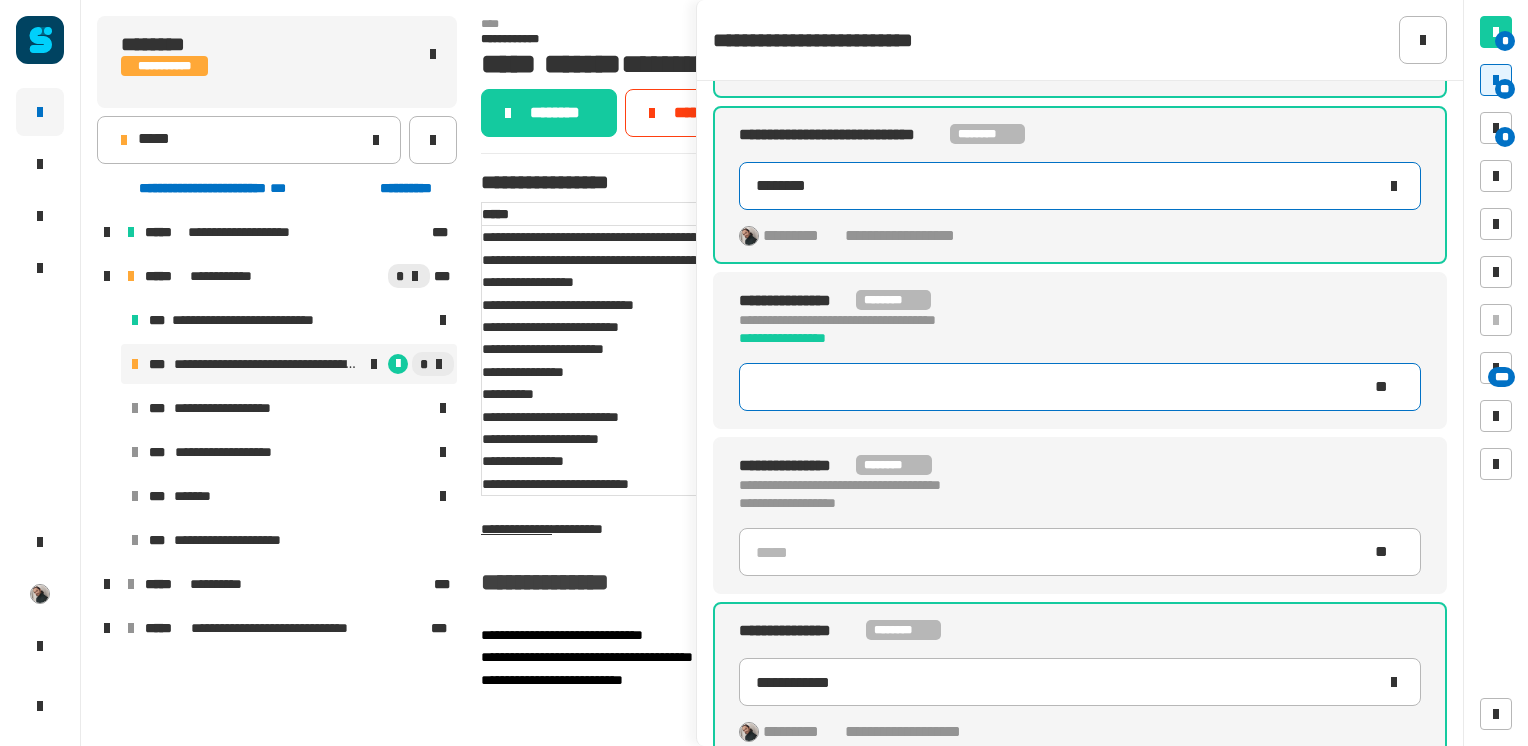 scroll, scrollTop: 836, scrollLeft: 0, axis: vertical 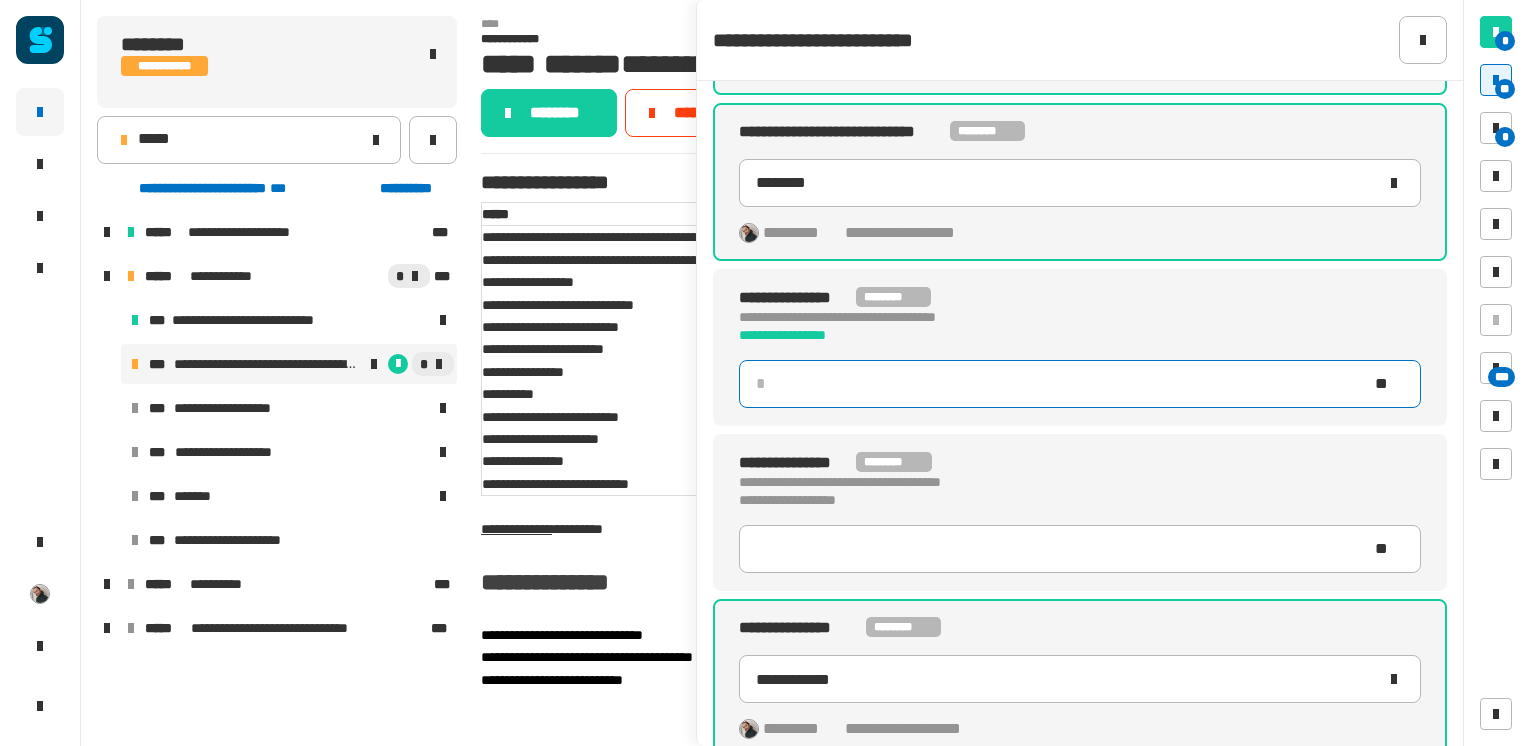 click 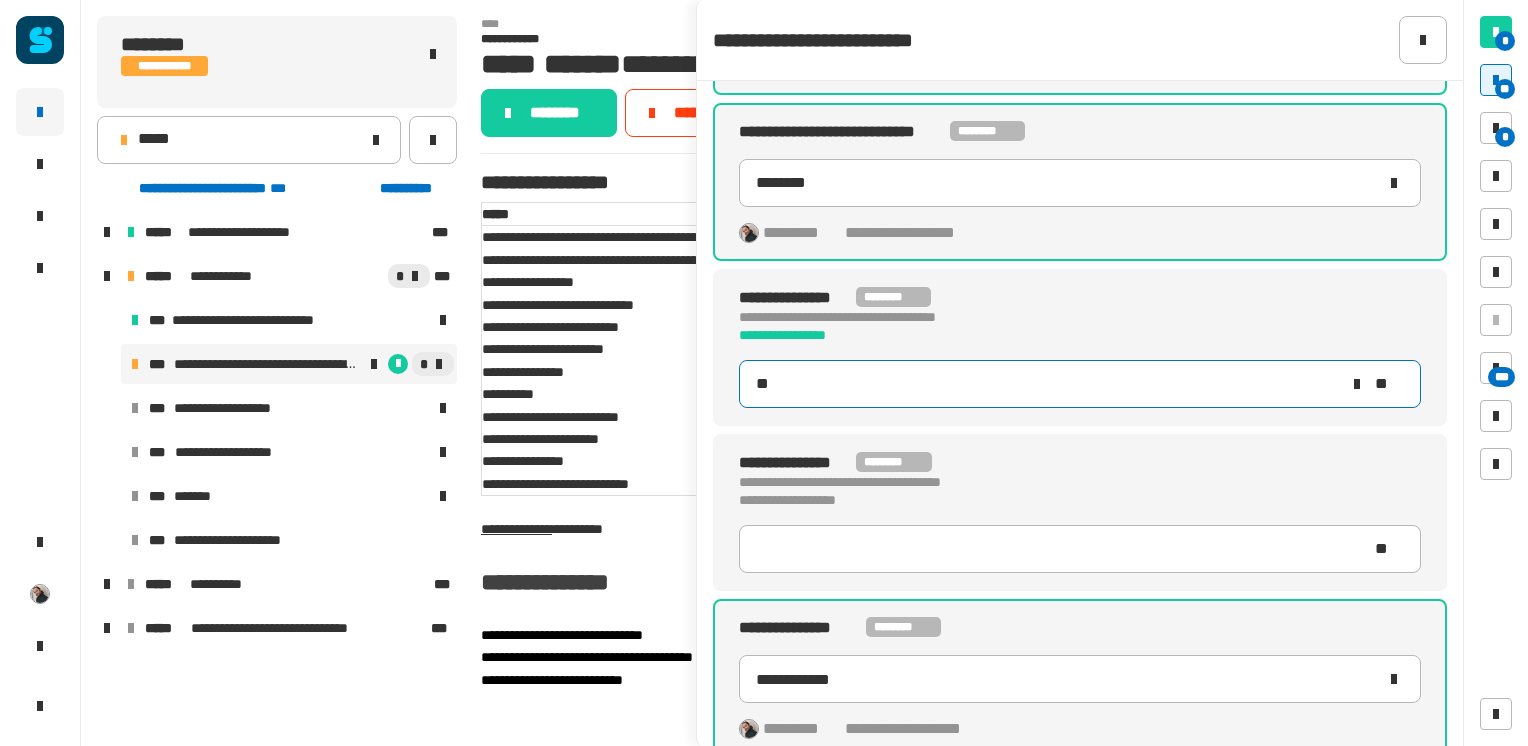 type on "****" 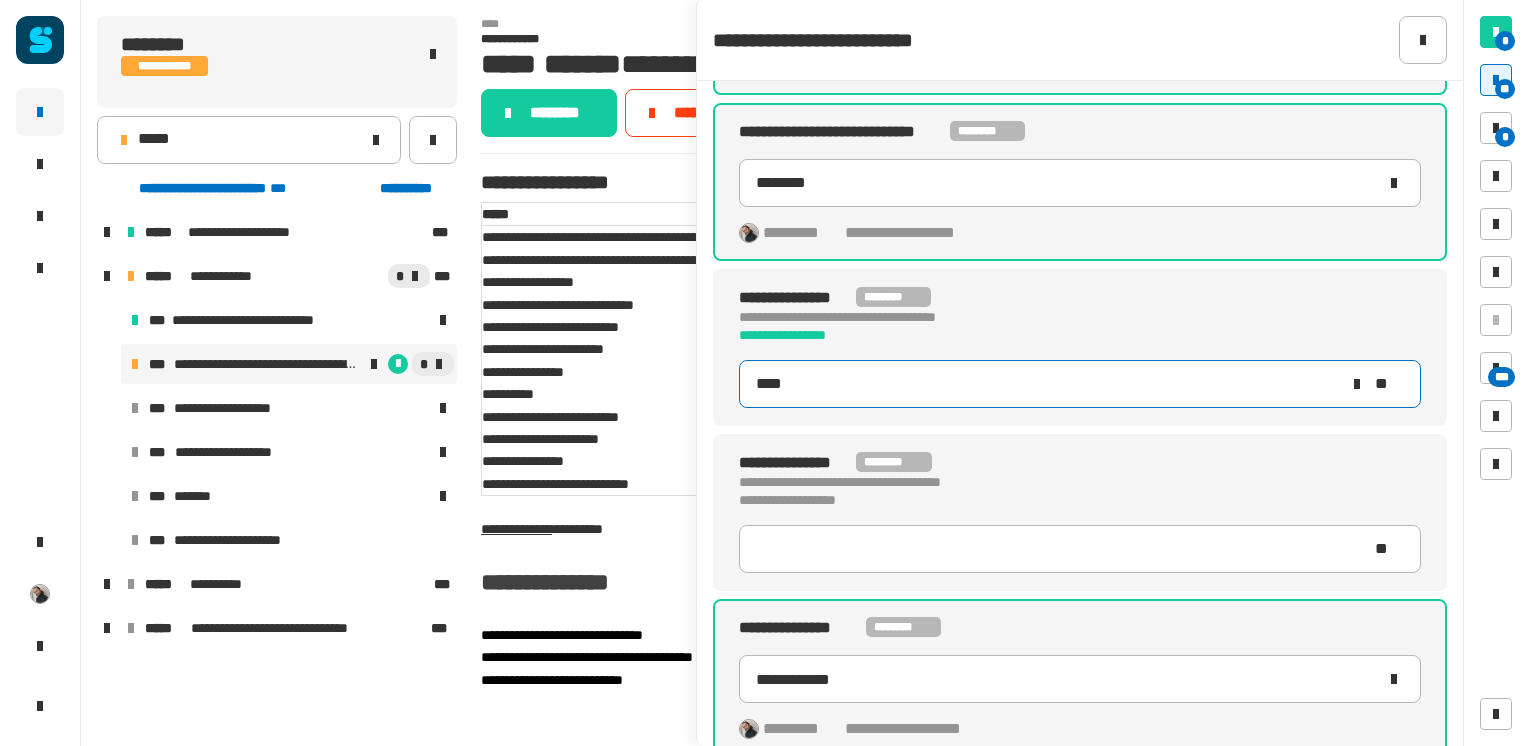 type on "********" 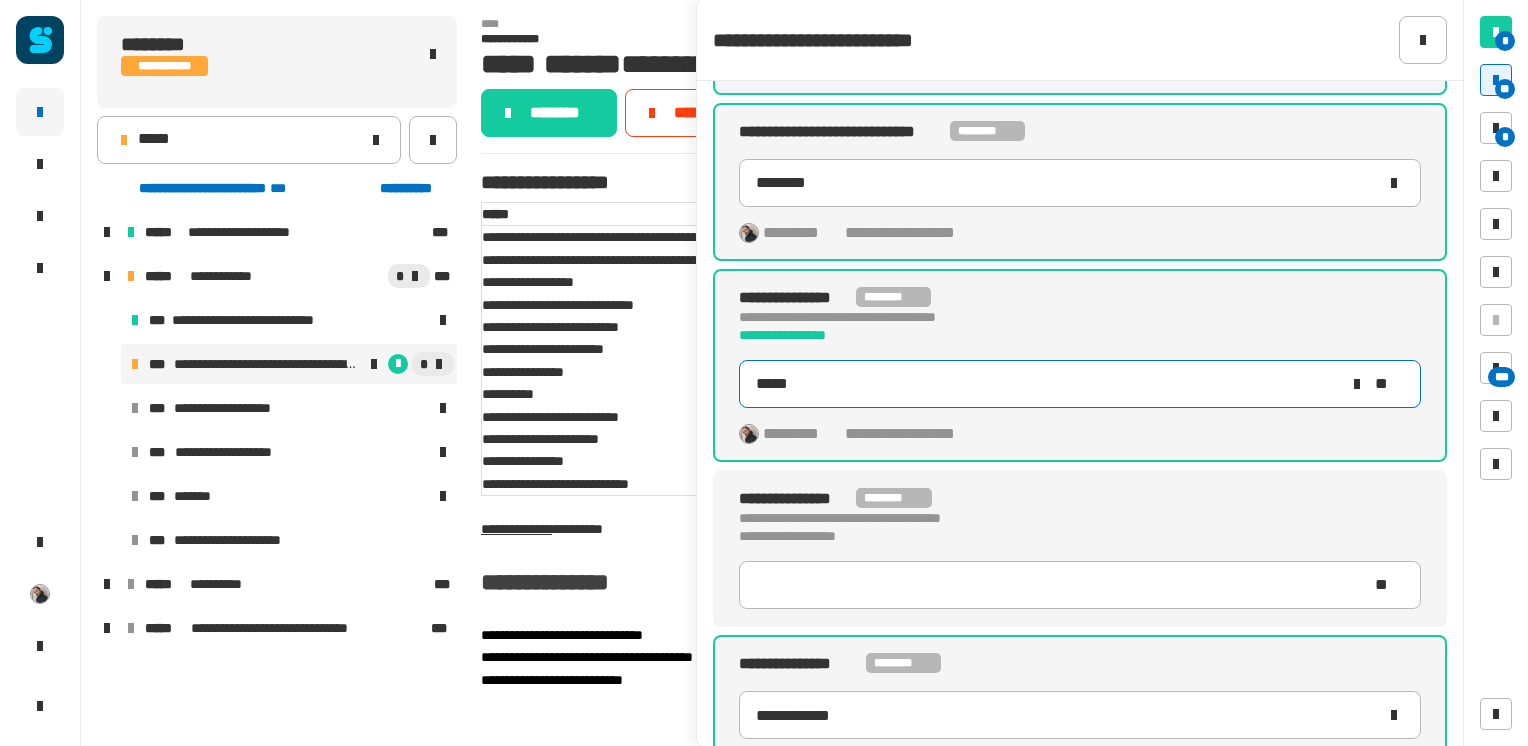 type on "******" 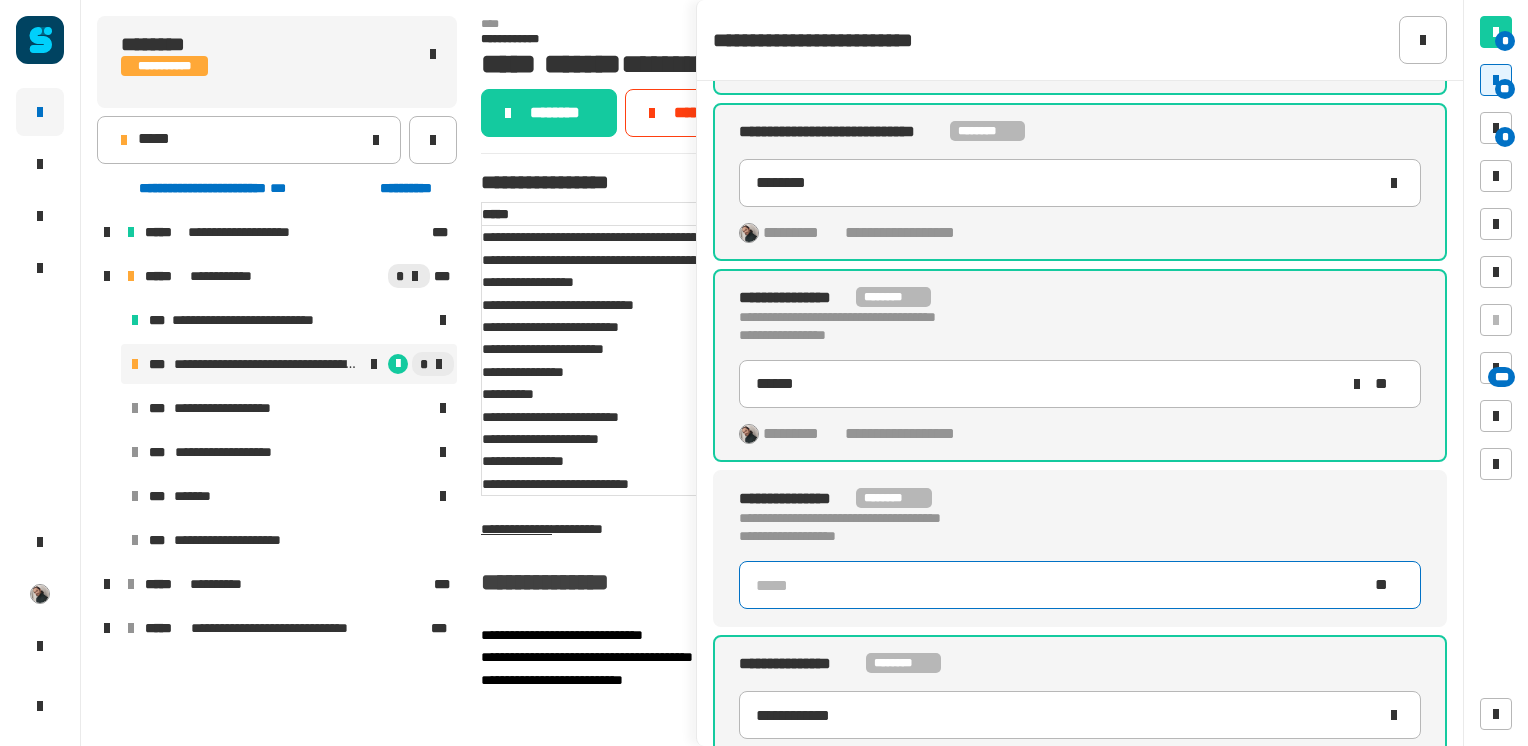 click 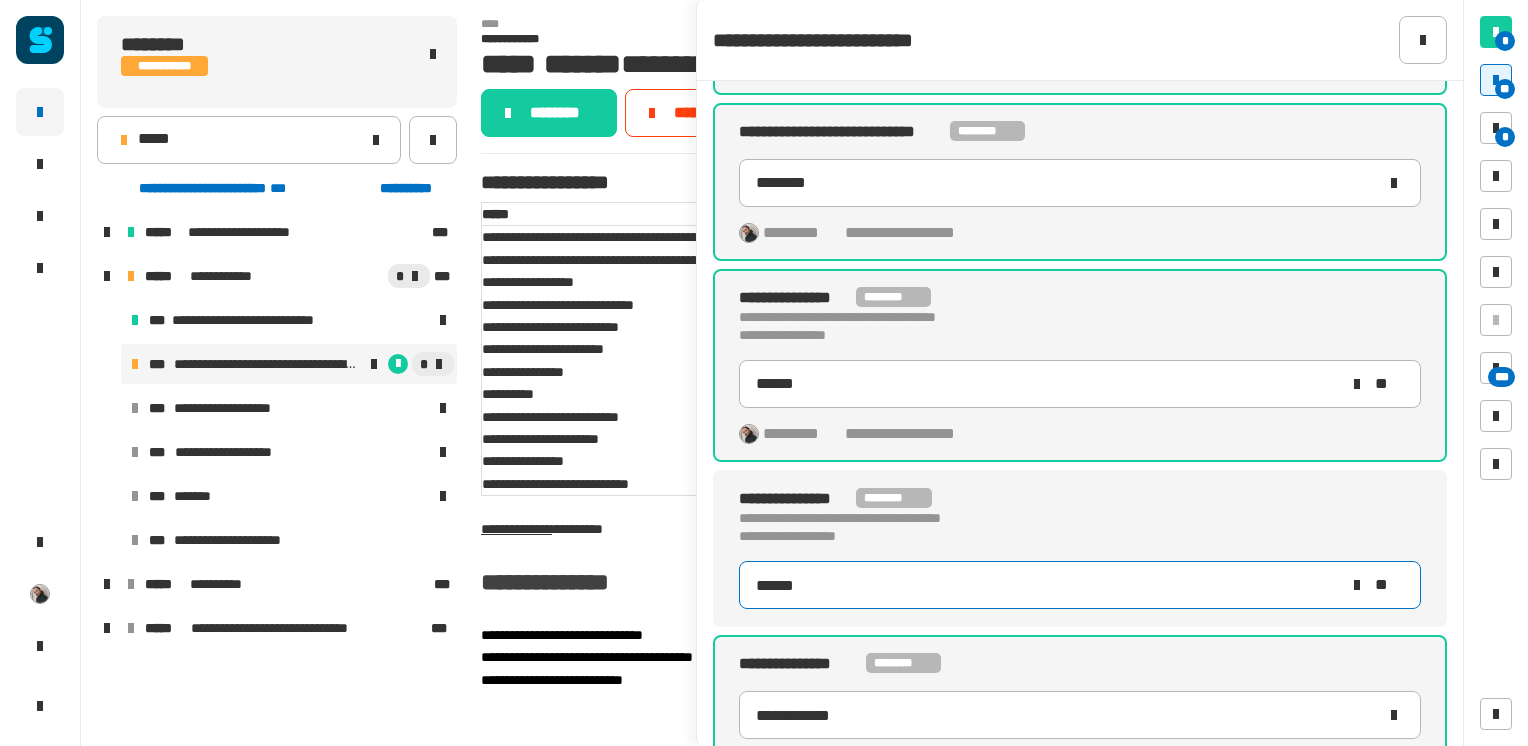type on "*******" 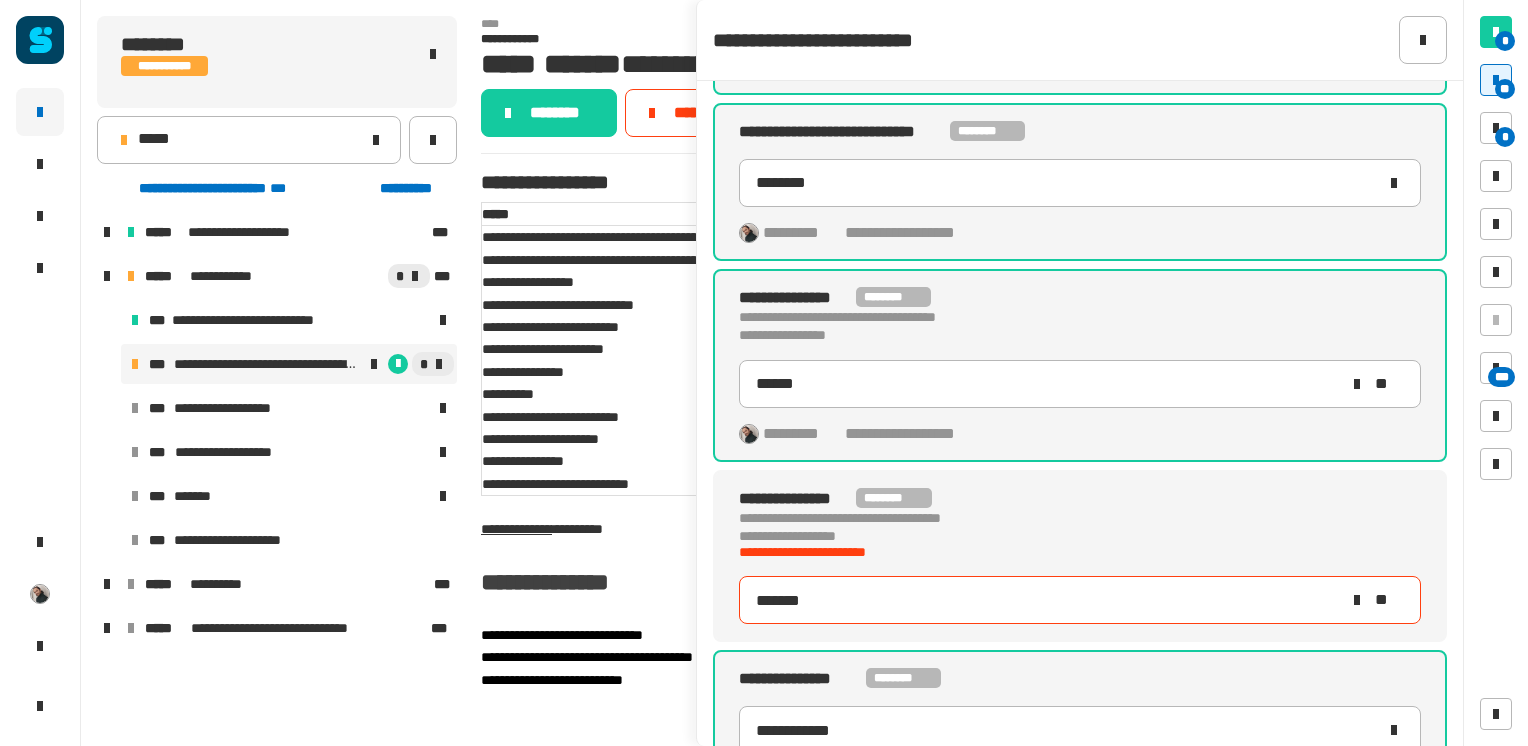 type on "******" 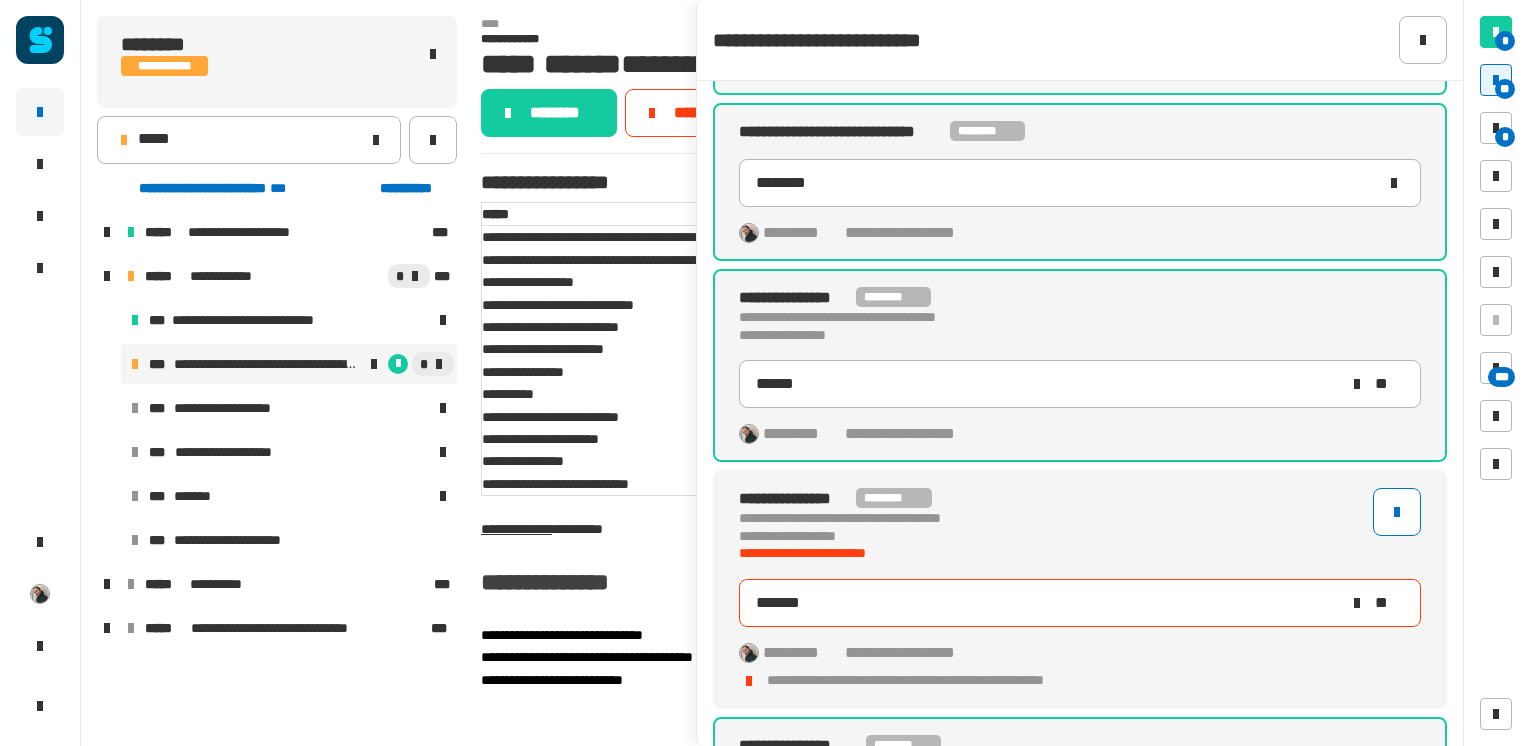 type on "*******" 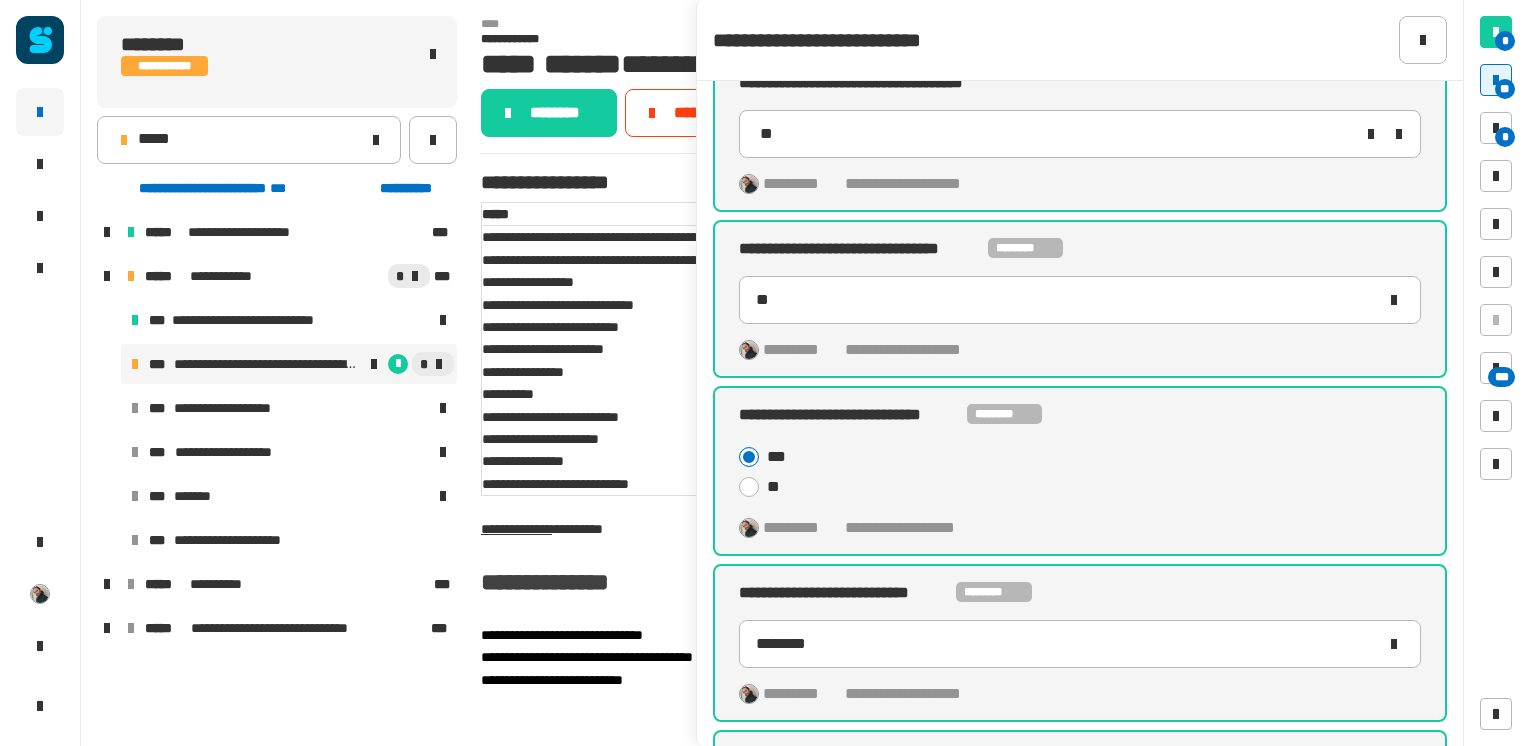 scroll, scrollTop: 0, scrollLeft: 0, axis: both 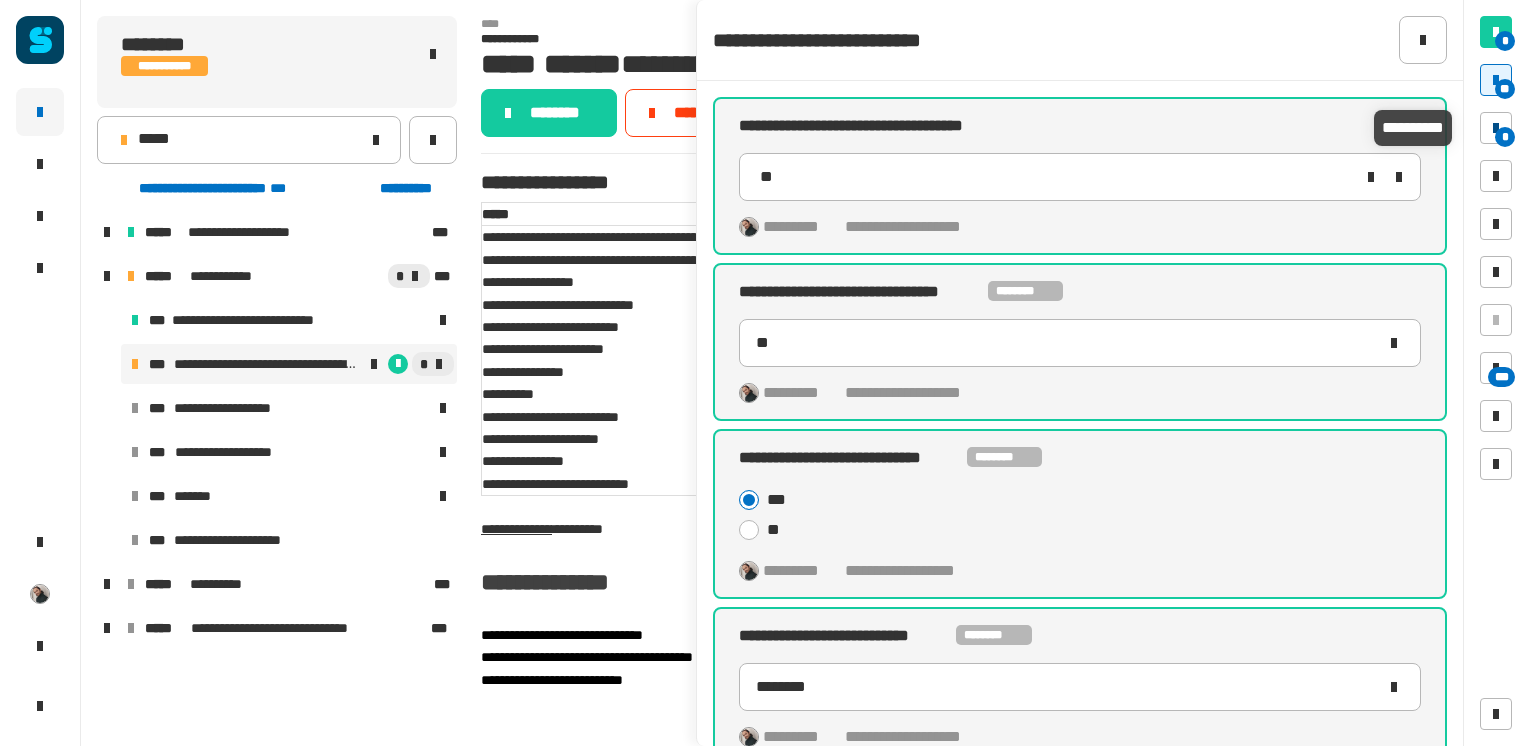 click at bounding box center [1496, 128] 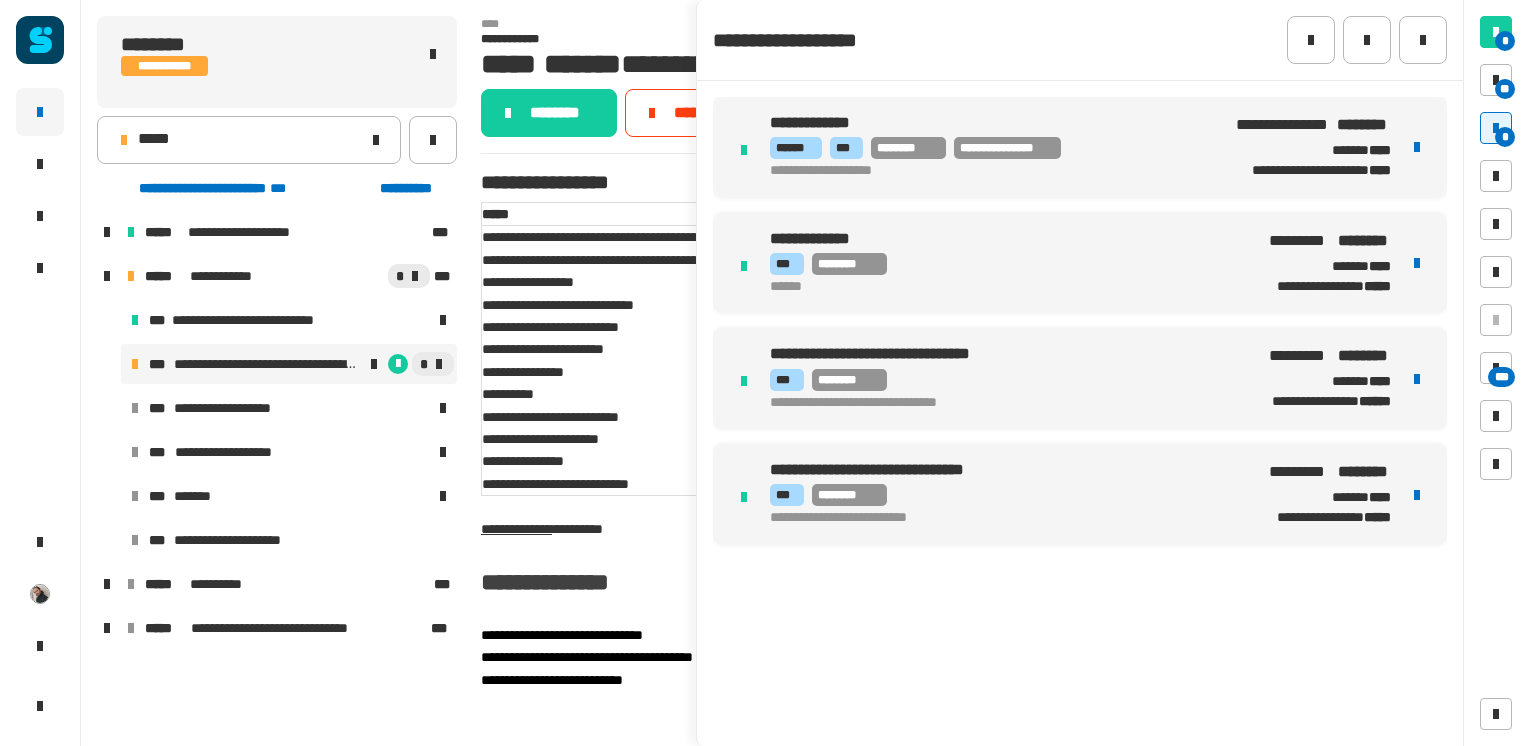 click on "**********" at bounding box center (645, 361) 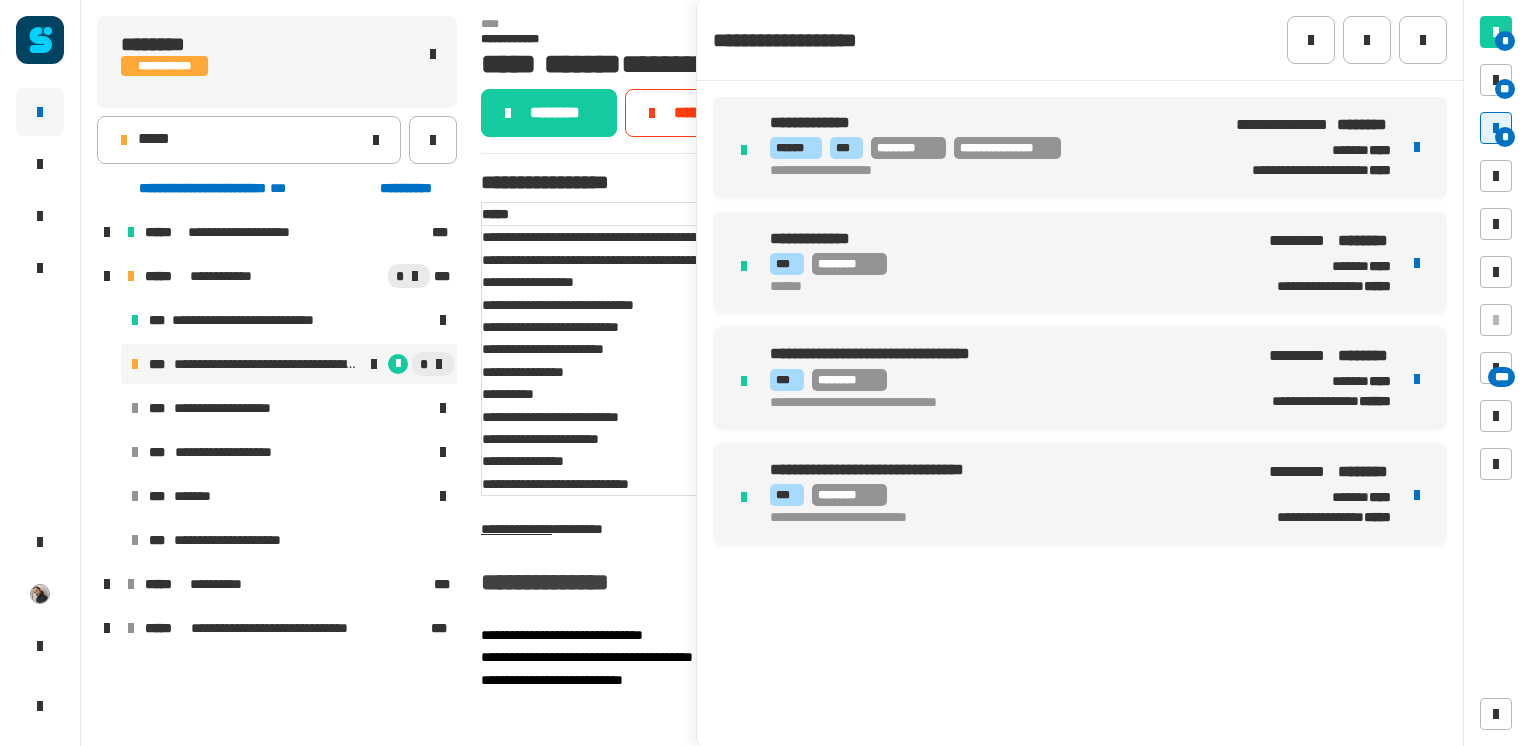 click 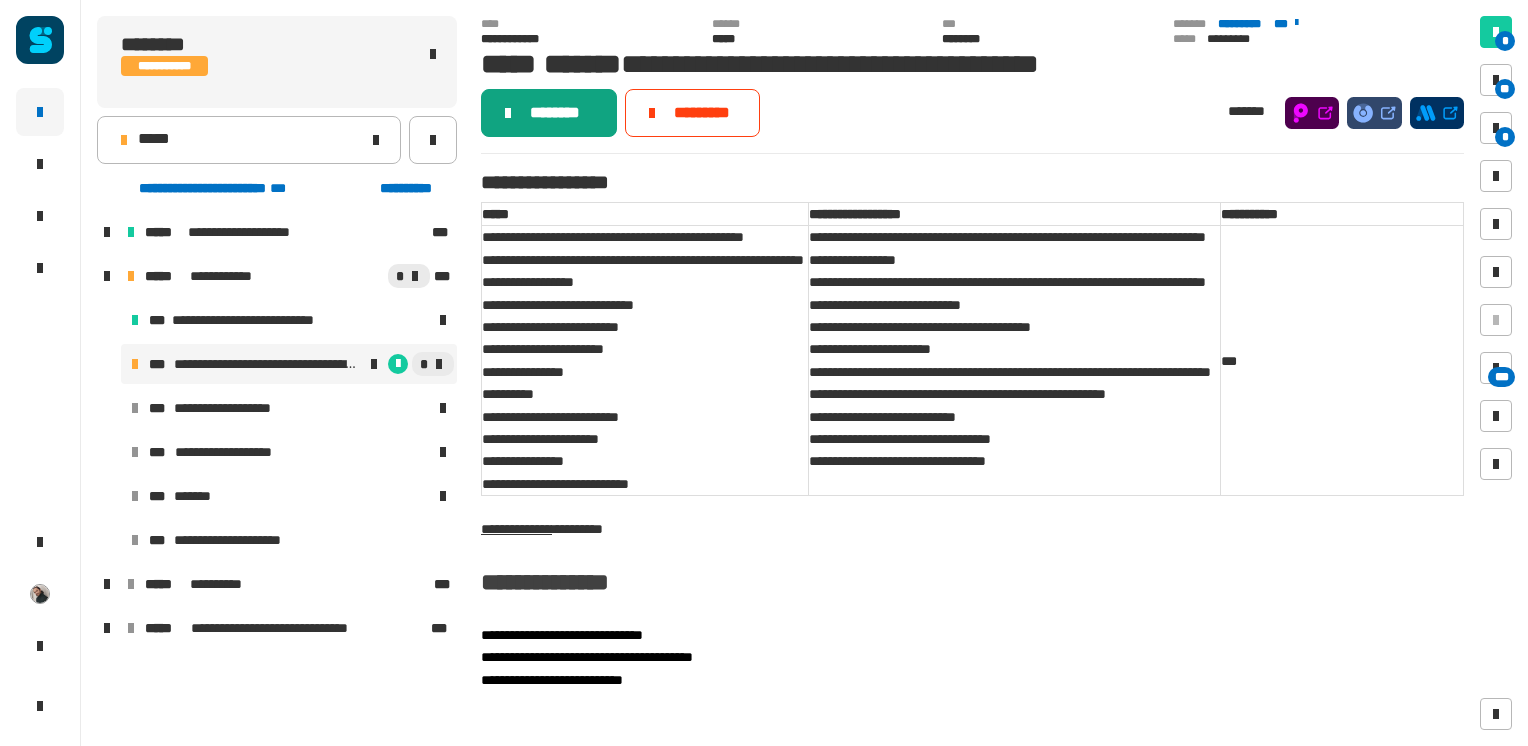 click on "********" 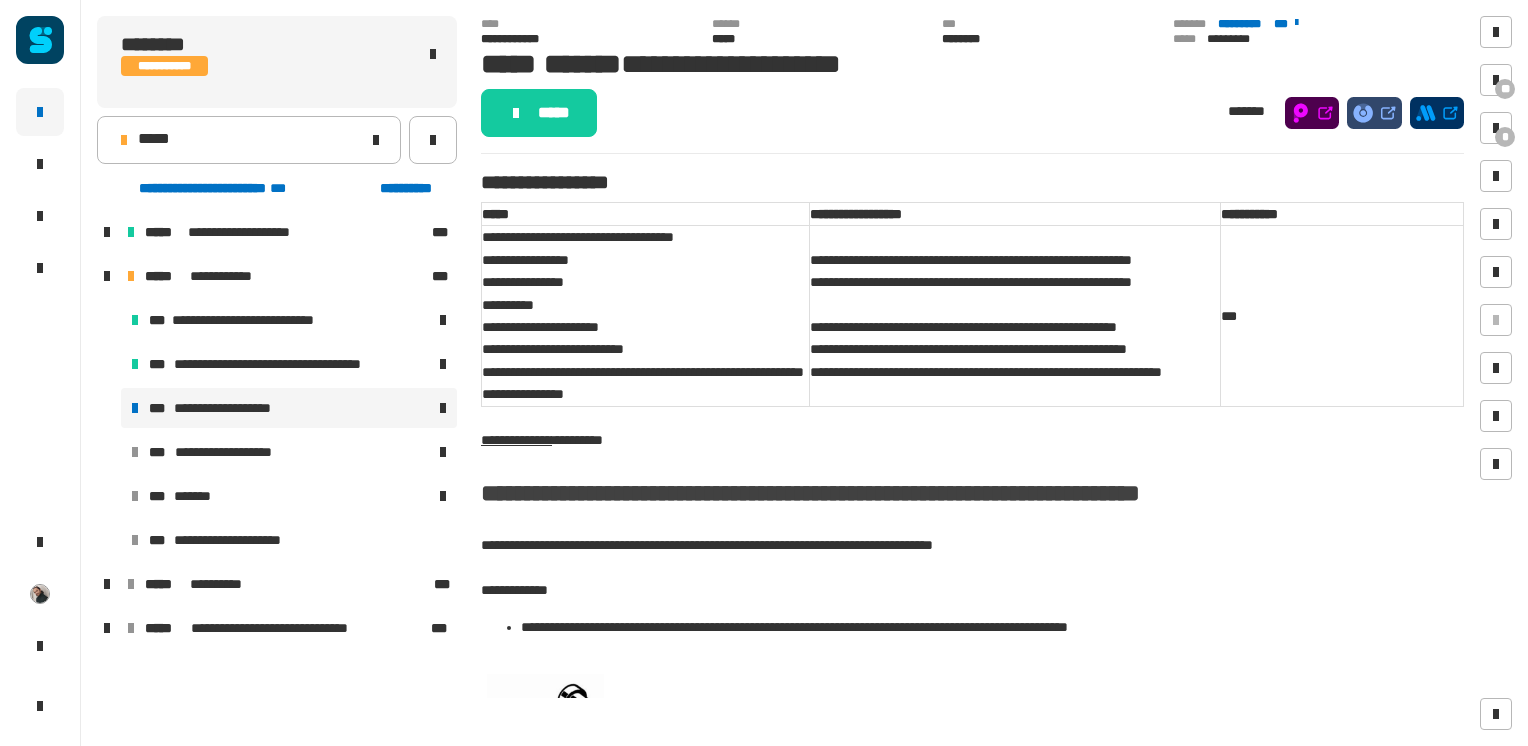 click on "**********" at bounding box center [241, 408] 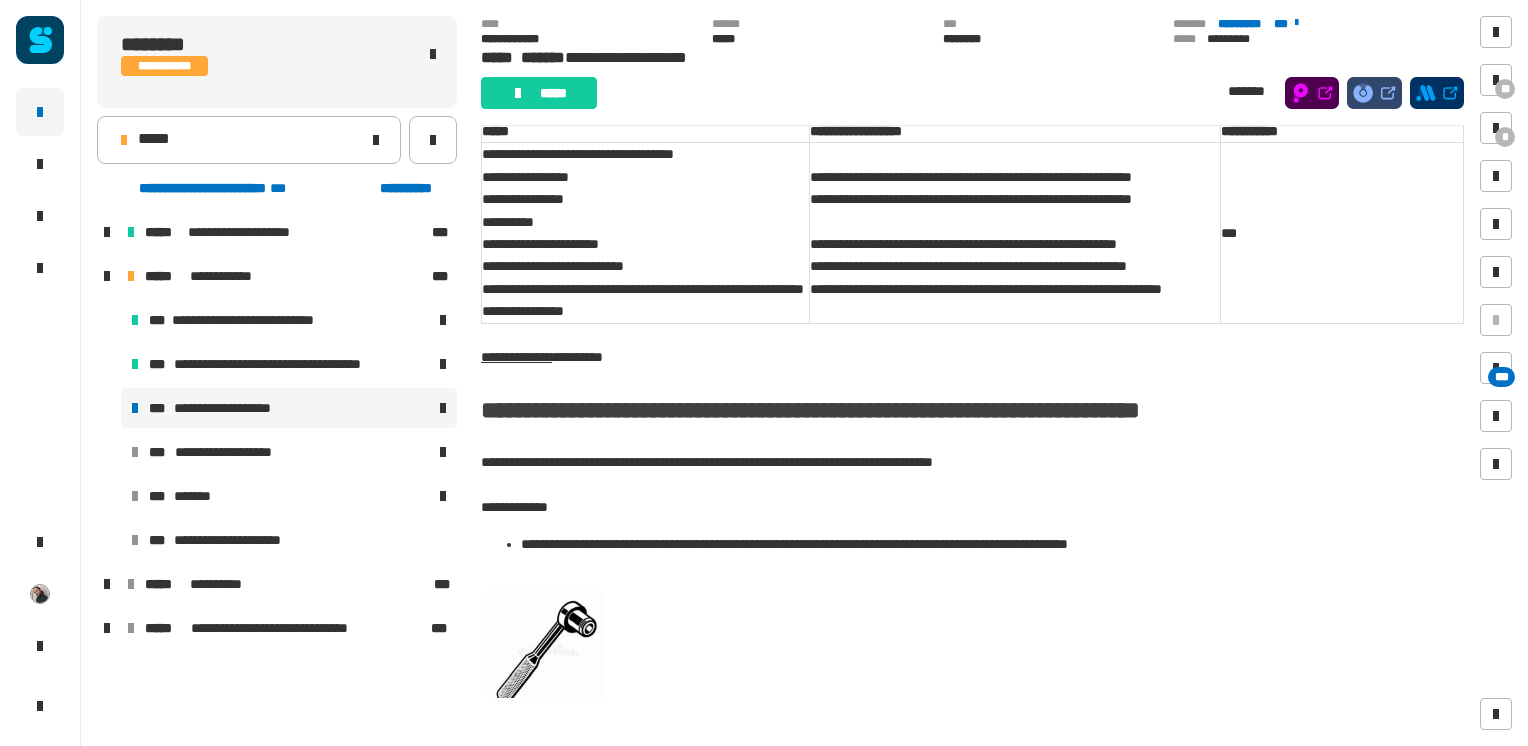 scroll, scrollTop: 47, scrollLeft: 0, axis: vertical 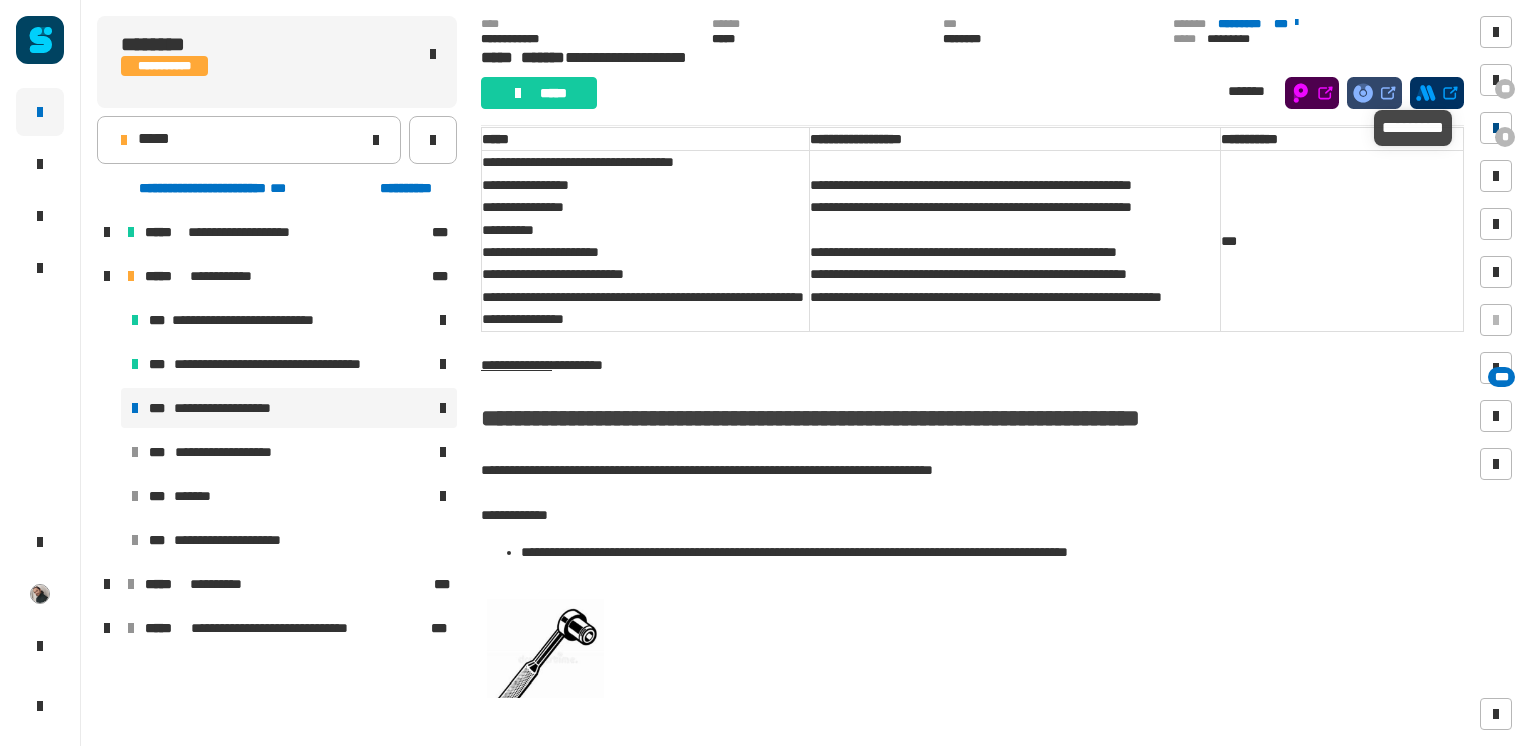 click at bounding box center [1496, 128] 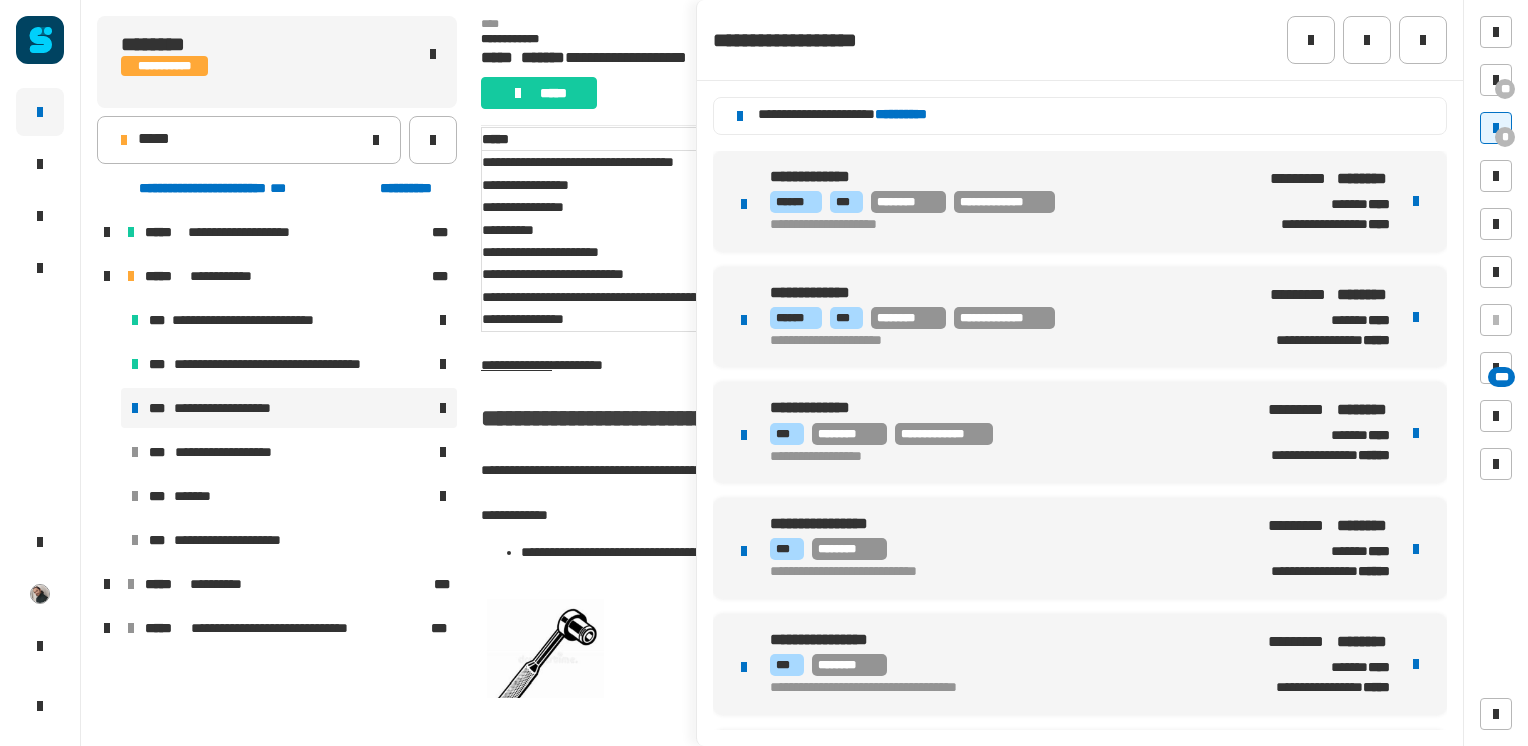 click on "**********" at bounding box center [1080, 201] 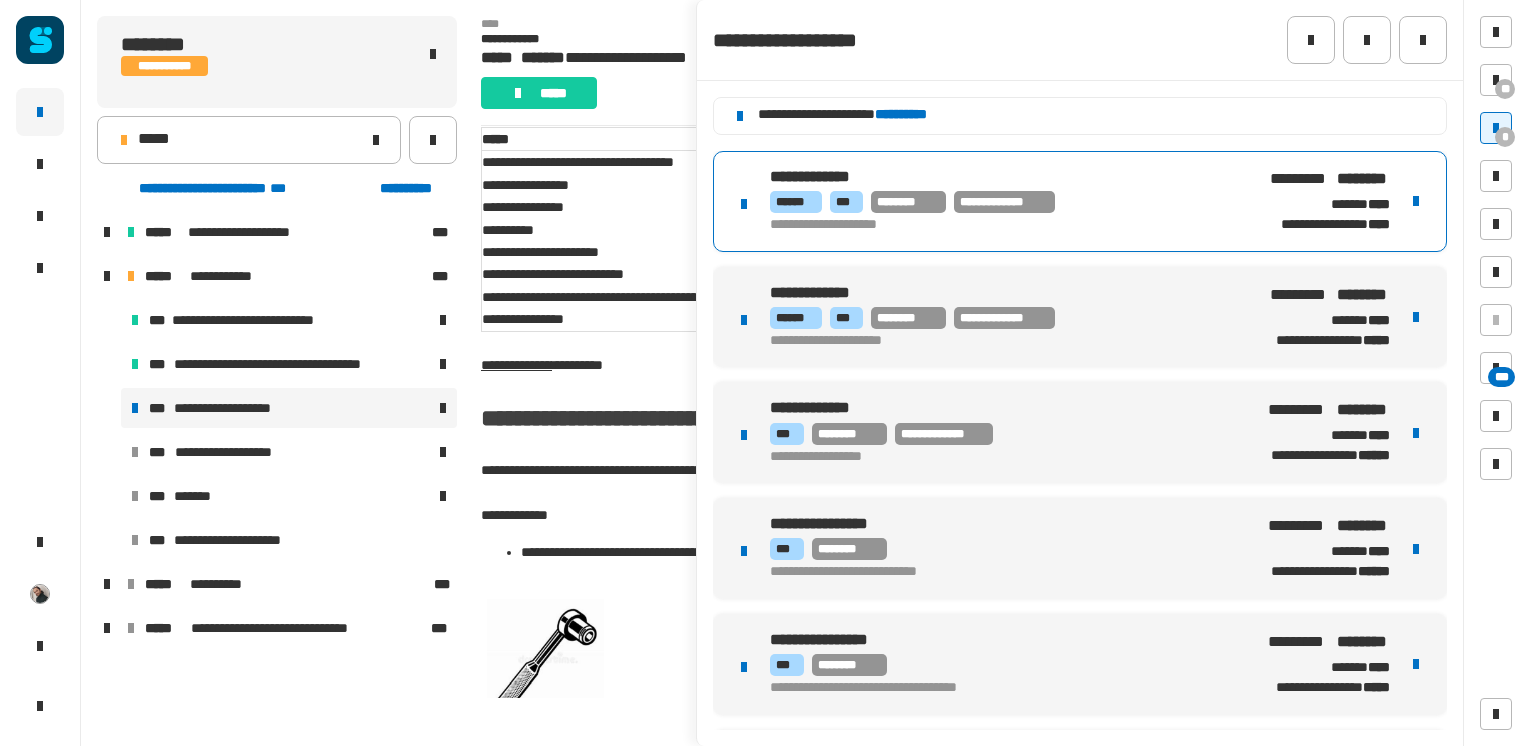 drag, startPoint x: 907, startPoint y: 197, endPoint x: 876, endPoint y: 191, distance: 31.575306 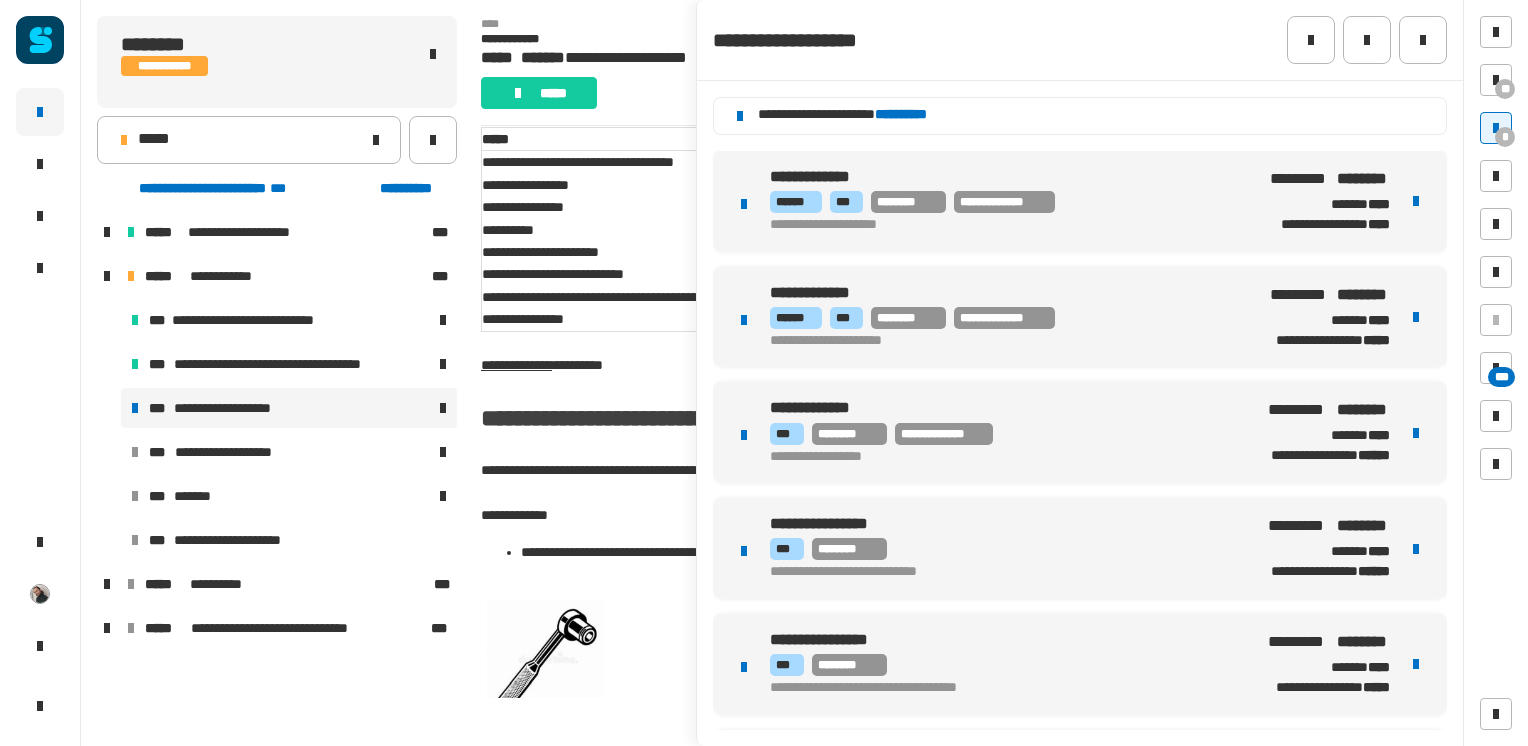 click on "**********" at bounding box center (646, 241) 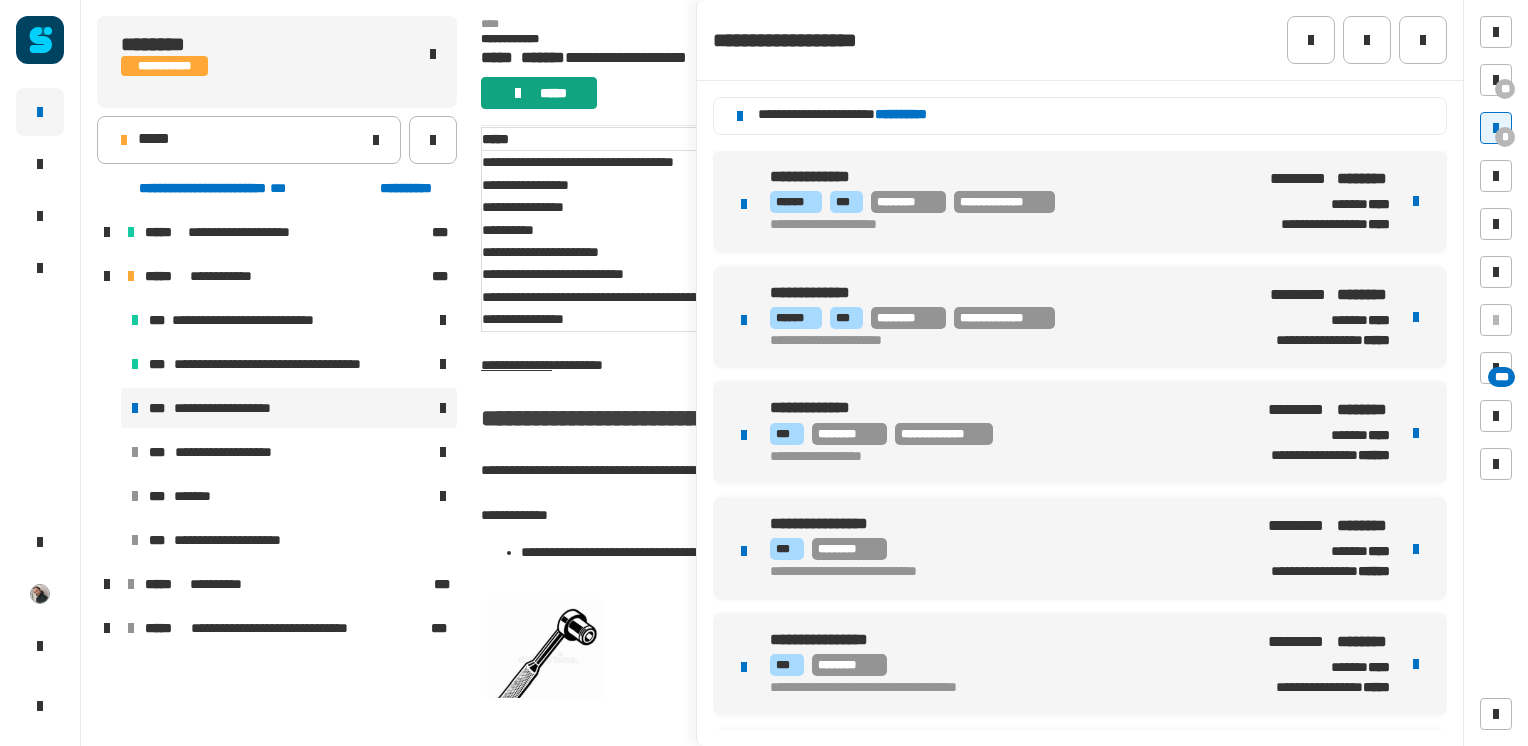 click on "*****" 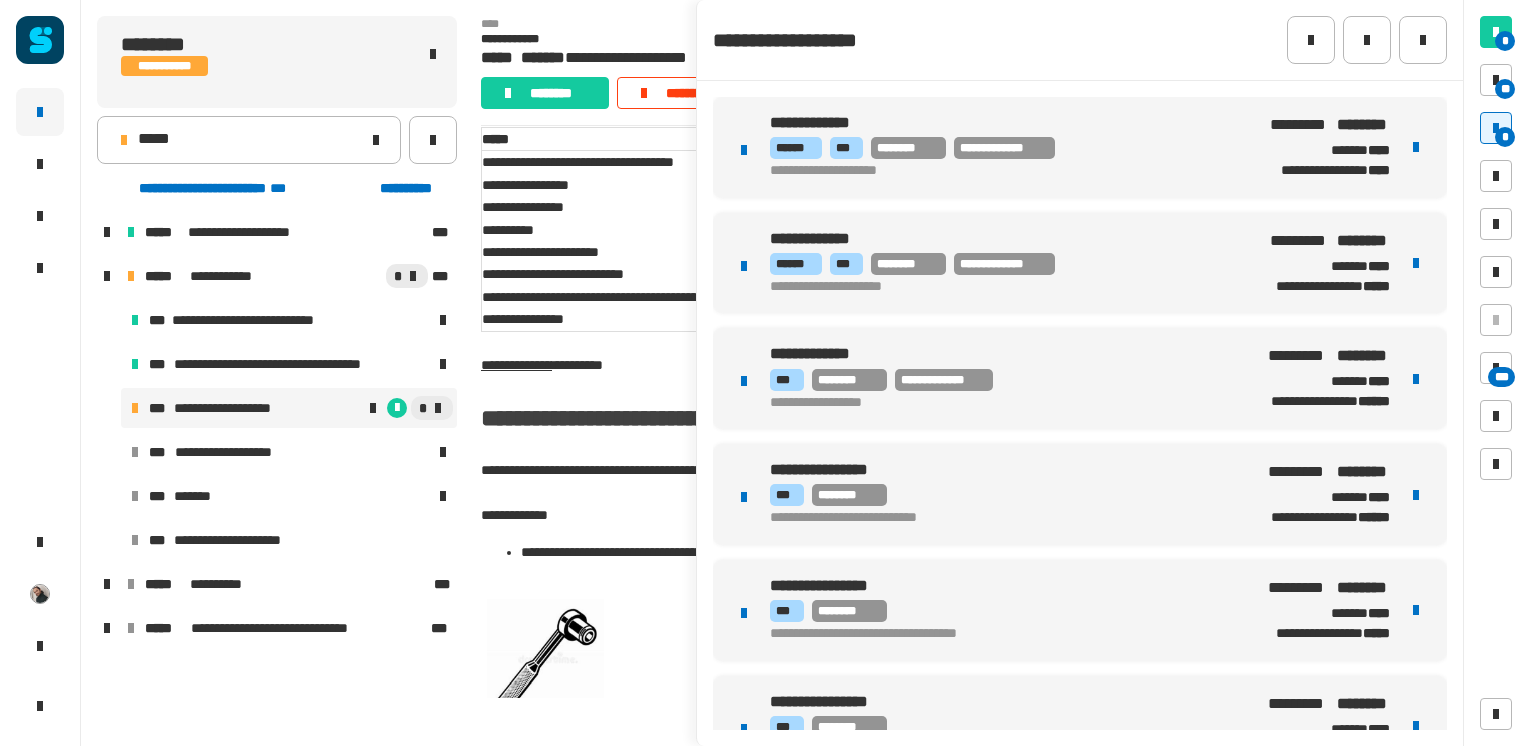 scroll, scrollTop: 18, scrollLeft: 0, axis: vertical 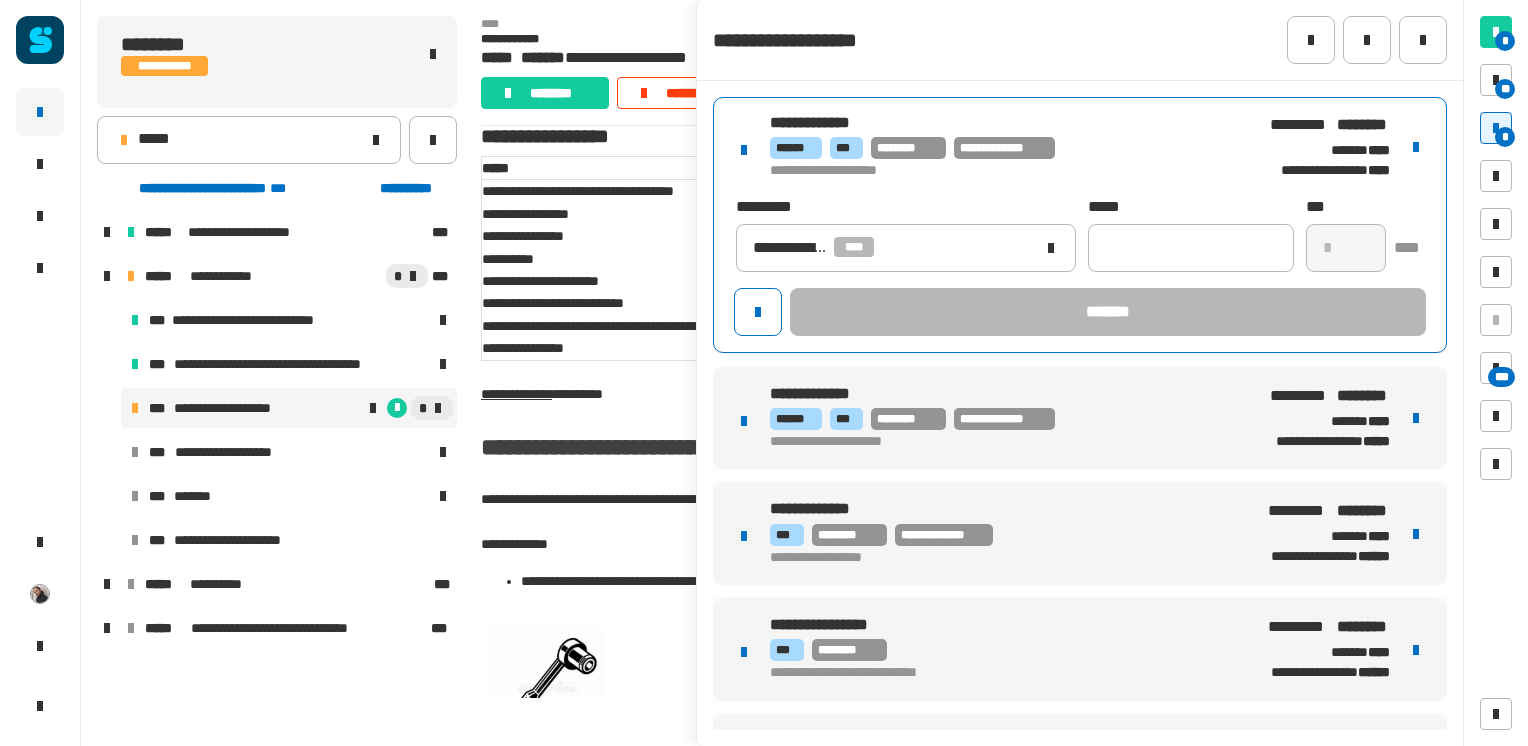 click on "********" at bounding box center (908, 148) 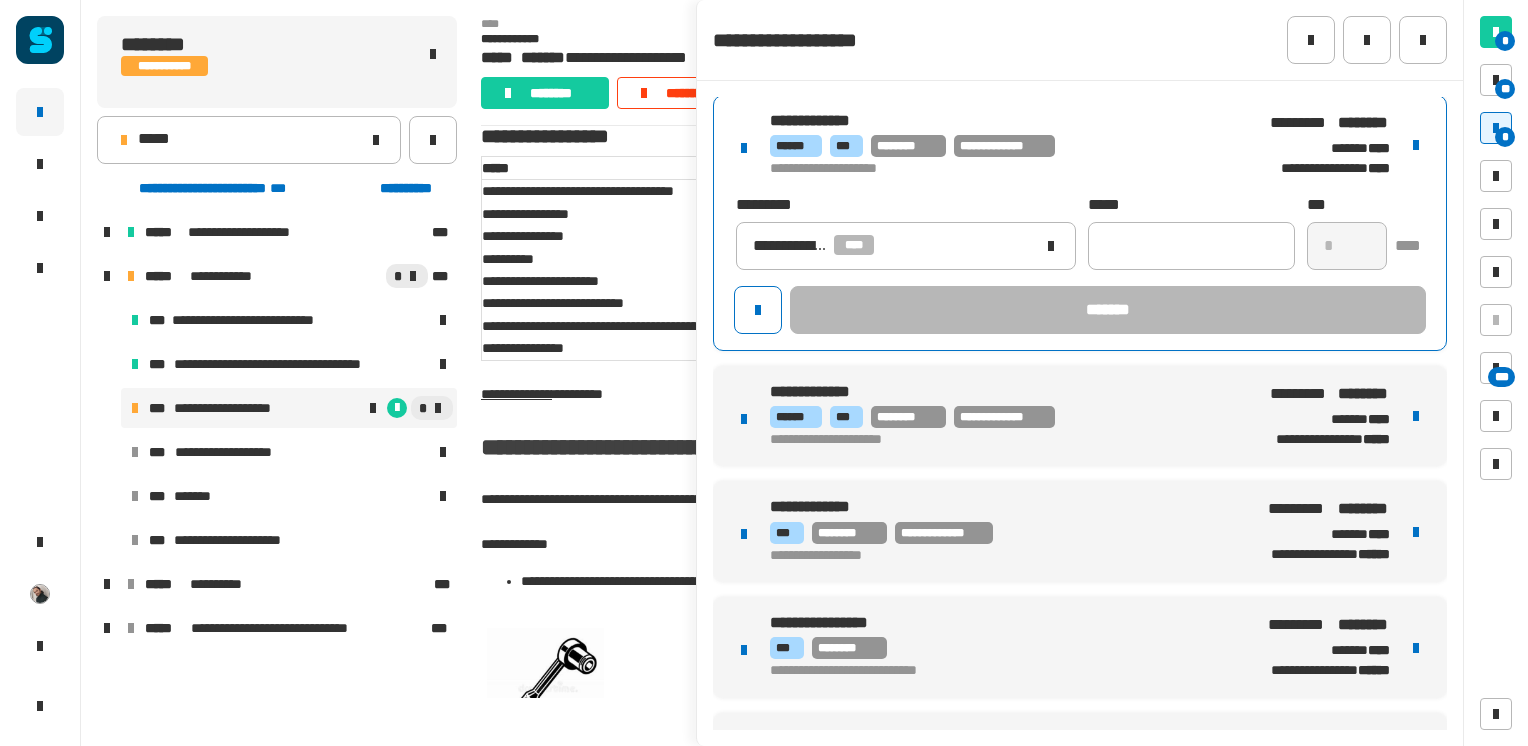 scroll, scrollTop: 0, scrollLeft: 0, axis: both 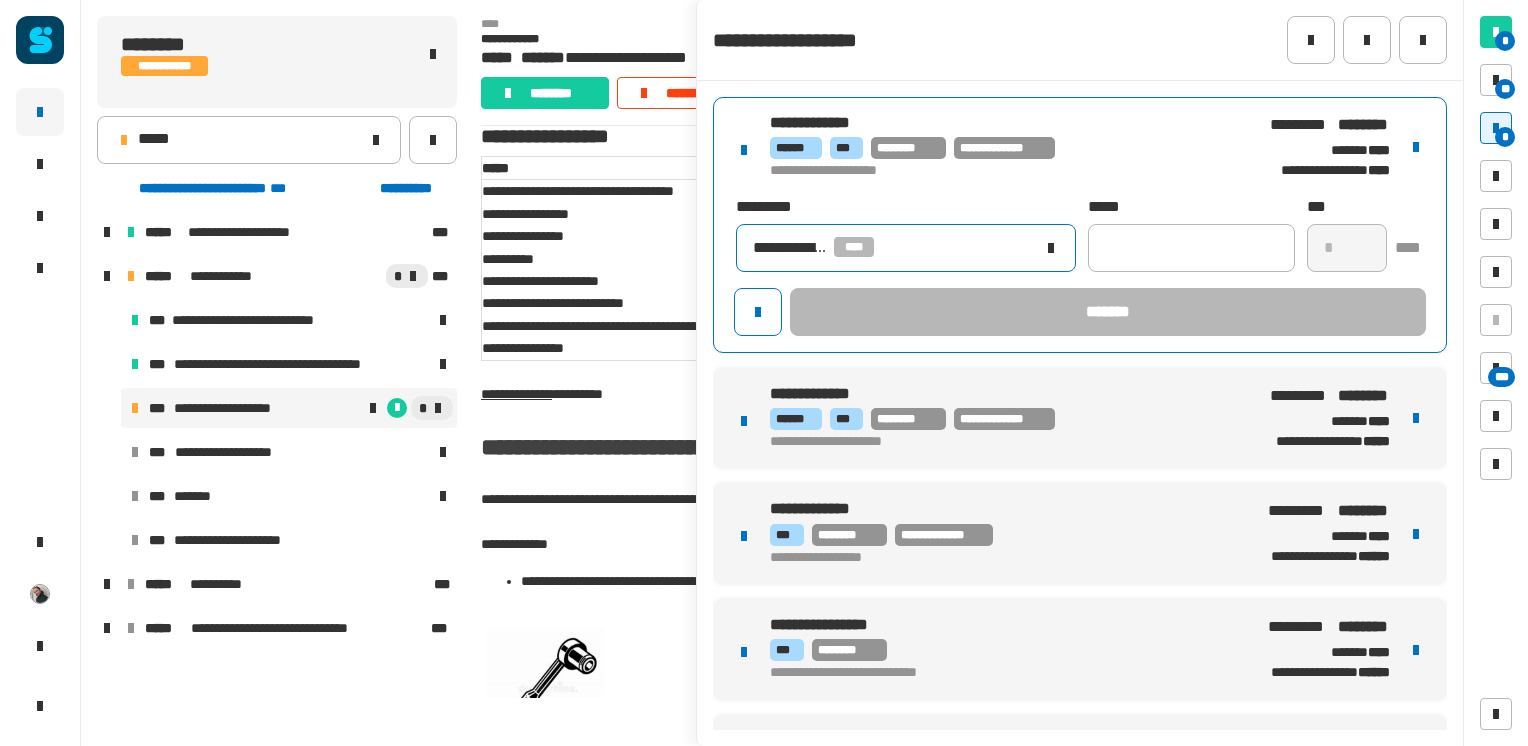 click on "**********" 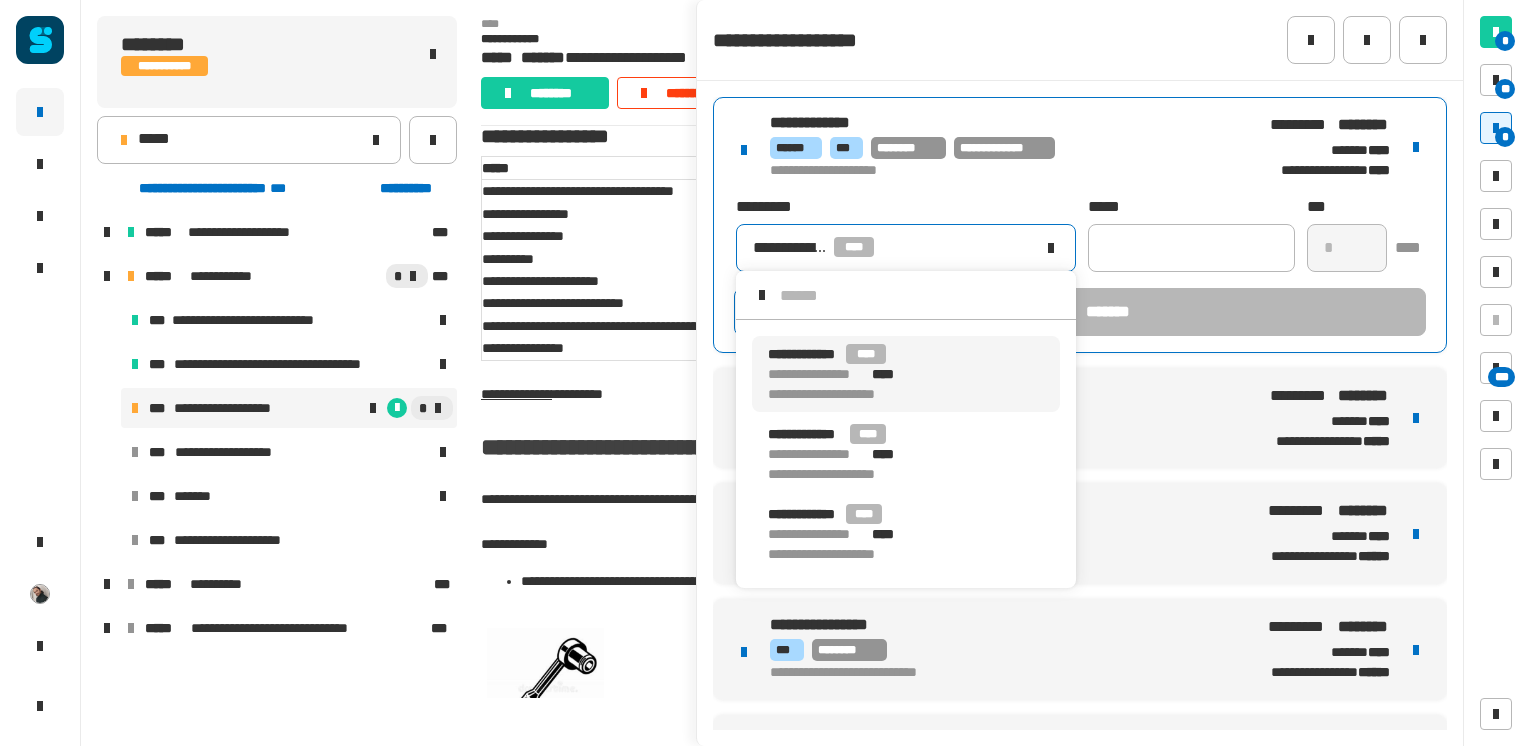 click on "**********" 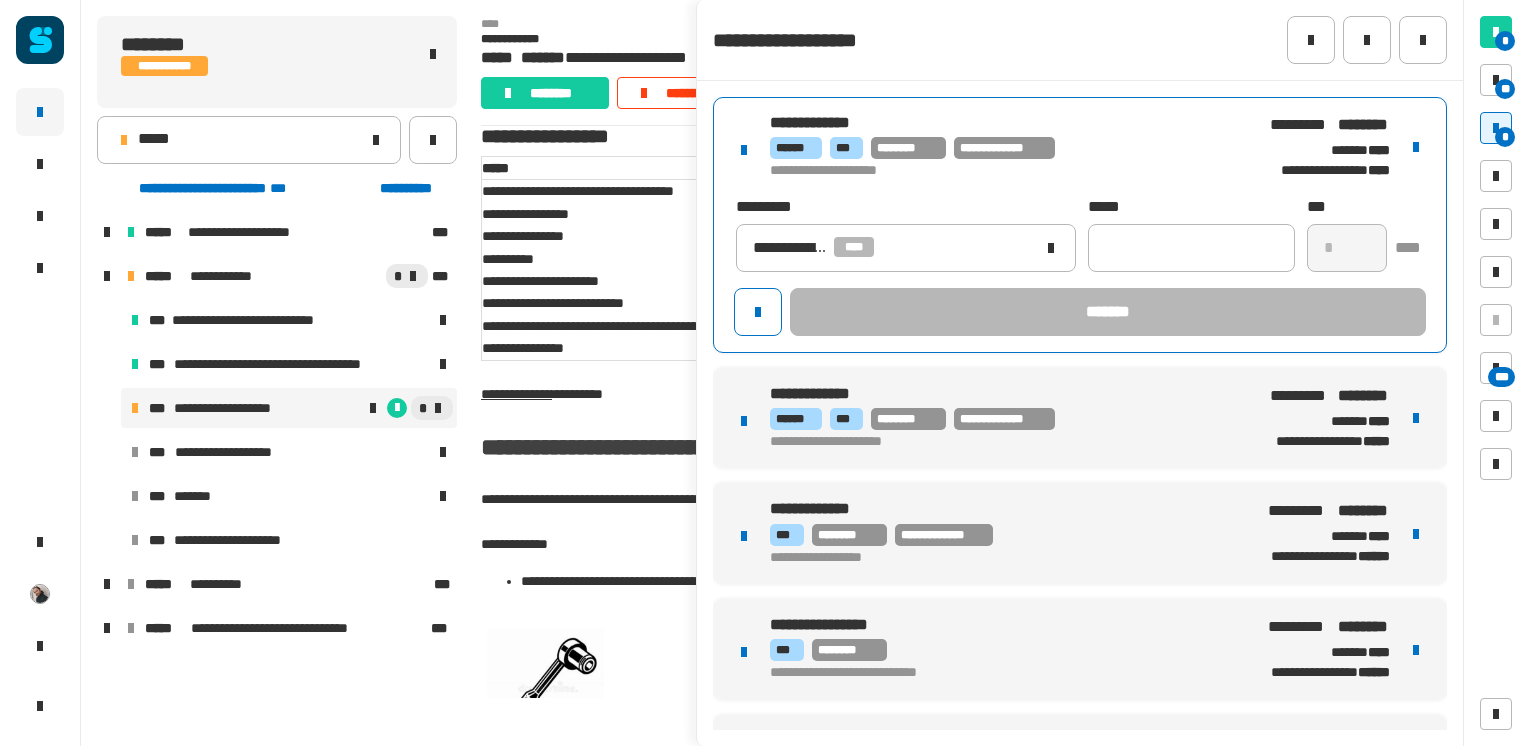 click on "**********" at bounding box center (1080, 418) 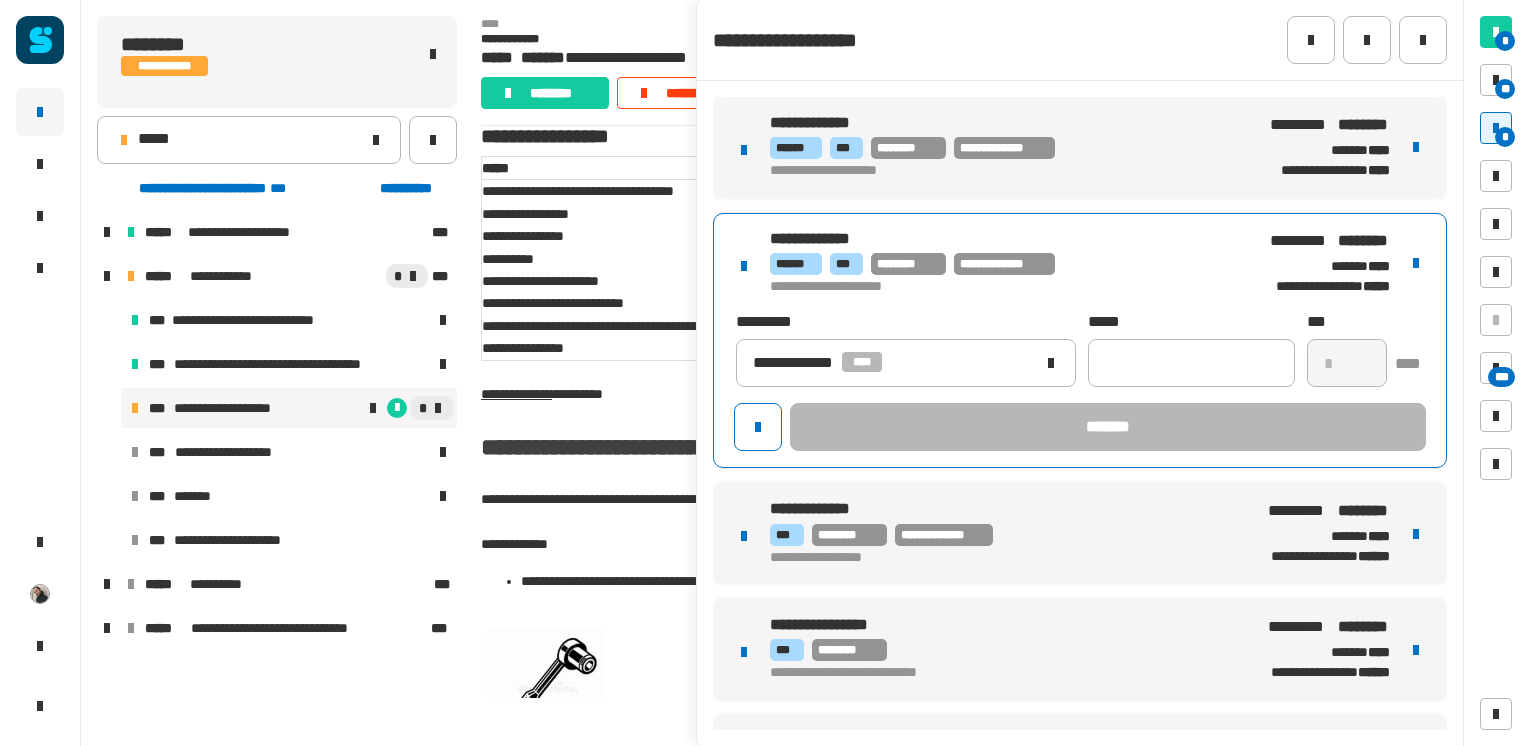 click on "**********" at bounding box center [993, 172] 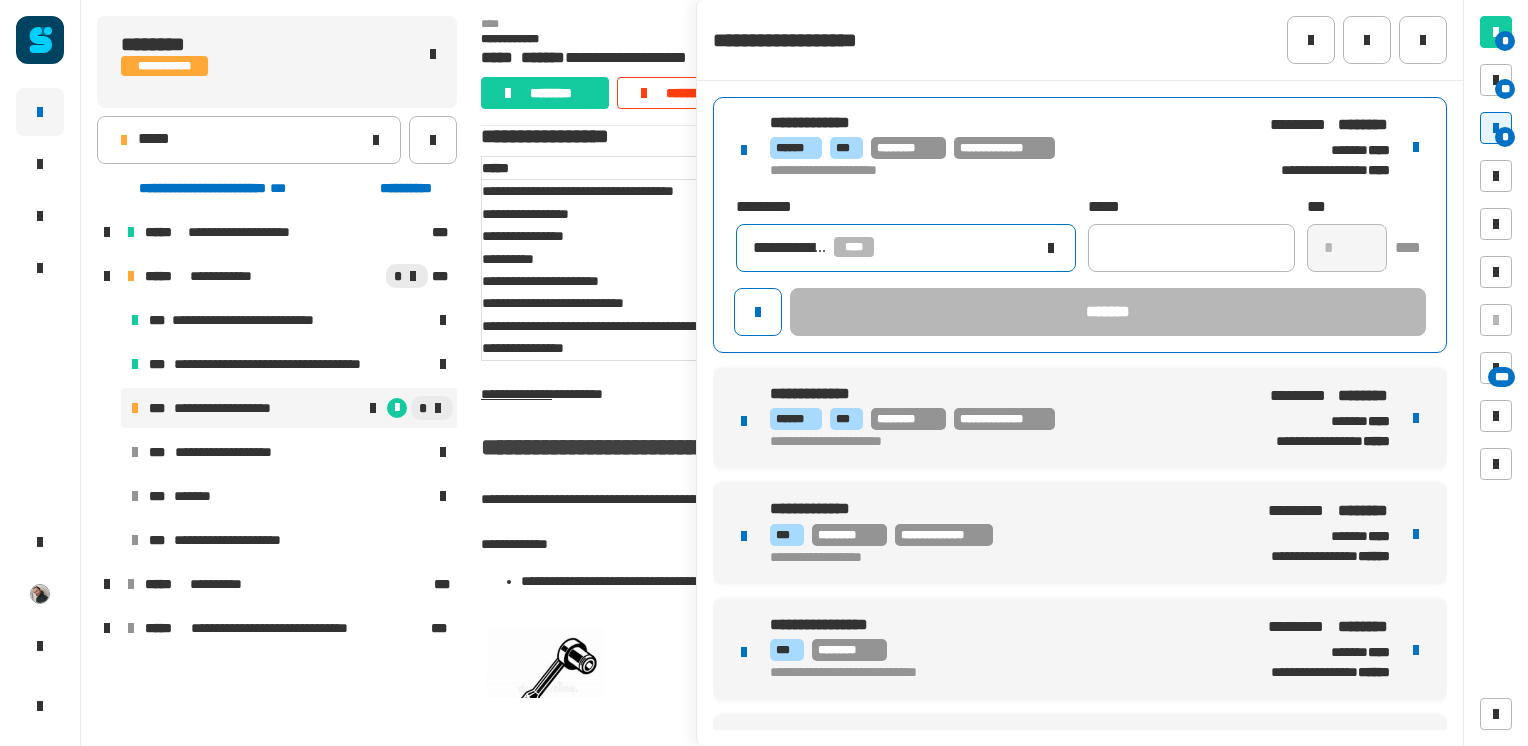click on "**********" 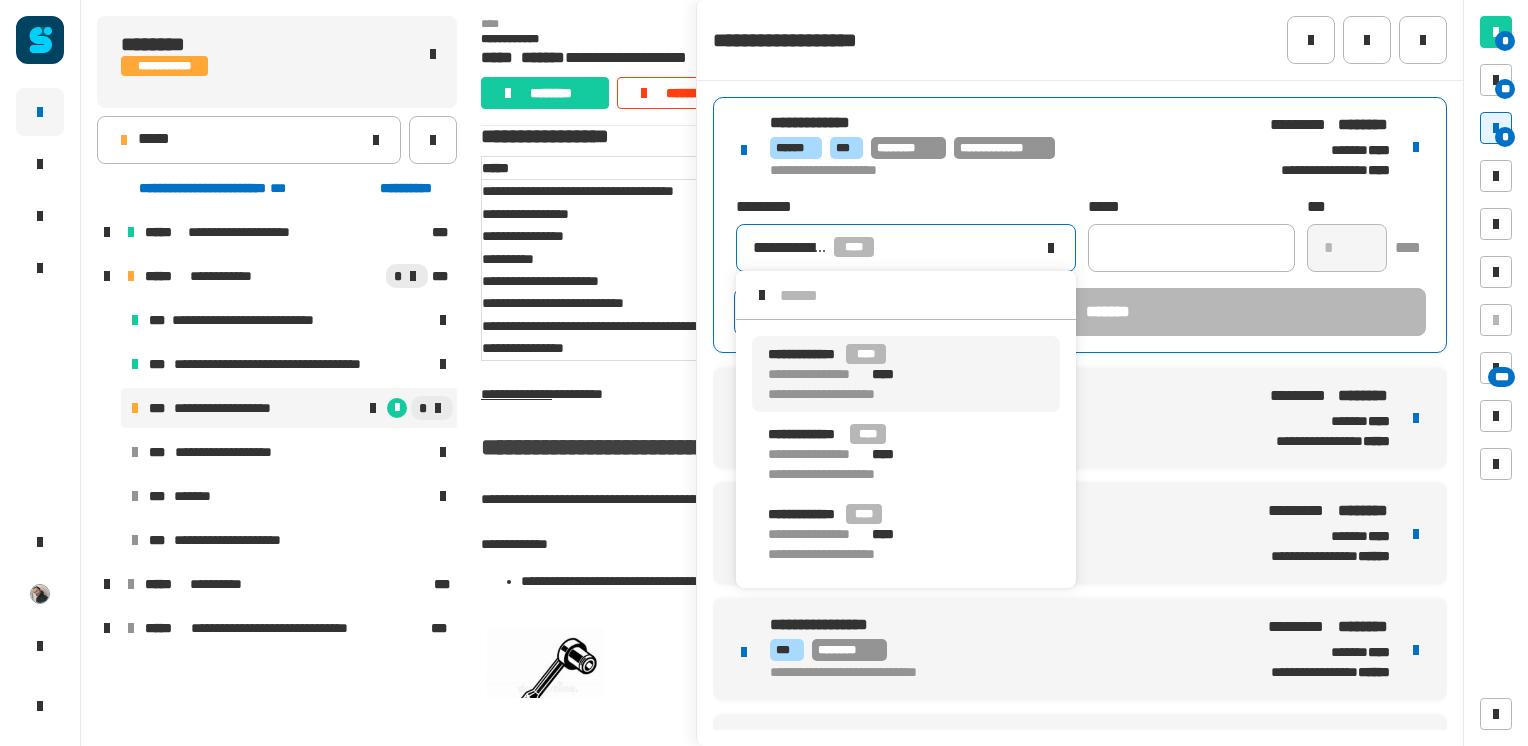 click on "**********" 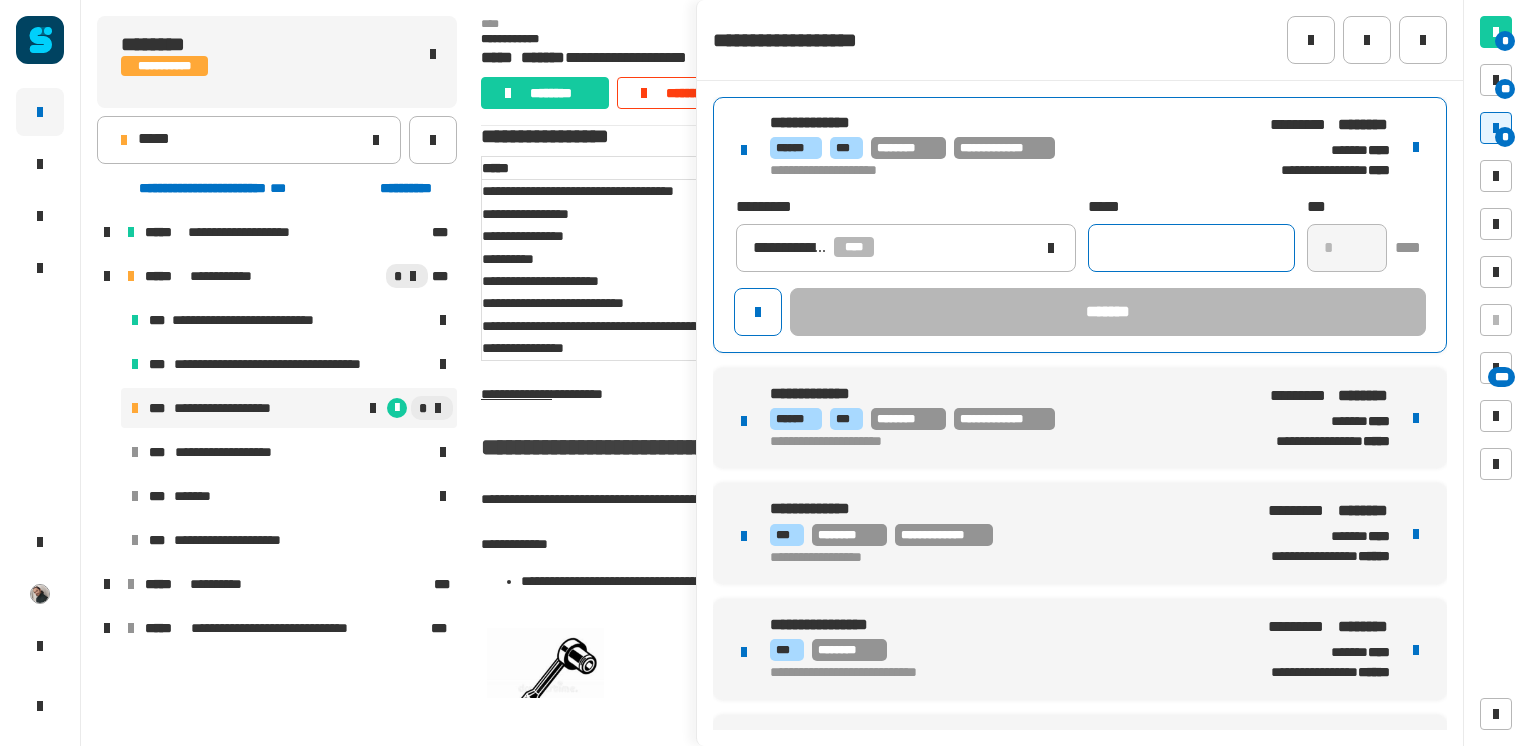 click 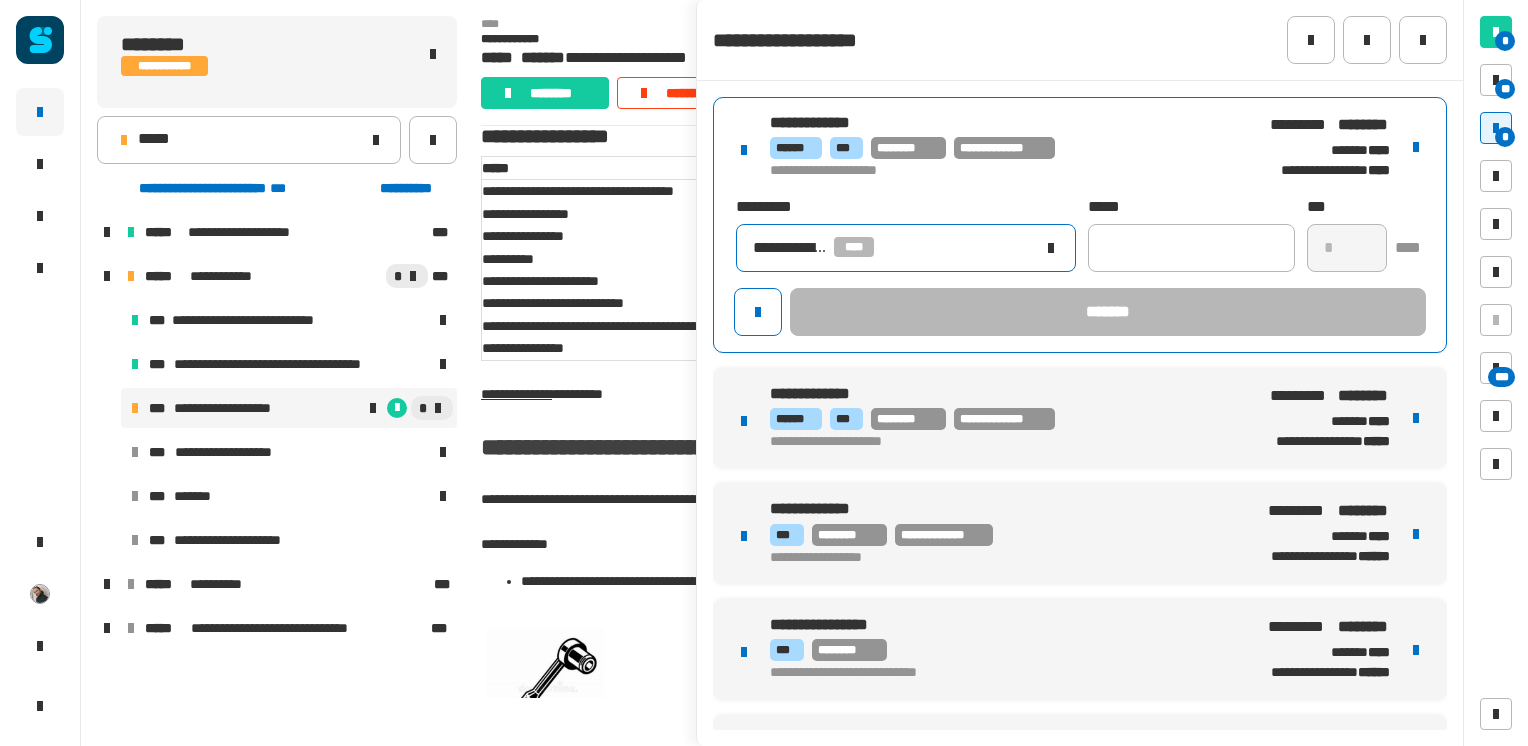 click on "**********" 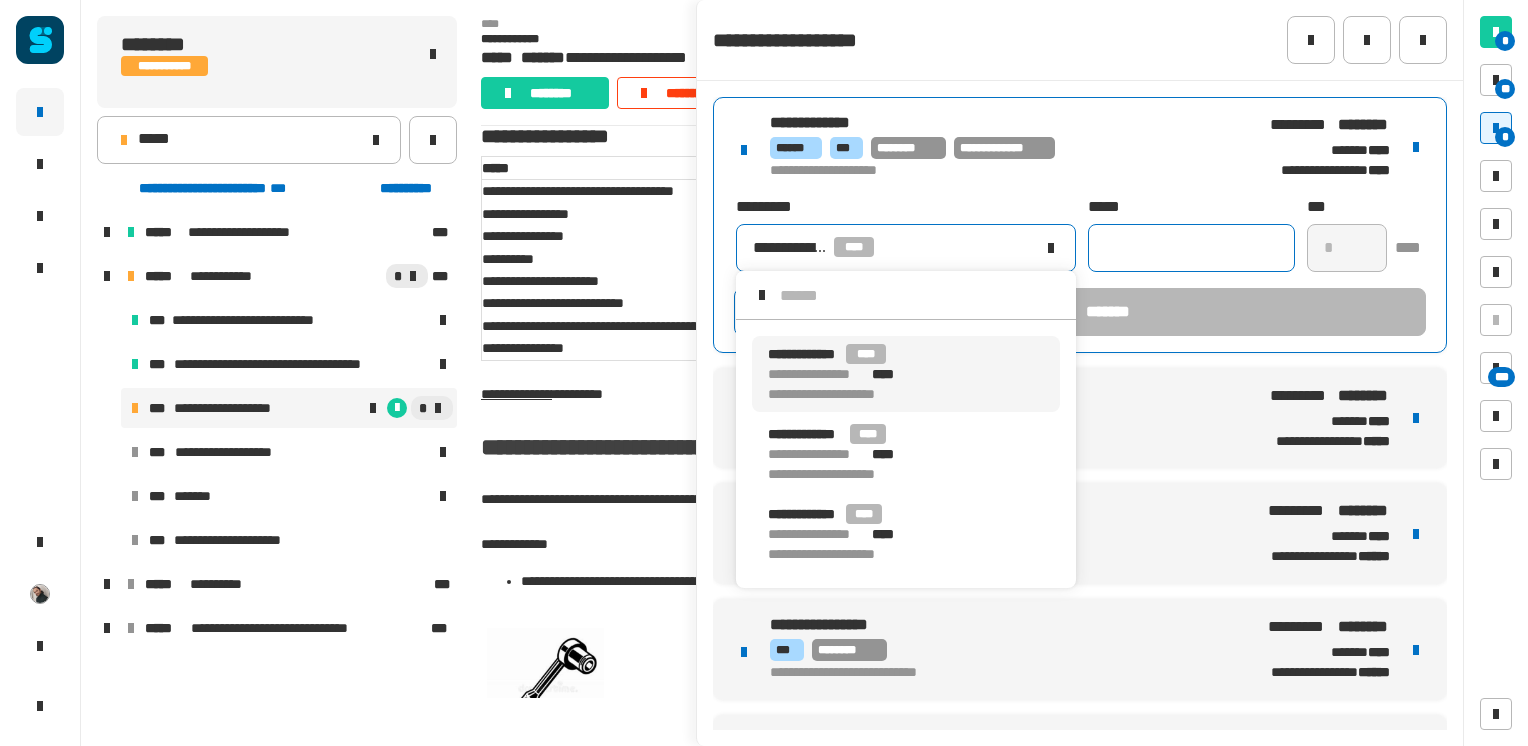 click 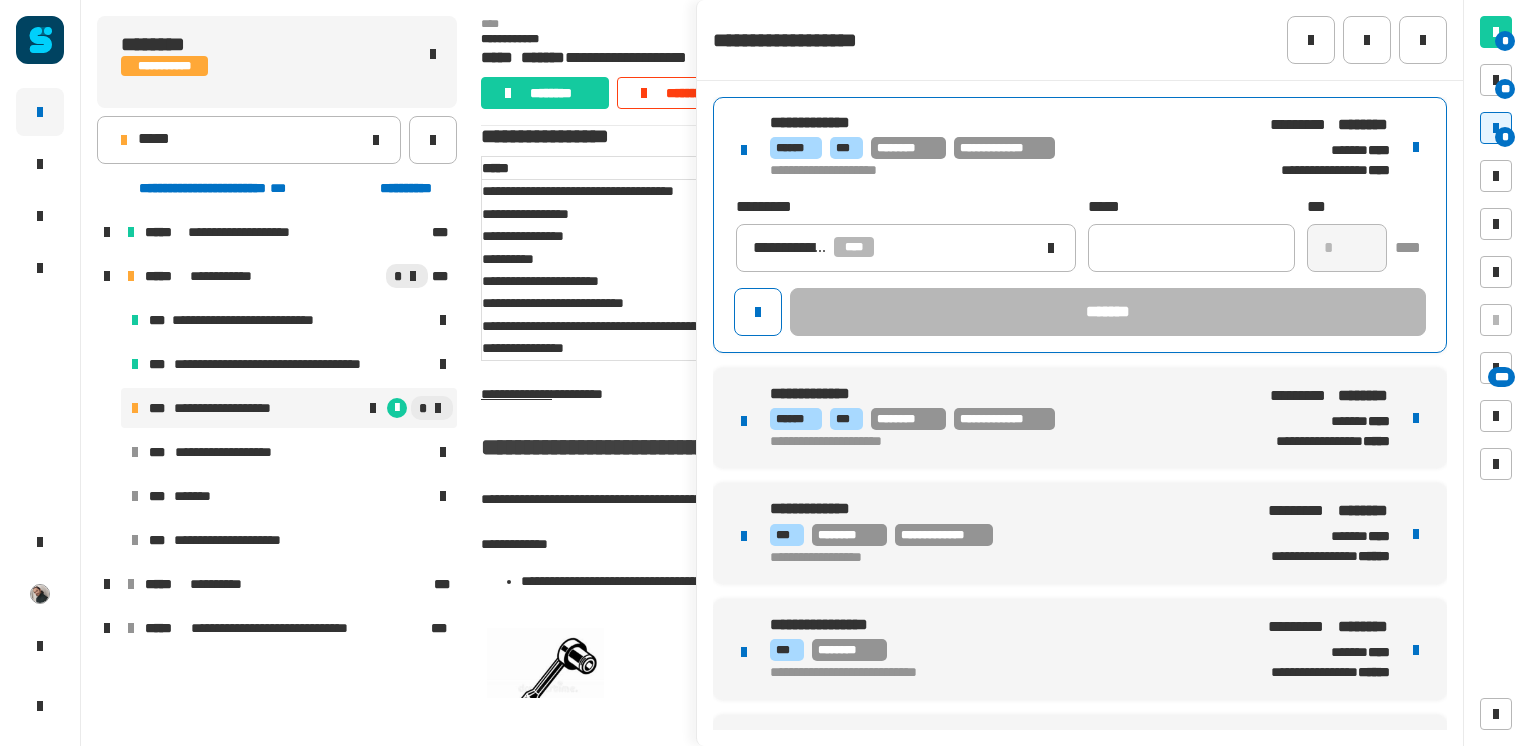 click on "**********" at bounding box center (1080, 418) 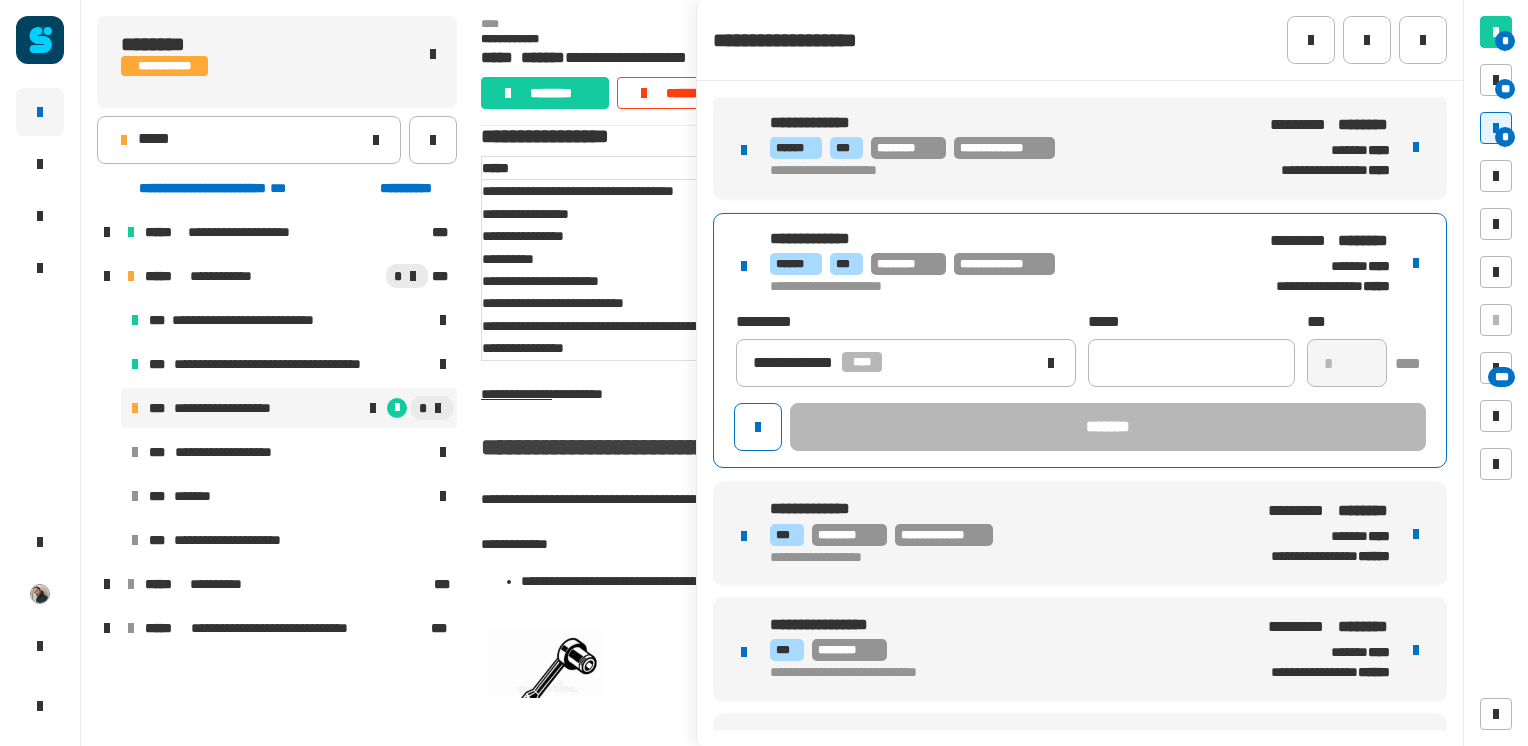 click on "**********" at bounding box center (1080, 533) 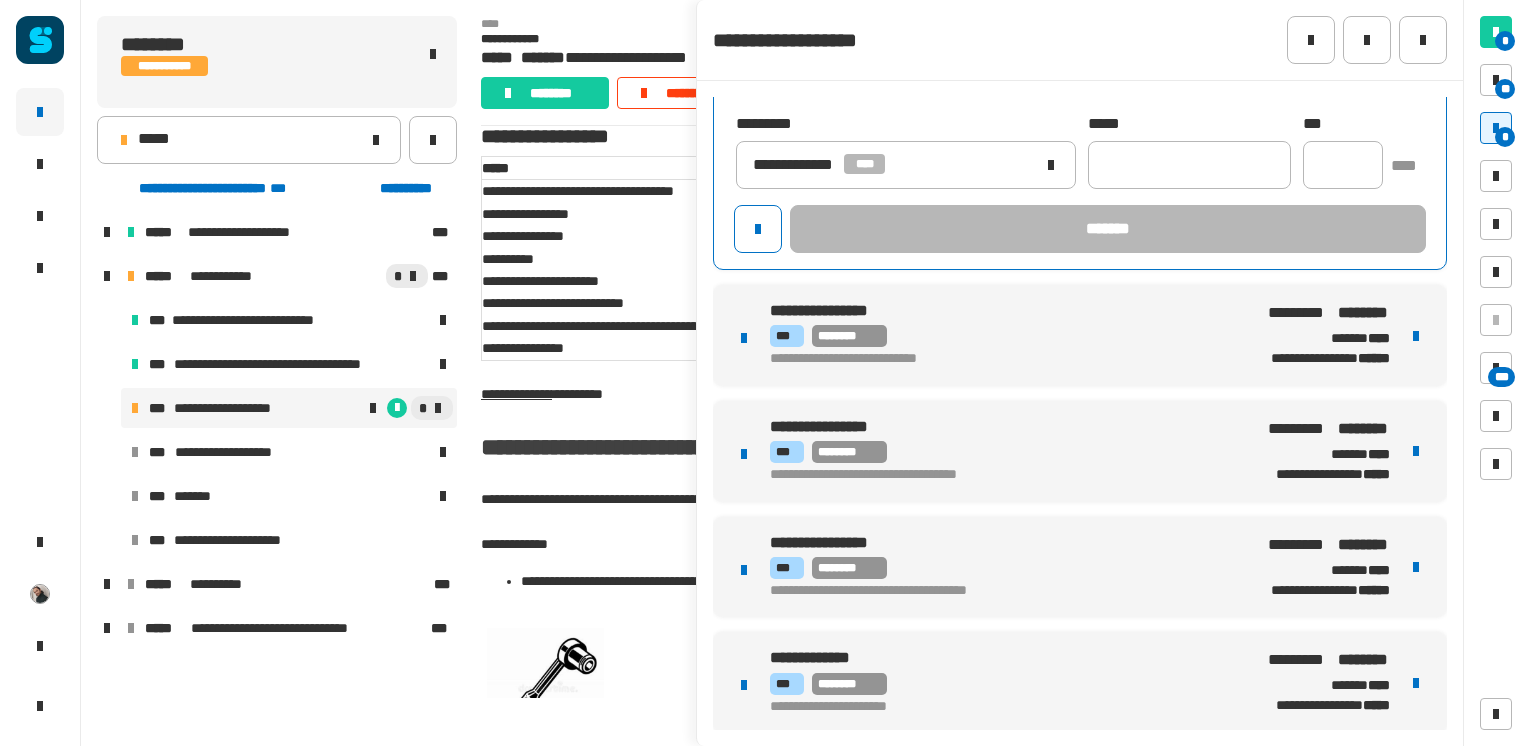 scroll, scrollTop: 0, scrollLeft: 0, axis: both 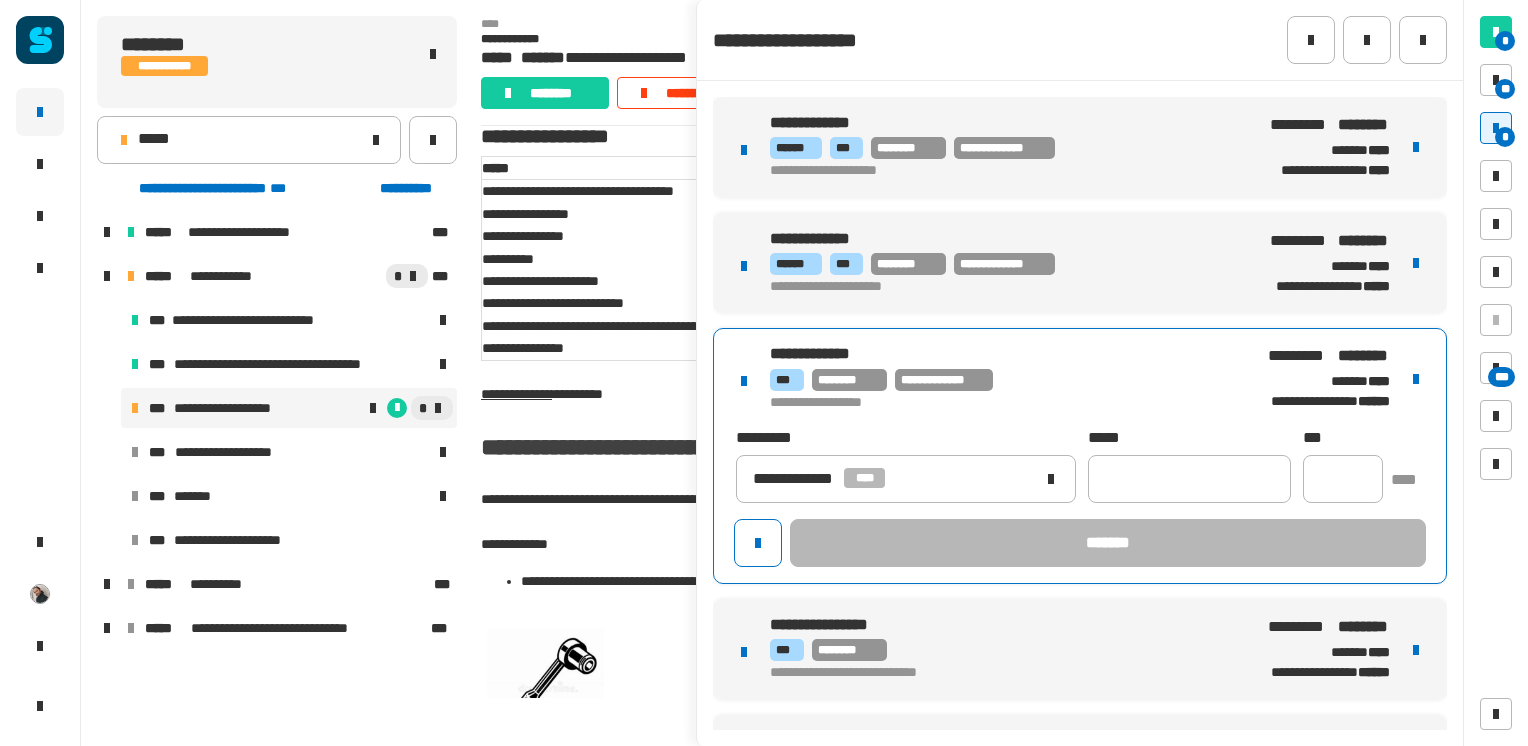 click on "**********" at bounding box center (1080, 147) 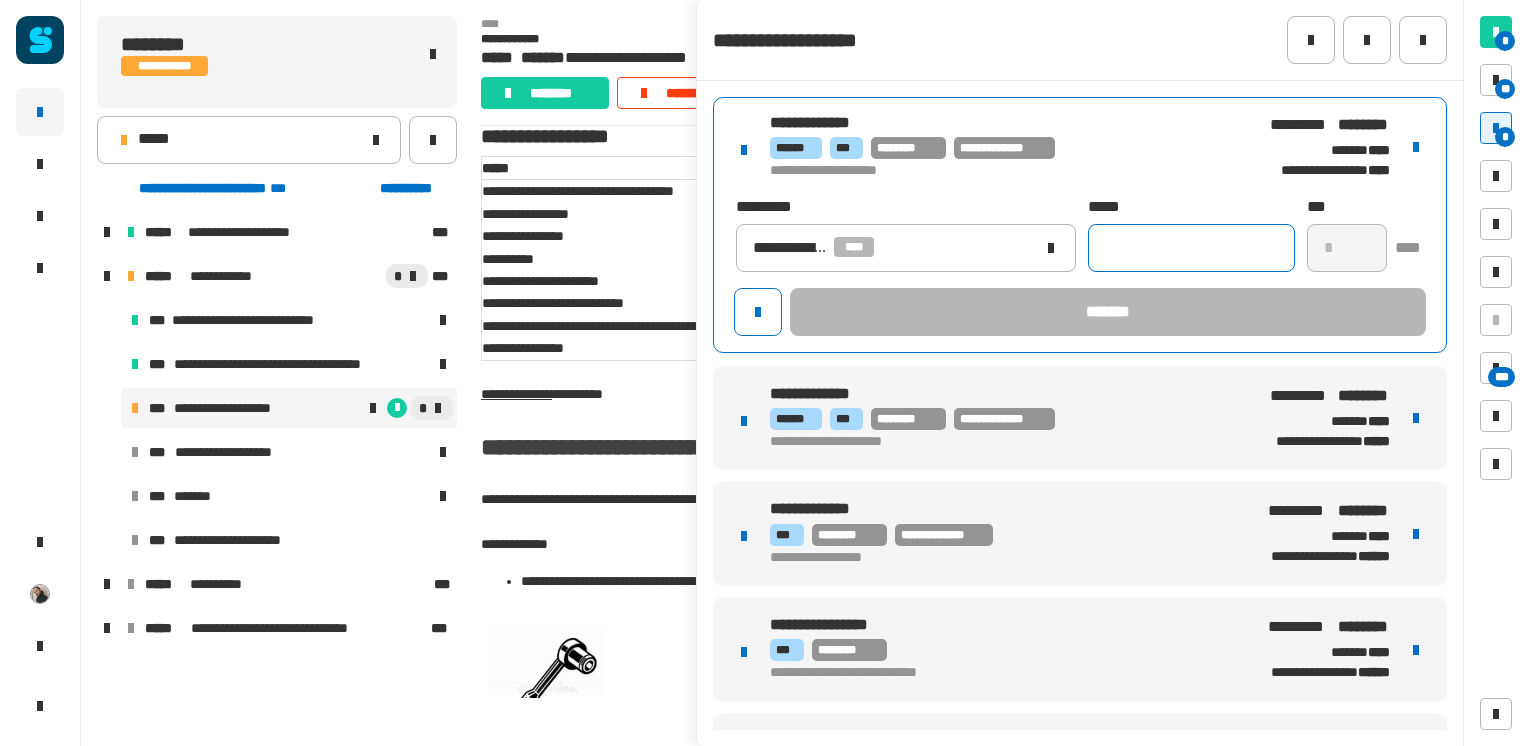 click 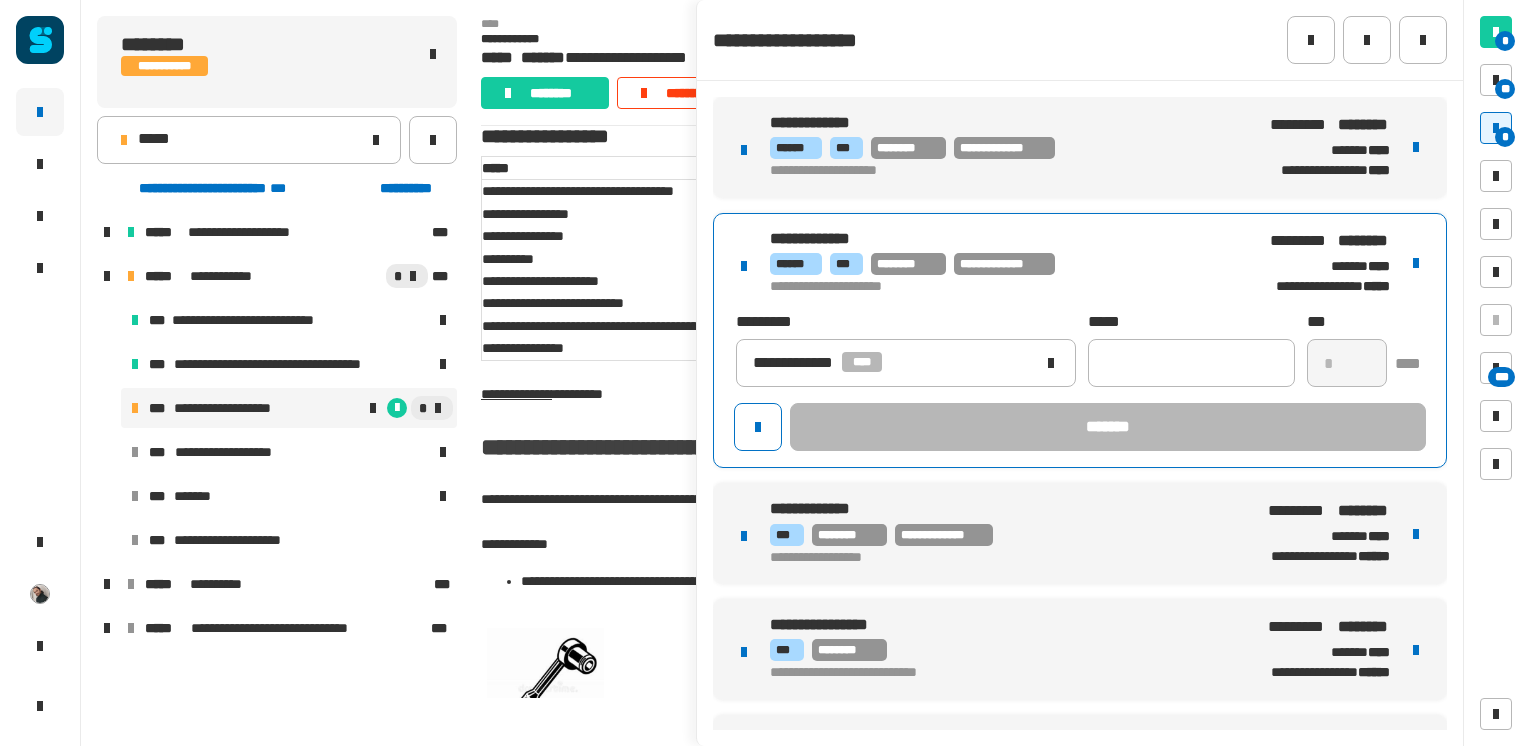 click on "**********" at bounding box center [1080, 341] 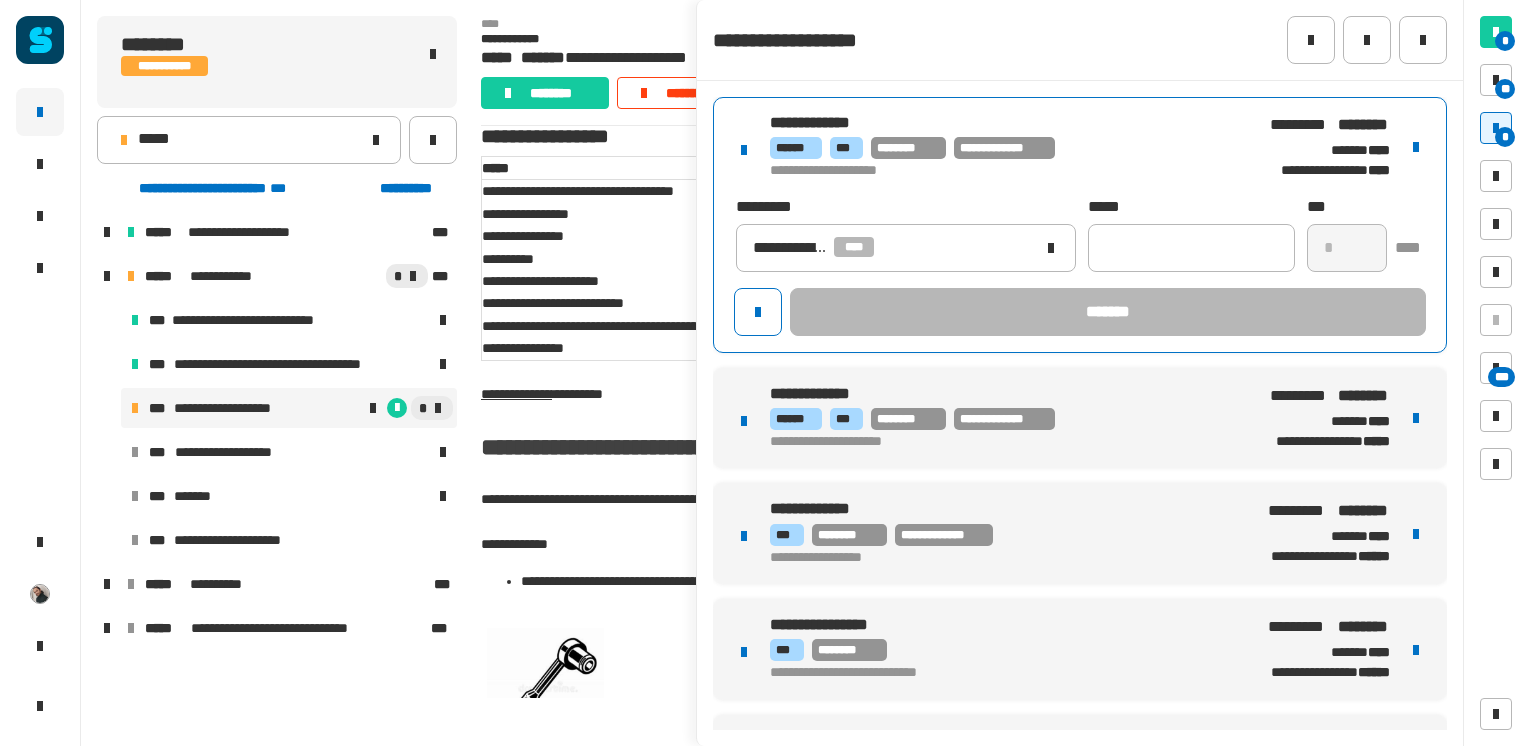 click on "**********" at bounding box center (1005, 147) 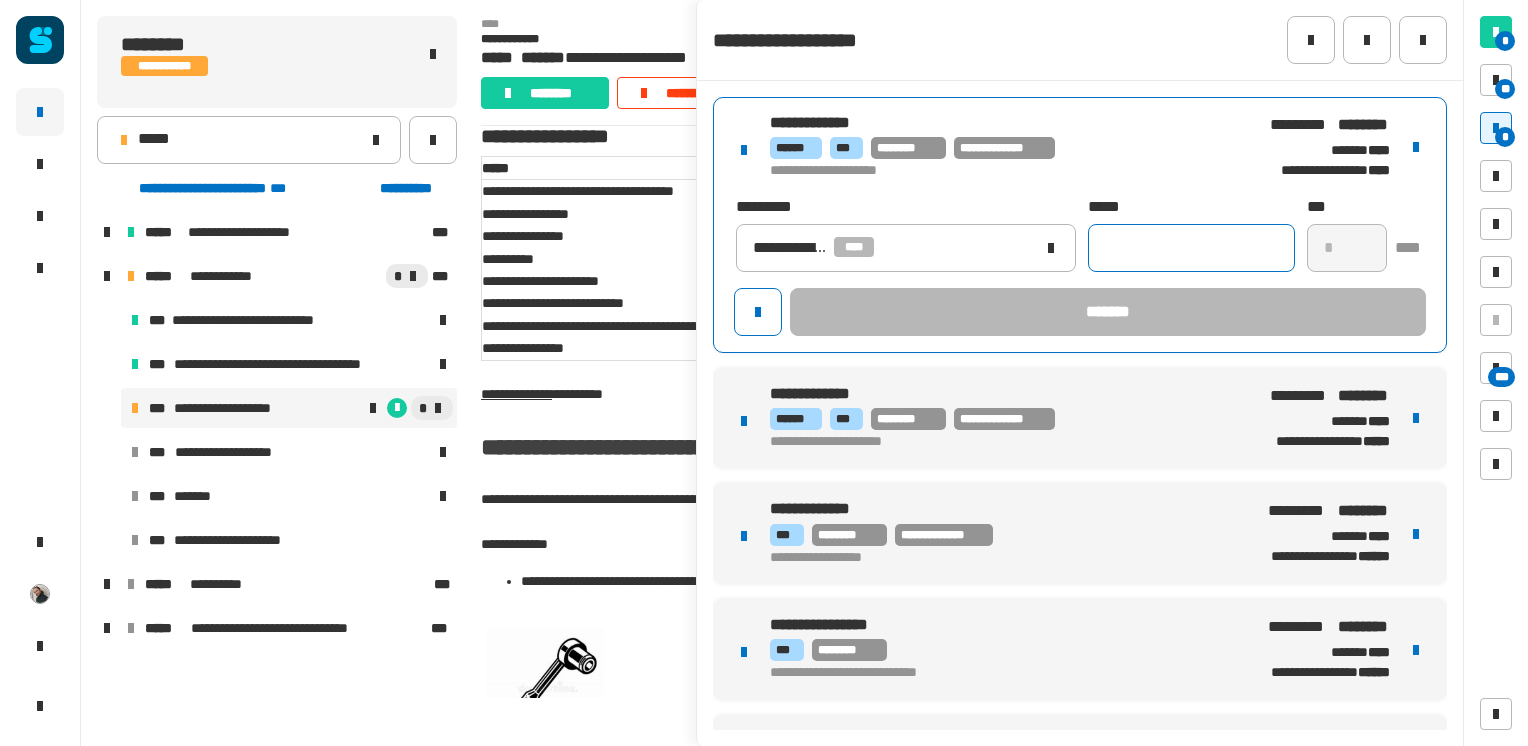 click 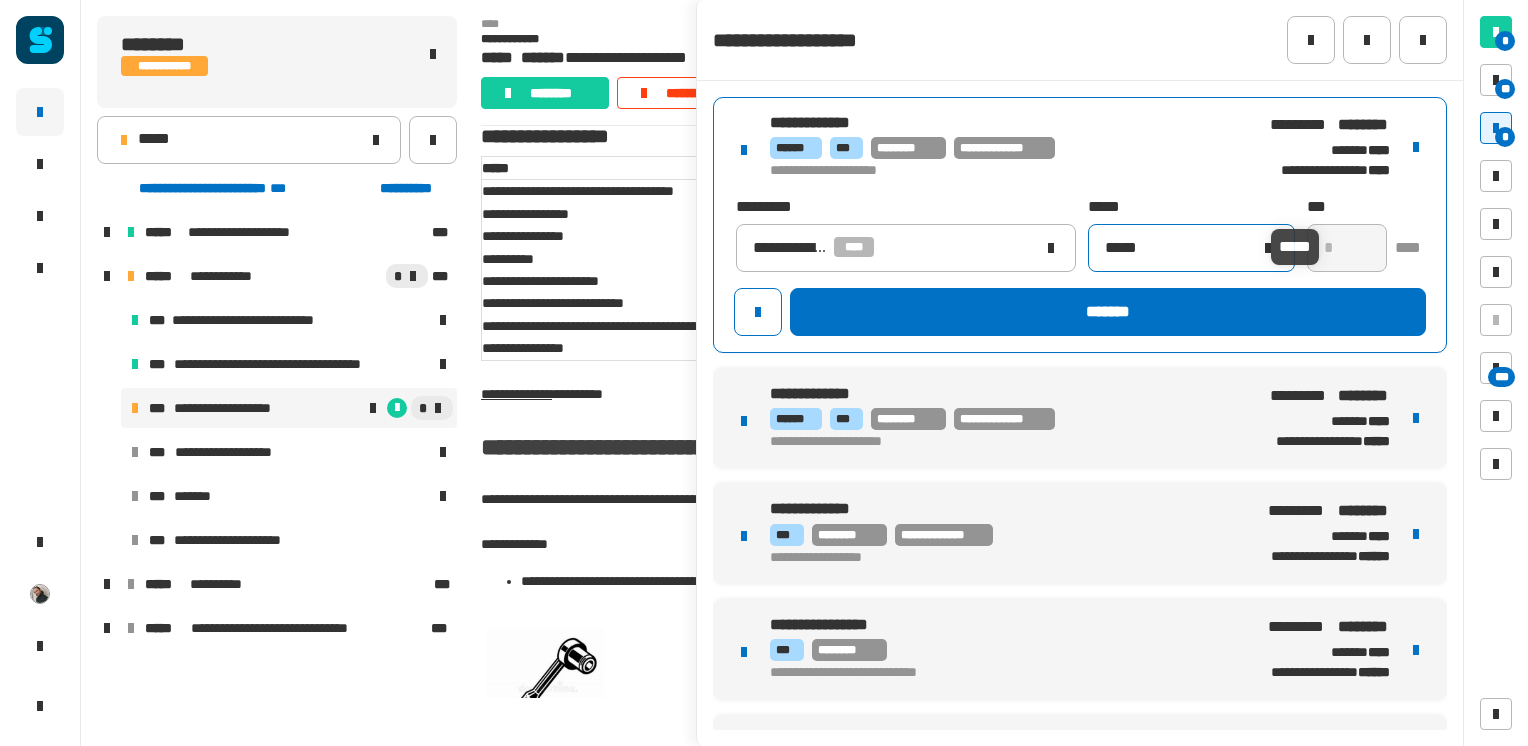 click on "*****" 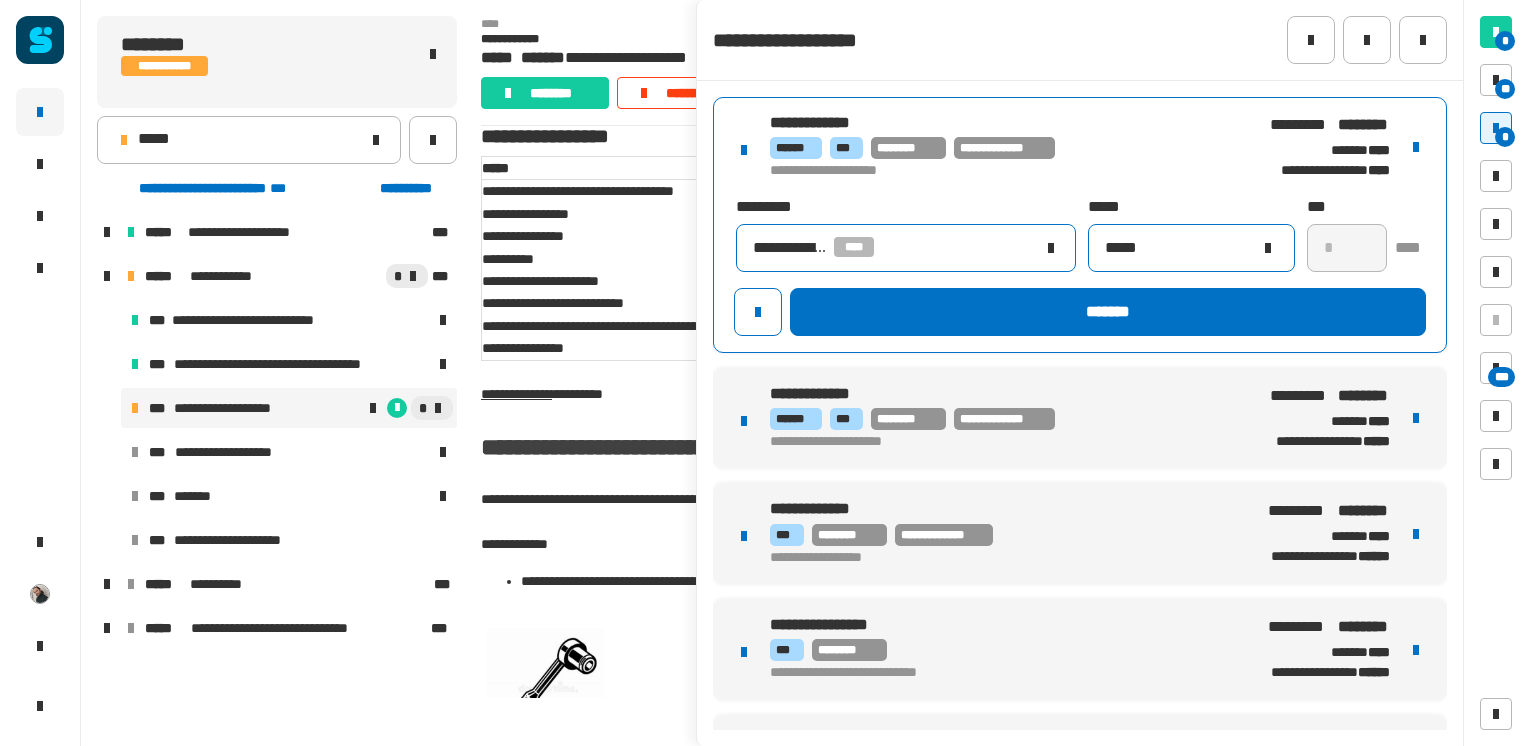 type on "*****" 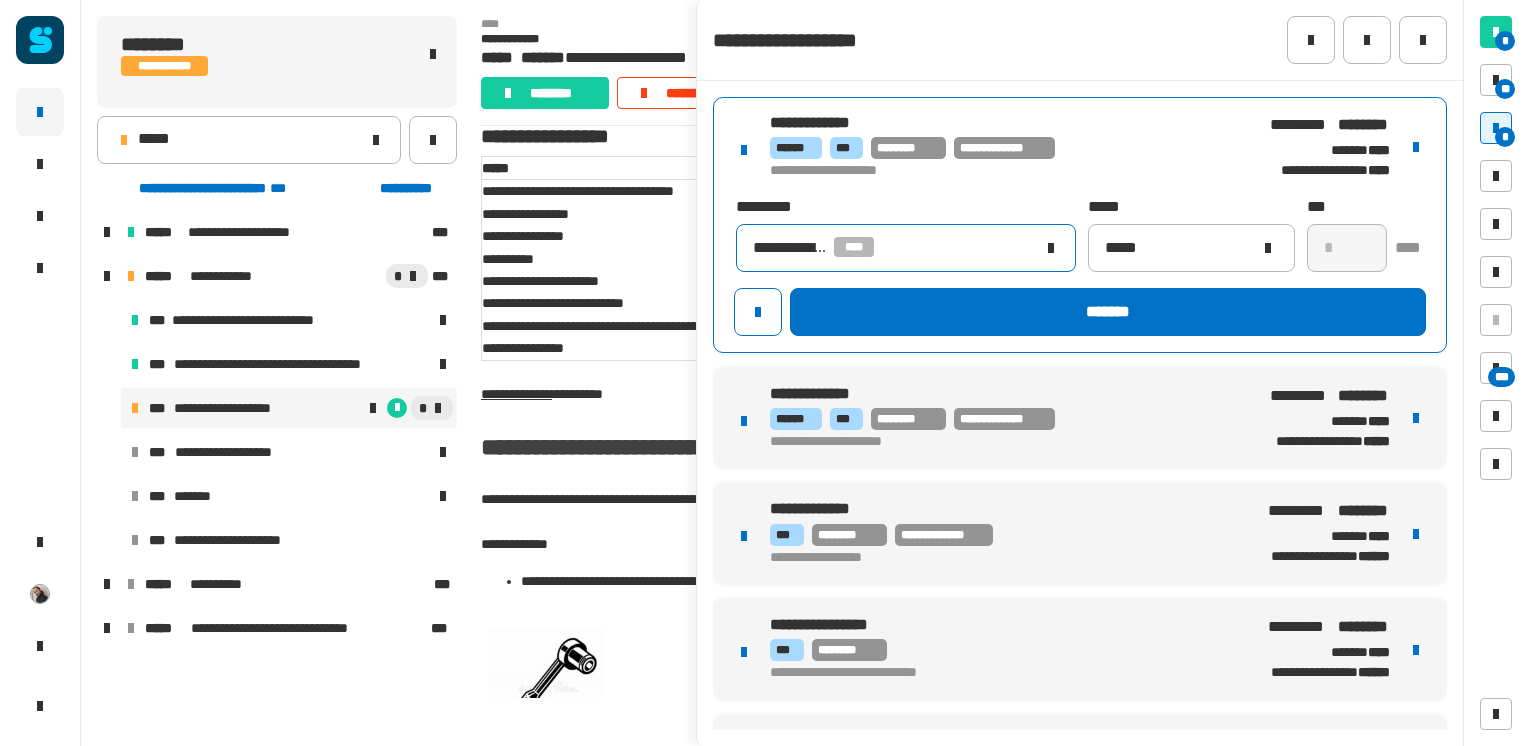 click on "**********" 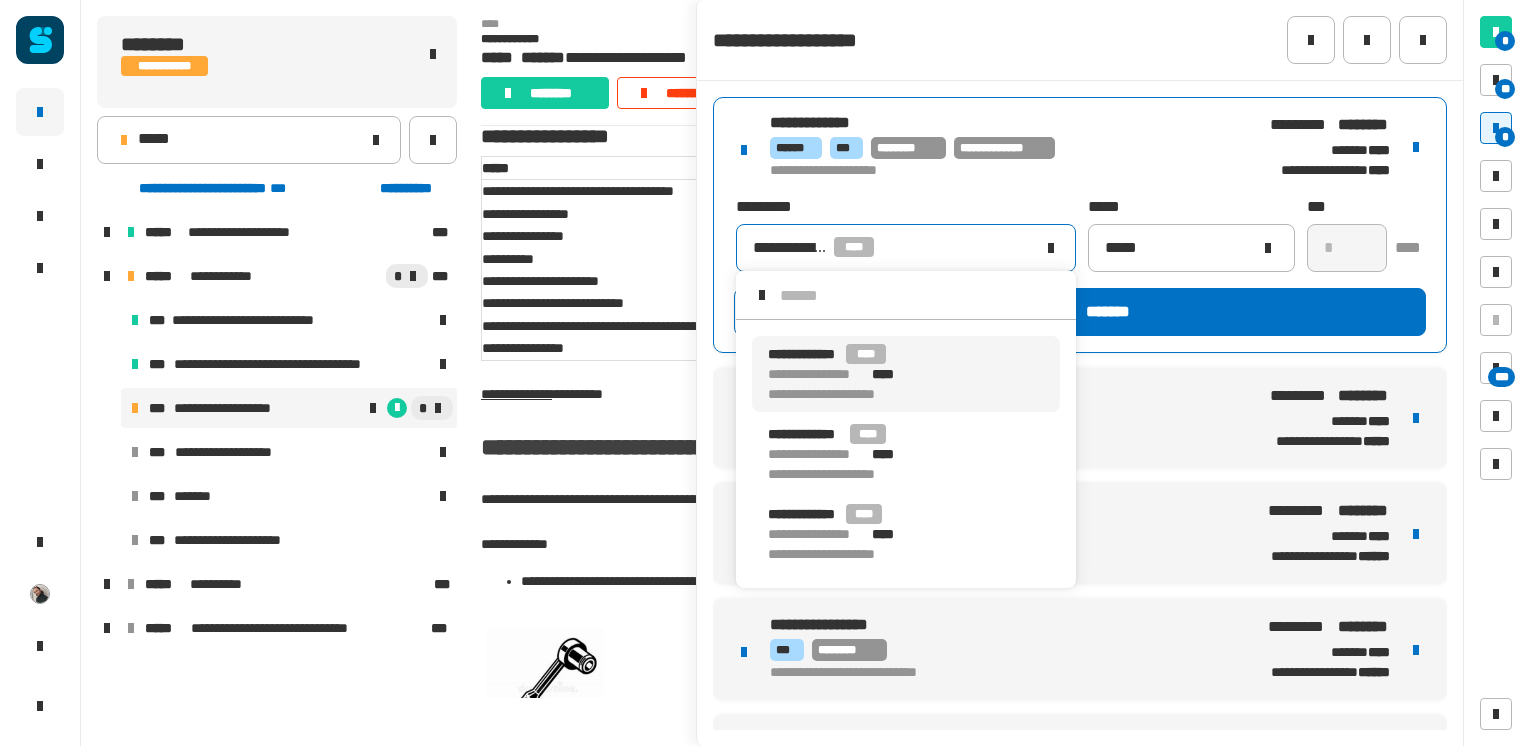 click on "**********" at bounding box center [846, 554] 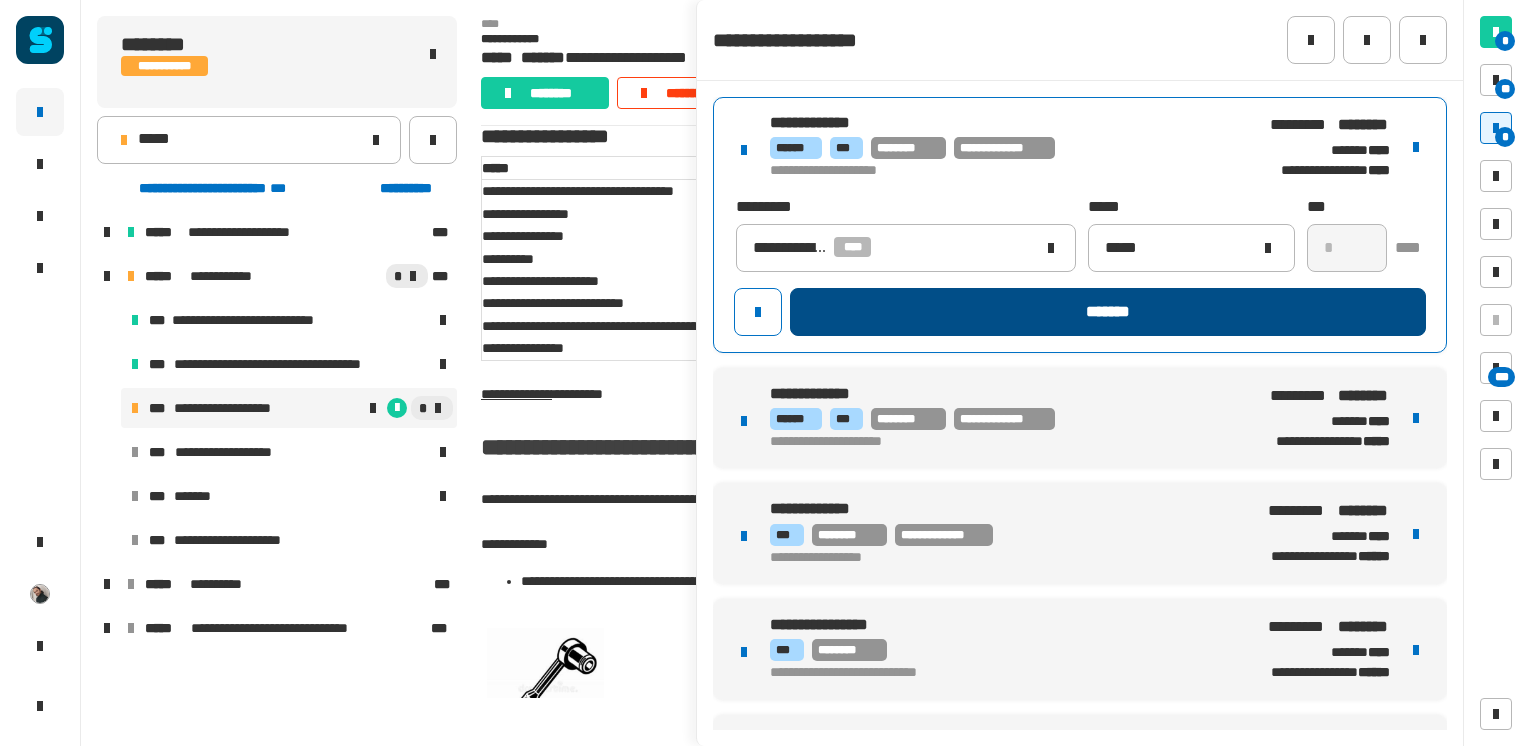 click on "*******" 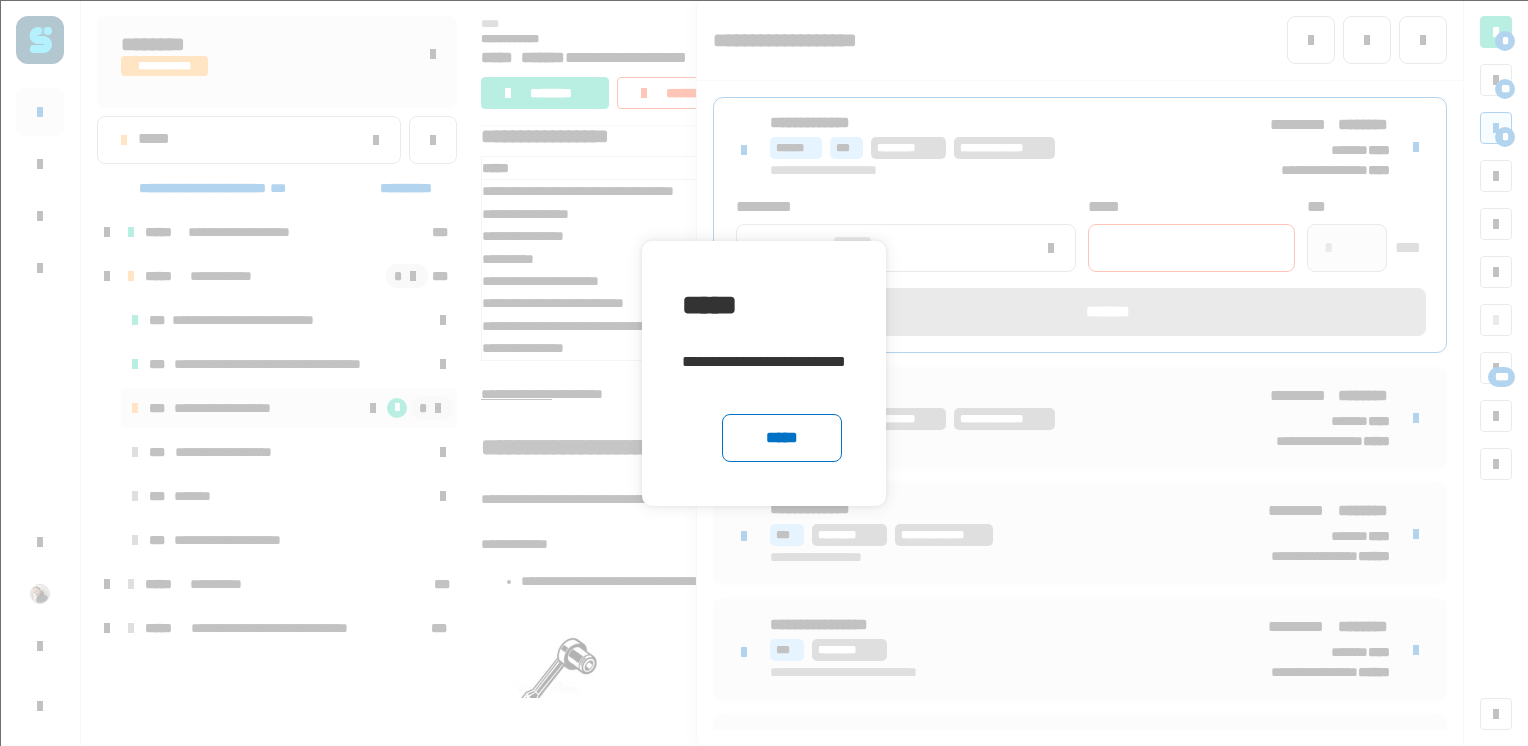 click on "*****" 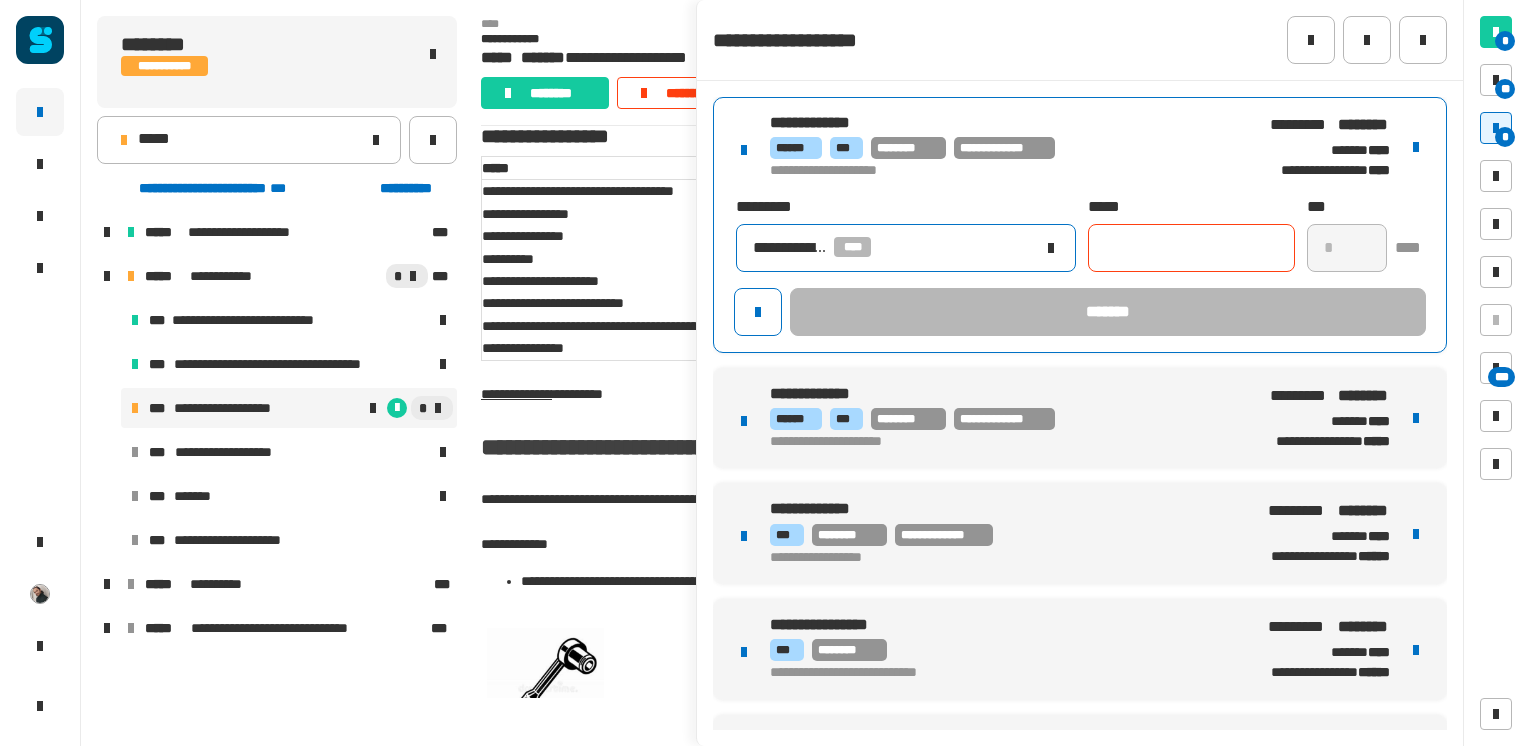 click on "**********" 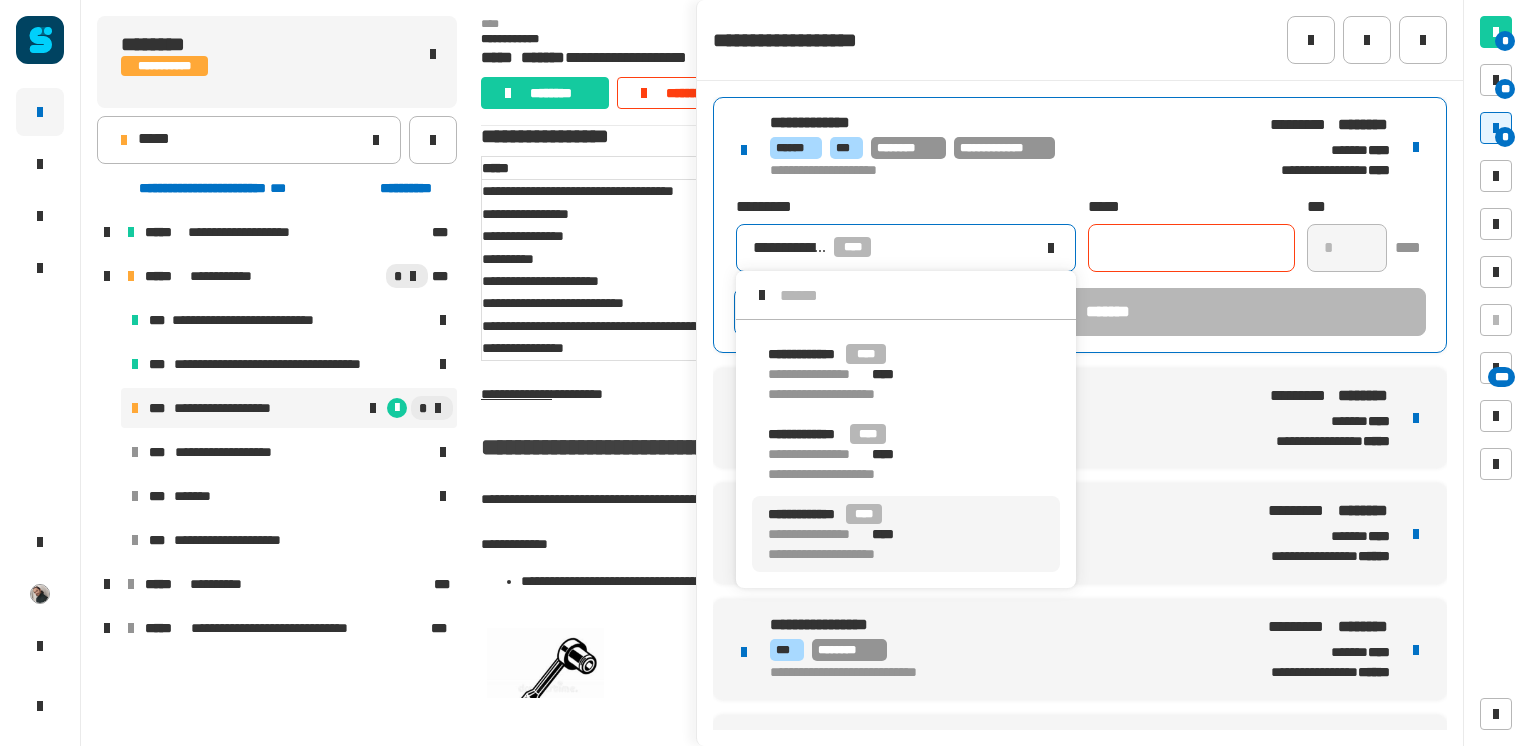click on "**********" at bounding box center (846, 534) 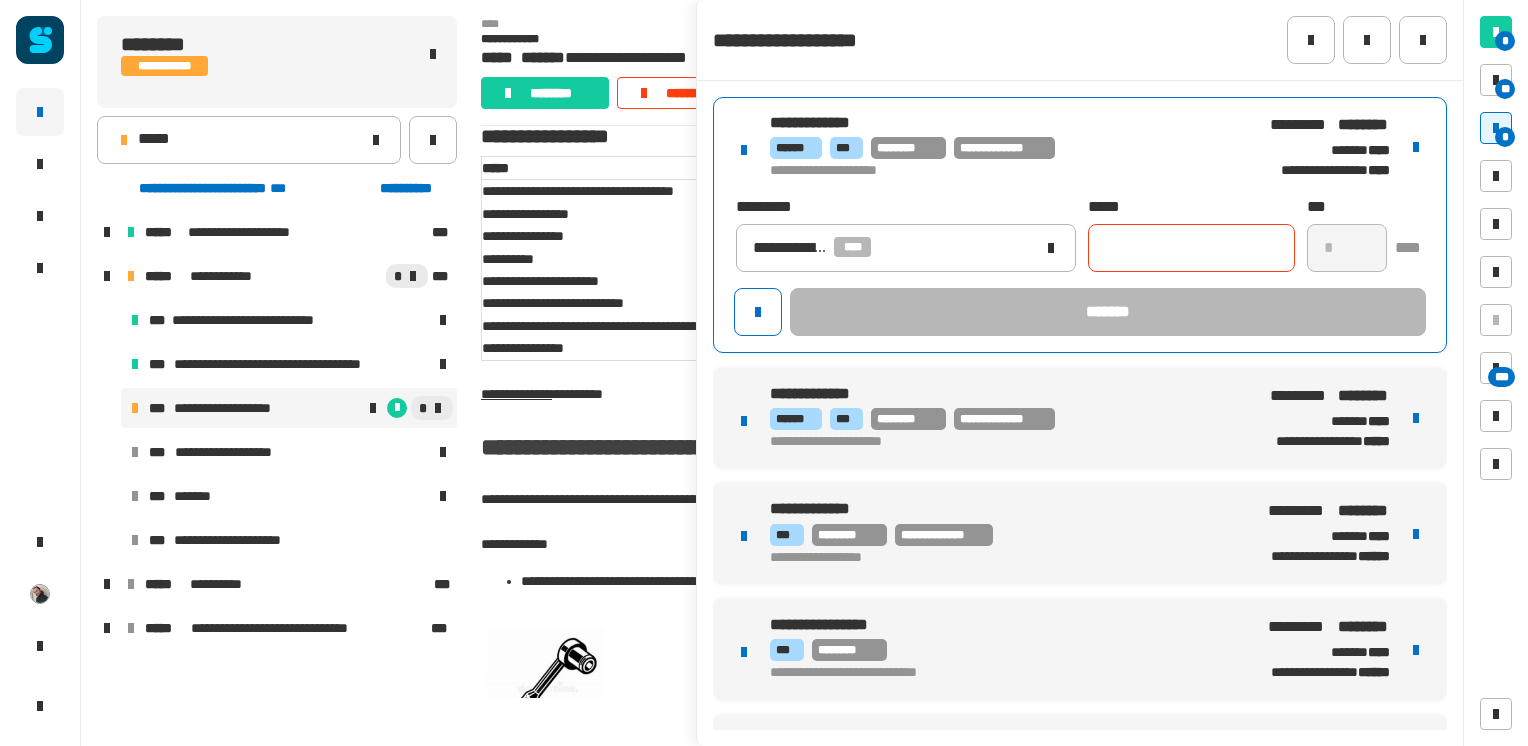 click 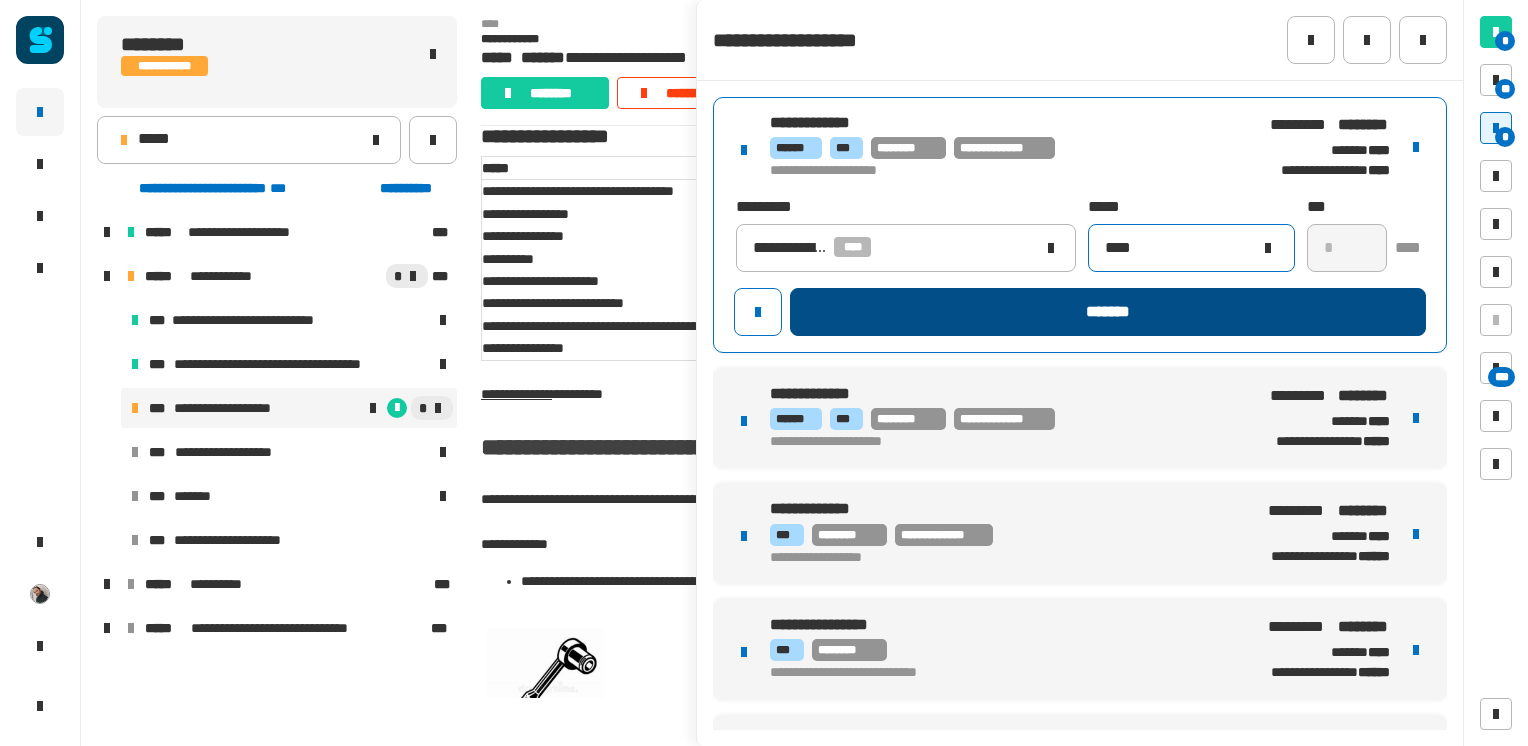 type on "****" 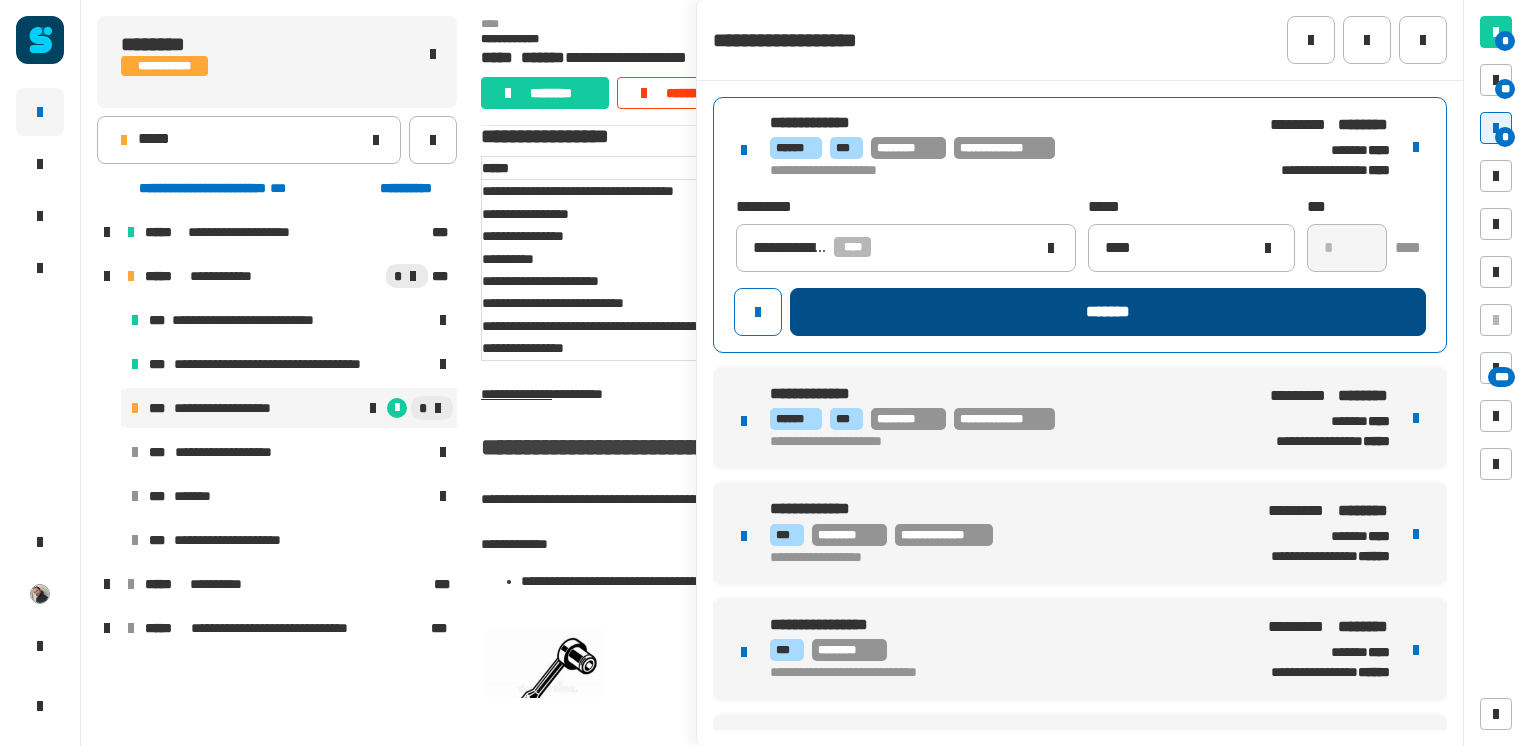 click on "*******" 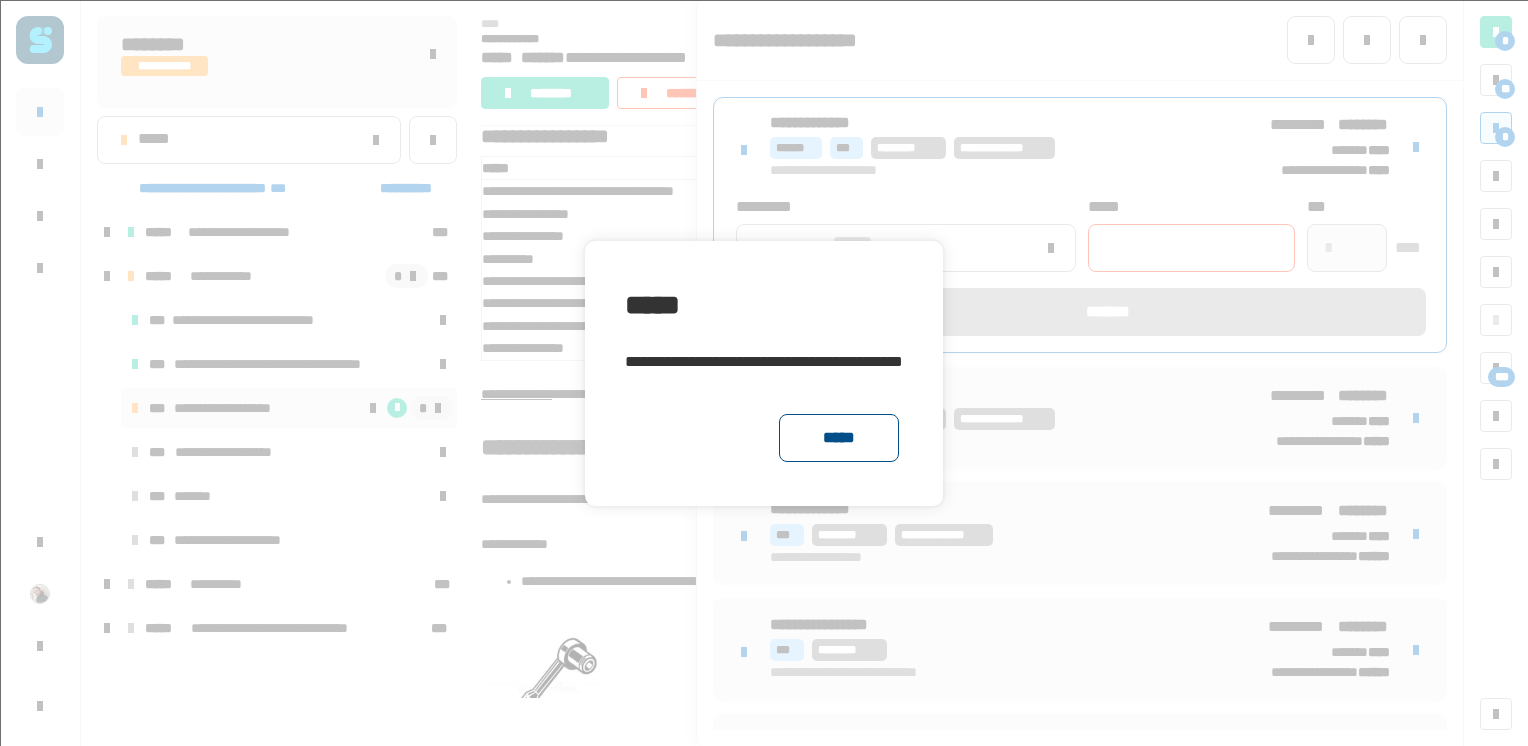 click on "*****" 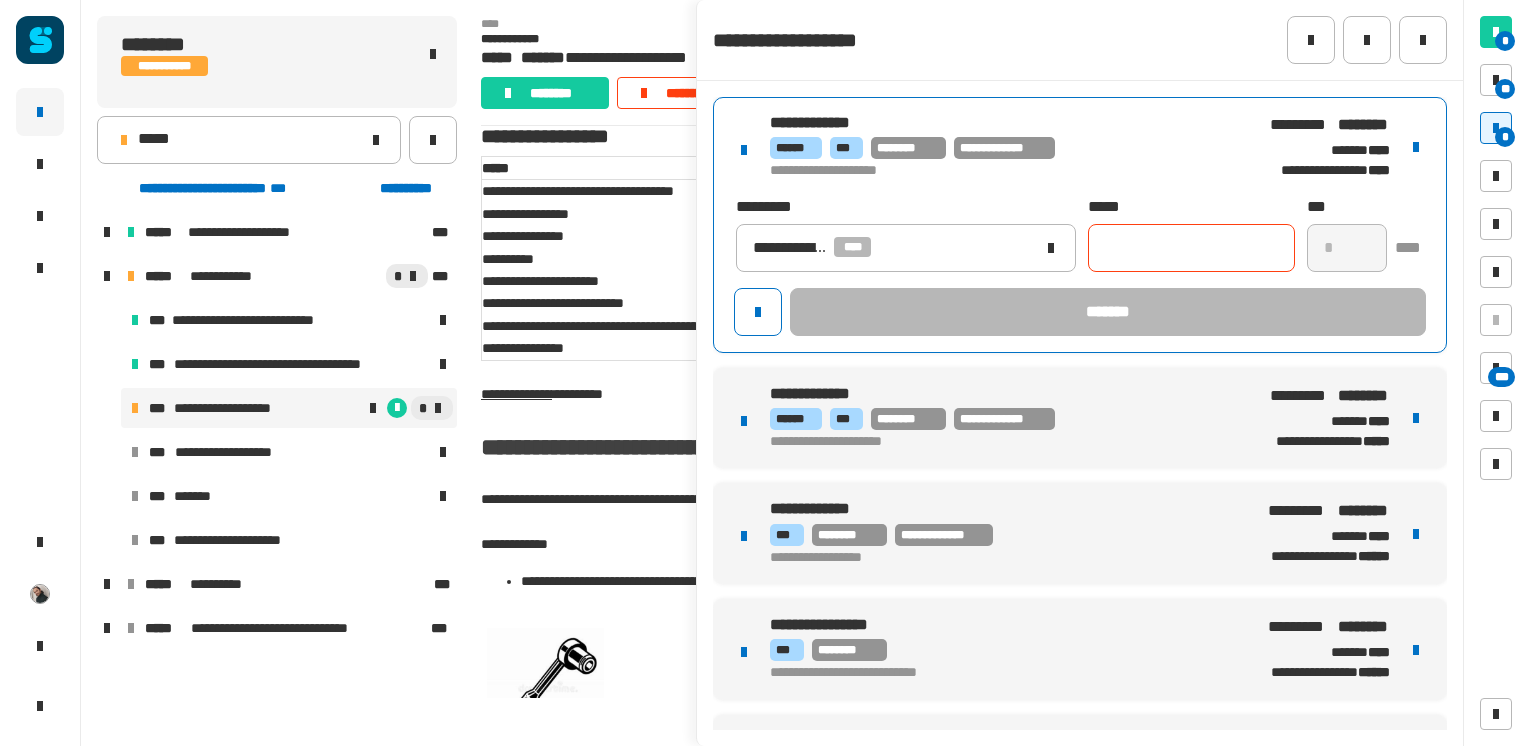 click on "**********" at bounding box center [1080, 572] 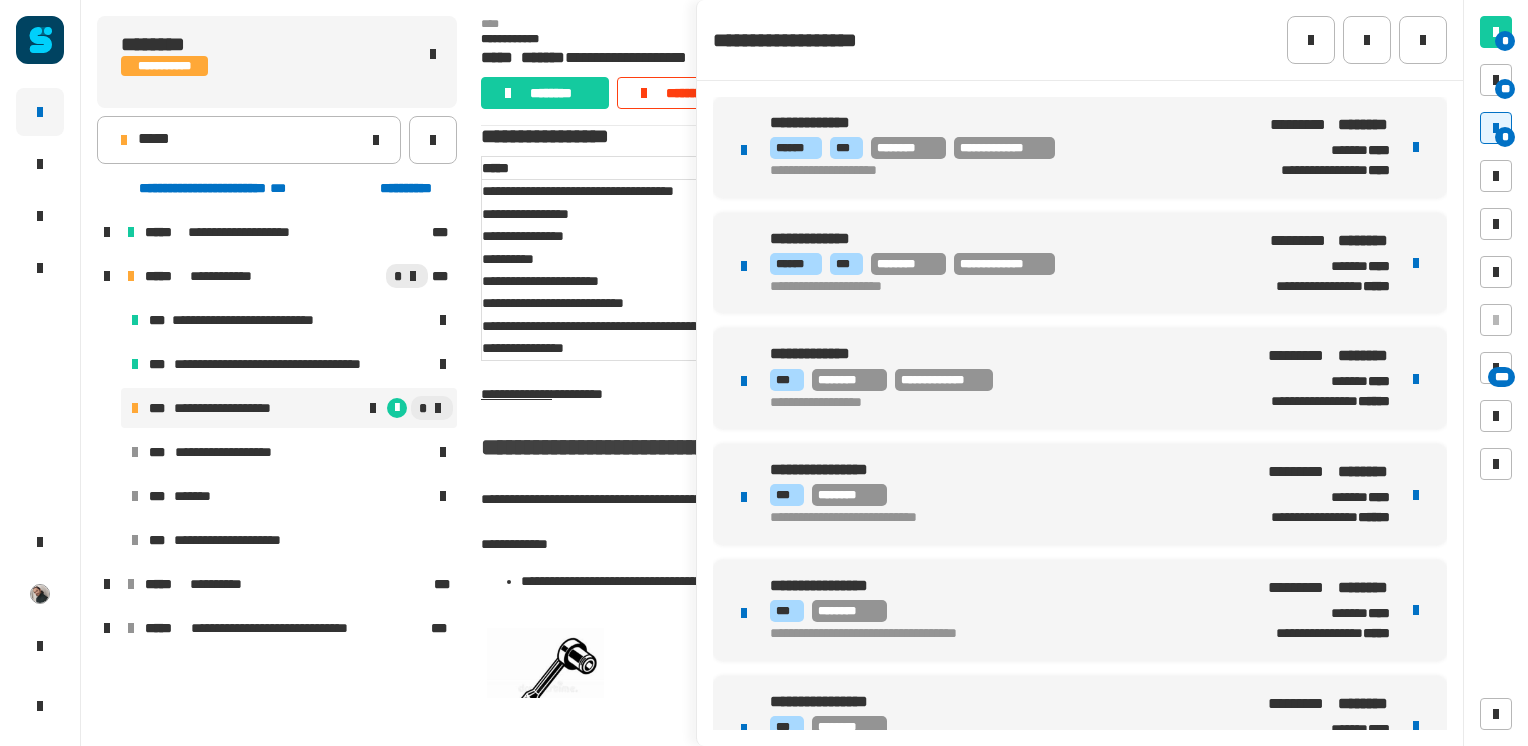 click on "**********" at bounding box center [1005, 148] 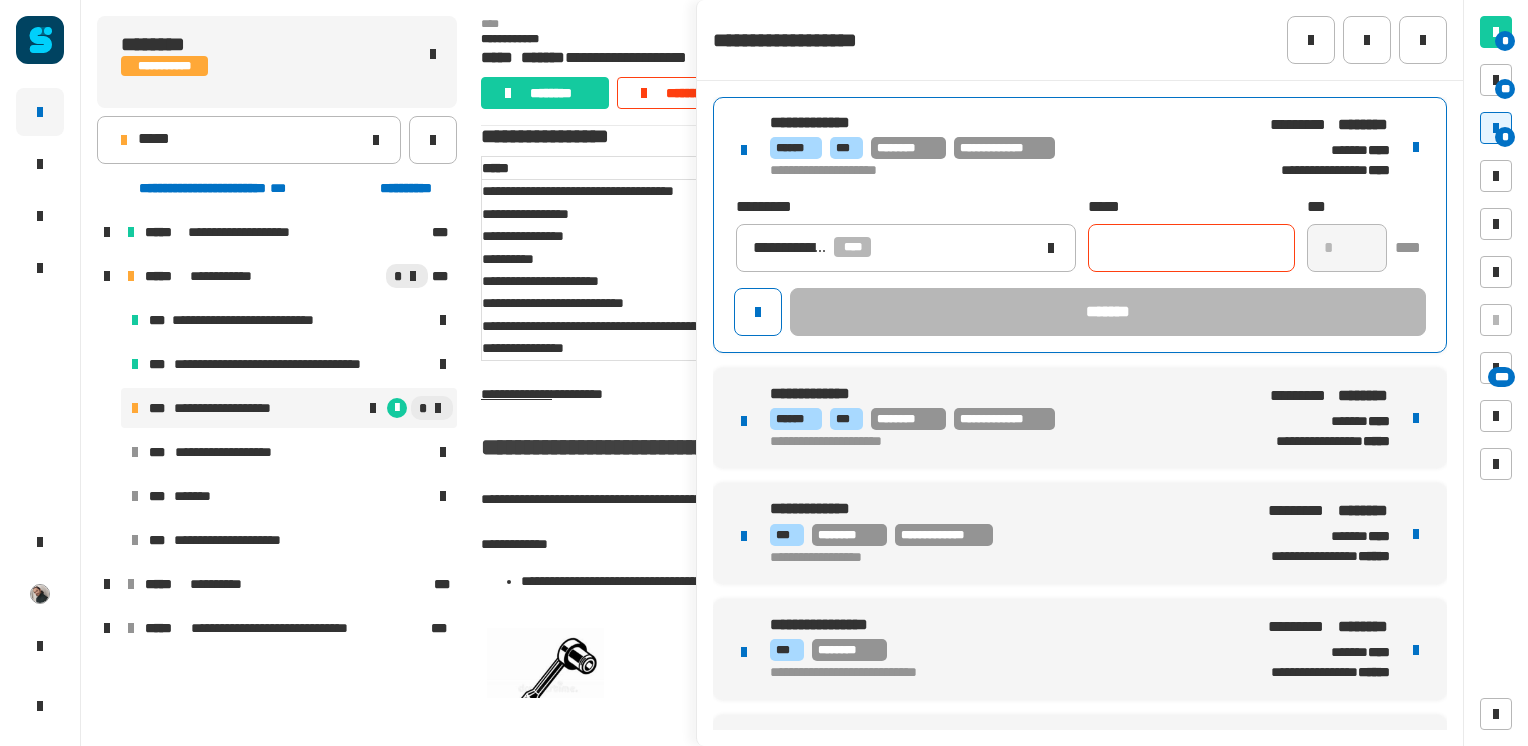 click 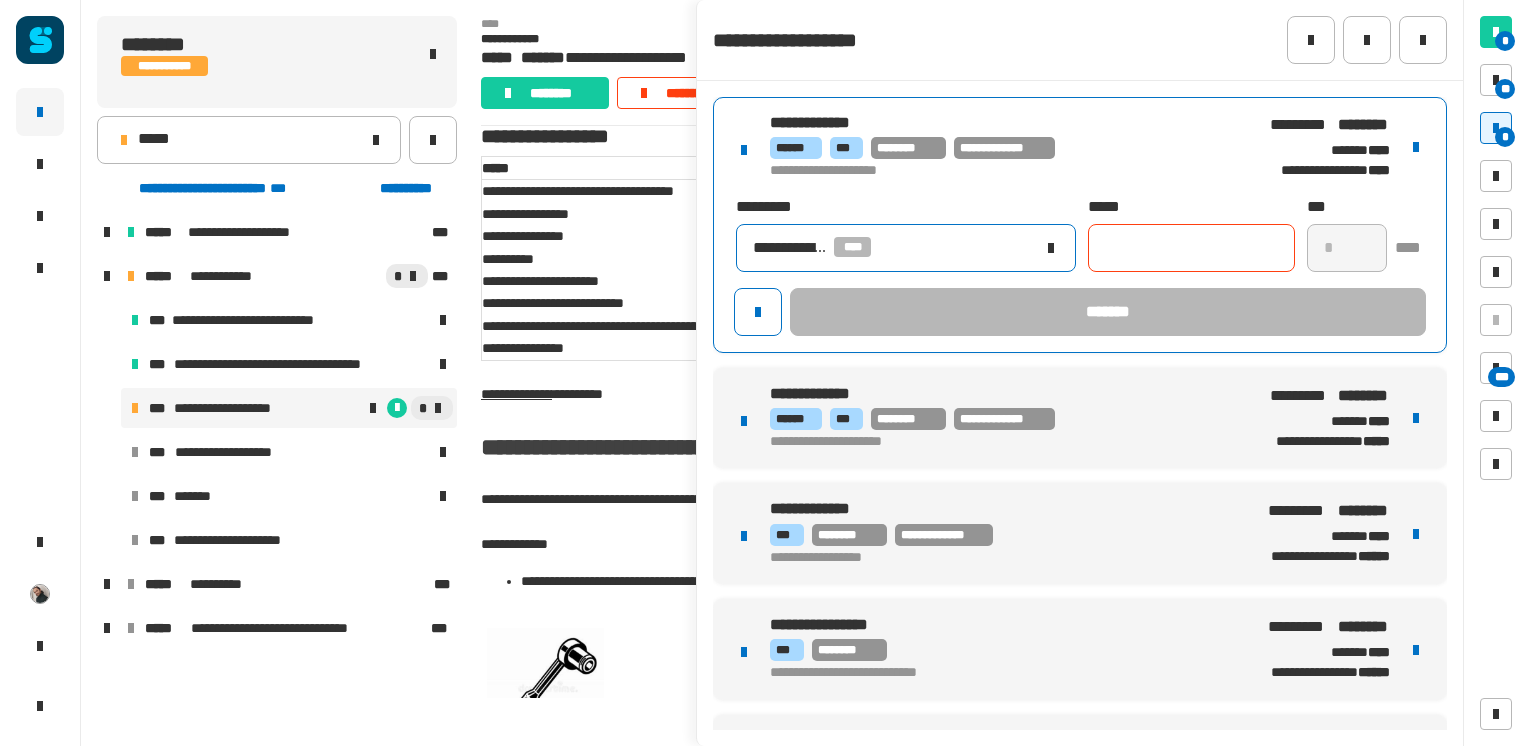 click on "**********" 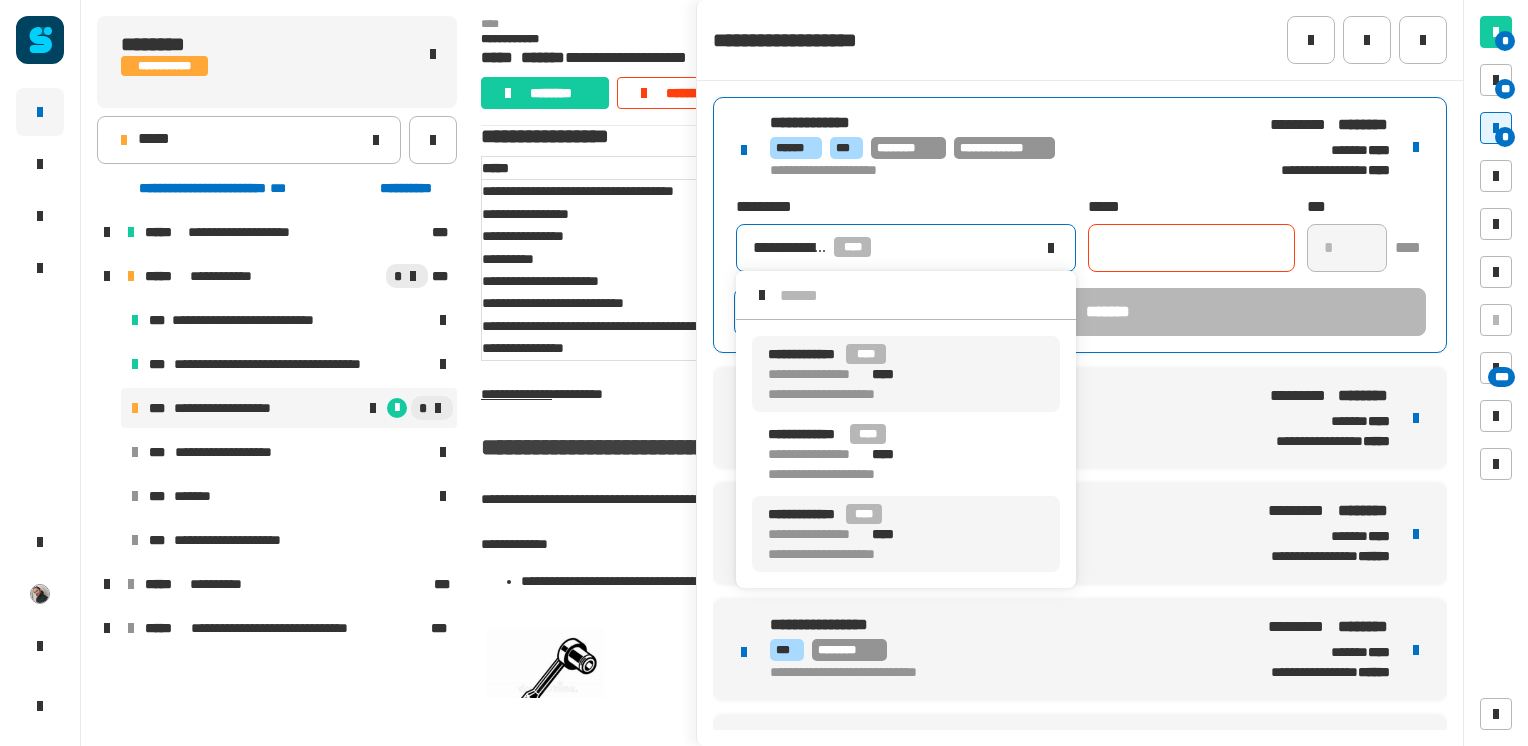 click on "**********" at bounding box center [846, 374] 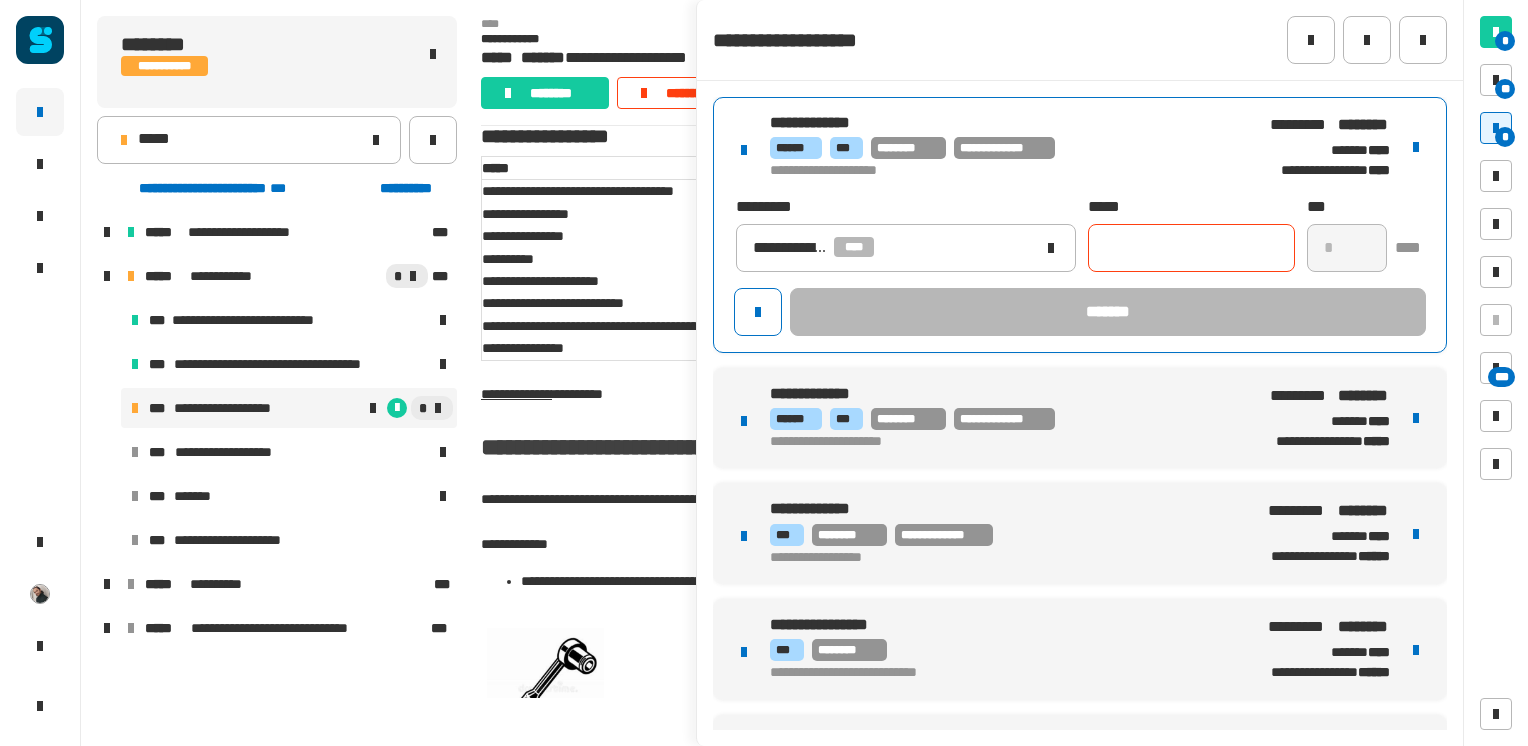 click 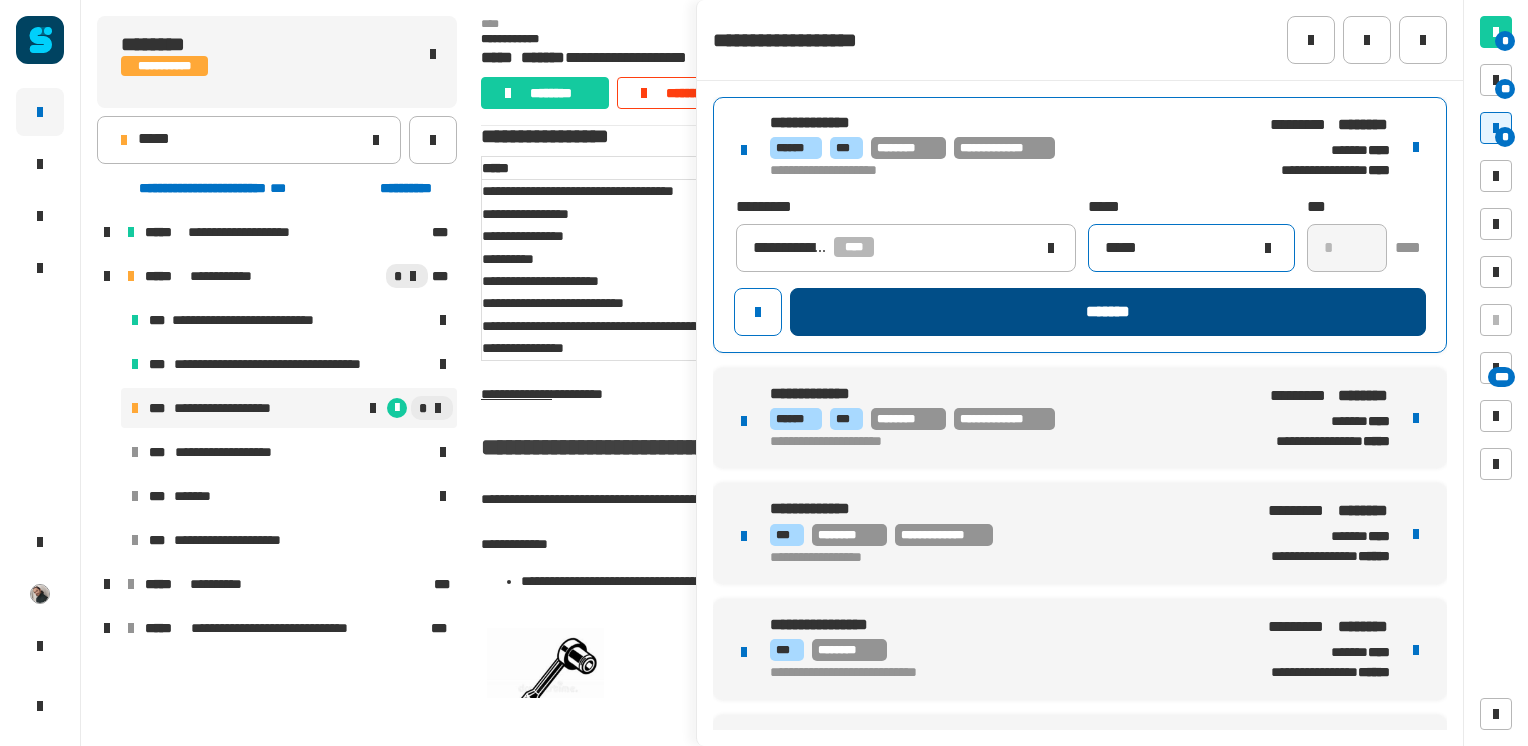 type on "*****" 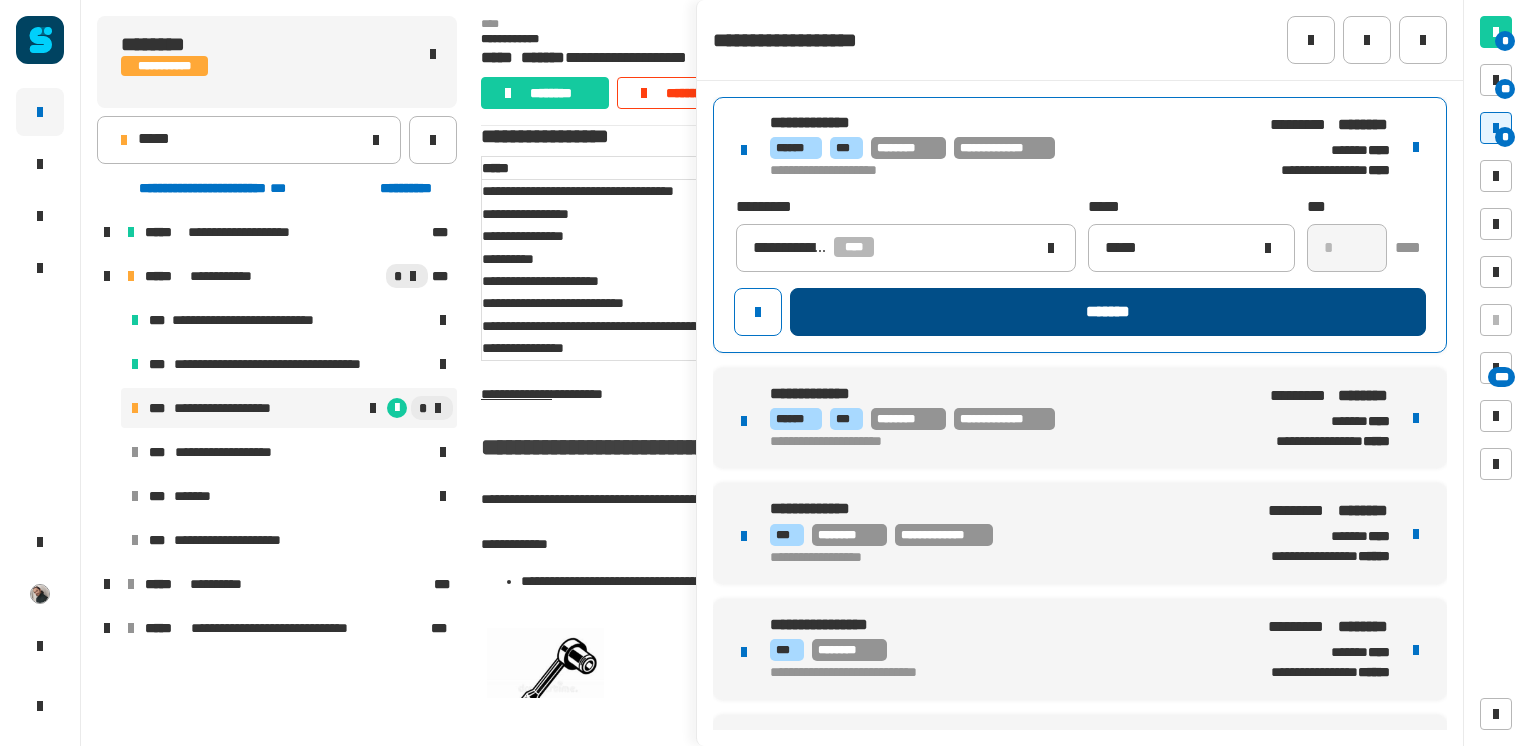 click on "*******" 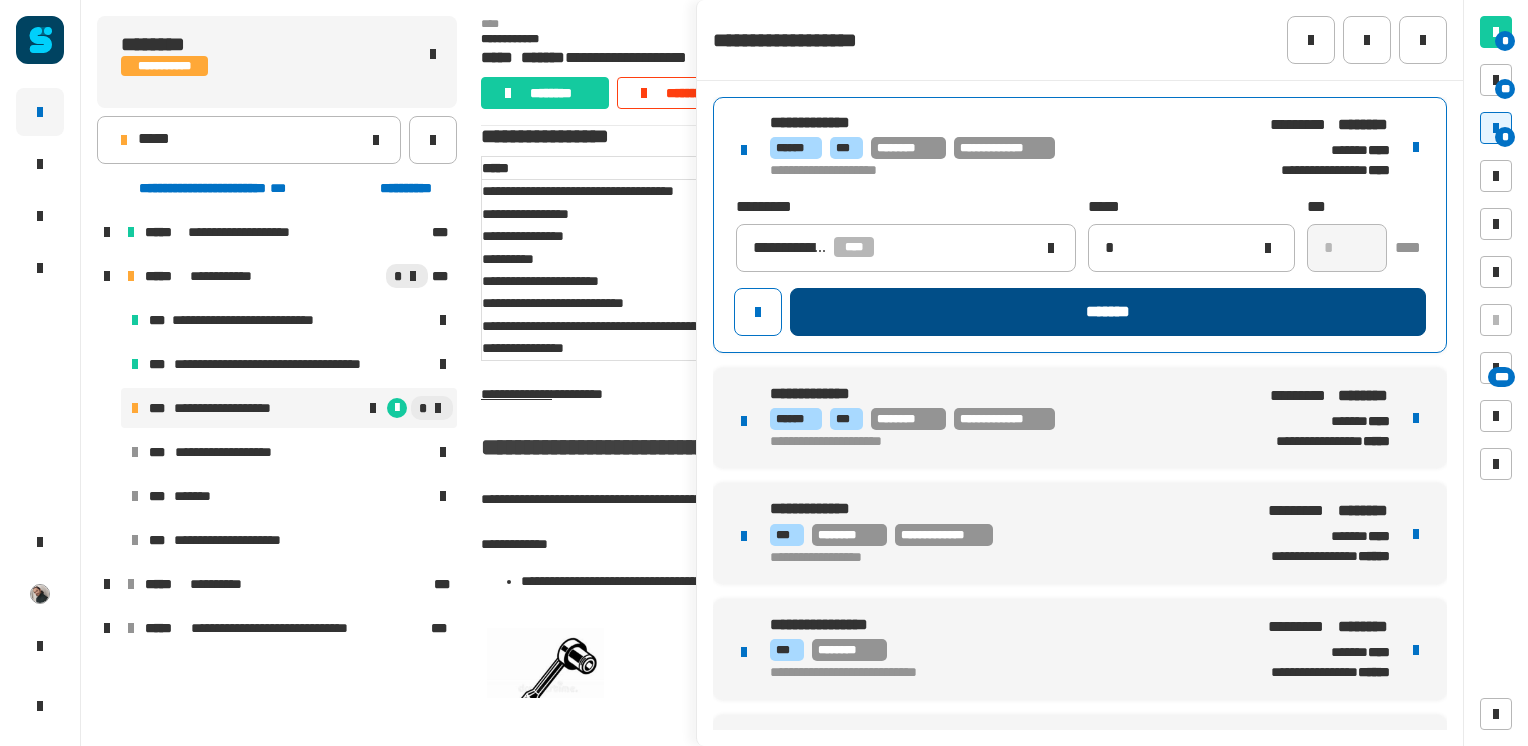 type 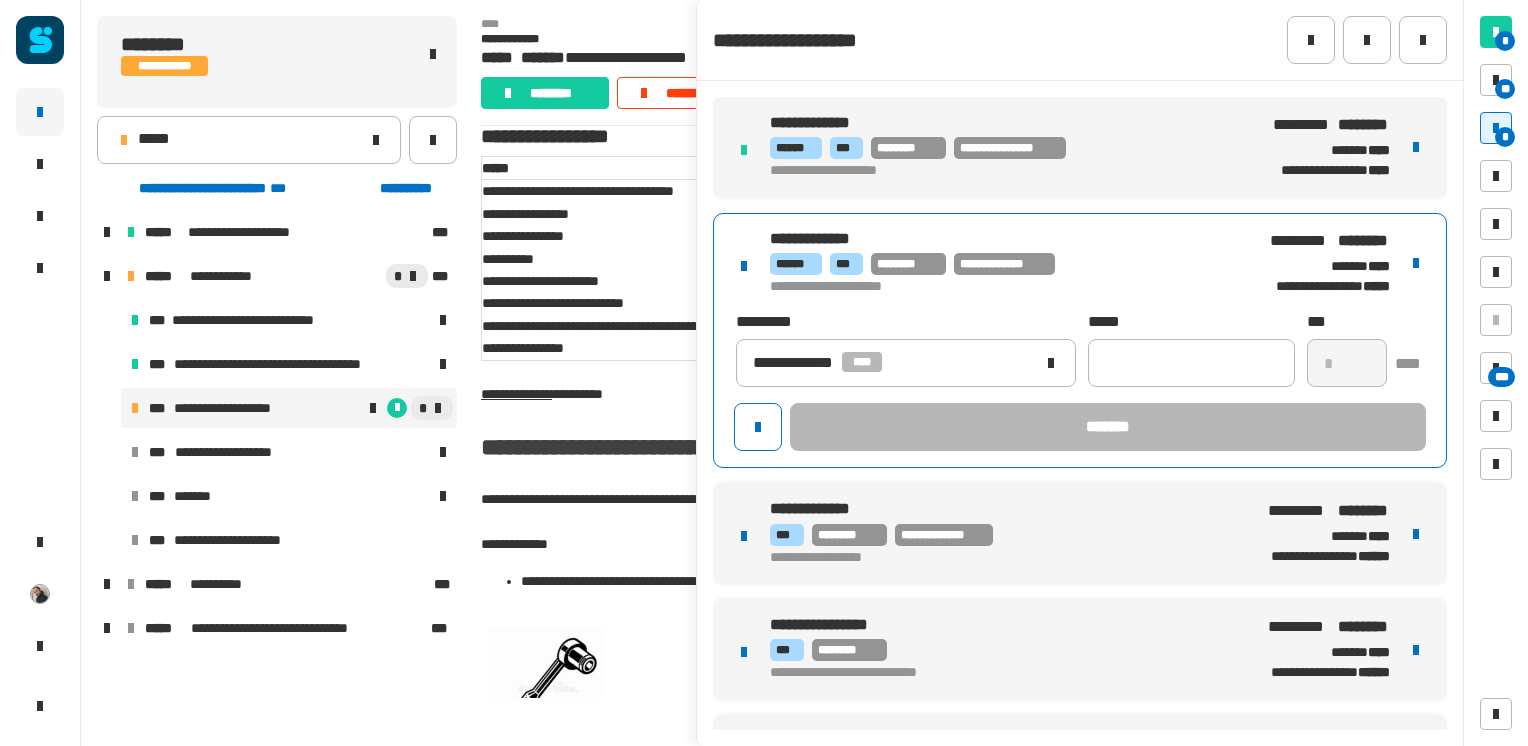click on "**********" at bounding box center [1080, 341] 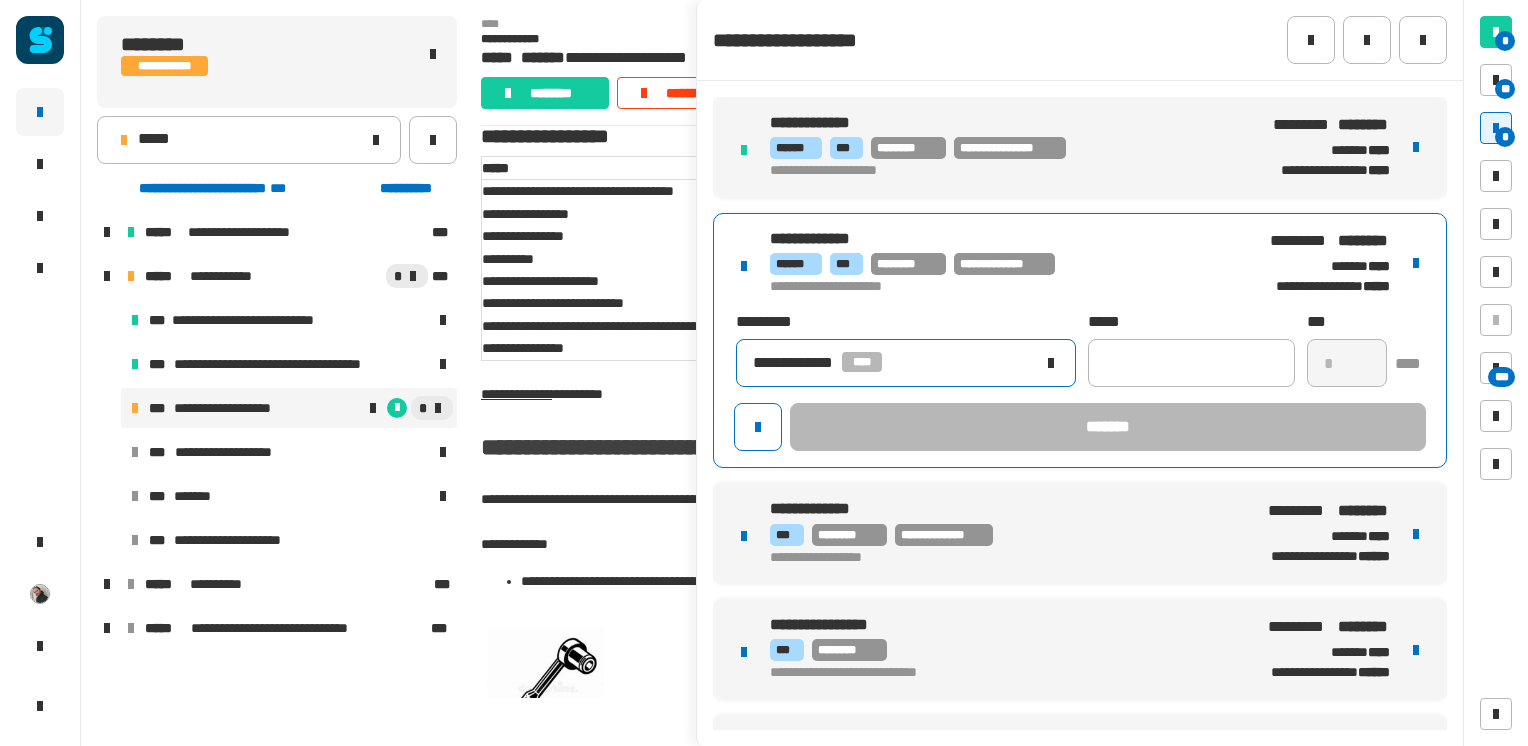 click on "**********" 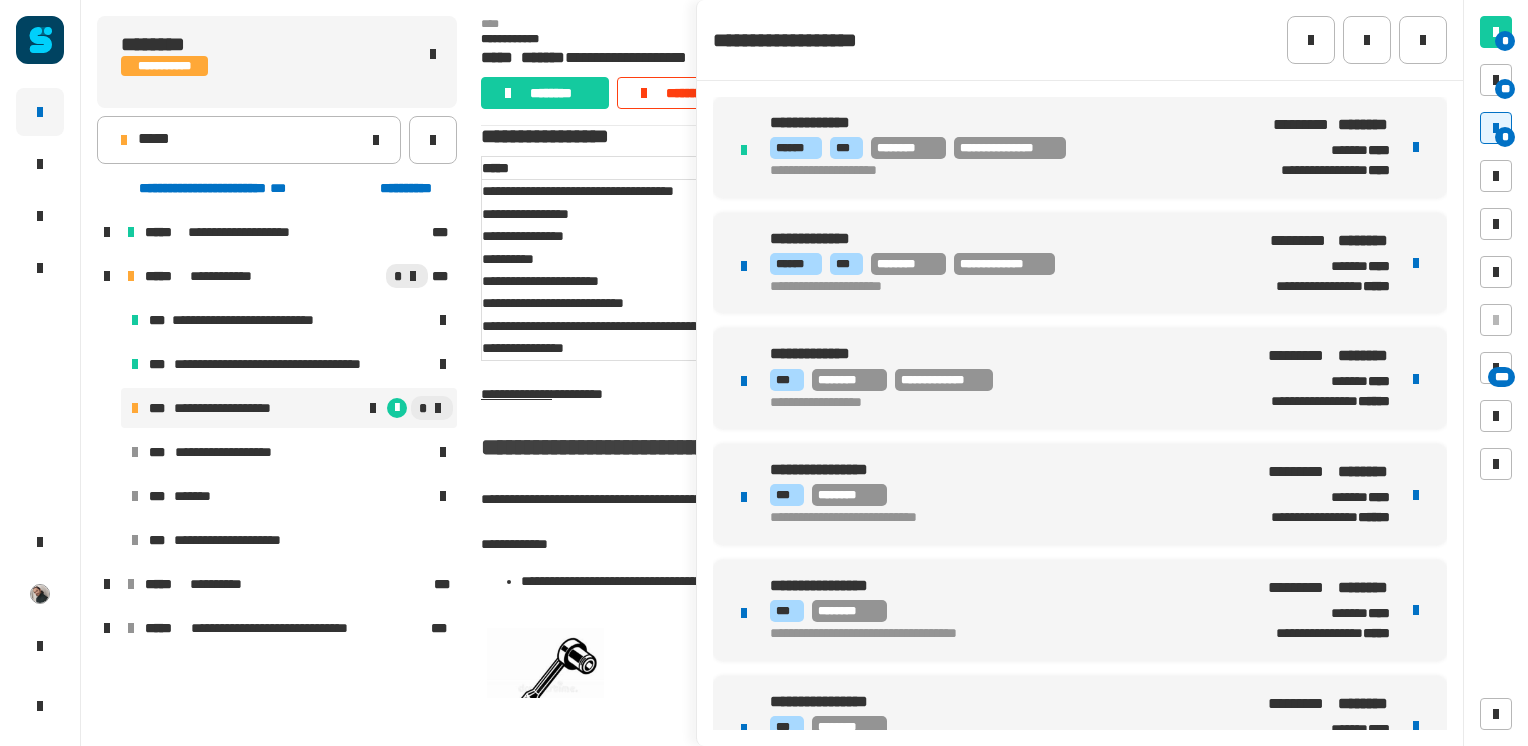 click on "**********" at bounding box center [1080, 263] 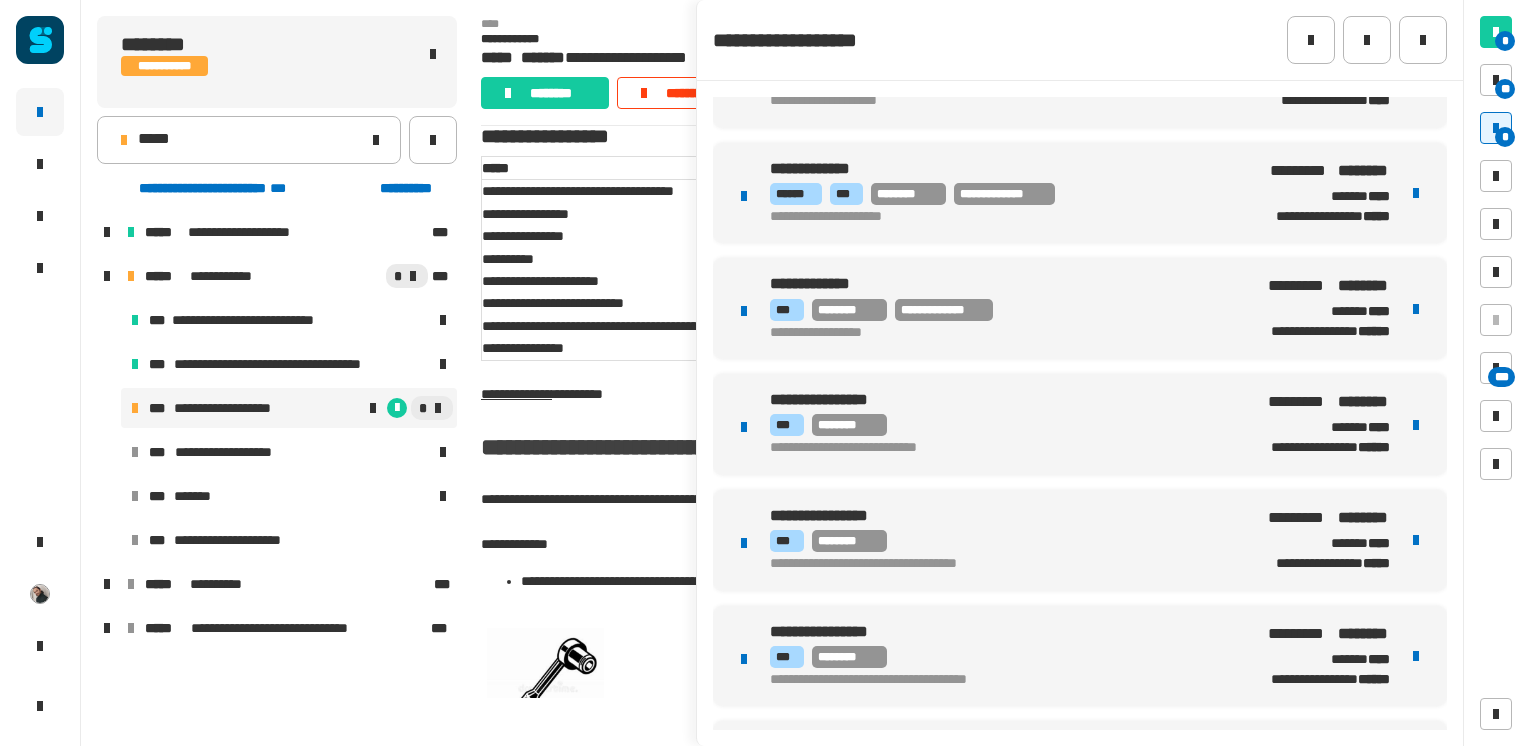 scroll, scrollTop: 68, scrollLeft: 0, axis: vertical 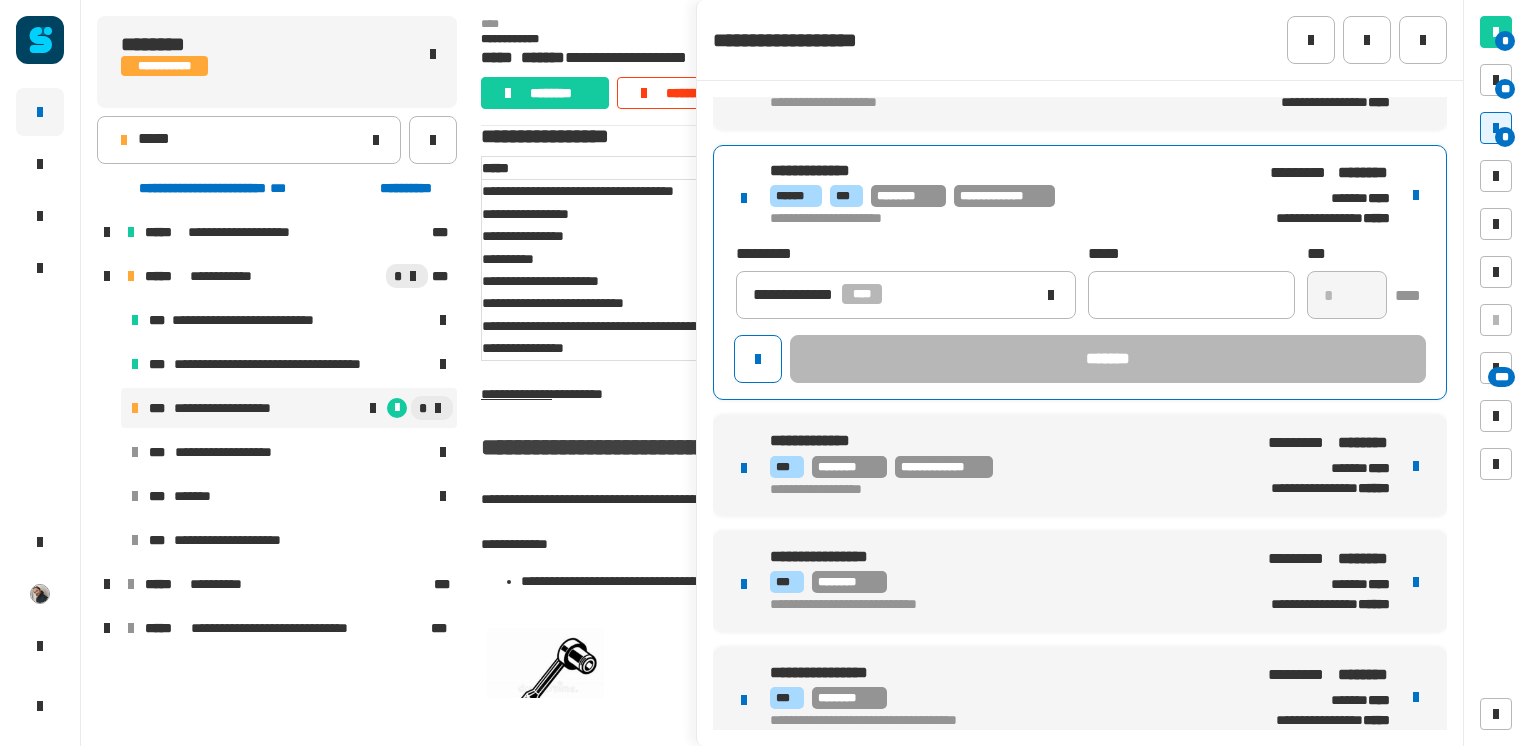 click on "**********" at bounding box center [1004, 196] 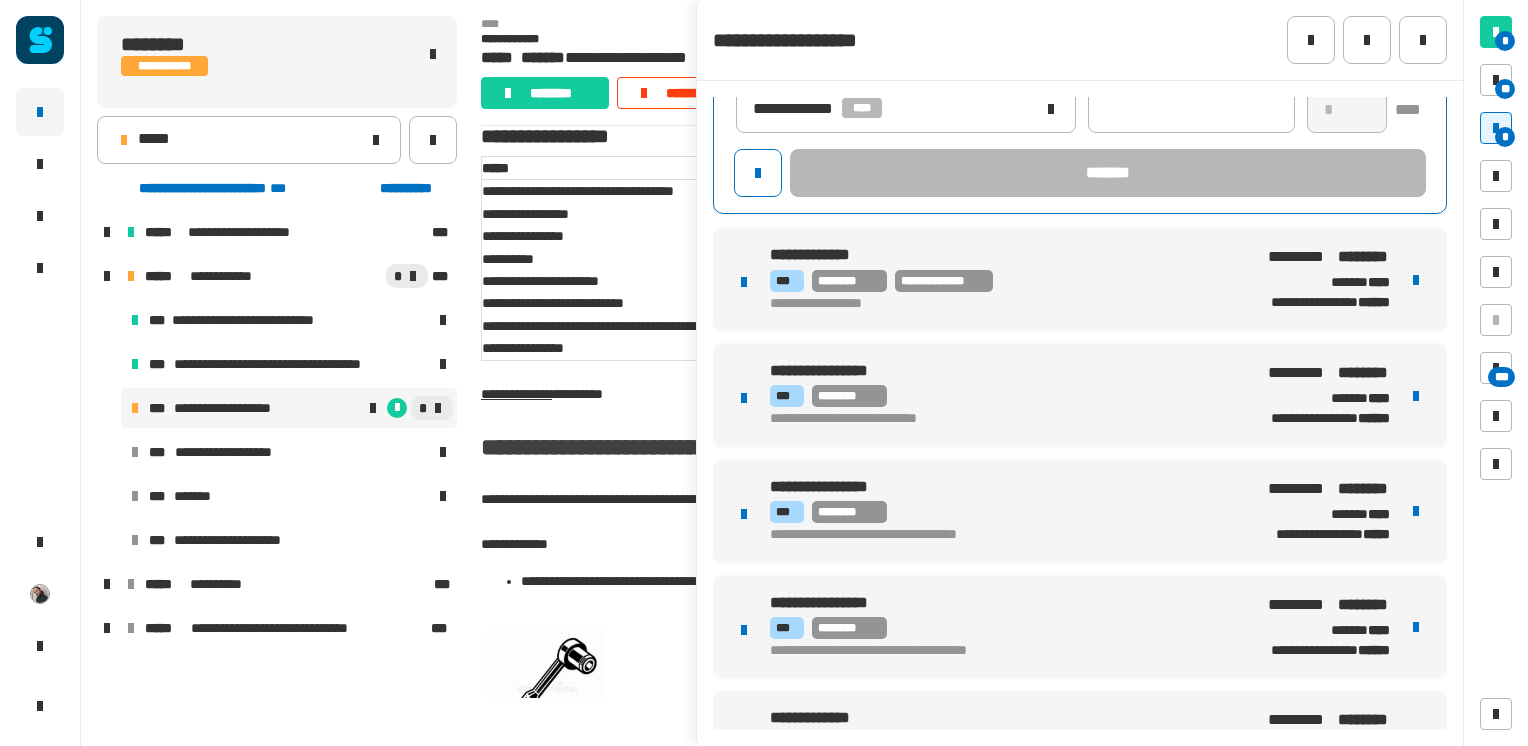 scroll, scrollTop: 264, scrollLeft: 0, axis: vertical 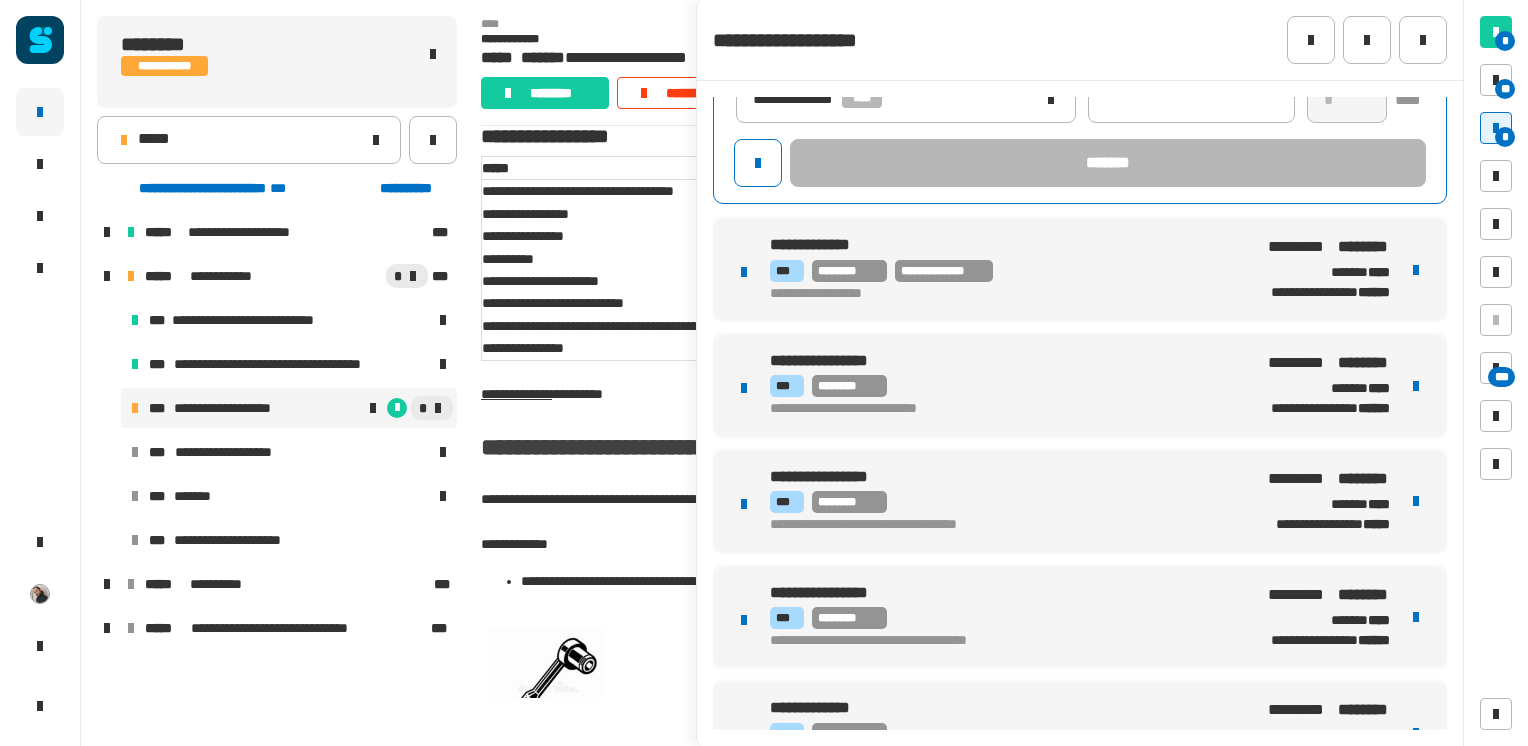 click on "**********" at bounding box center (1080, 269) 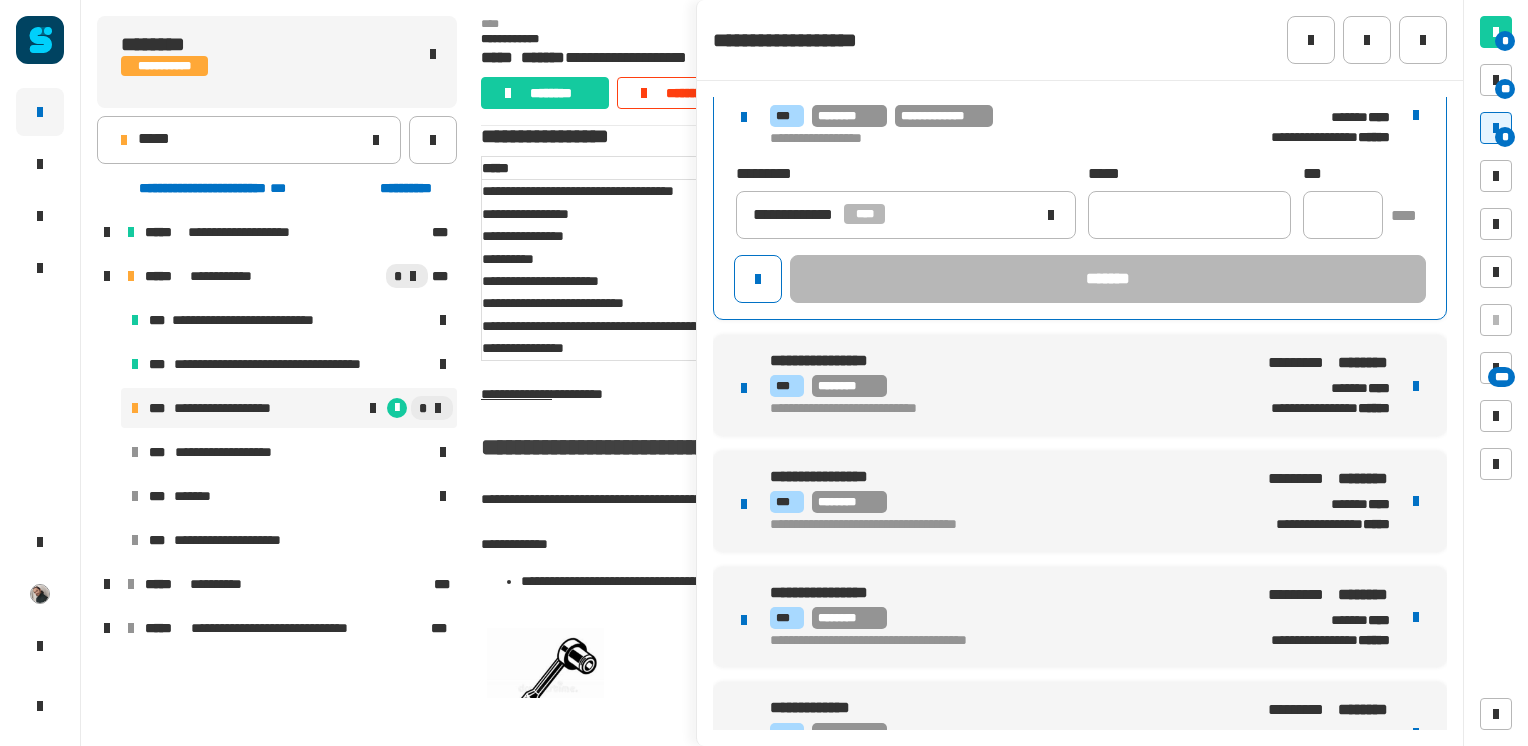 scroll, scrollTop: 222, scrollLeft: 0, axis: vertical 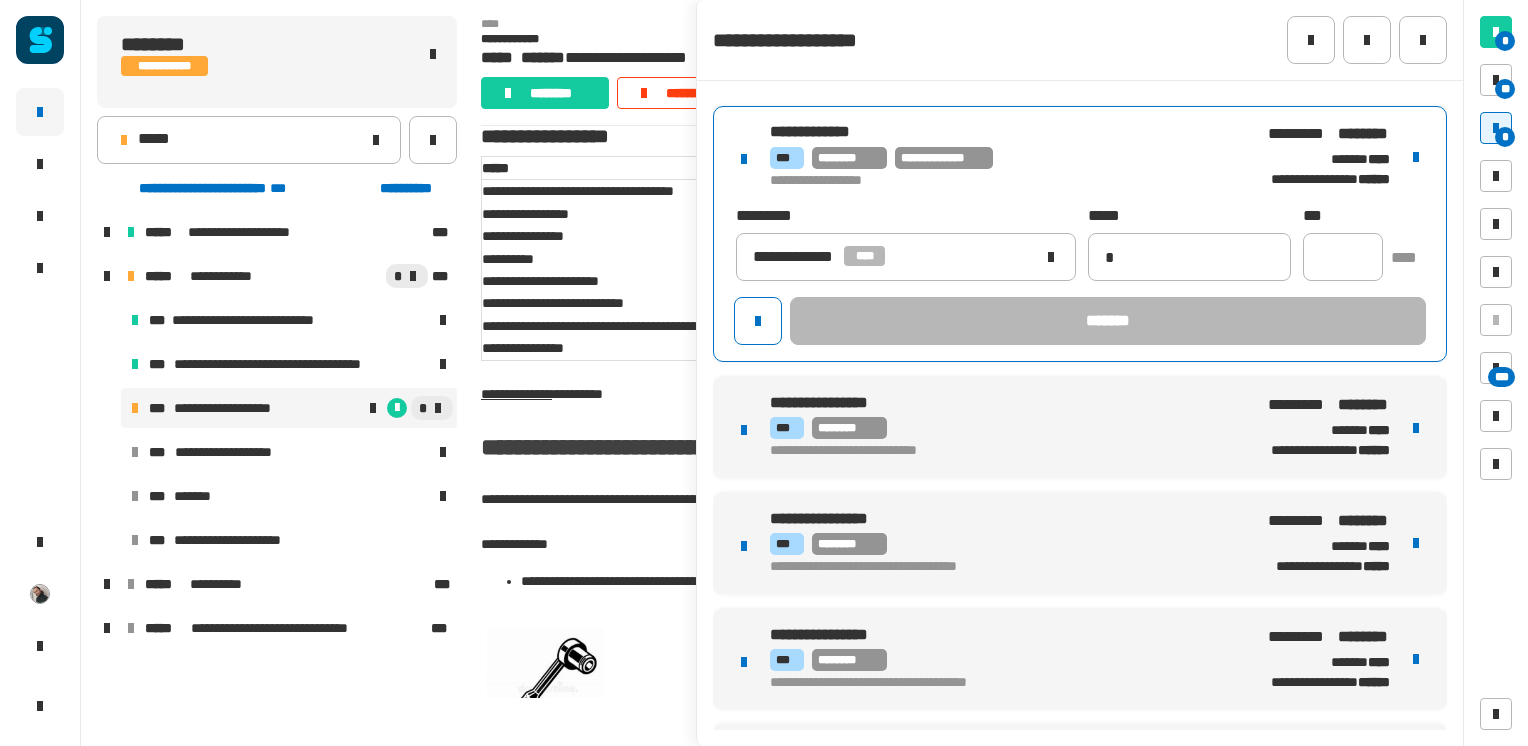 type on "**********" 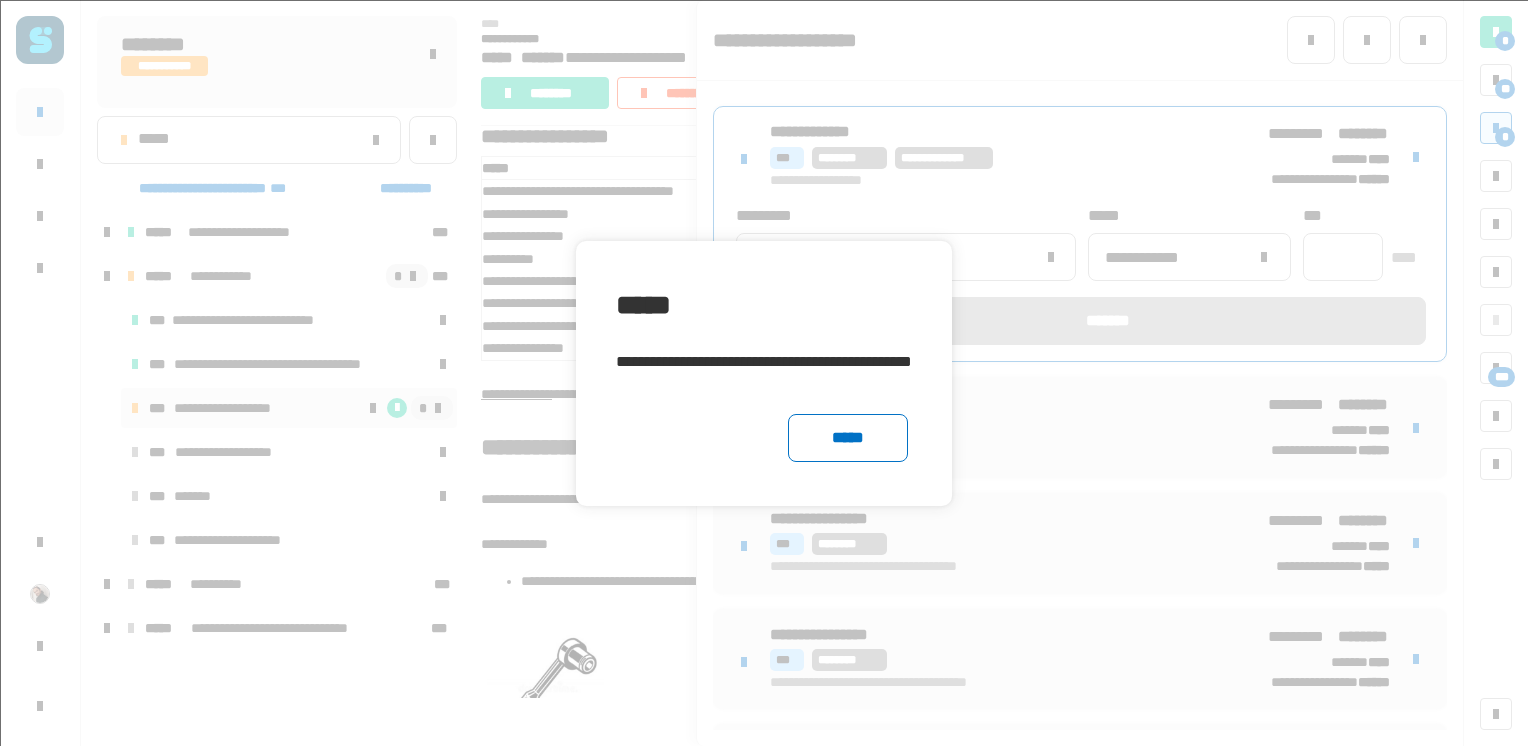 click 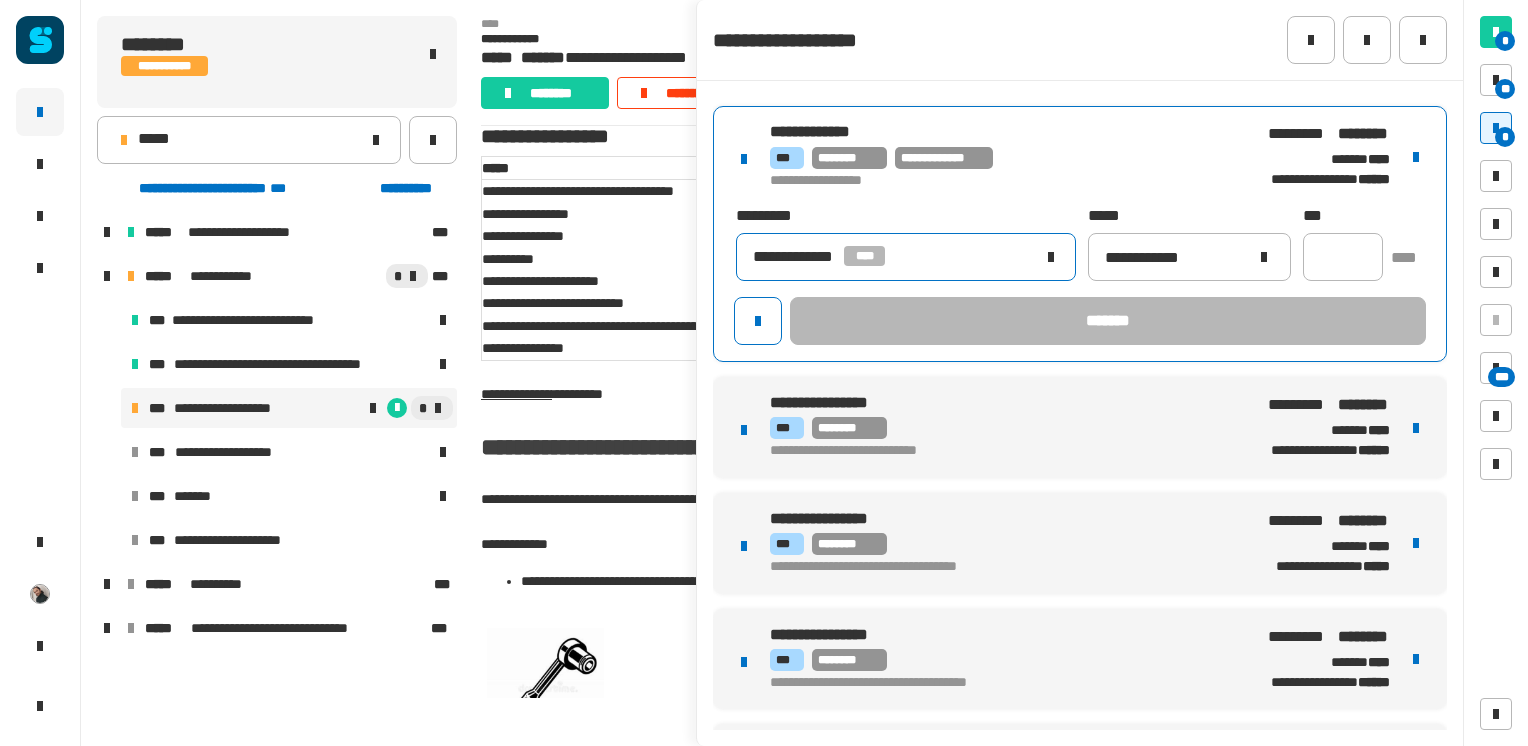 click on "**********" 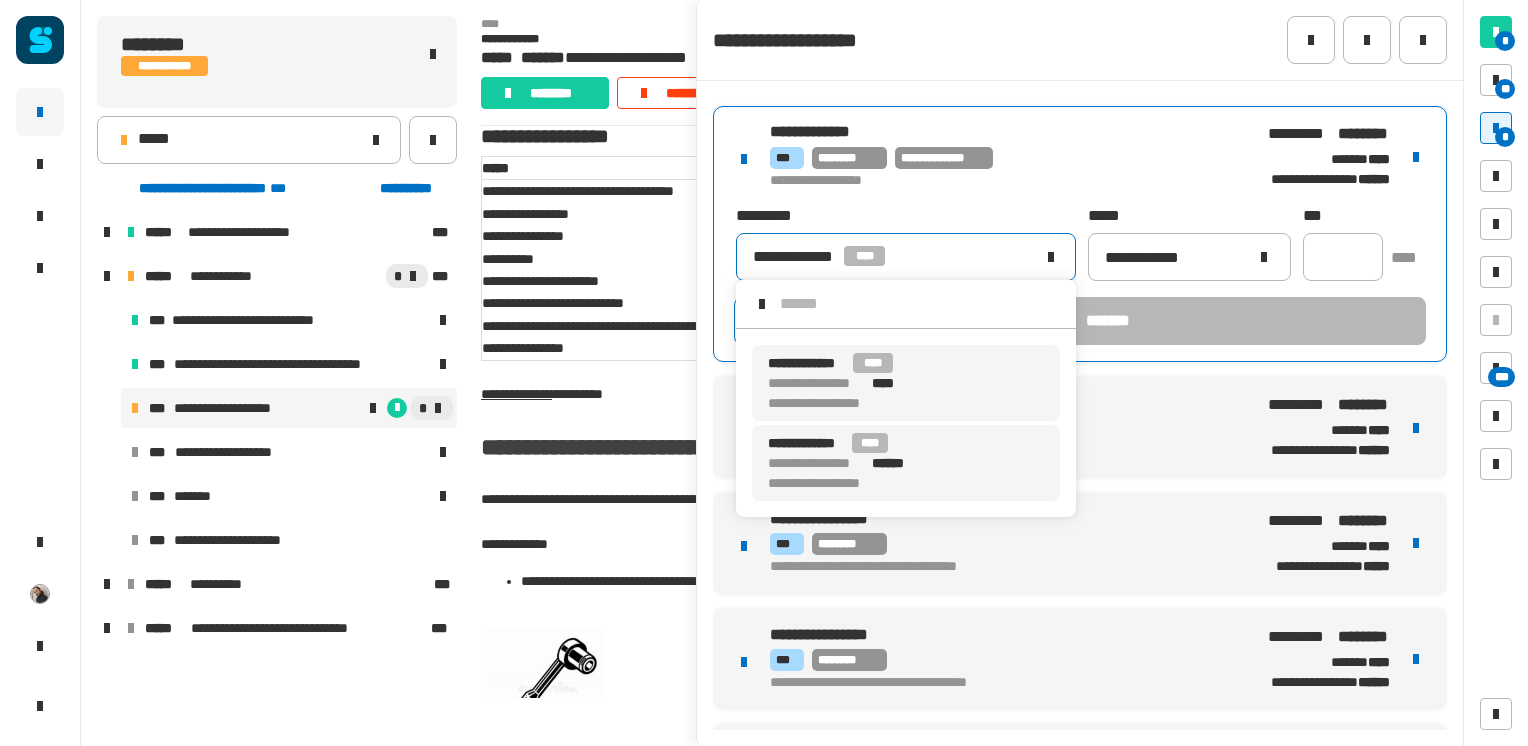 click on "**********" at bounding box center [906, 463] 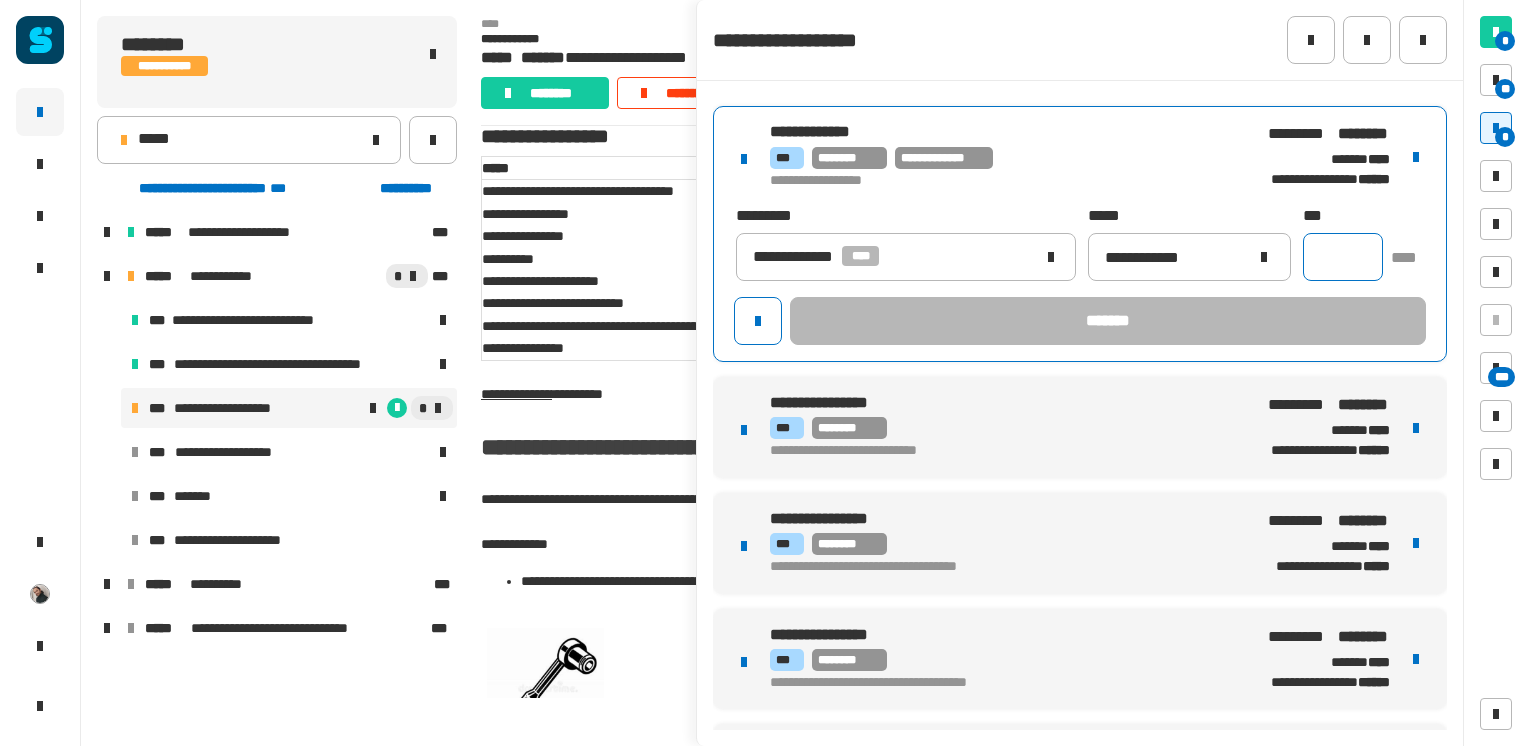 click 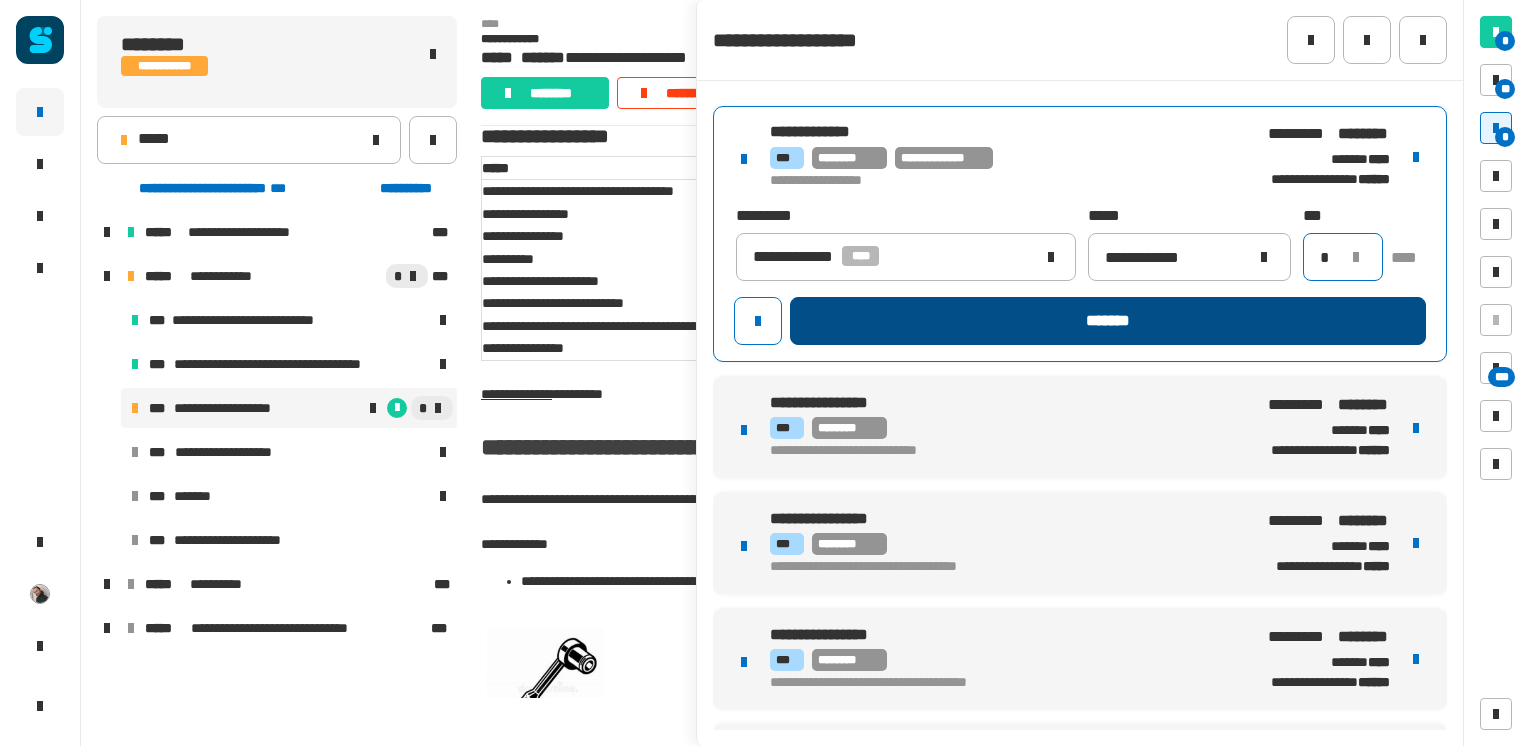 type on "*" 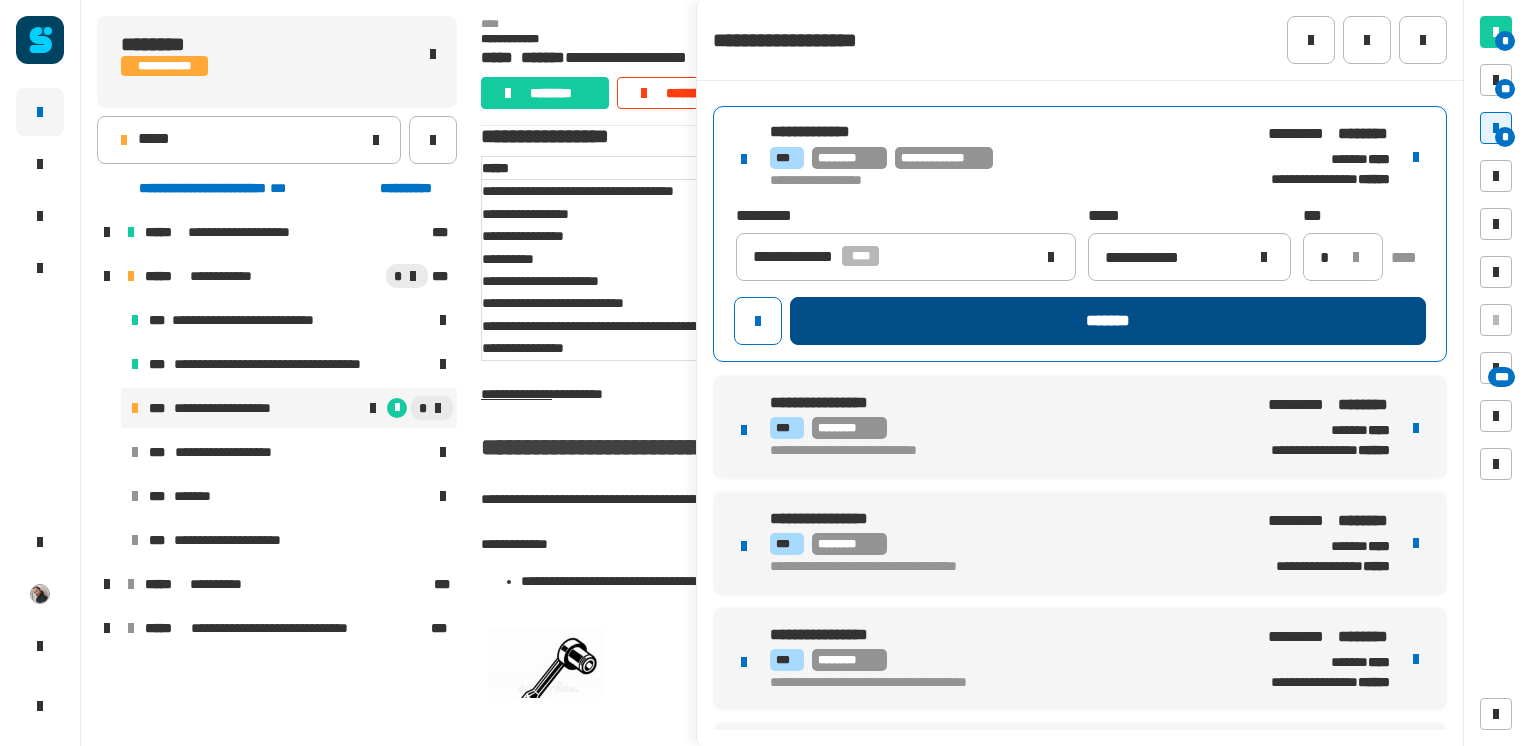 click on "*******" 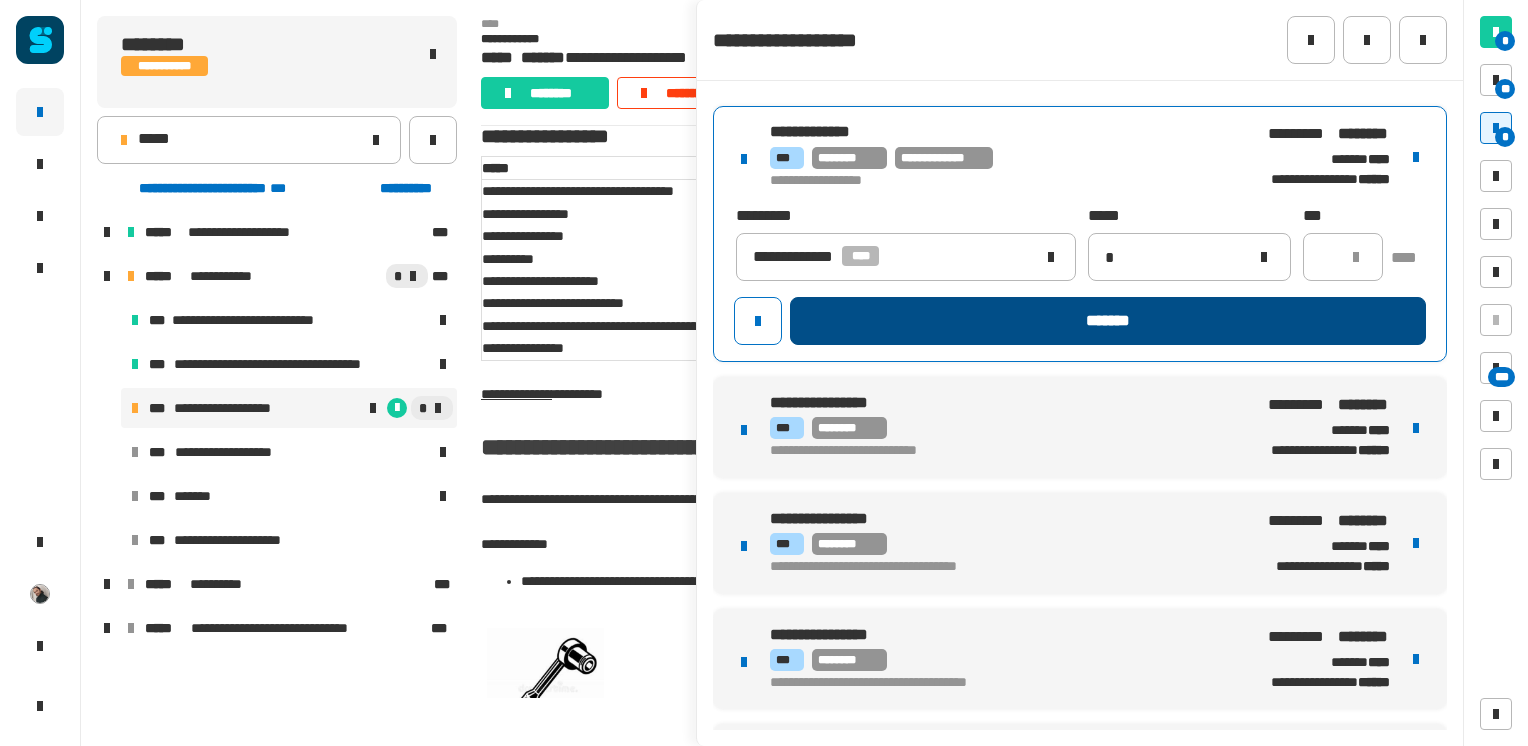 type 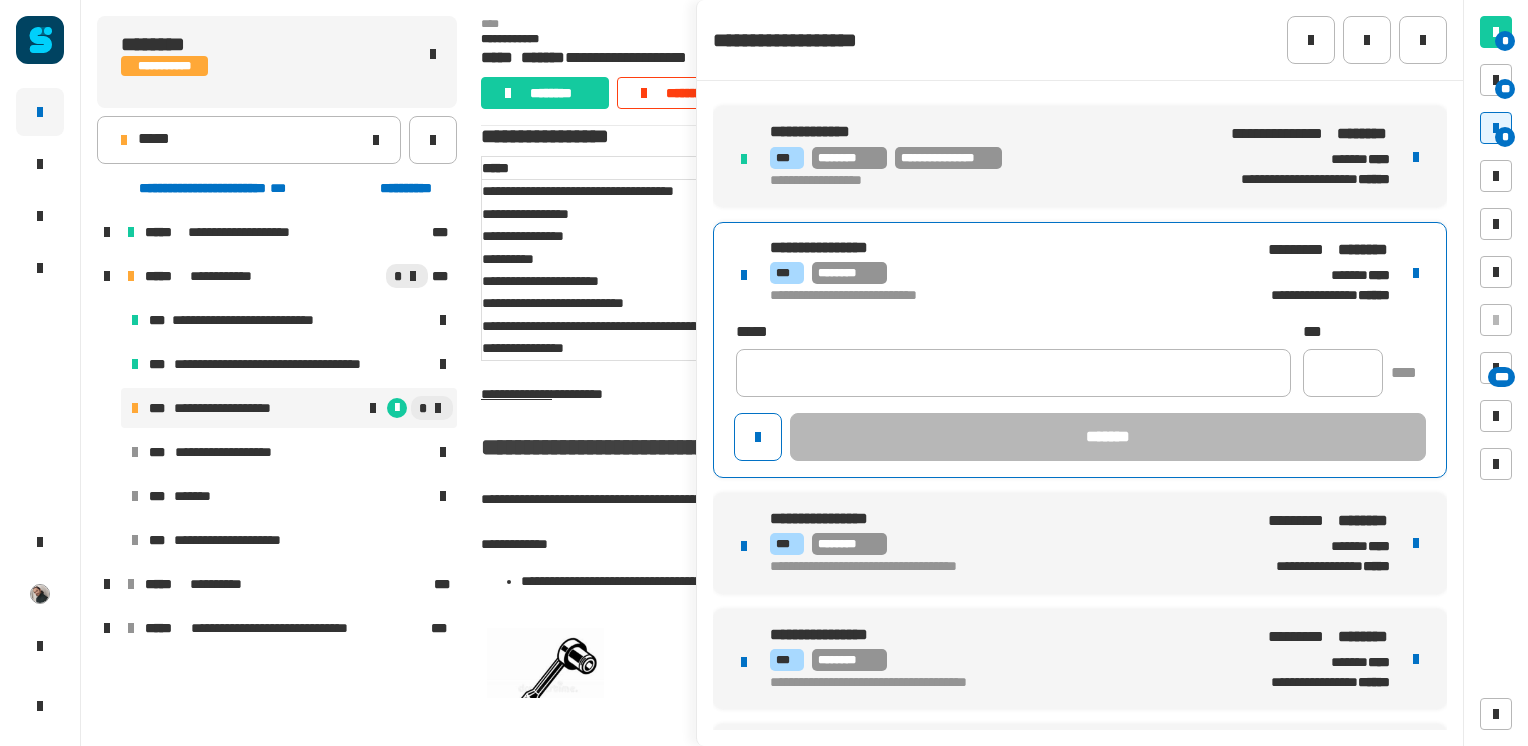 click on "**********" at bounding box center (1080, 350) 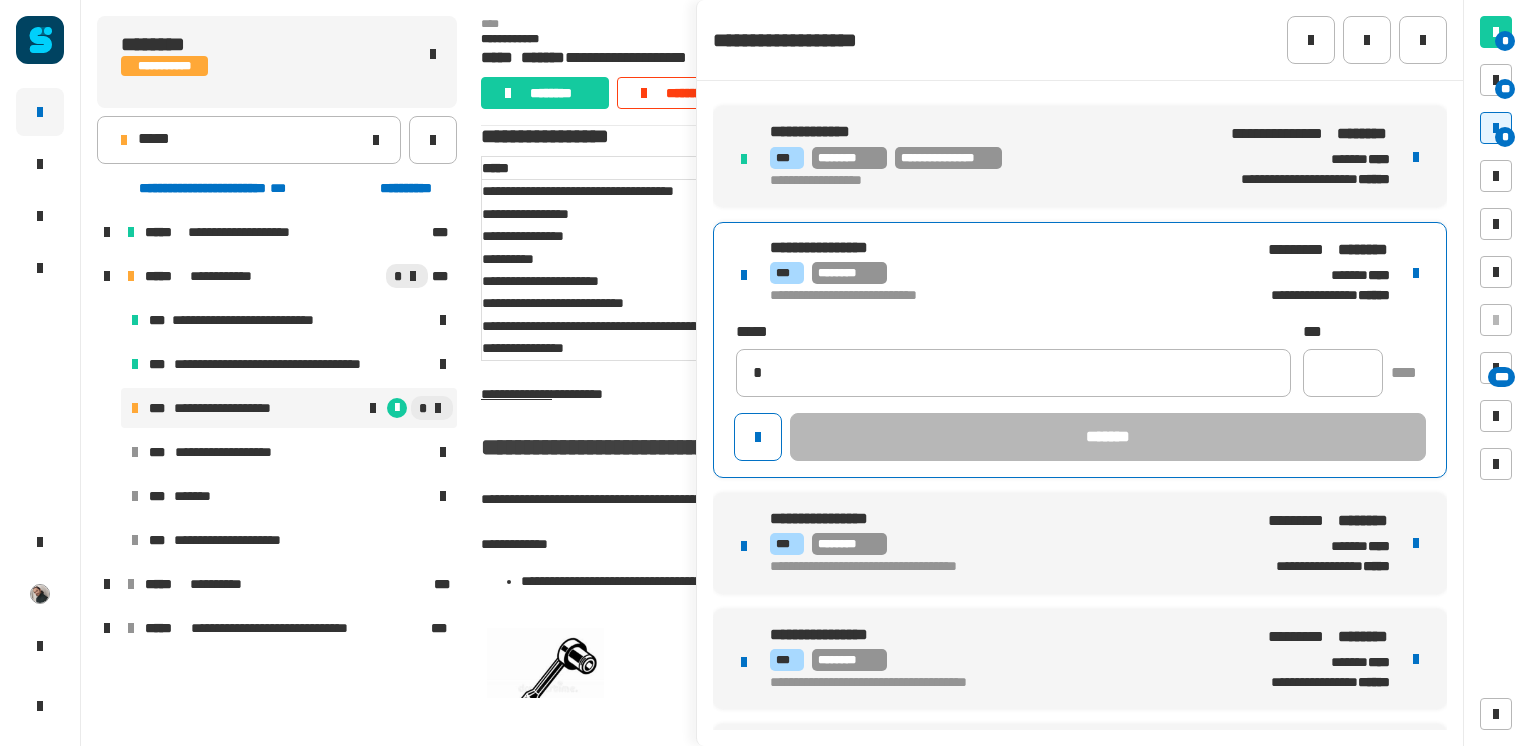 type on "**********" 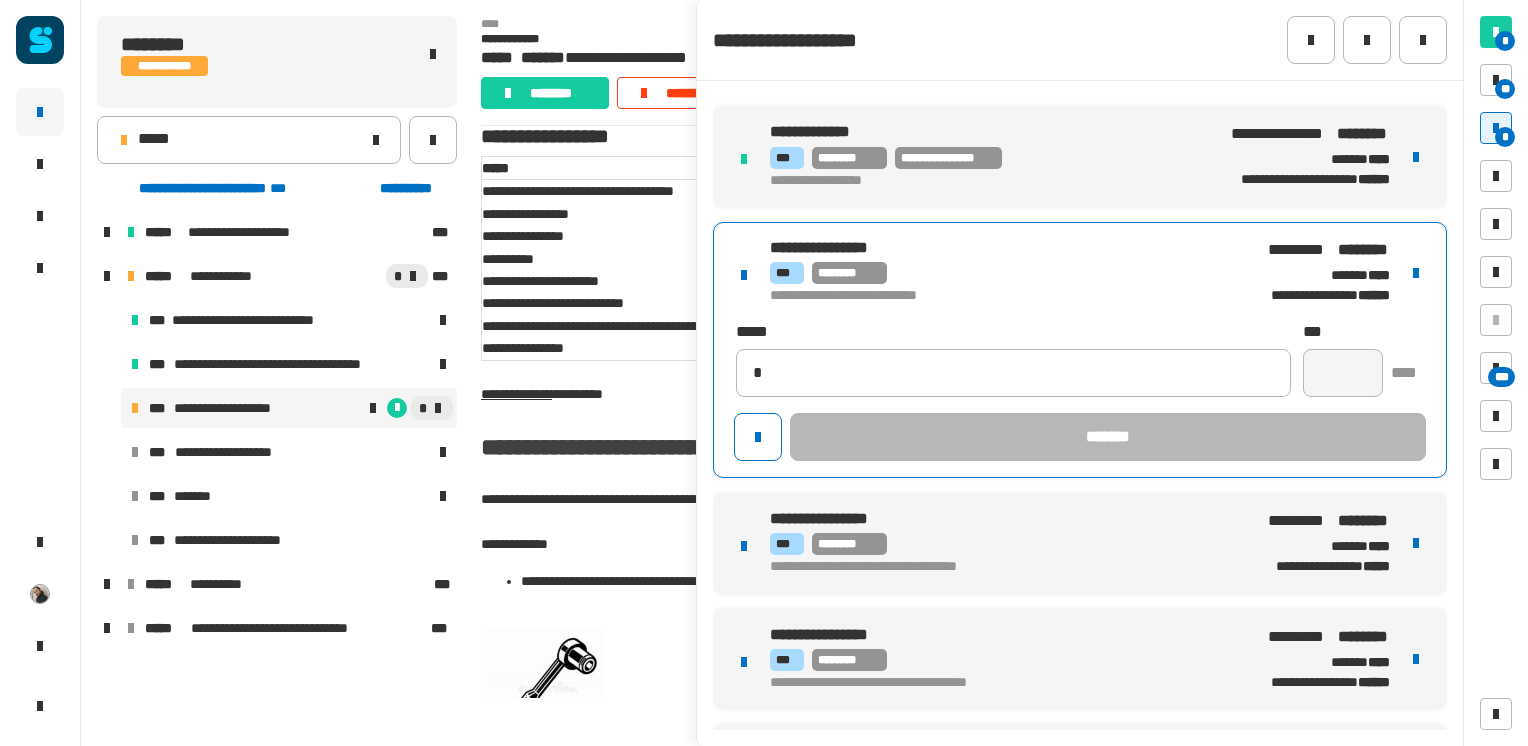 type 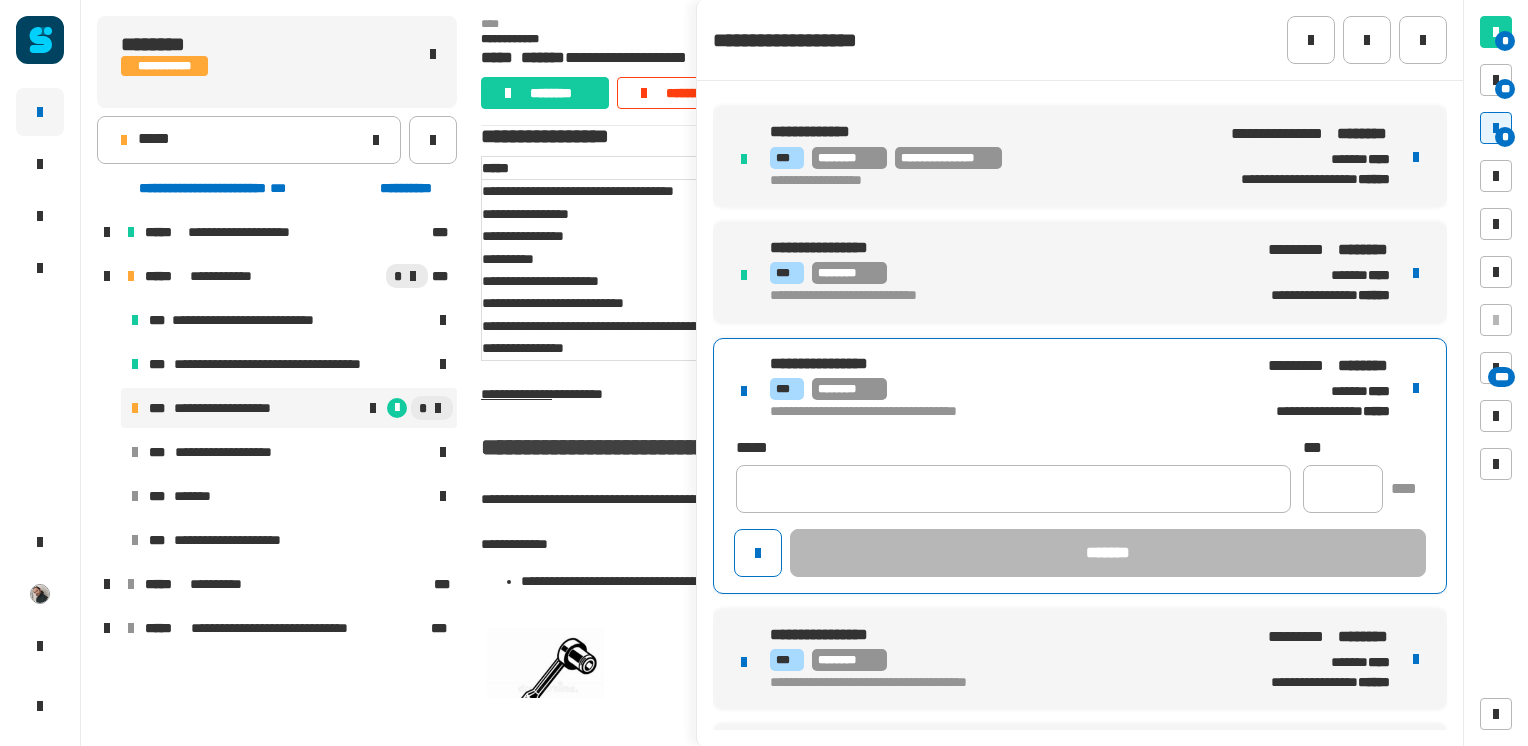 click on "**********" at bounding box center [1080, 466] 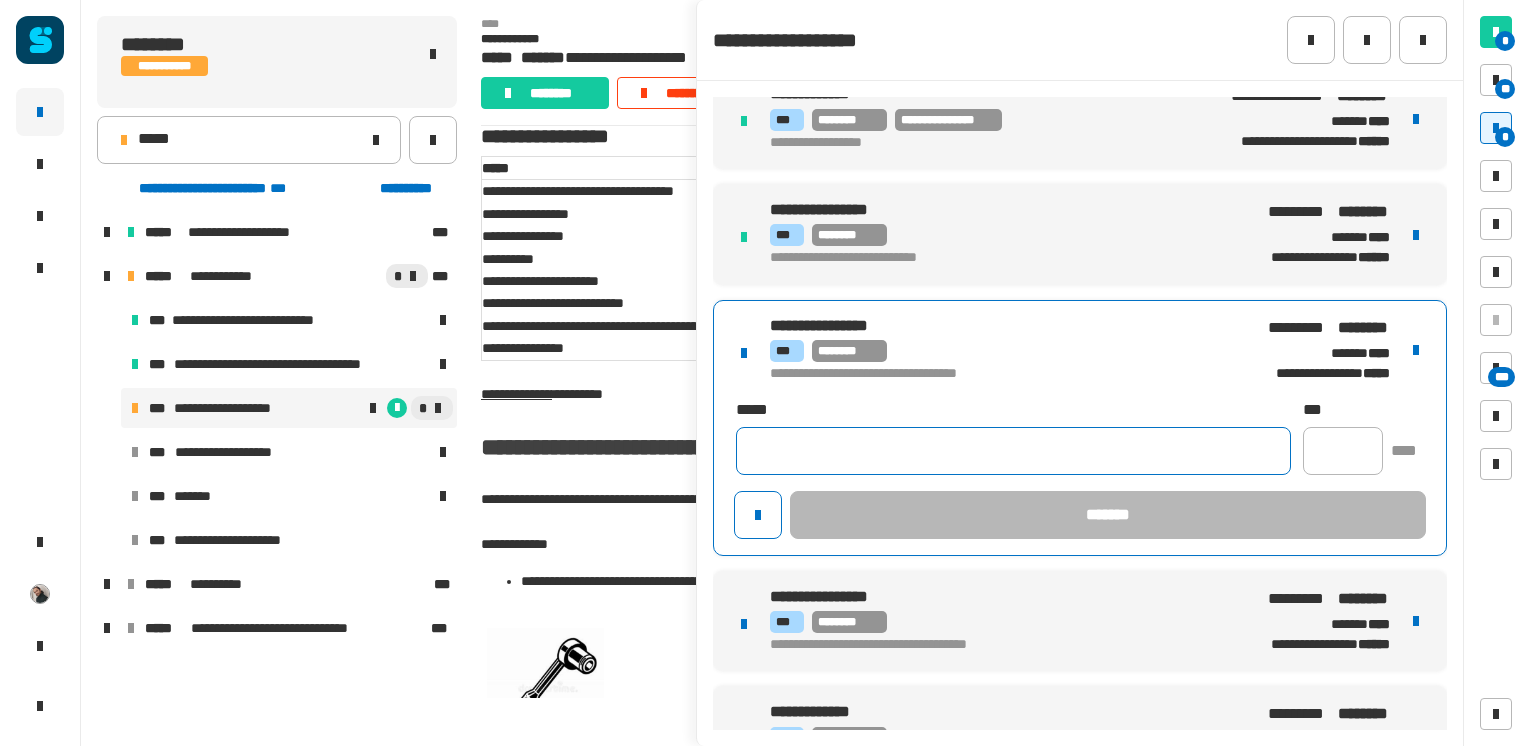 click 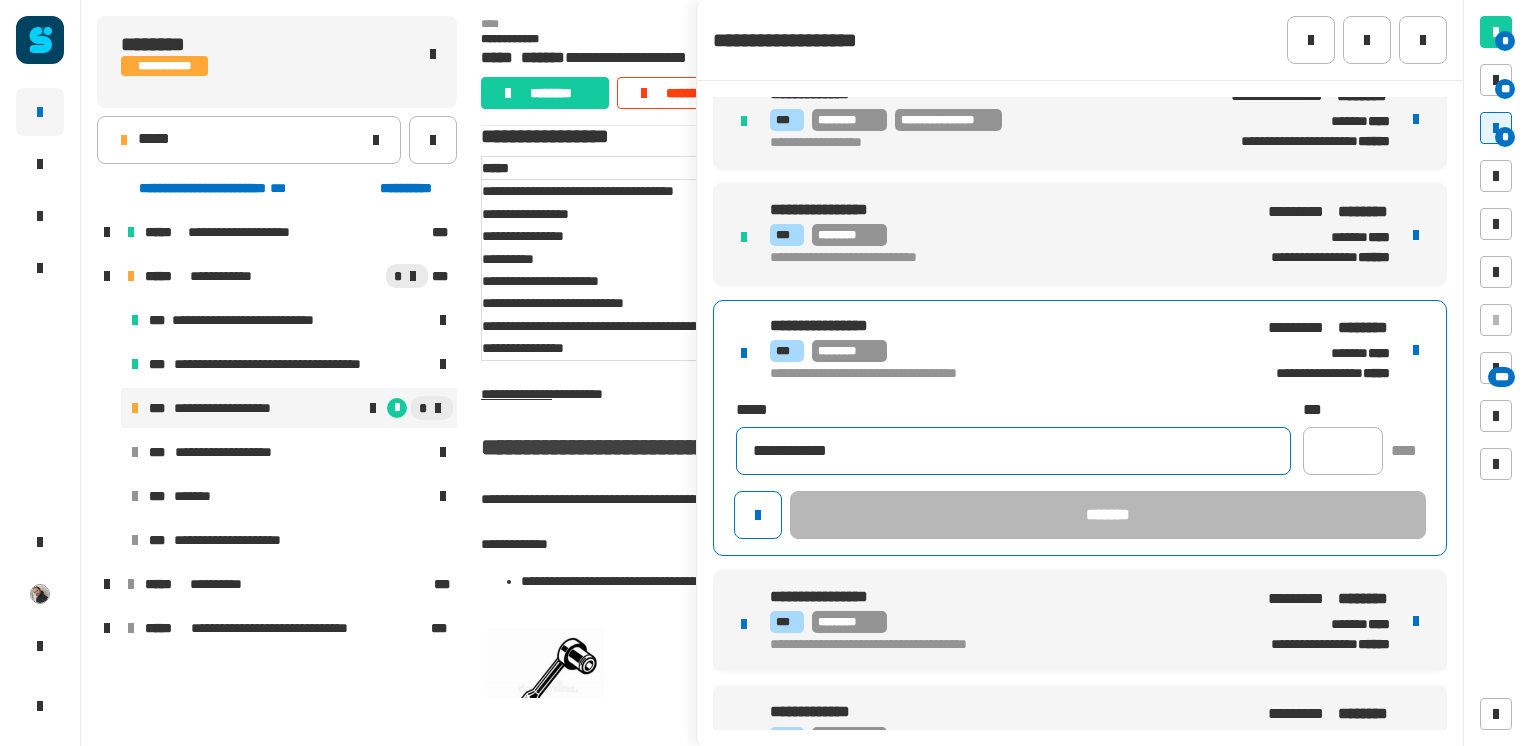 type on "**********" 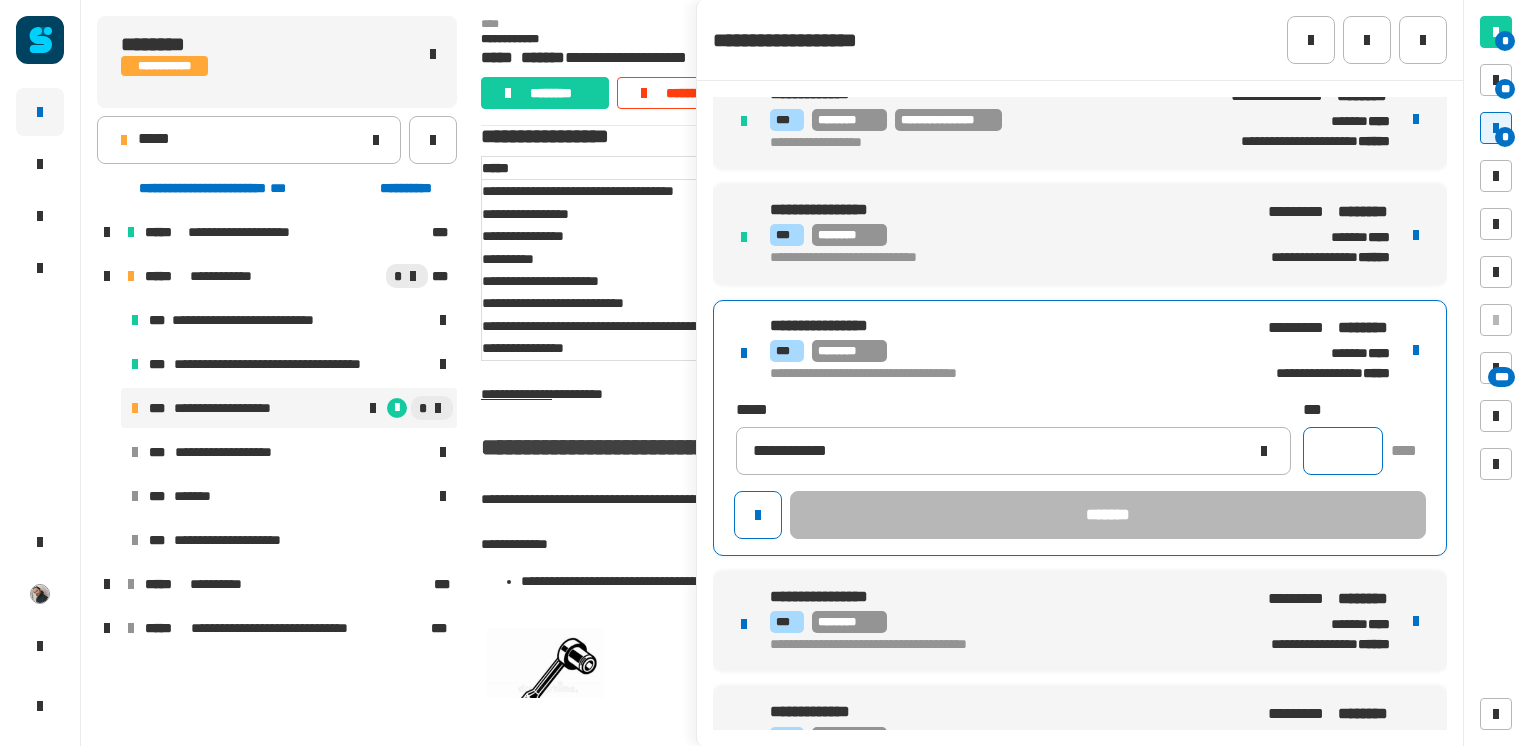 click 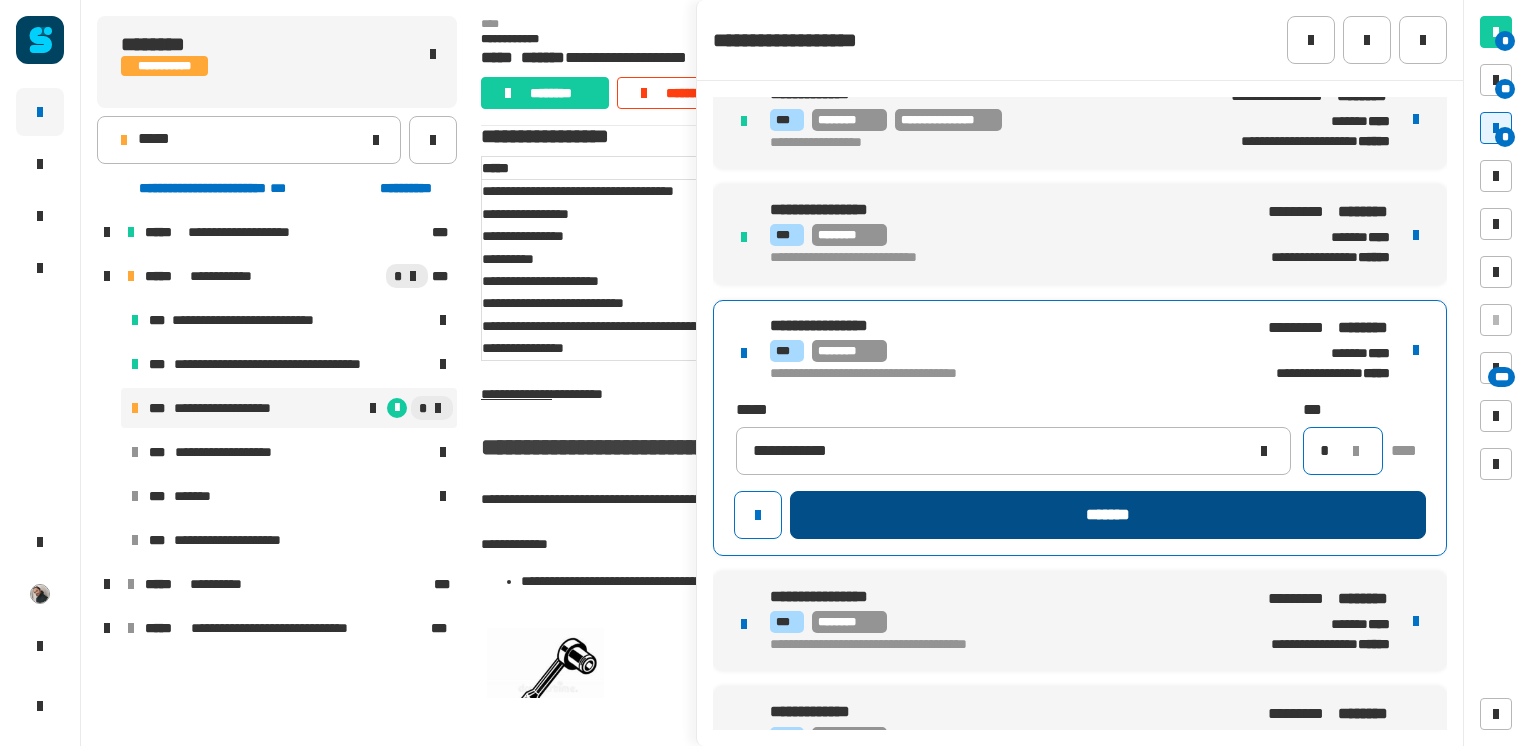 type on "*" 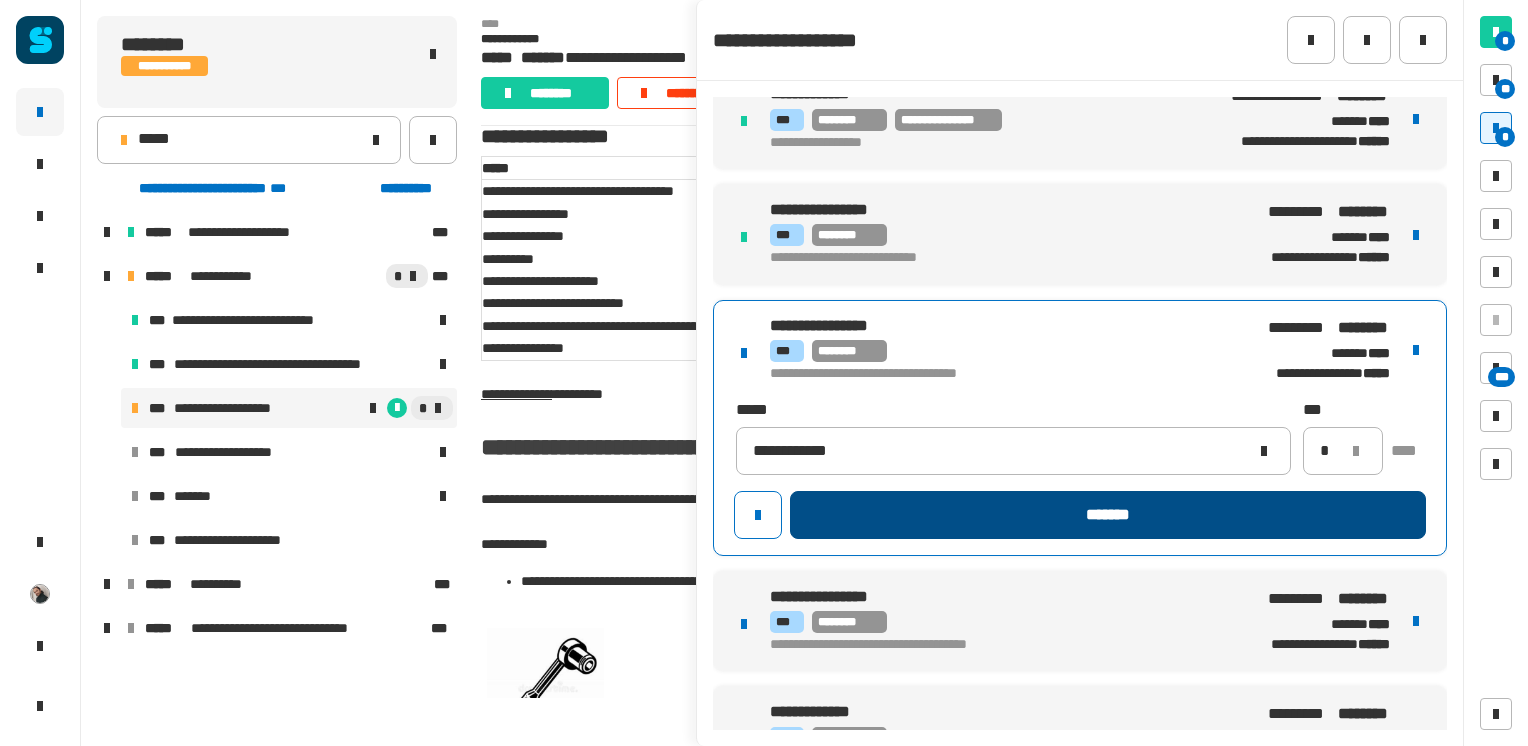 click on "*******" 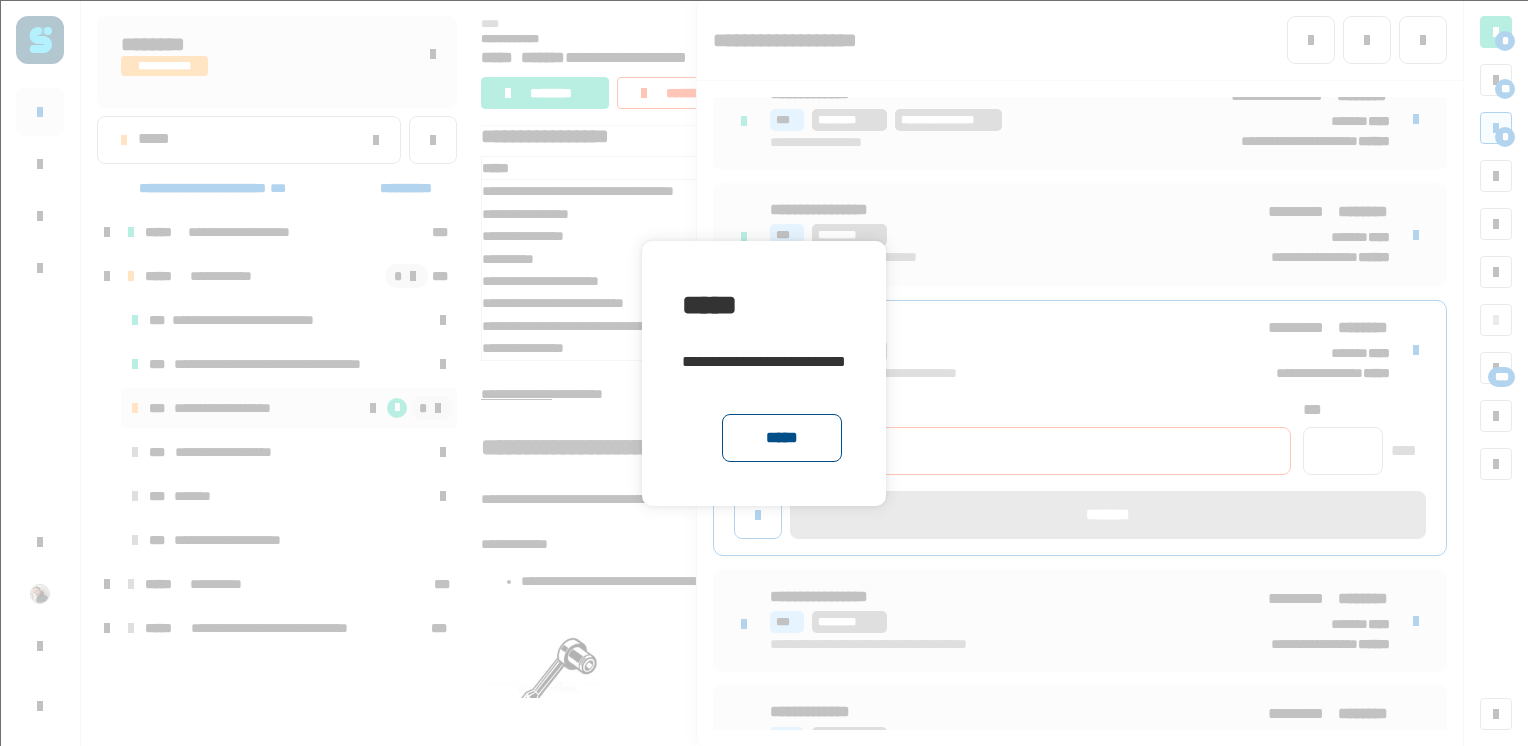 click on "*****" 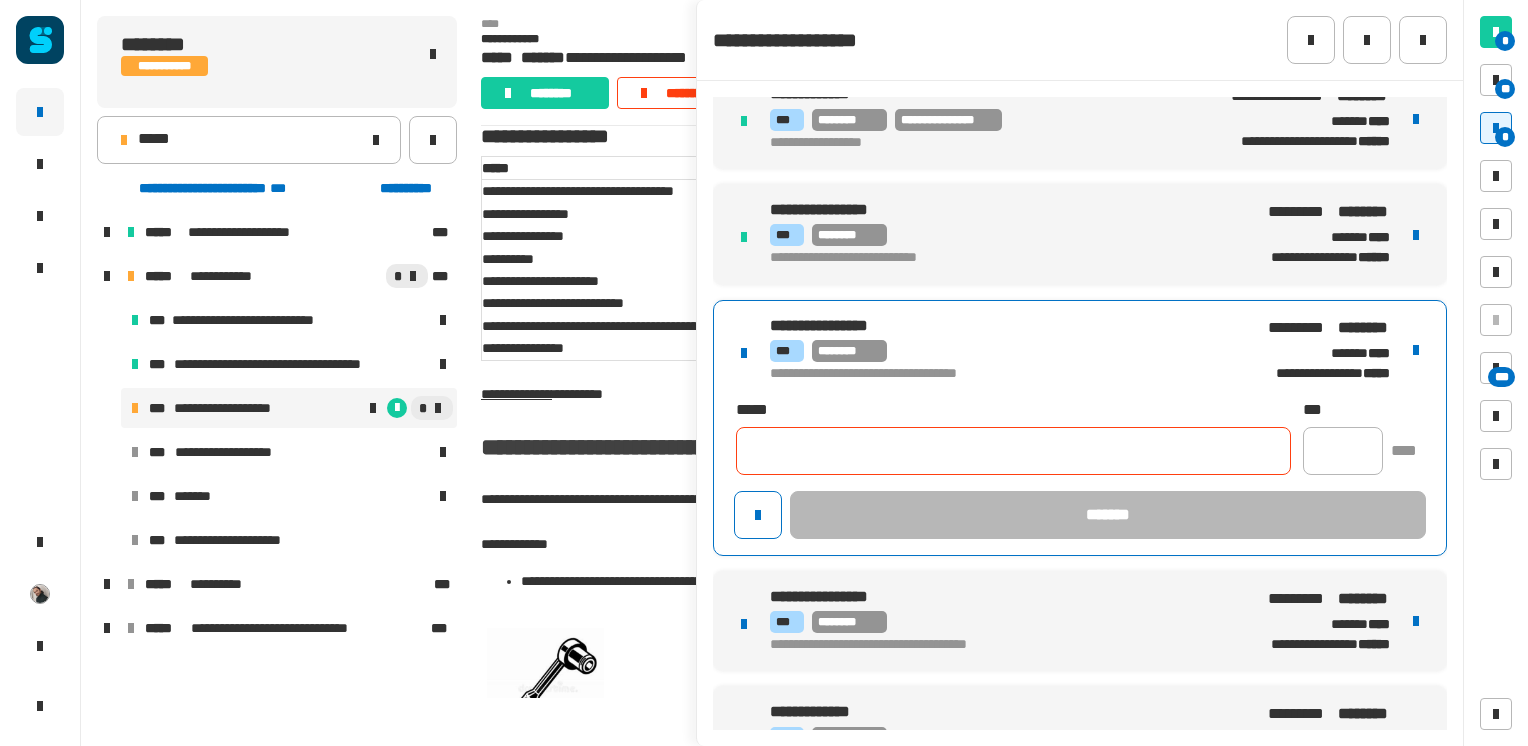 click 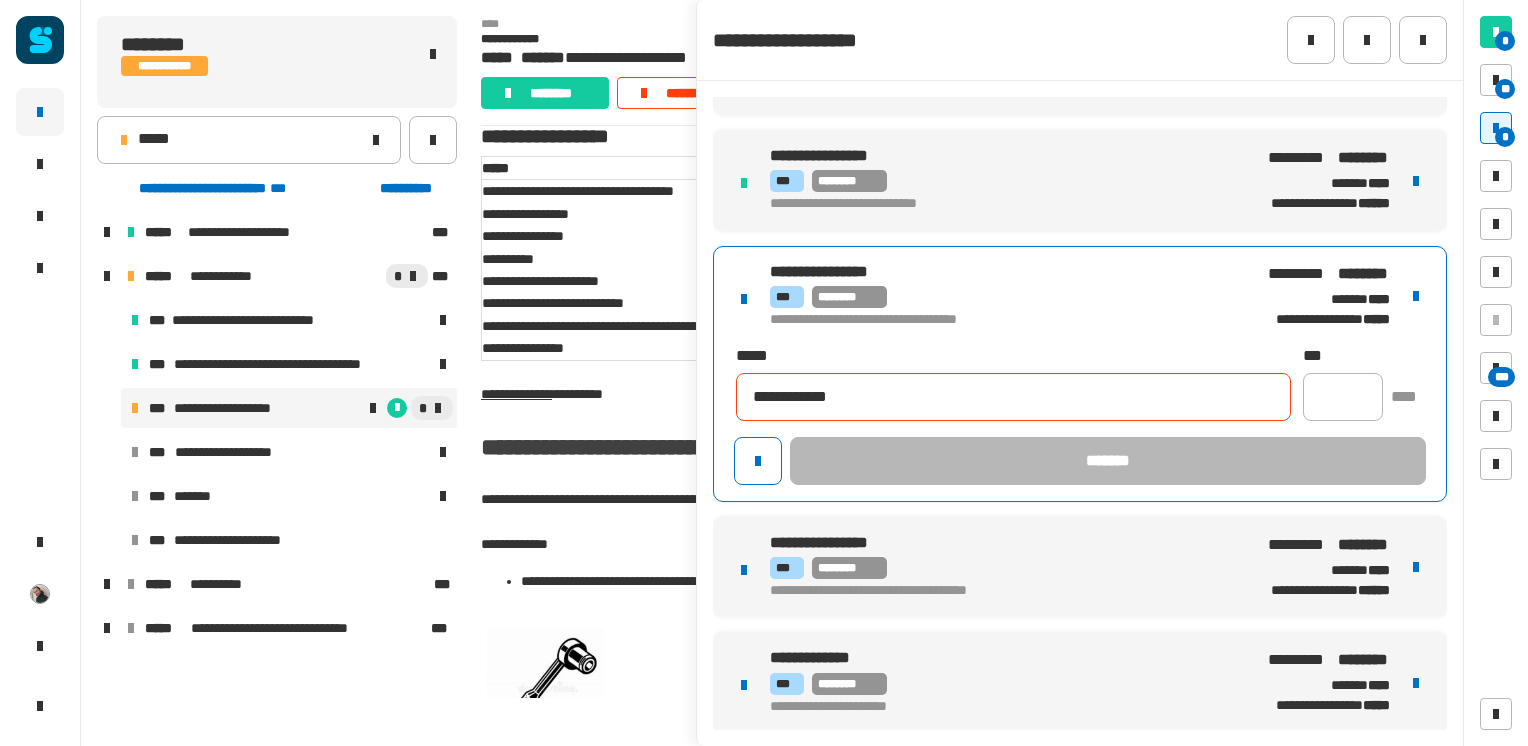 type on "**********" 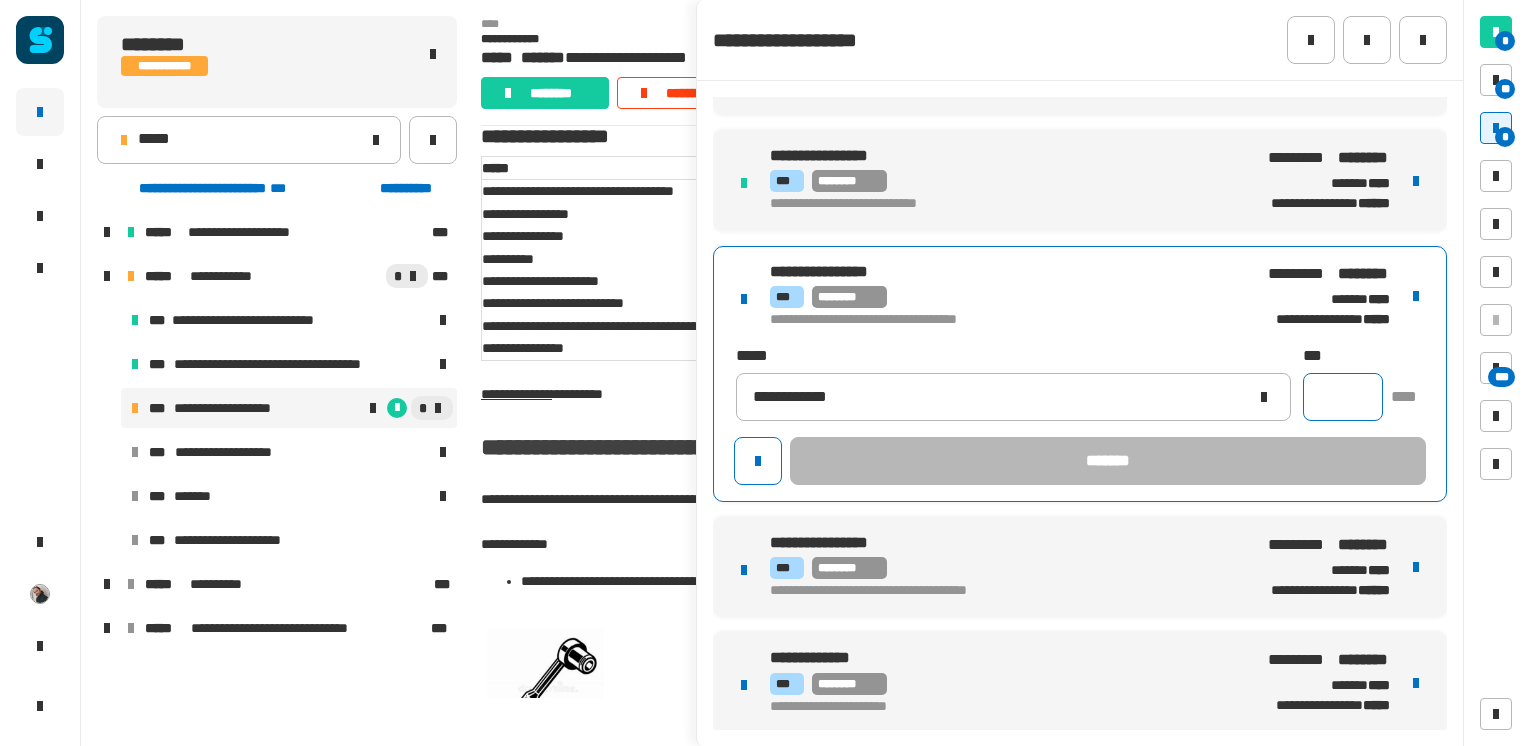 click 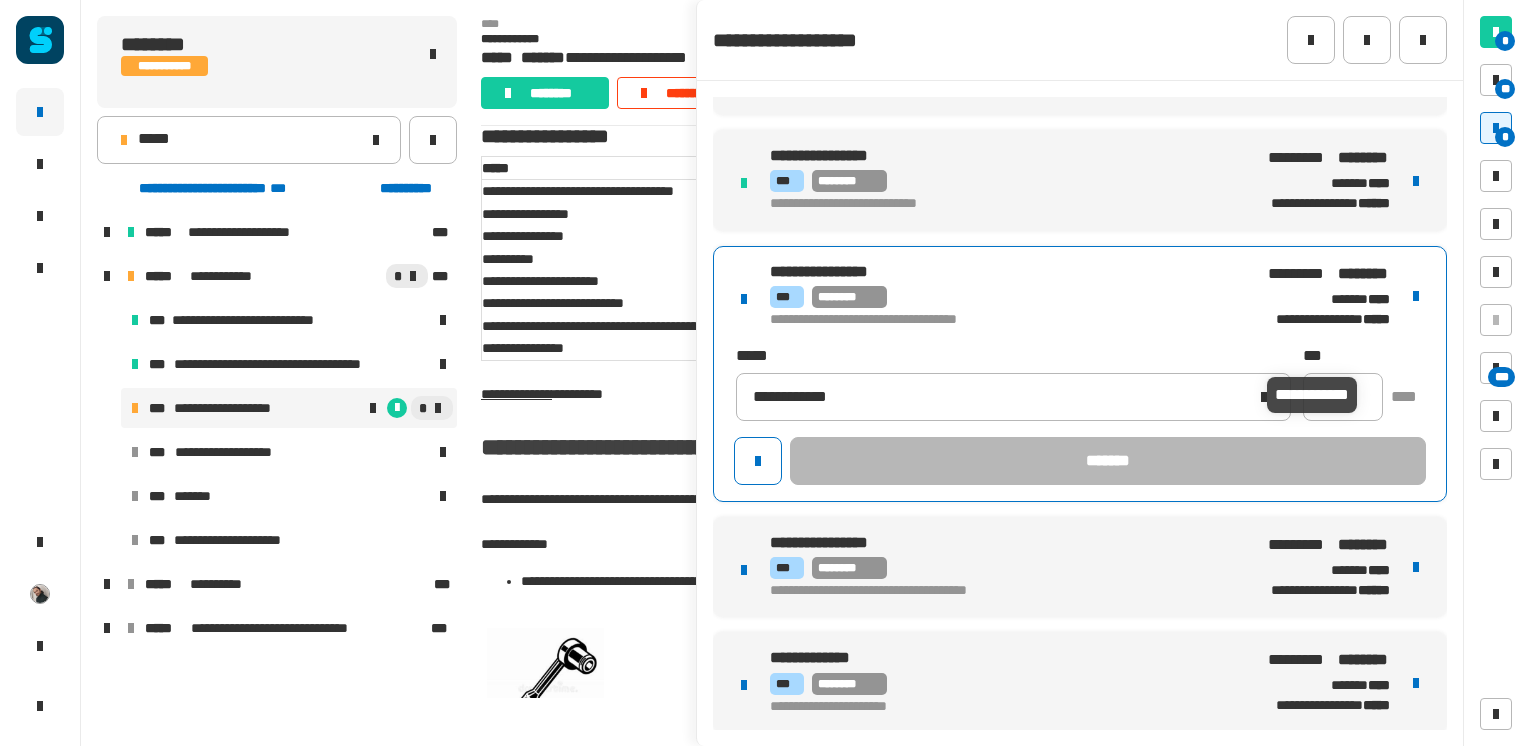 click on "**********" 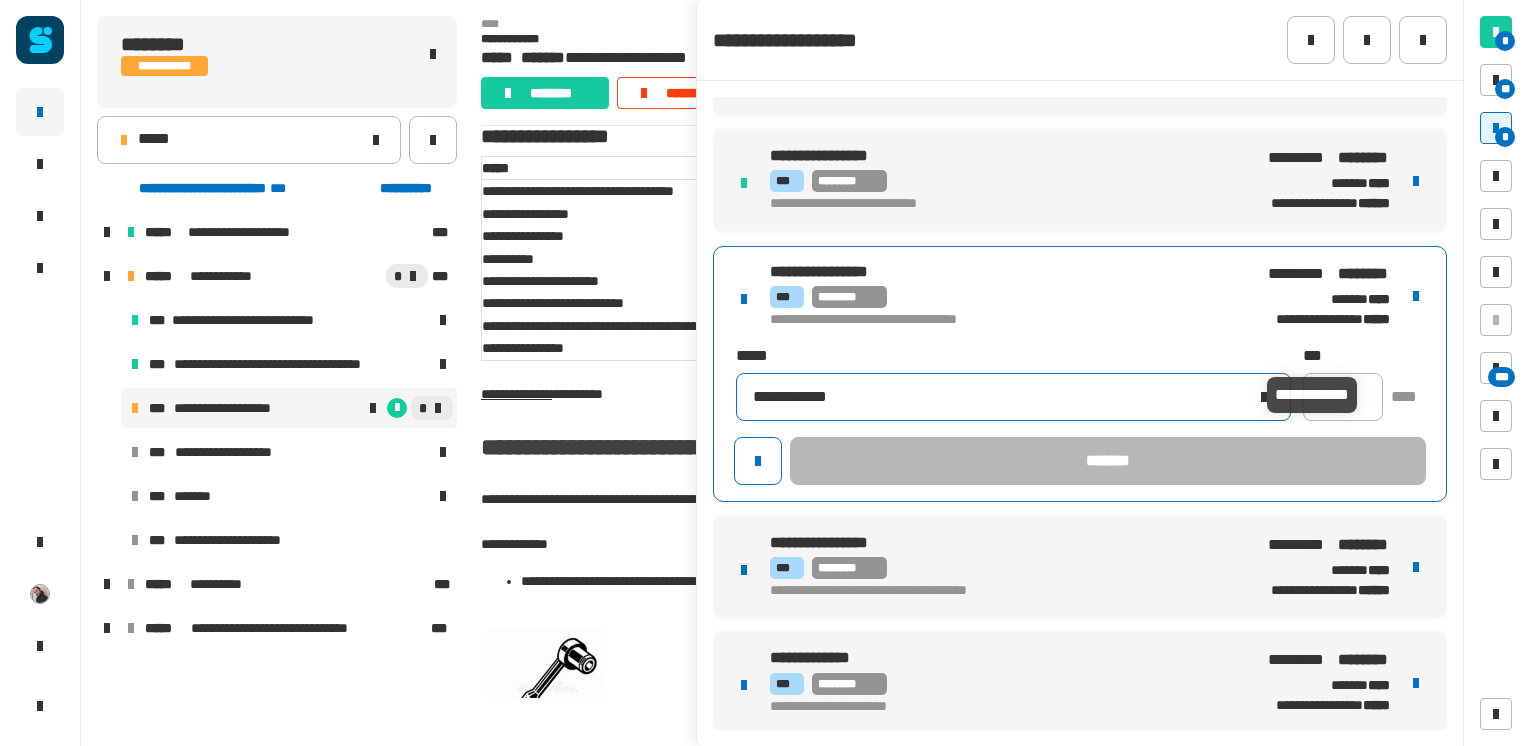click on "**********" 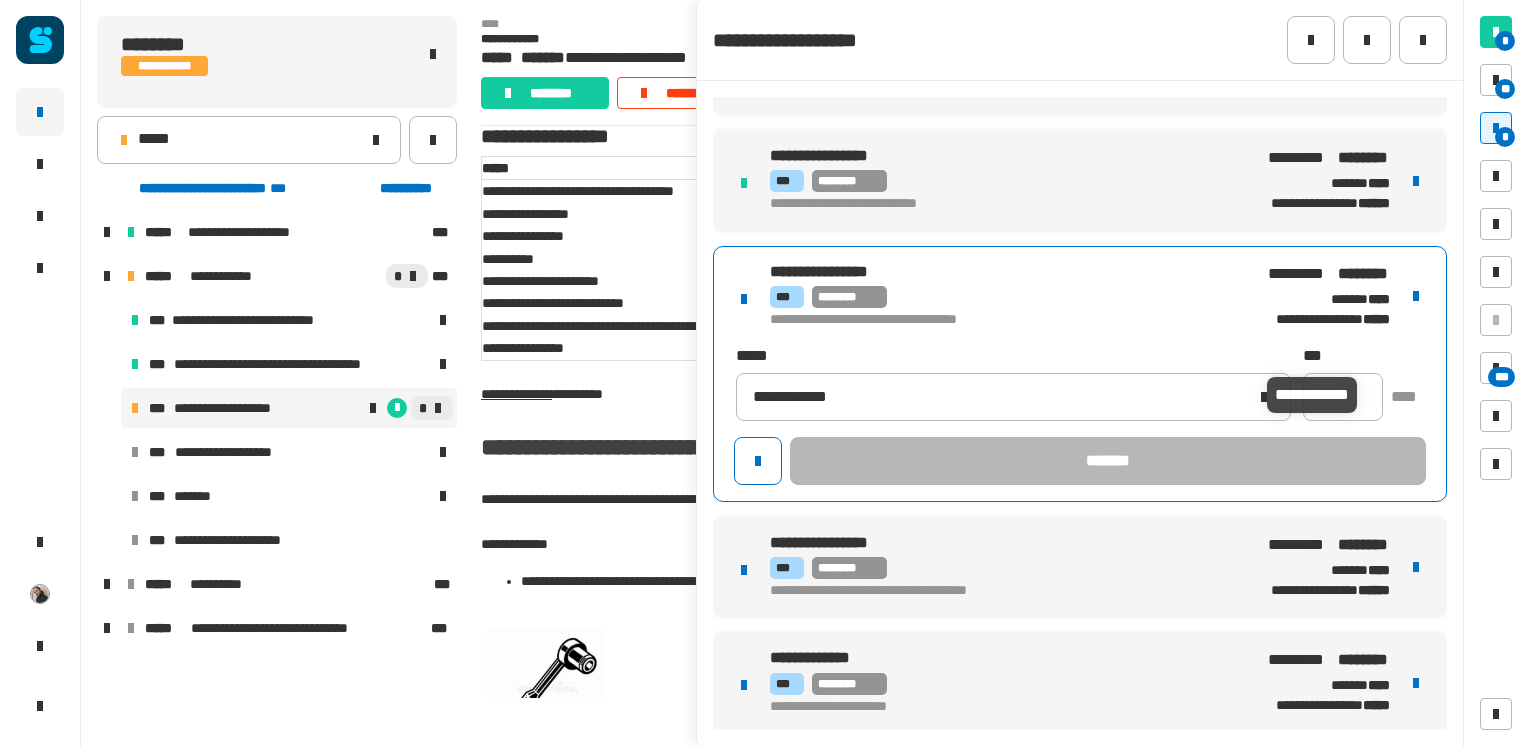 click on "**********" 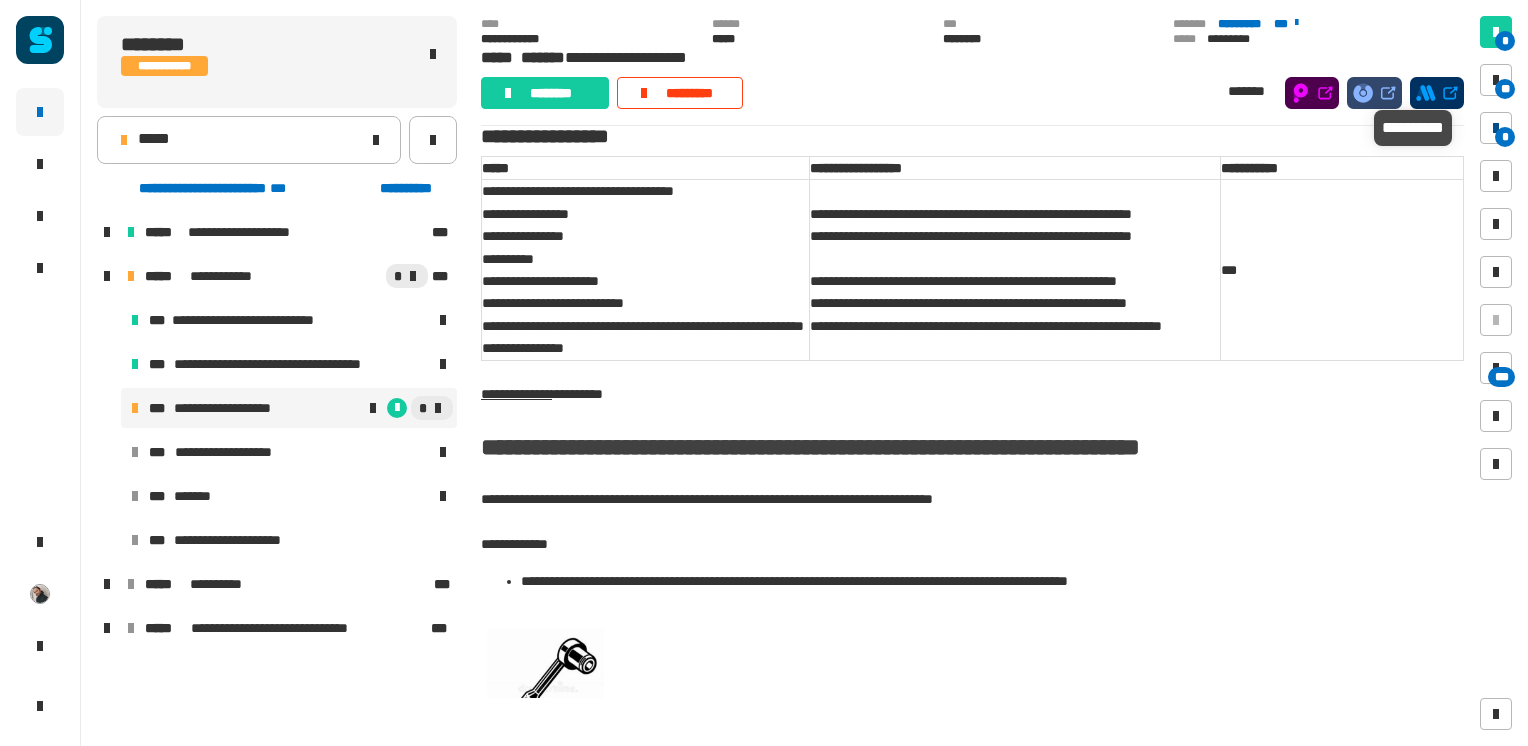 click on "*" at bounding box center (1496, 128) 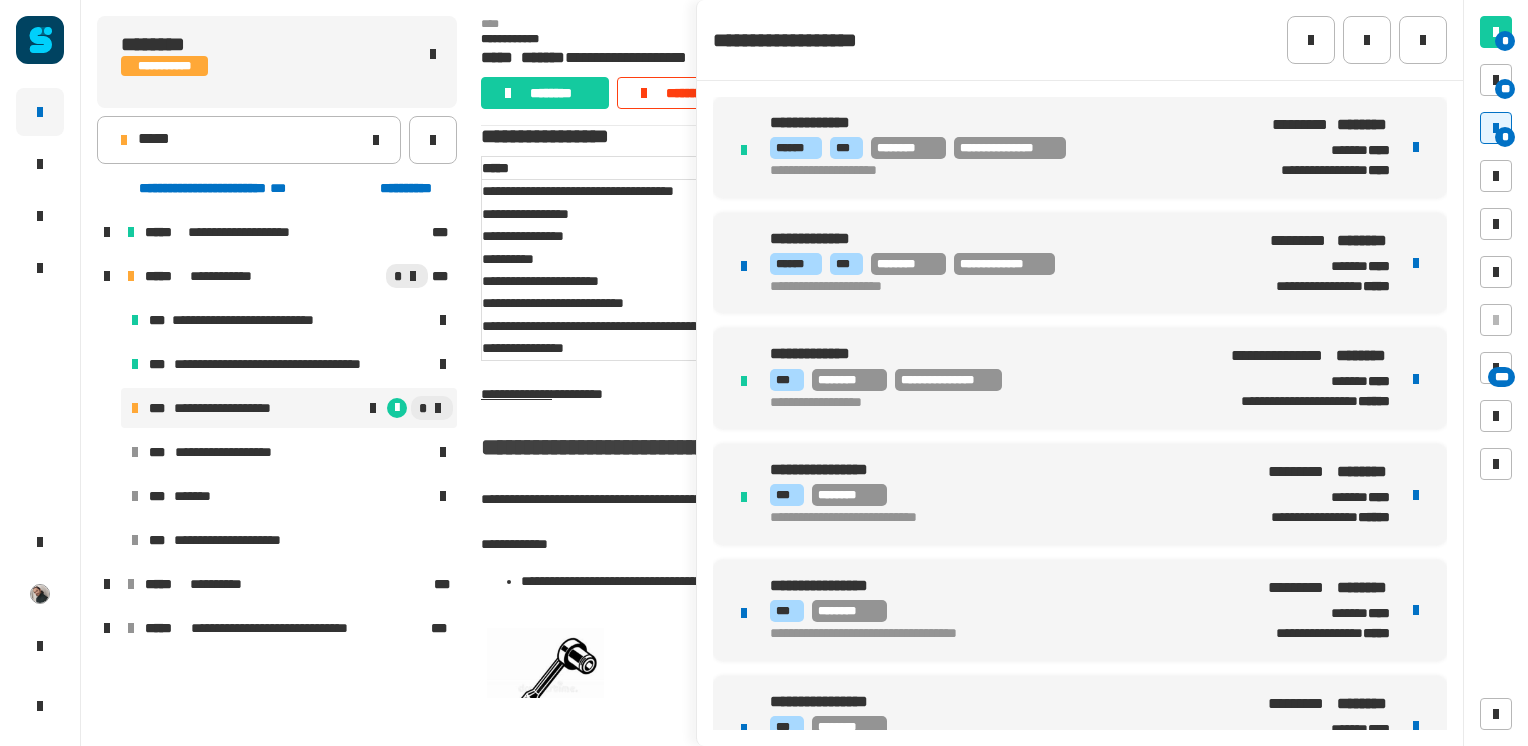 scroll, scrollTop: 159, scrollLeft: 0, axis: vertical 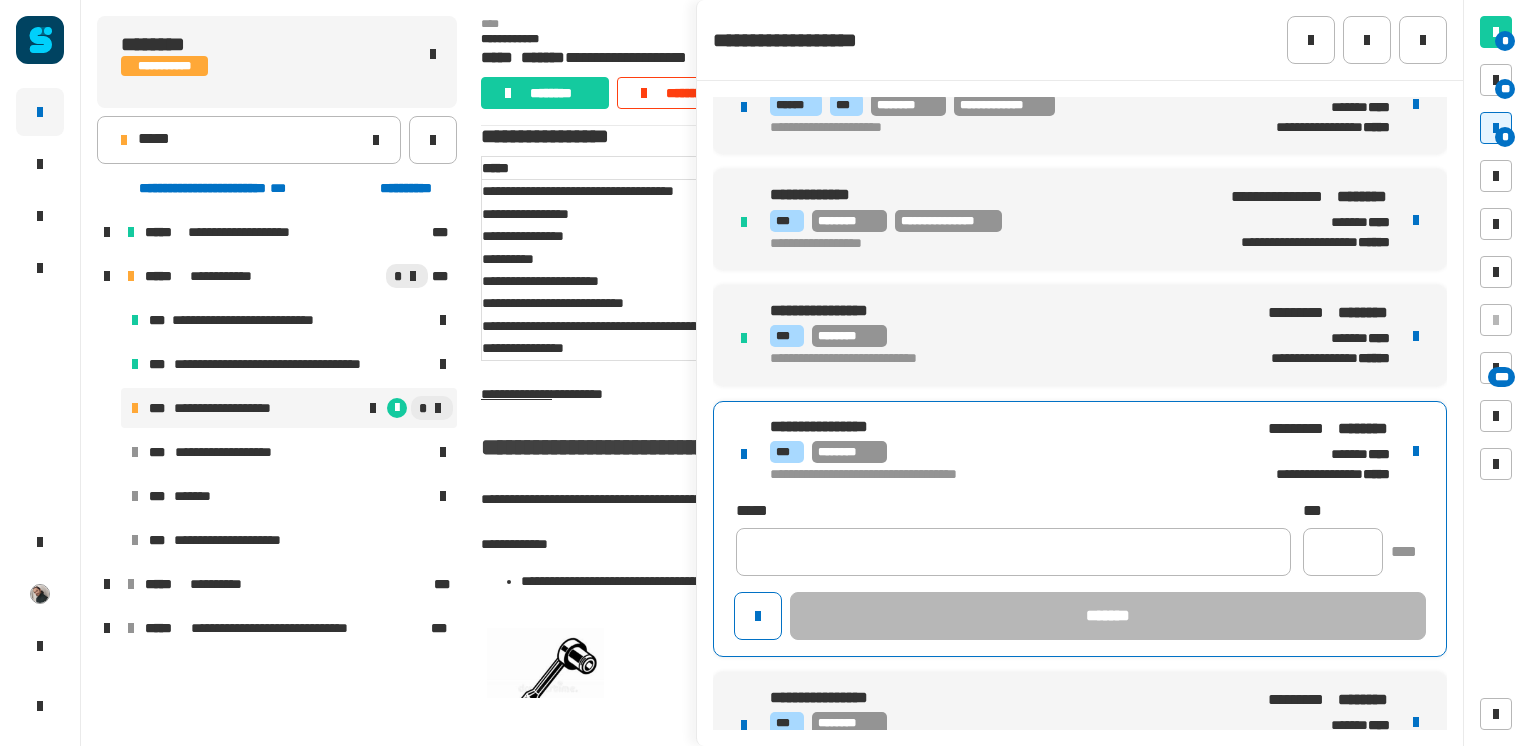 click on "**********" at bounding box center [989, 427] 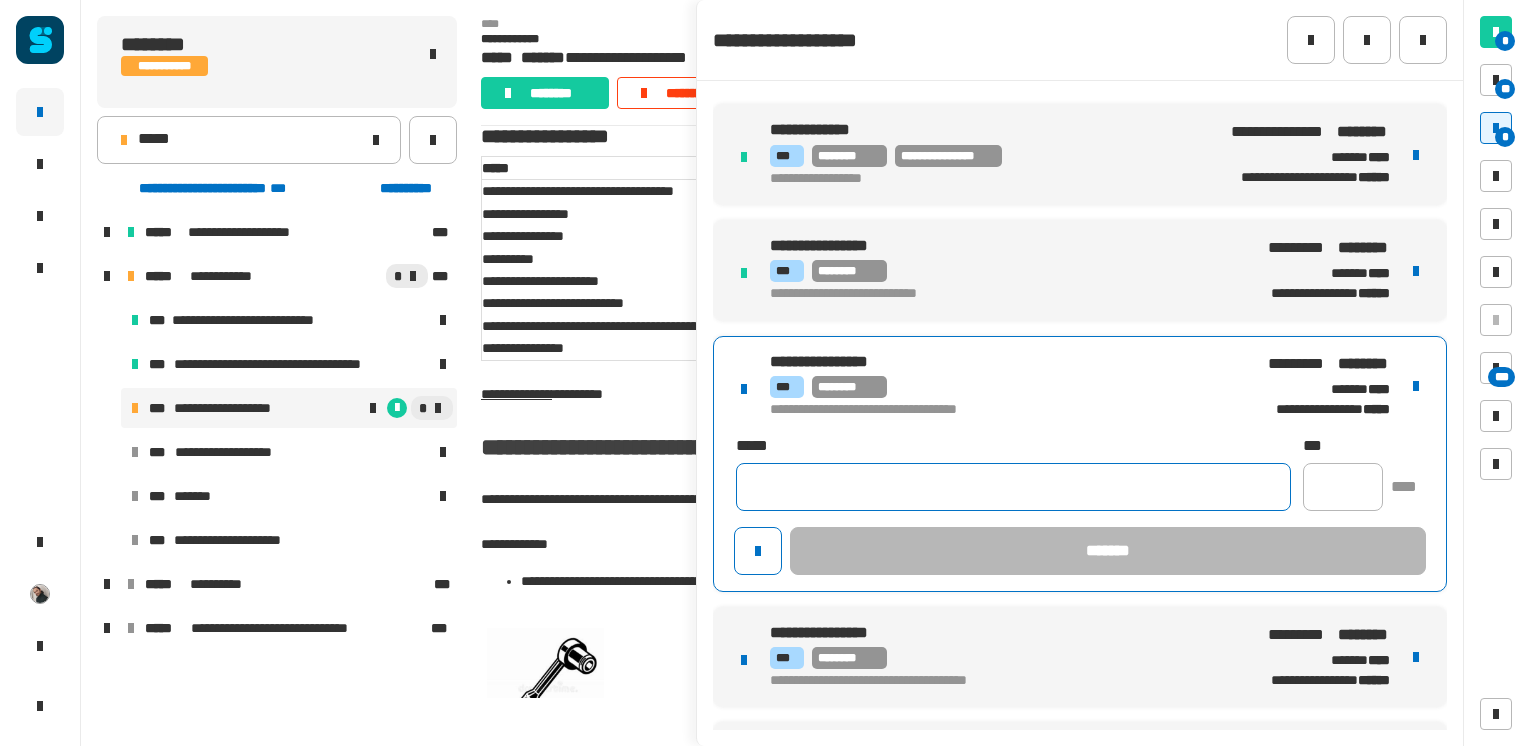 scroll, scrollTop: 227, scrollLeft: 0, axis: vertical 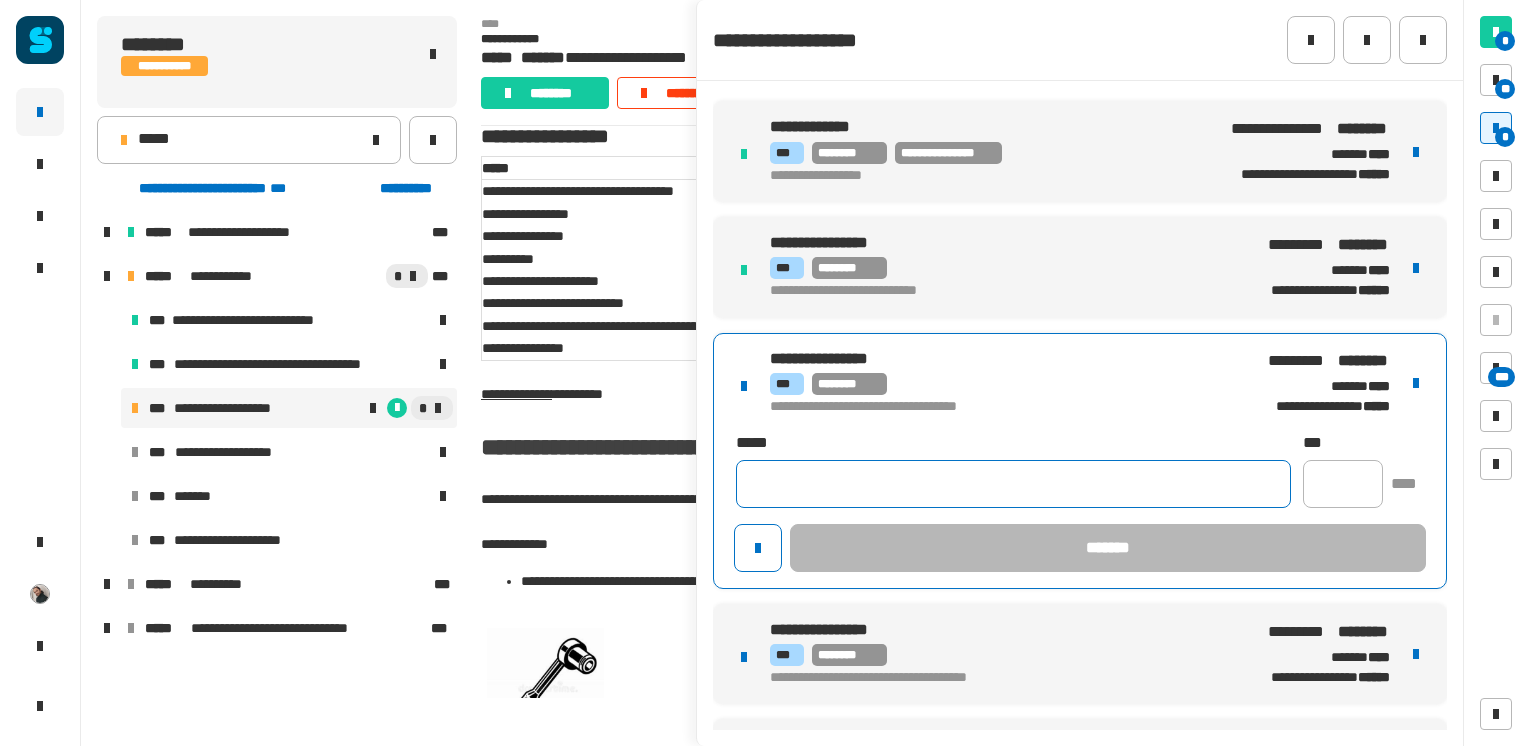click 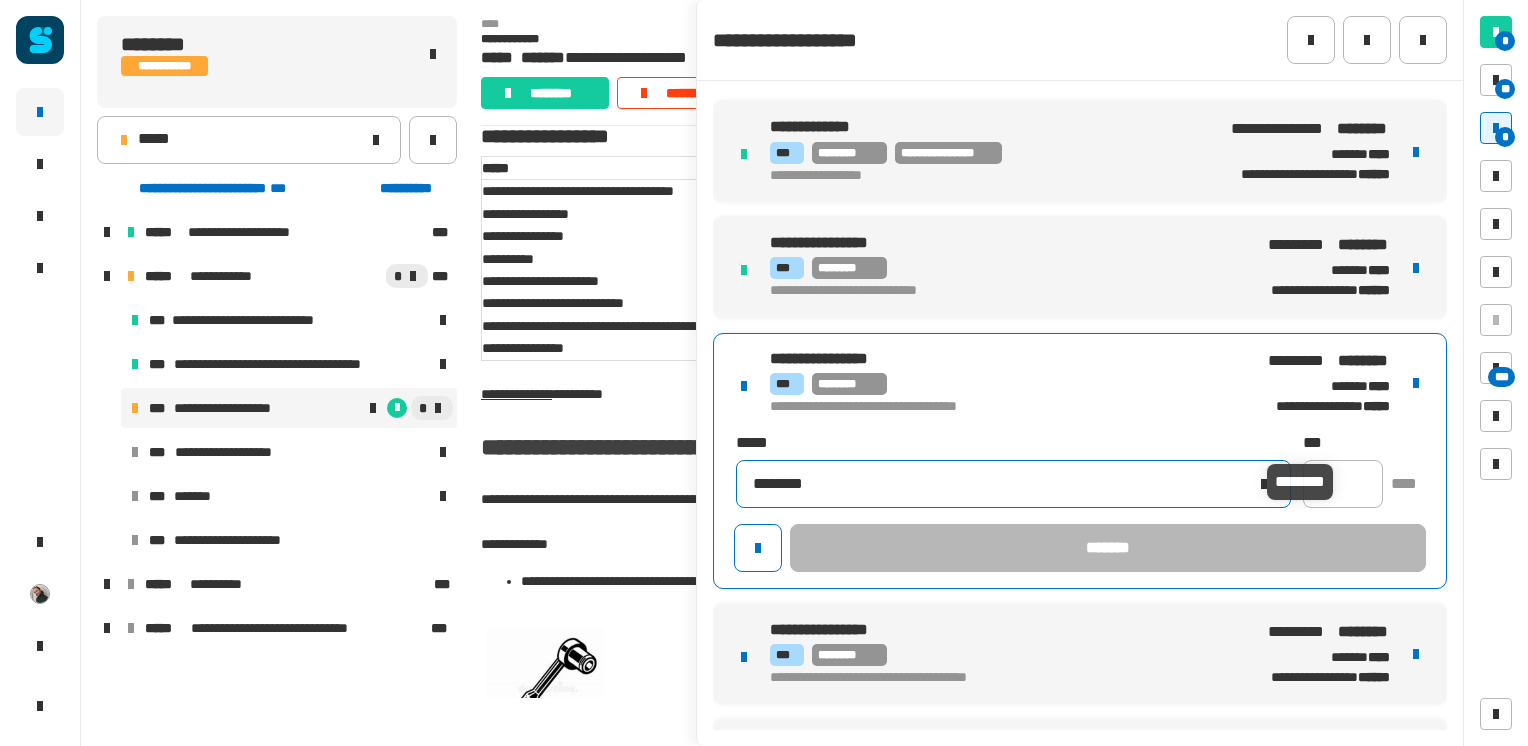scroll, scrollTop: 314, scrollLeft: 0, axis: vertical 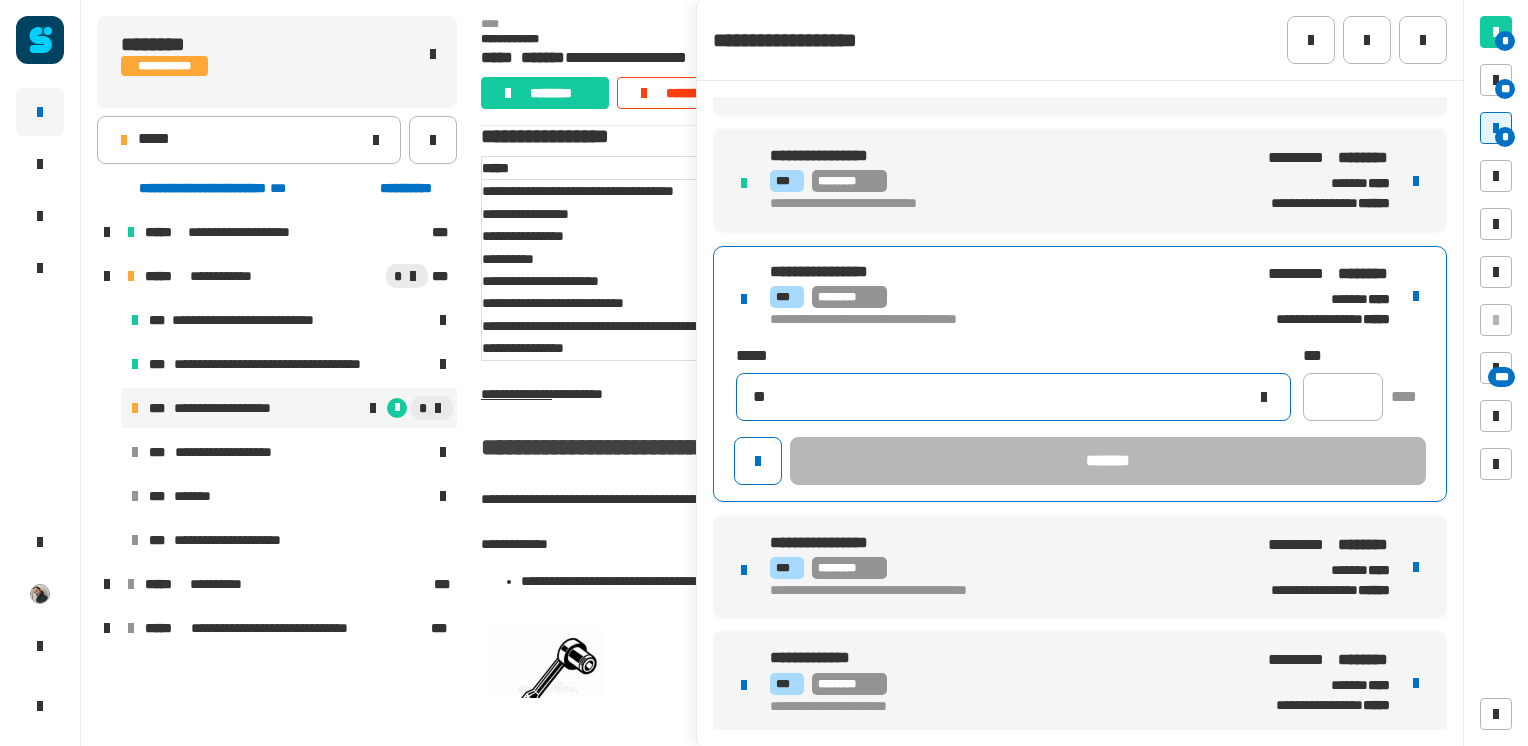 type on "*" 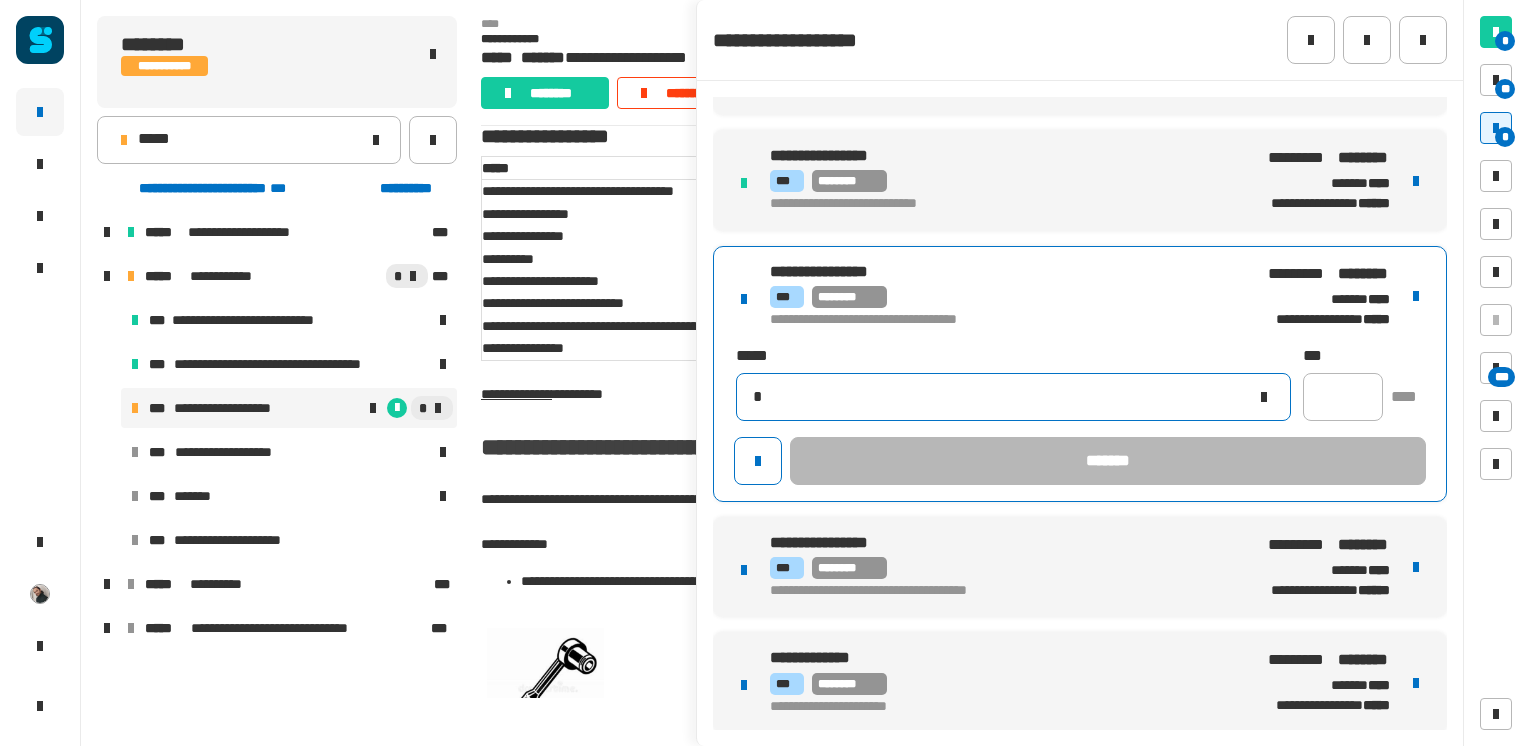 type 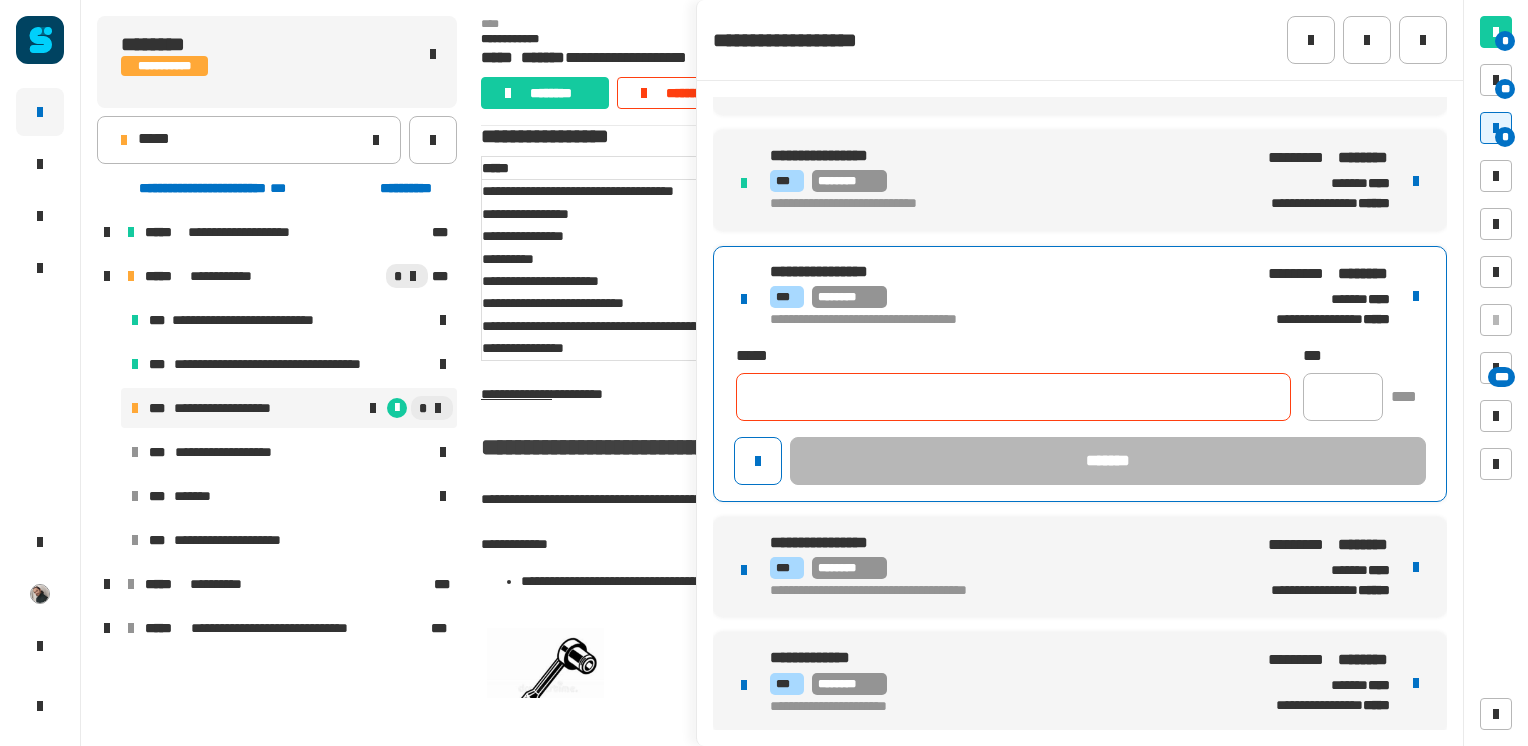 click on "**********" at bounding box center (1080, 567) 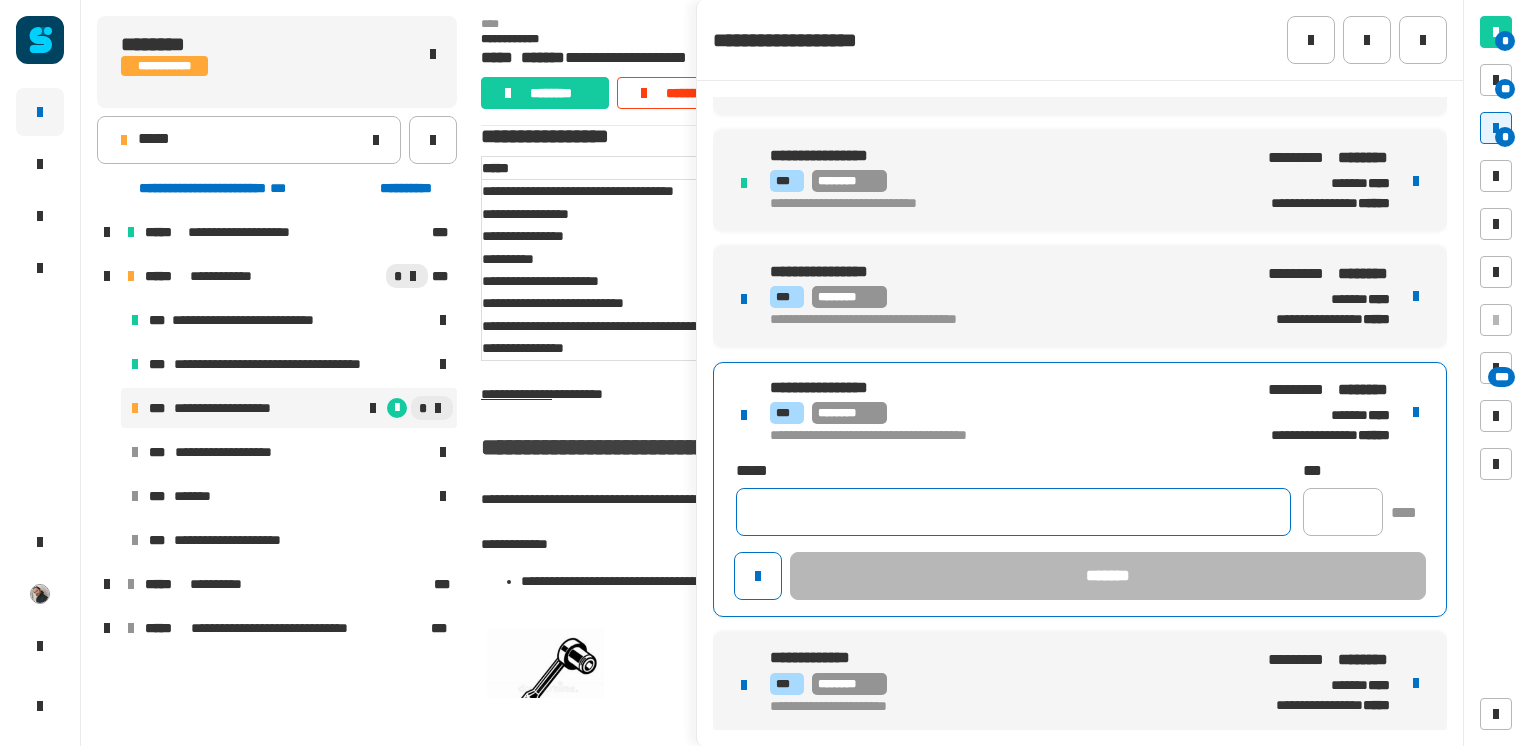 click 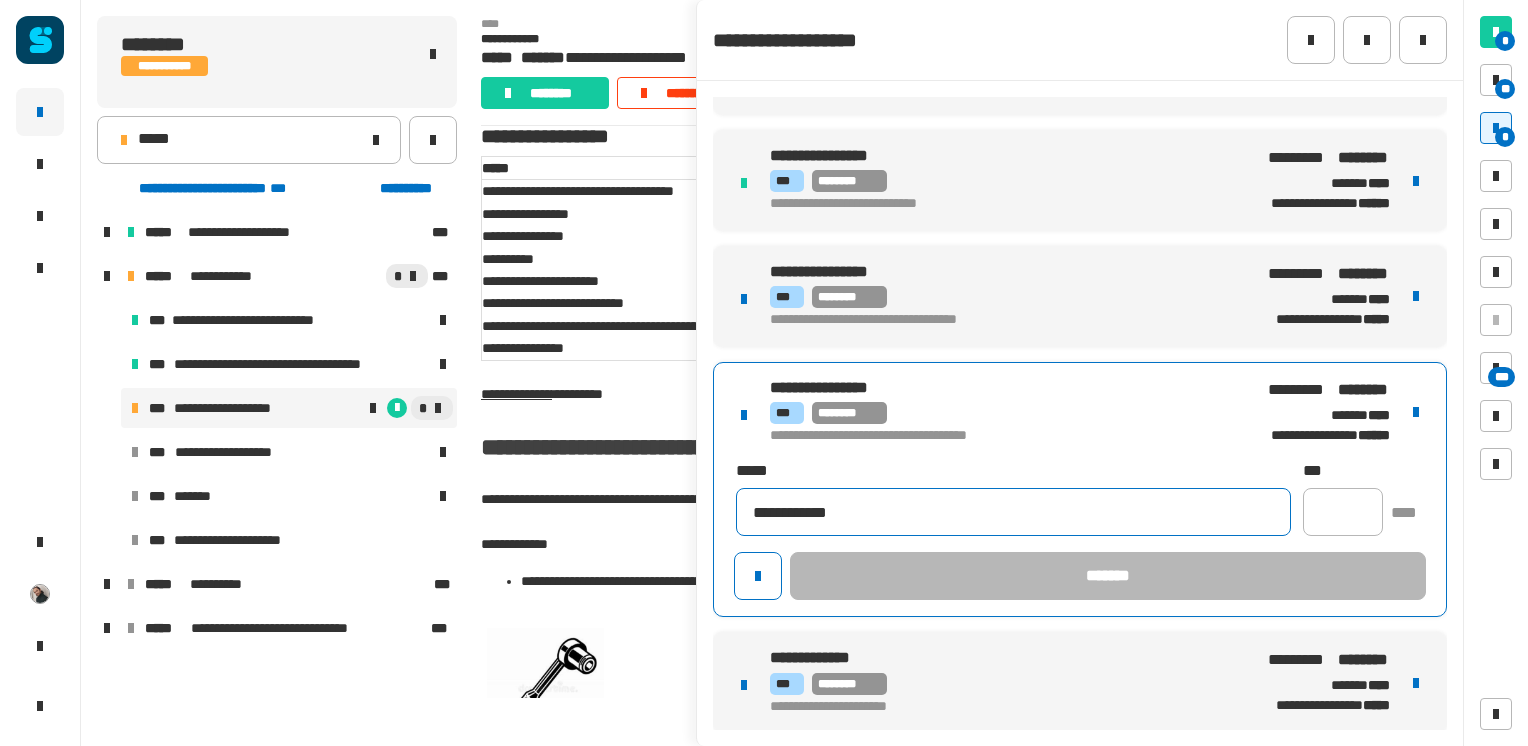 type on "**********" 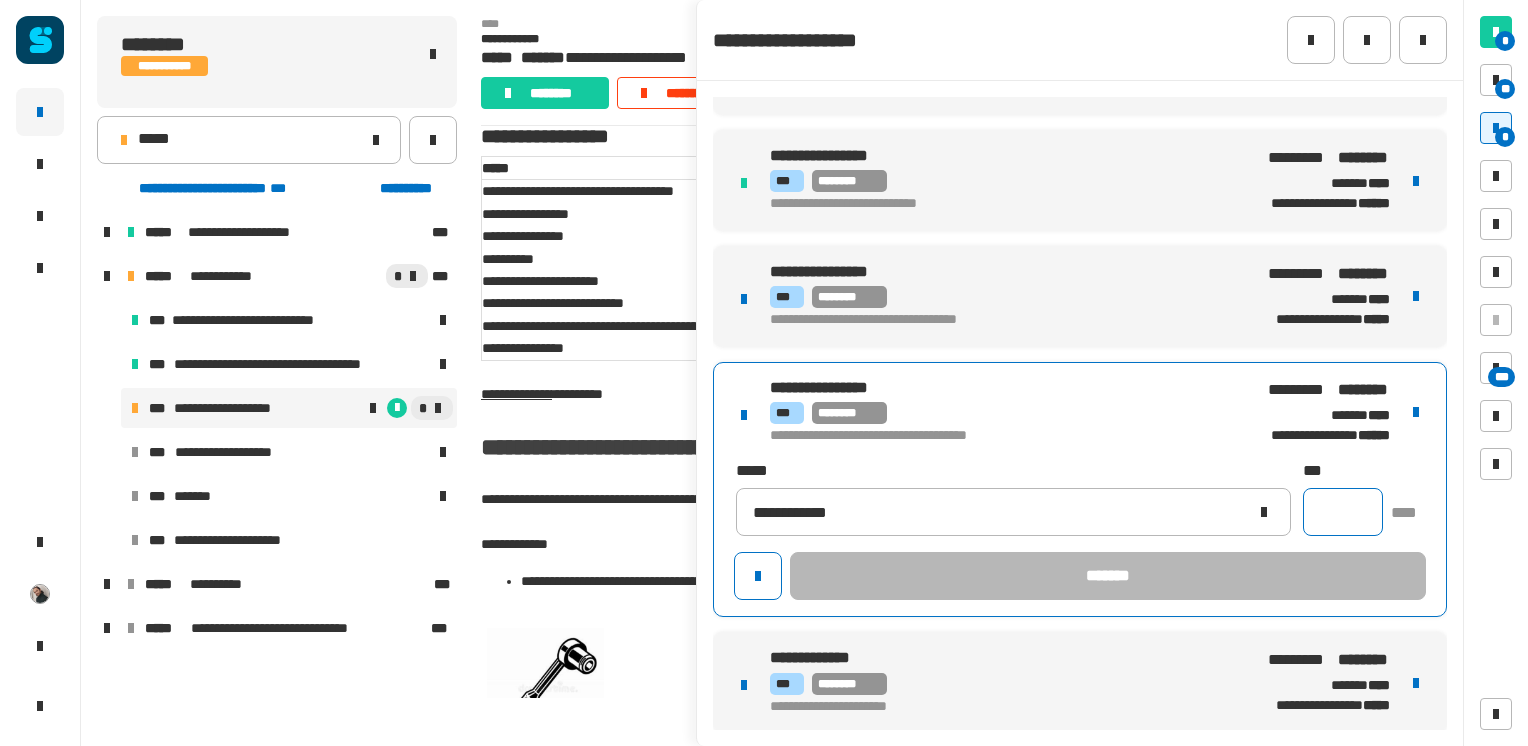click 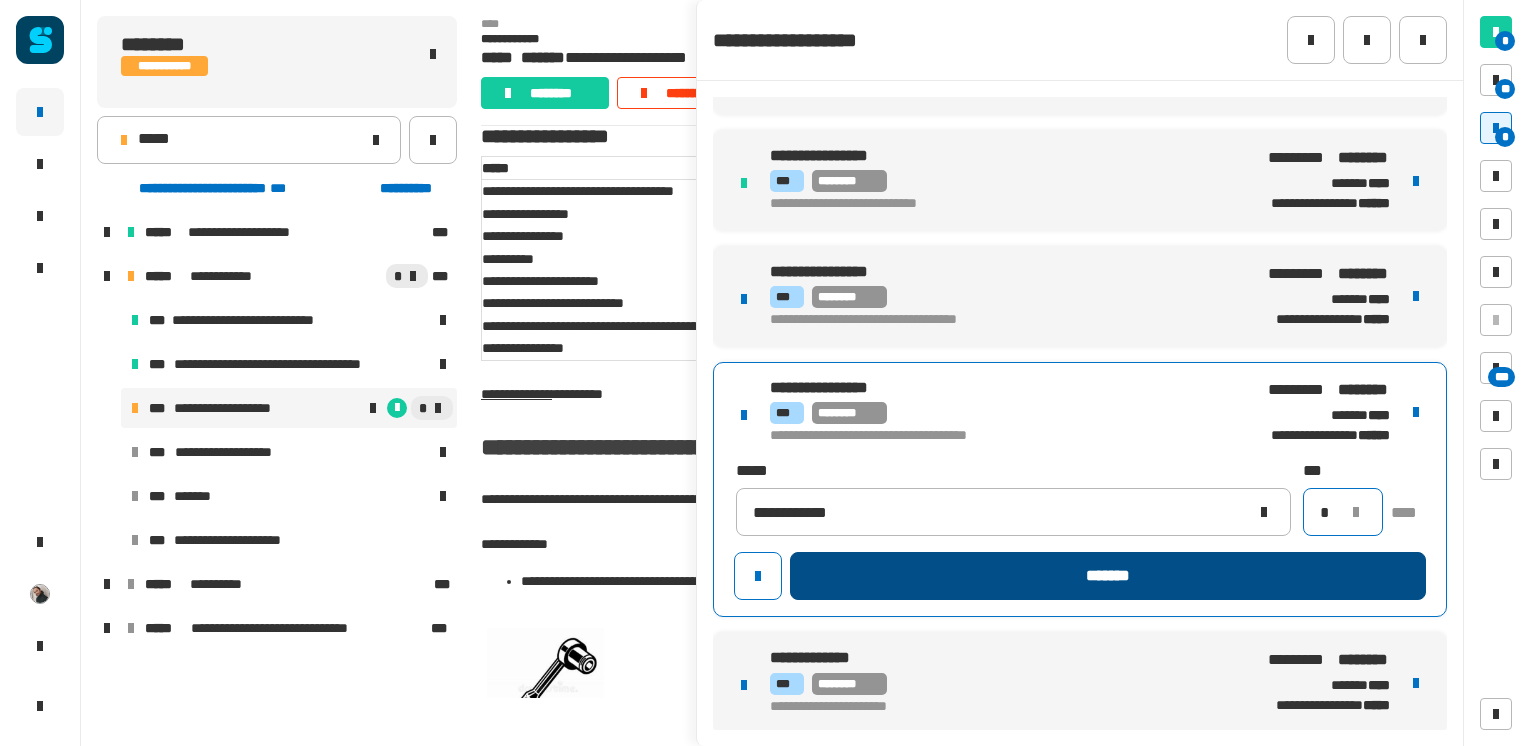 type on "*" 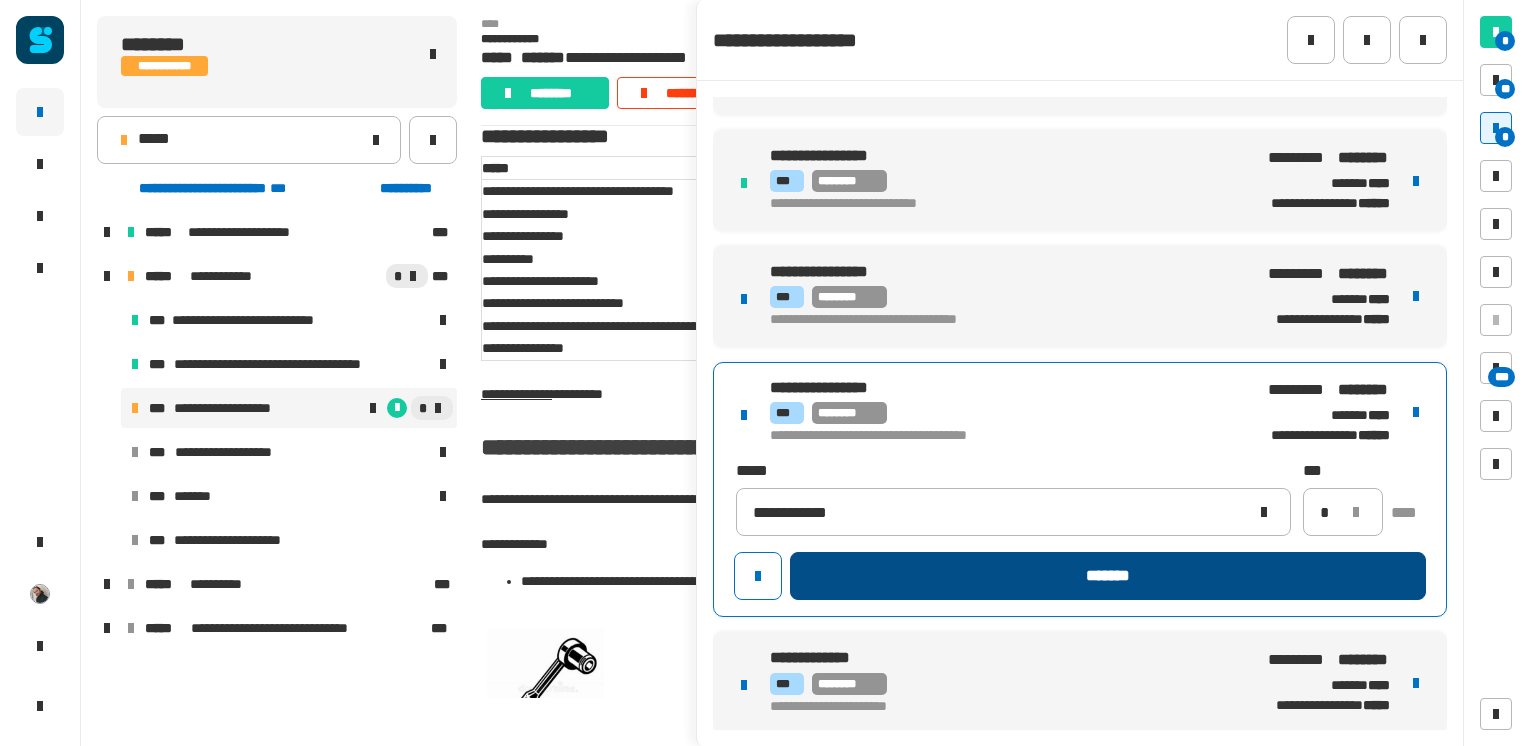 click on "*******" 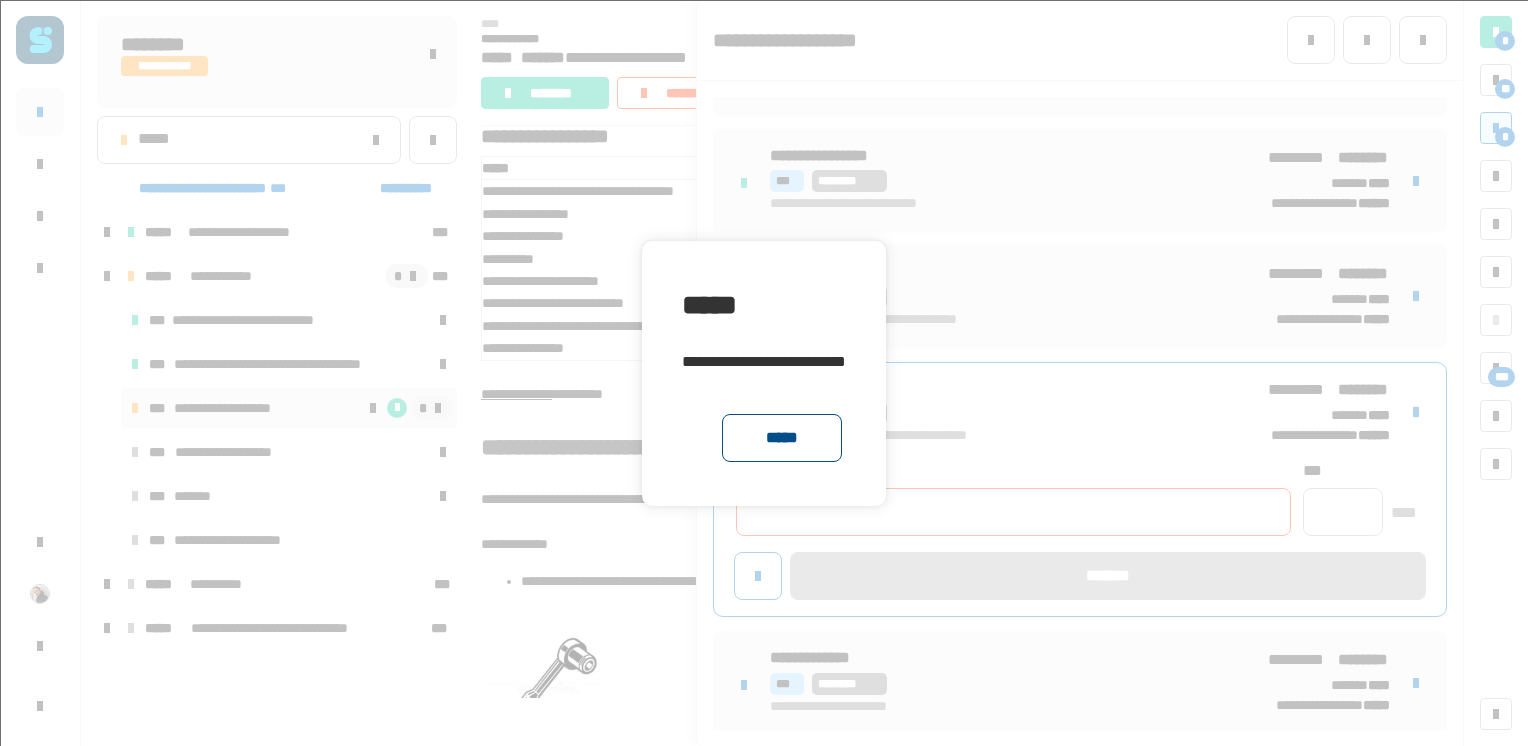 click on "*****" 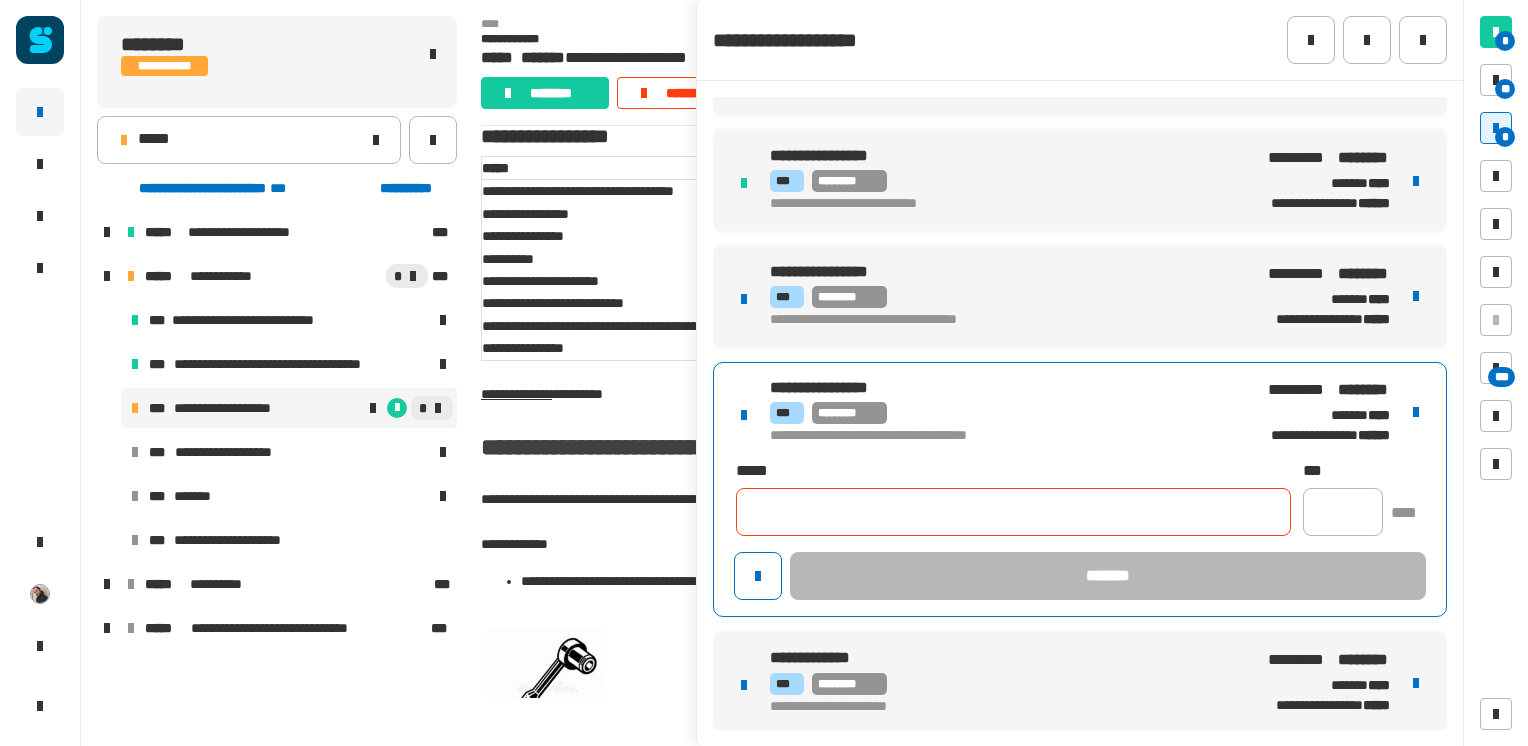 click 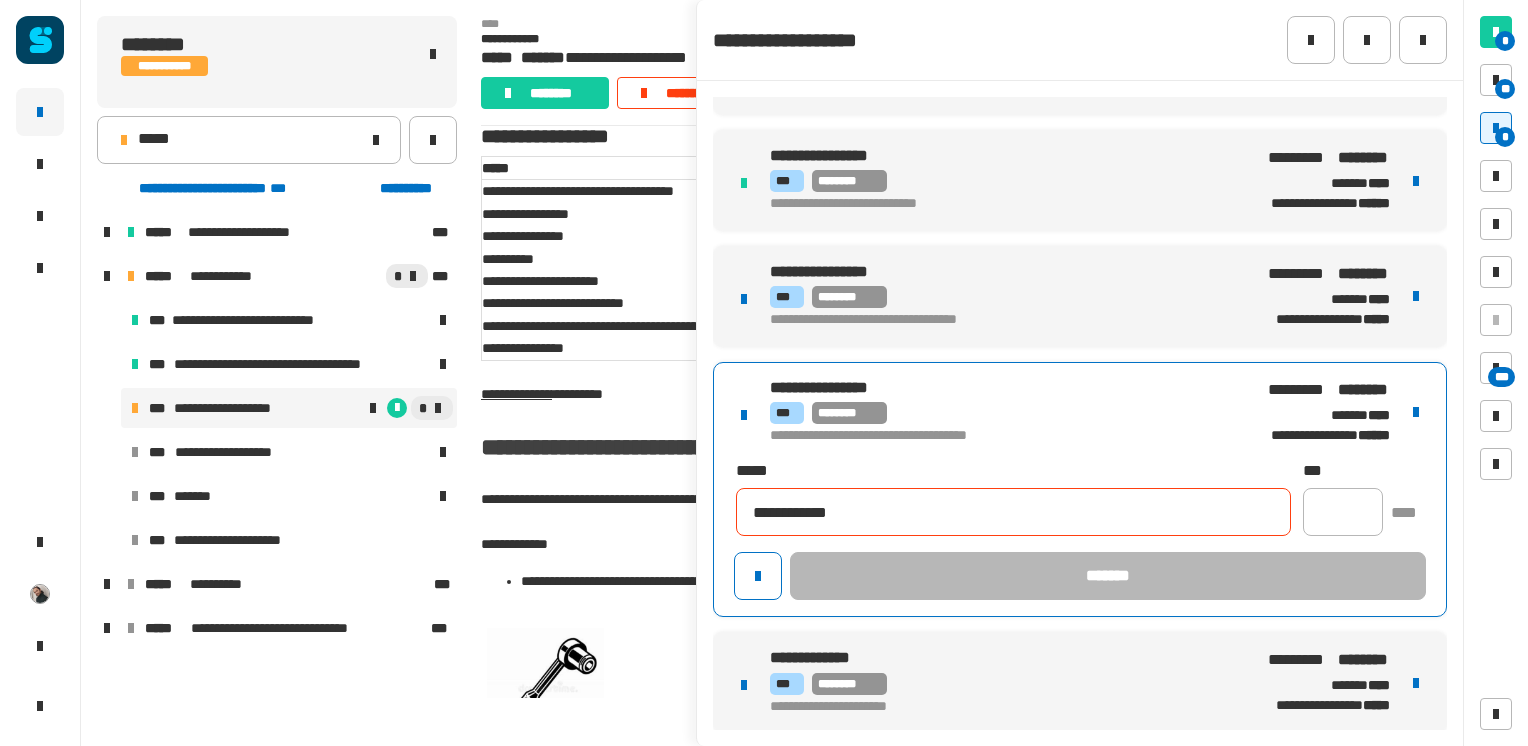 type on "**********" 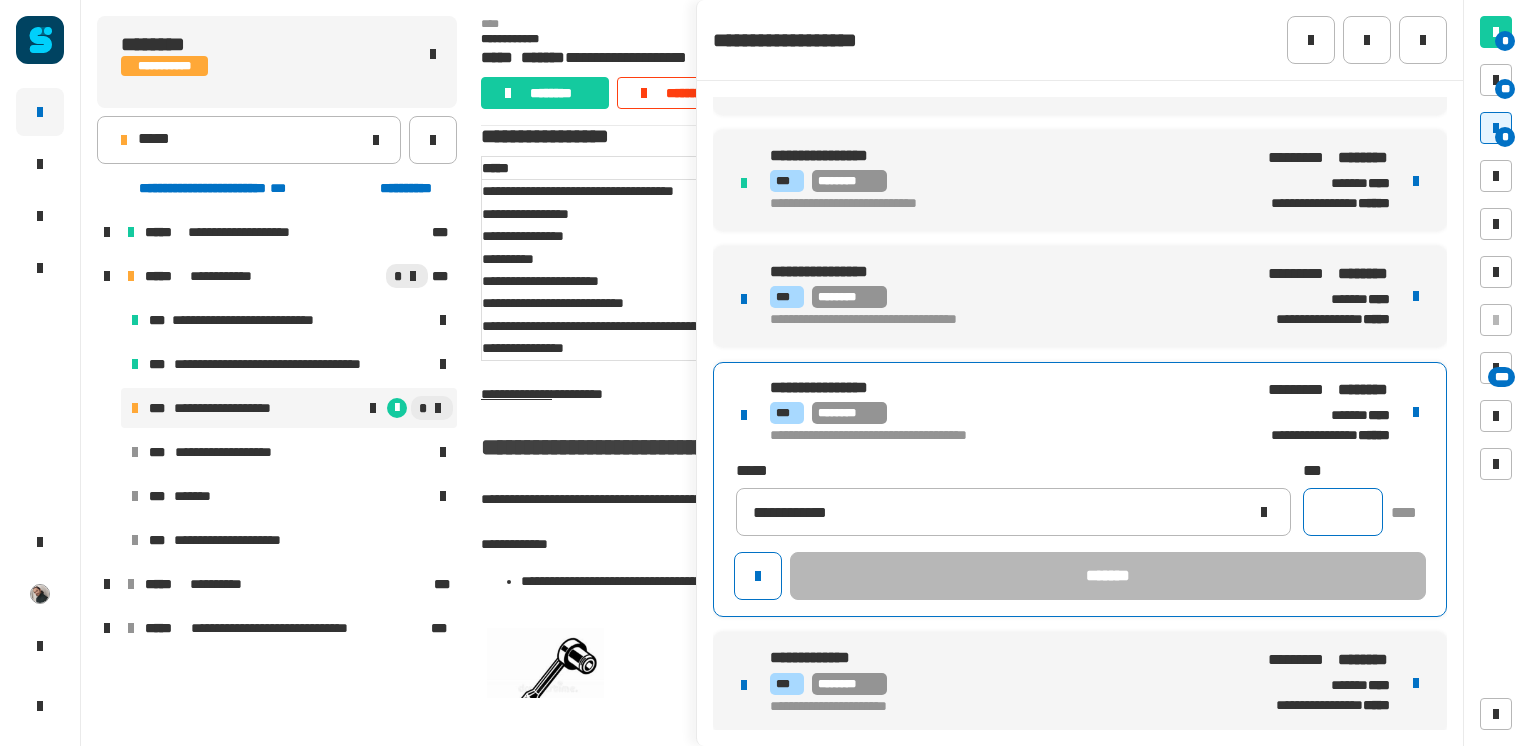 click 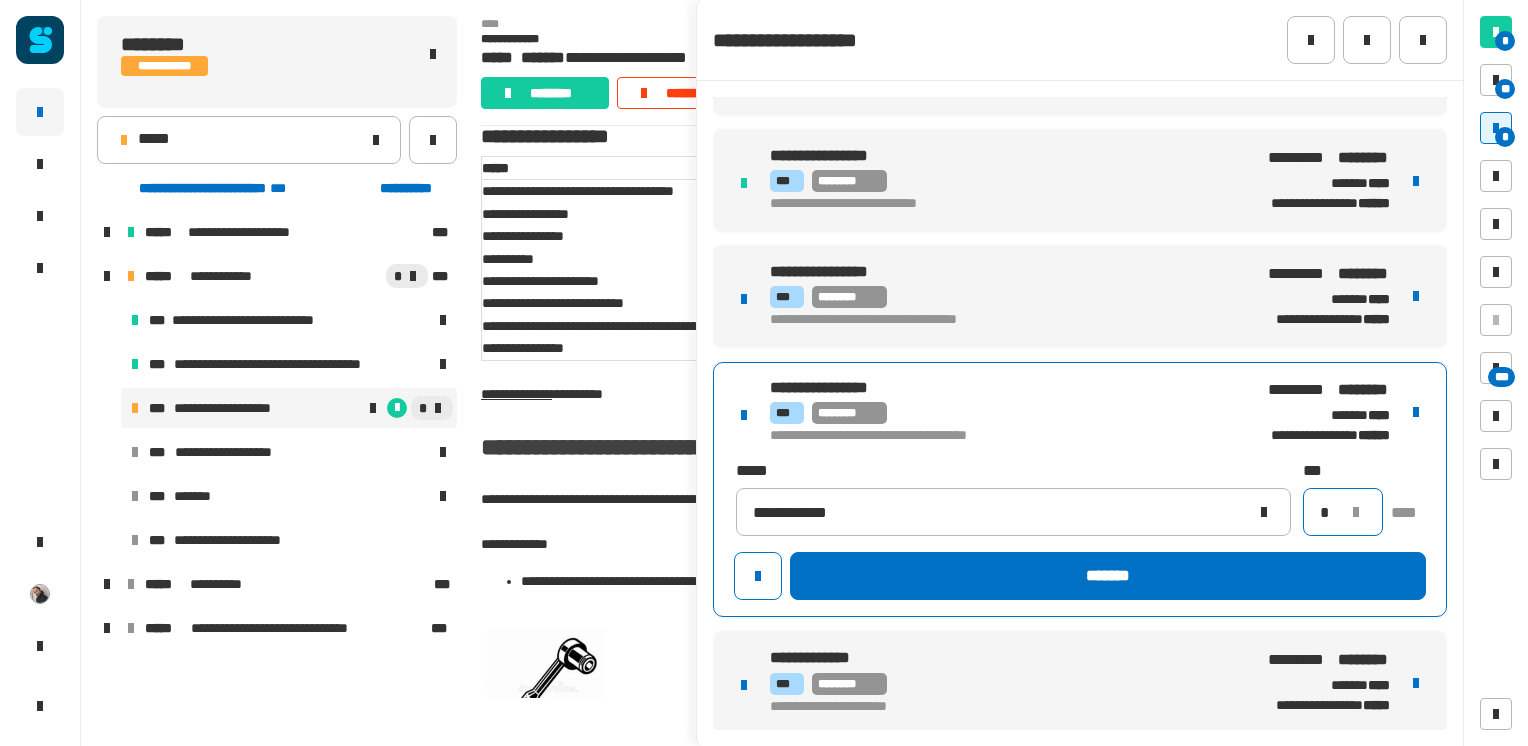 scroll, scrollTop: 311, scrollLeft: 0, axis: vertical 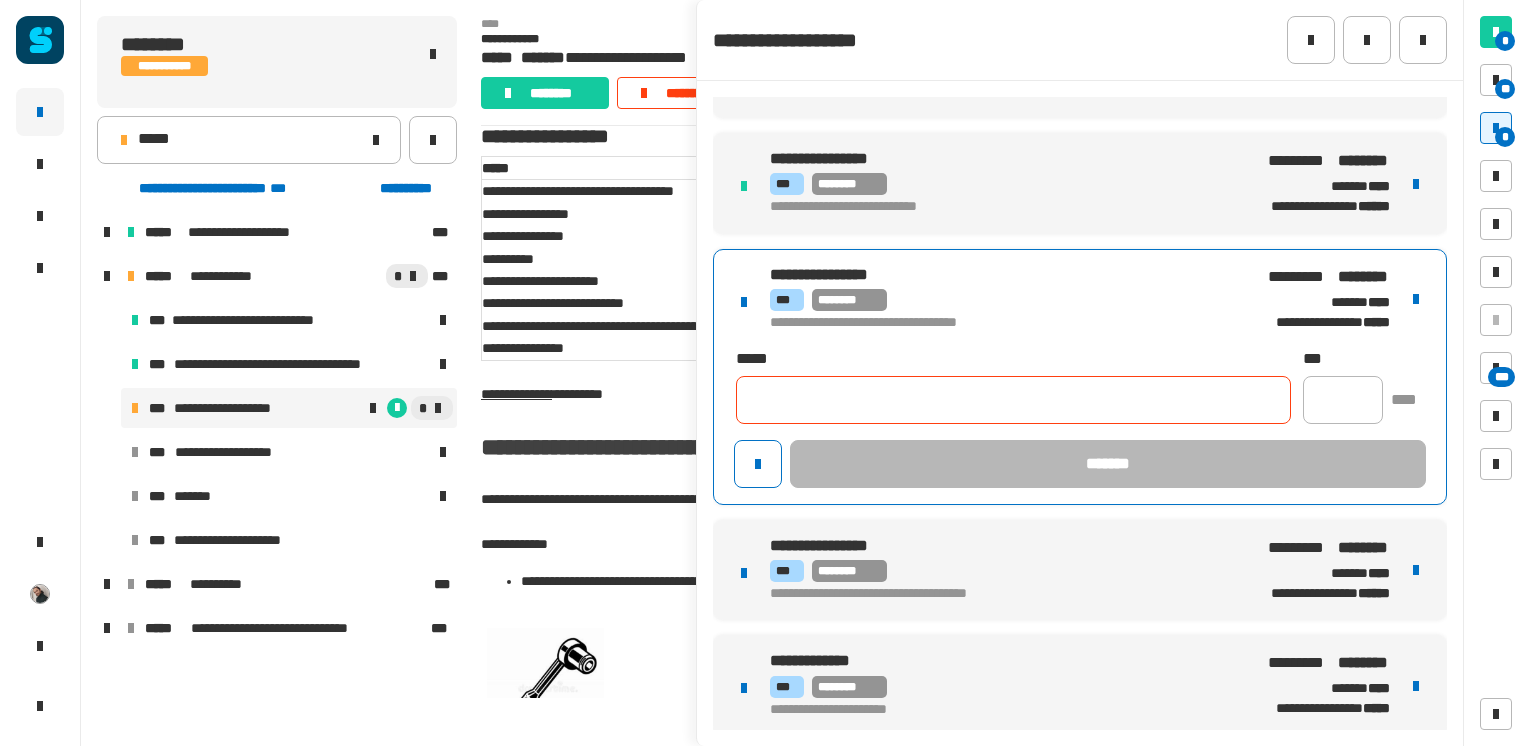 click on "**********" at bounding box center [989, 324] 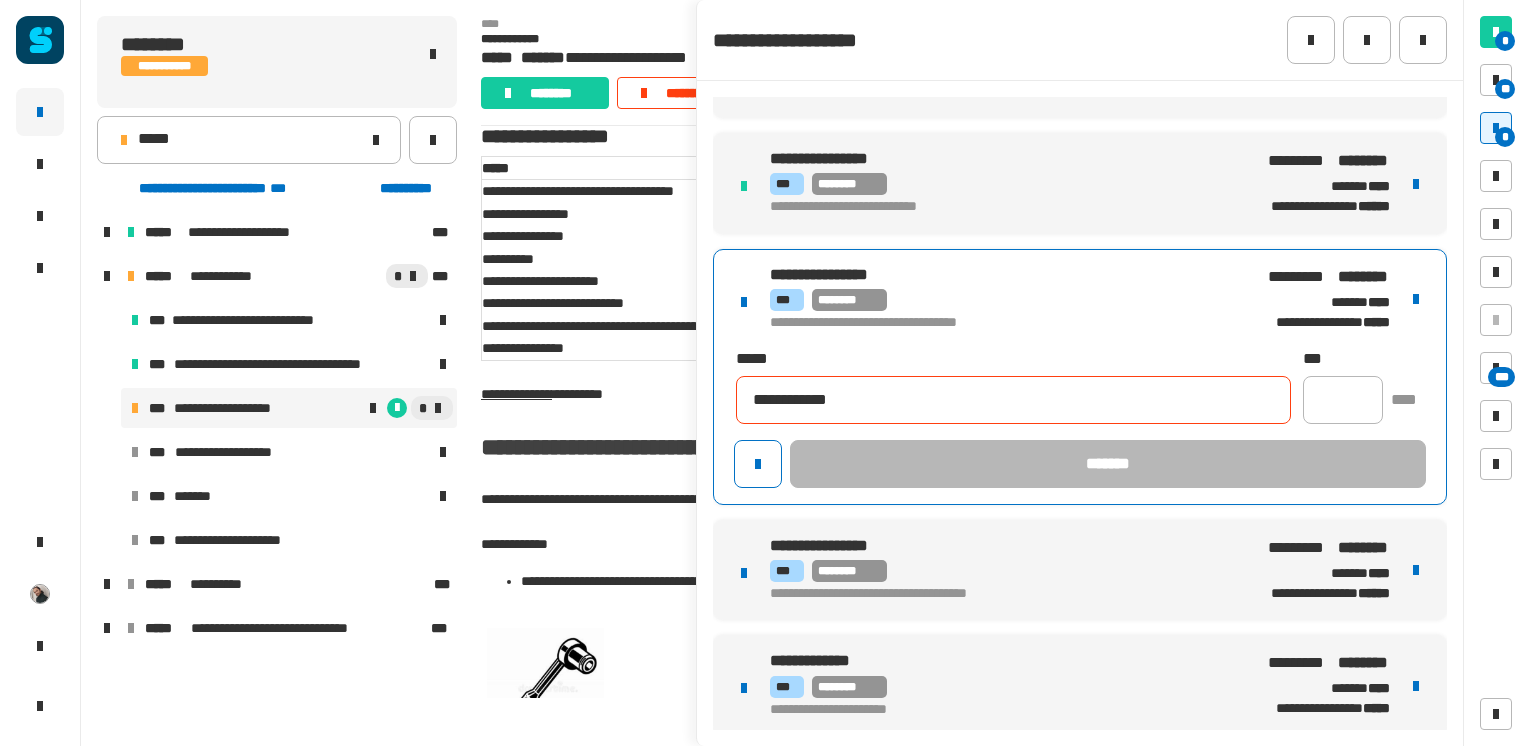 type on "**********" 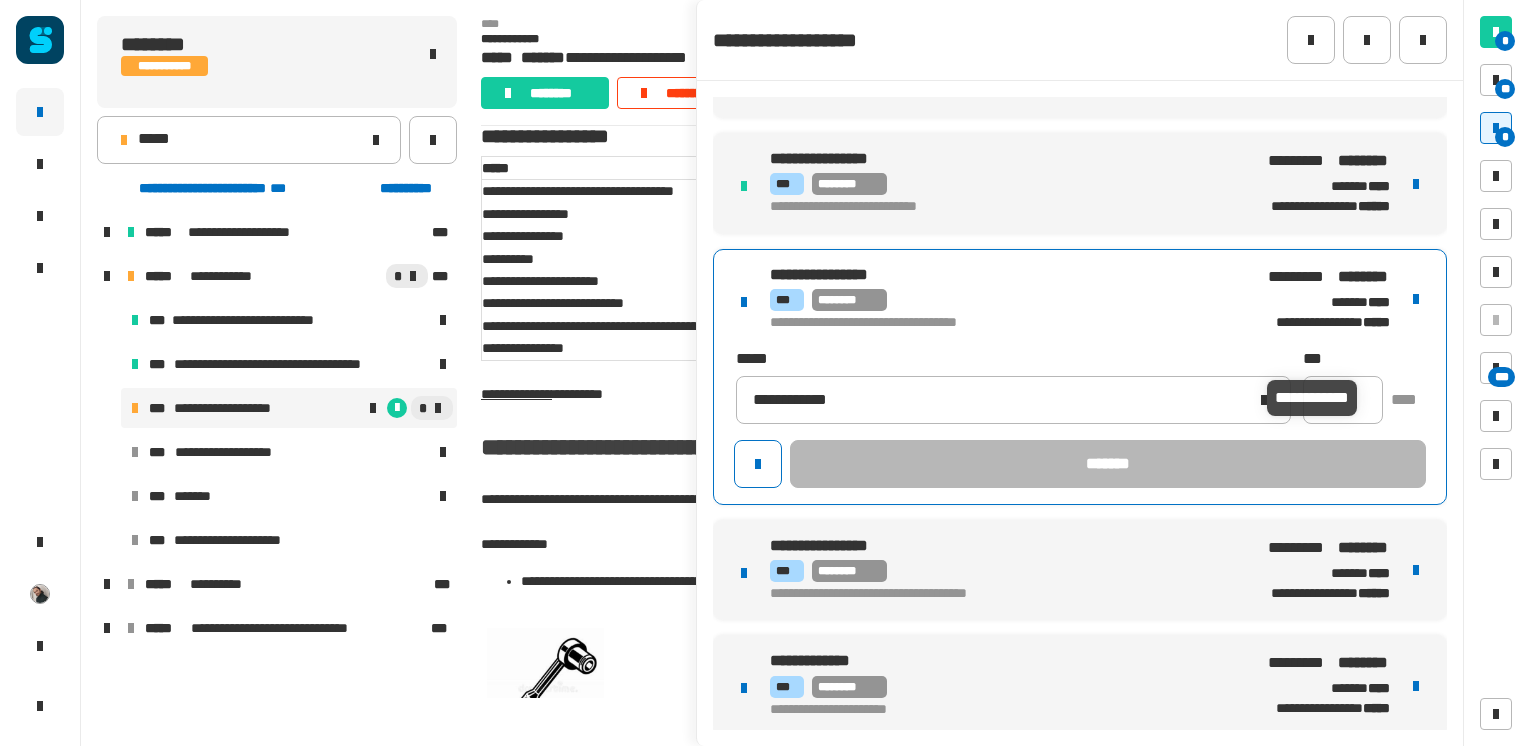 click on "**********" 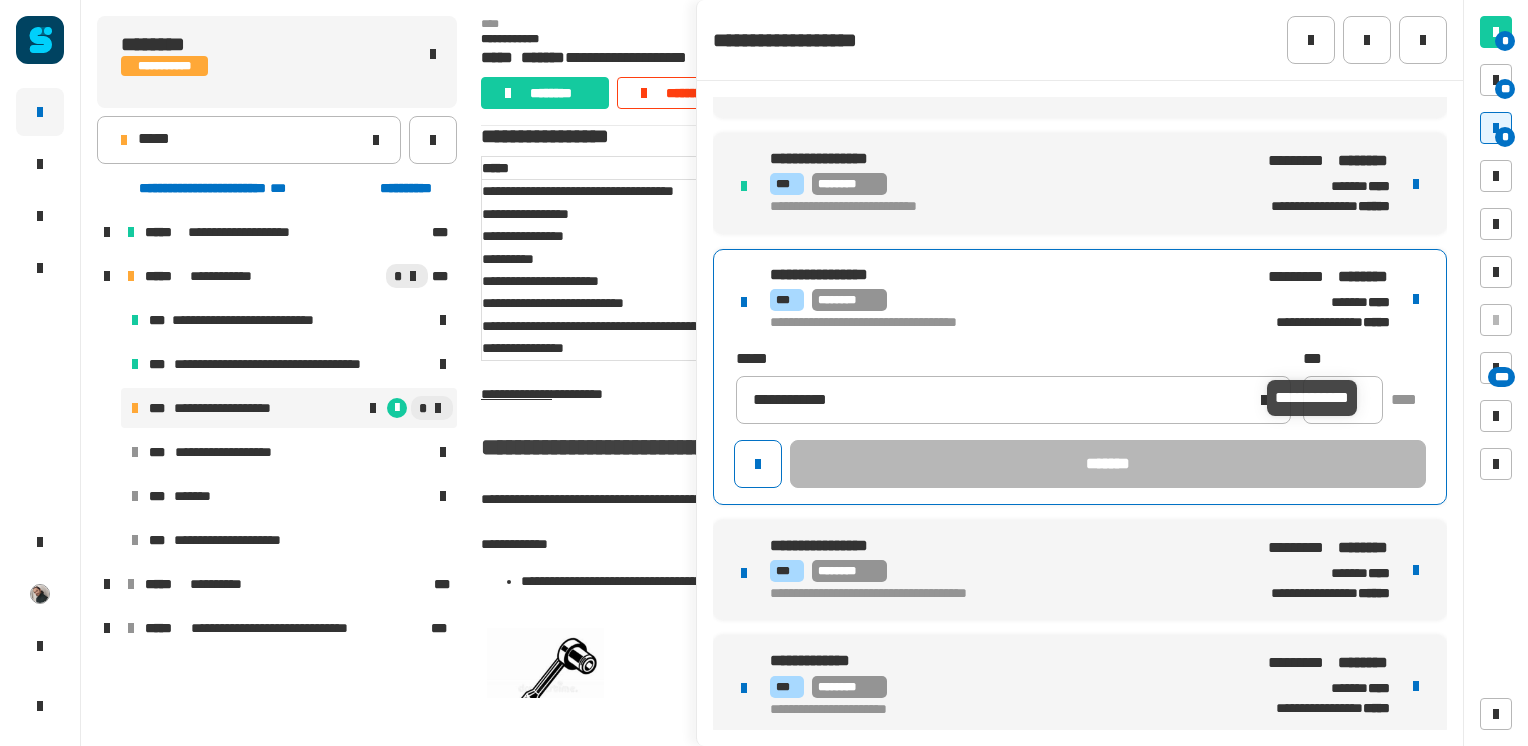 click on "**********" 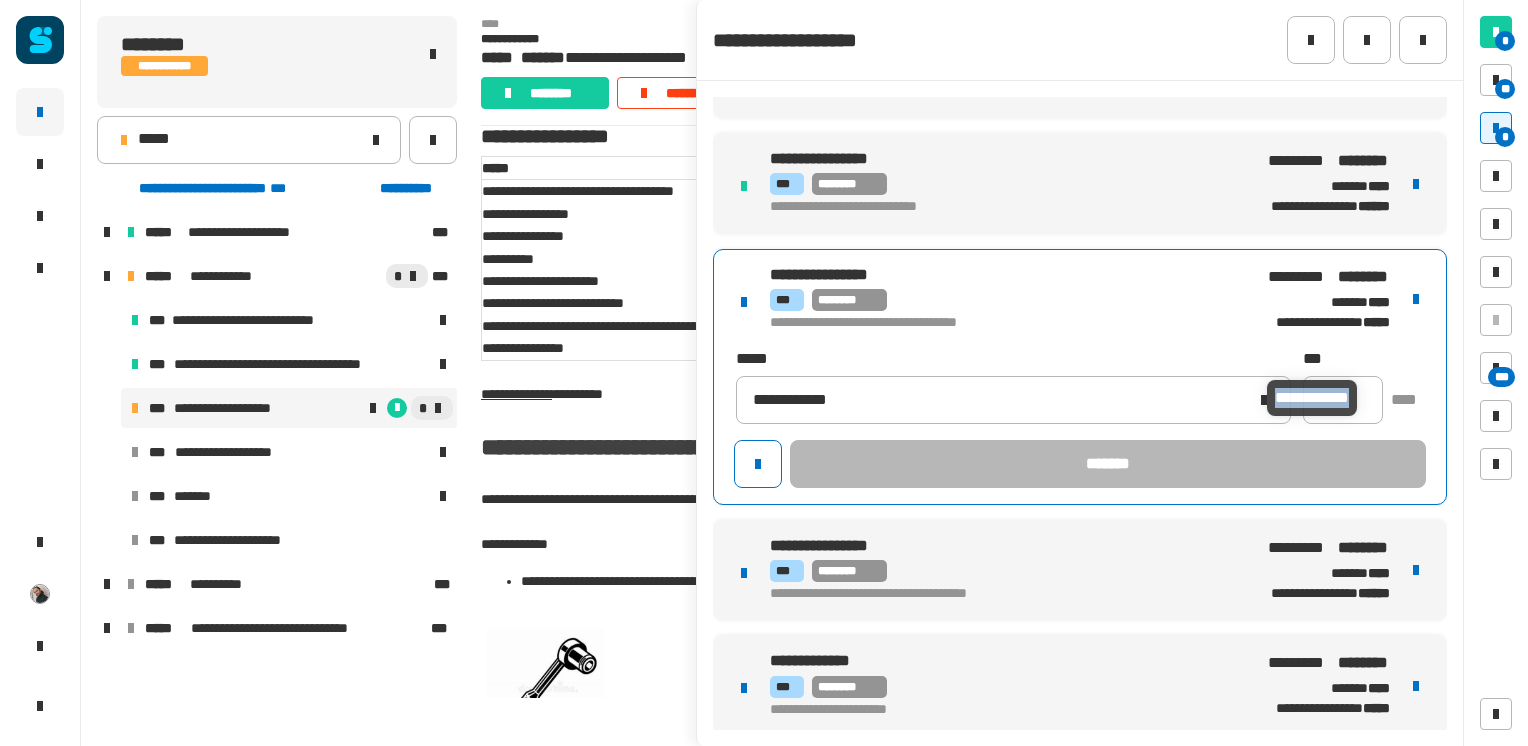 click on "**********" 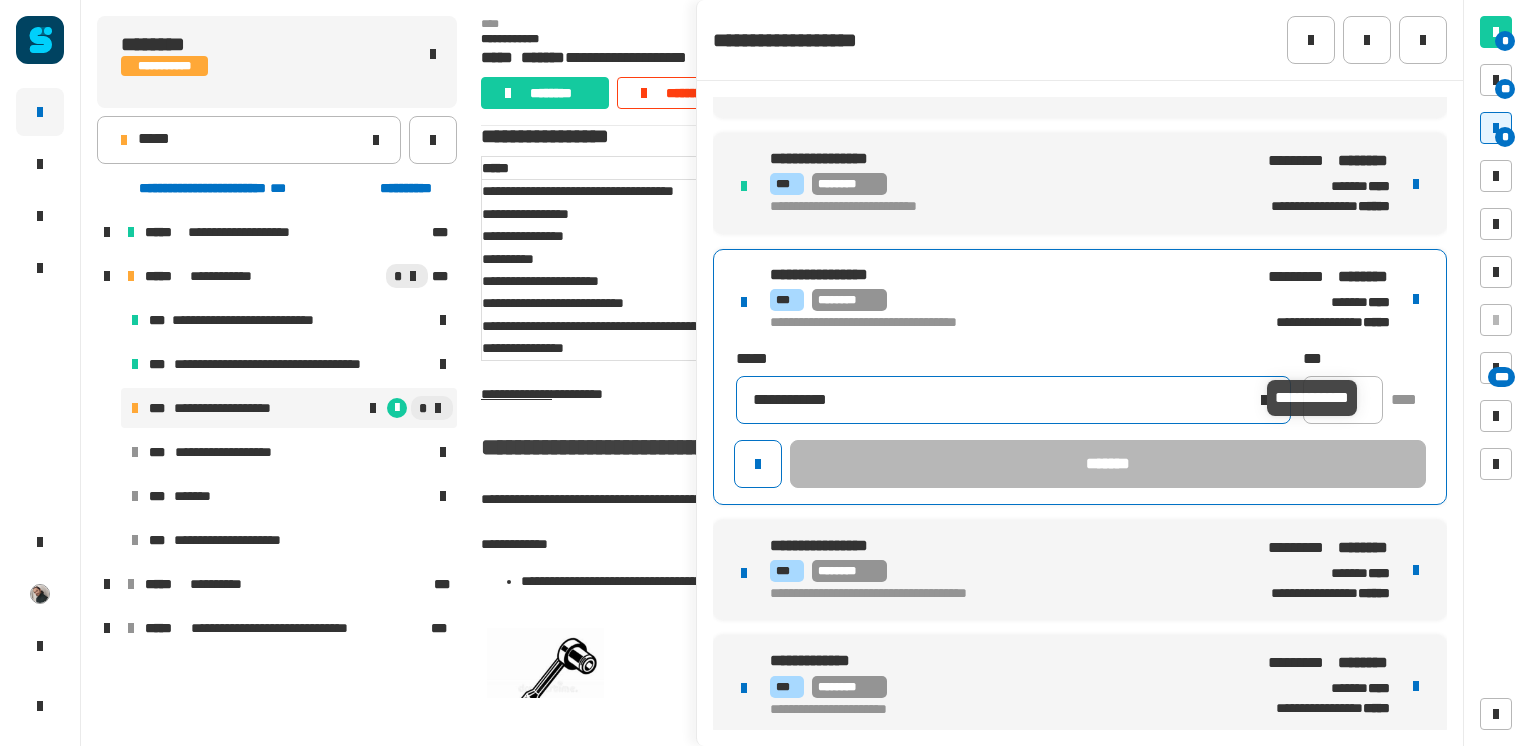 drag, startPoint x: 1294, startPoint y: 393, endPoint x: 1166, endPoint y: 398, distance: 128.09763 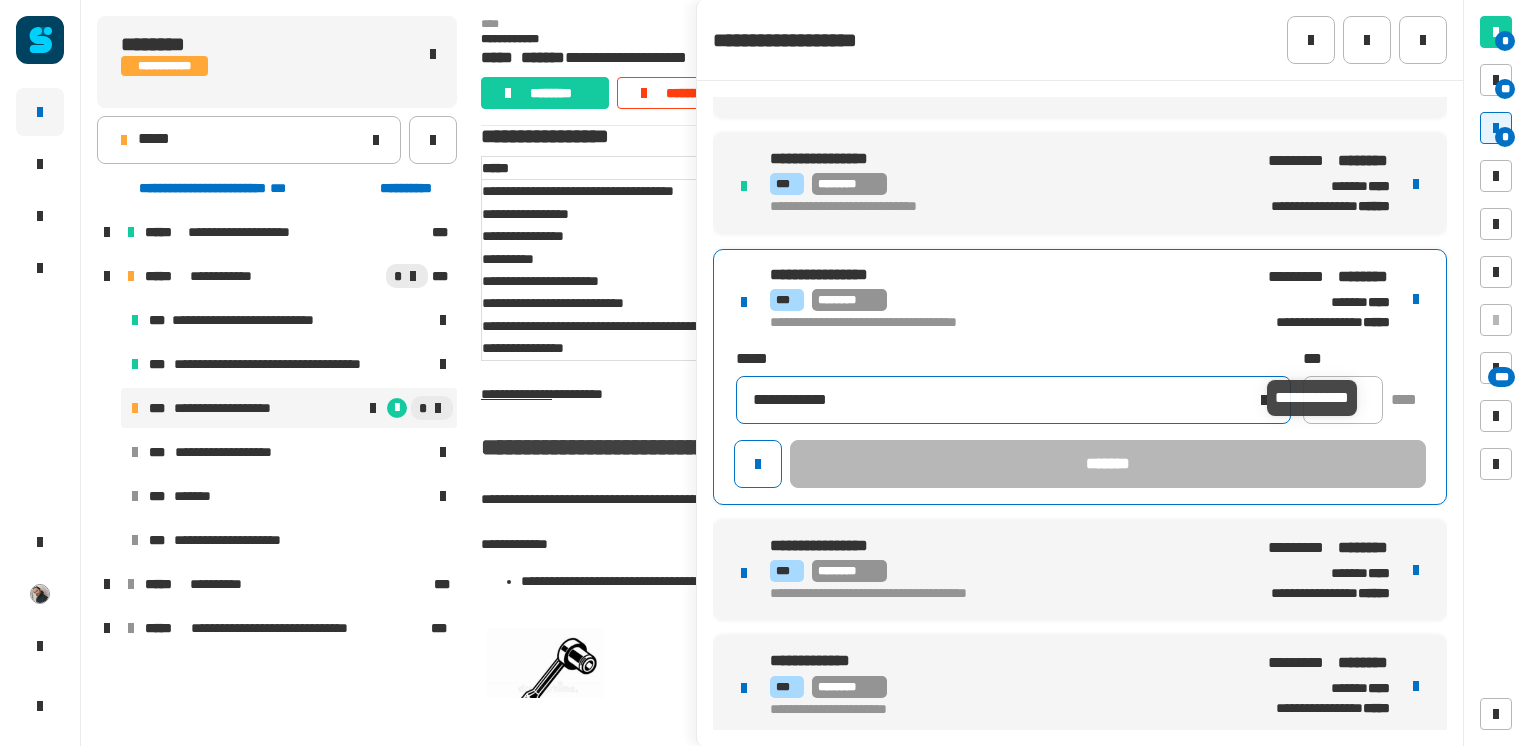 click on "**********" 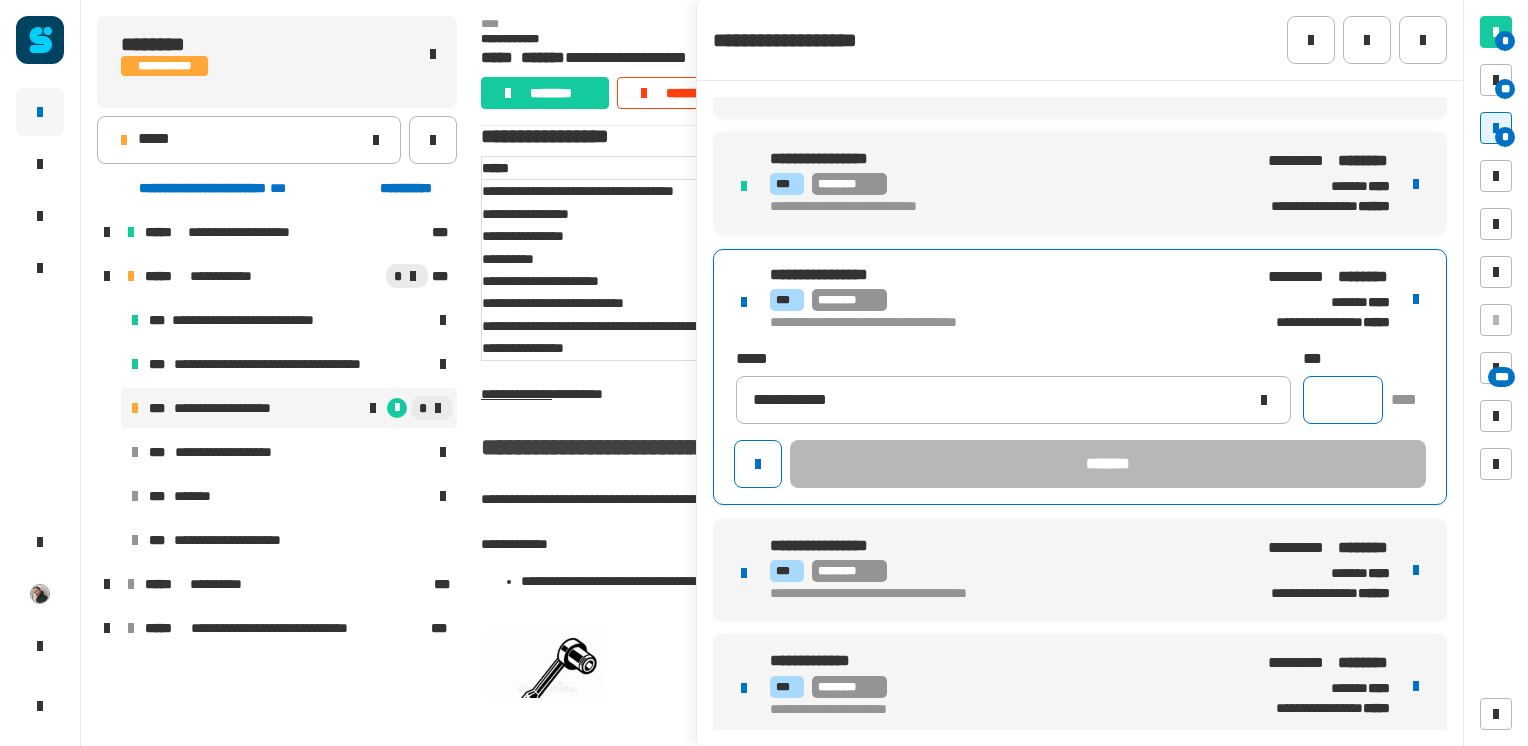 click 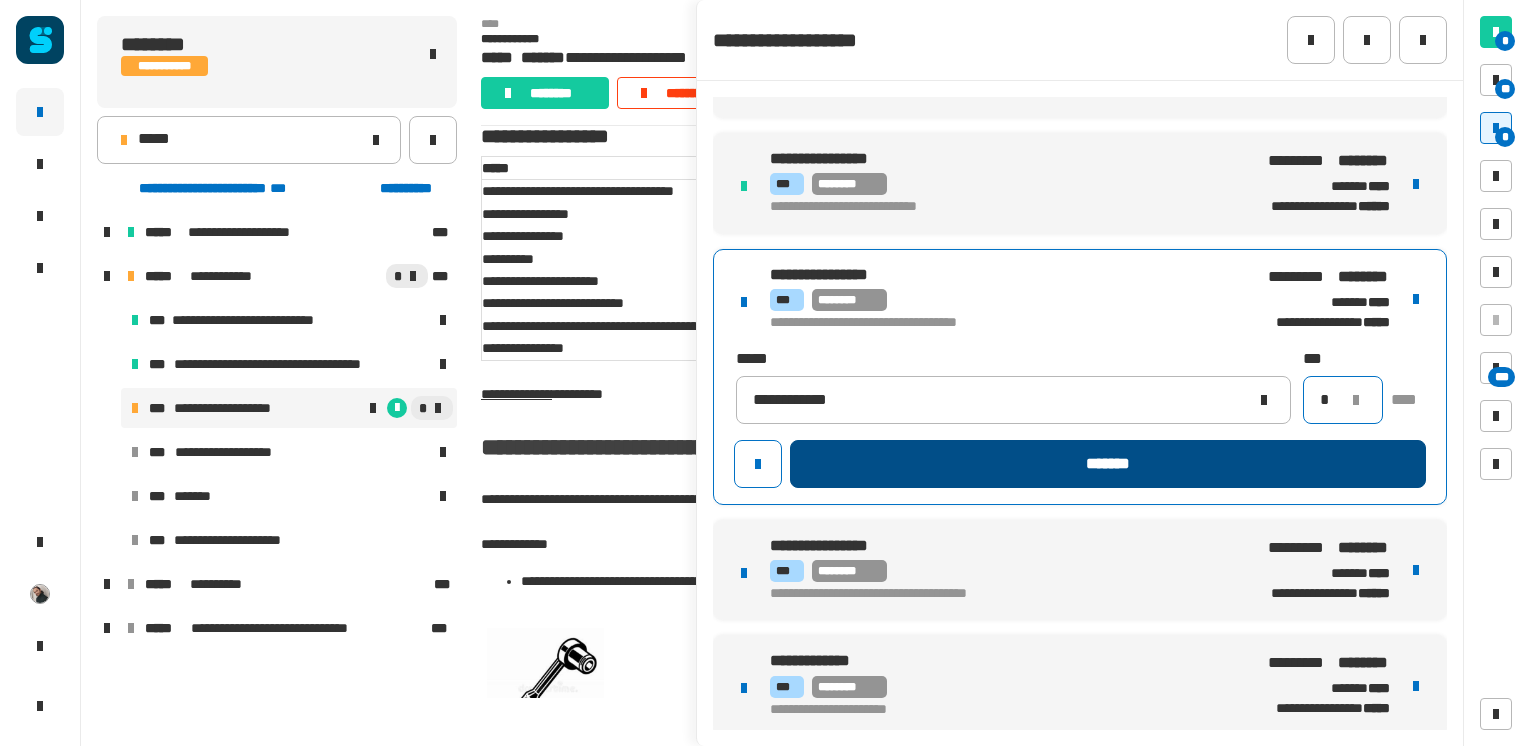 type on "*" 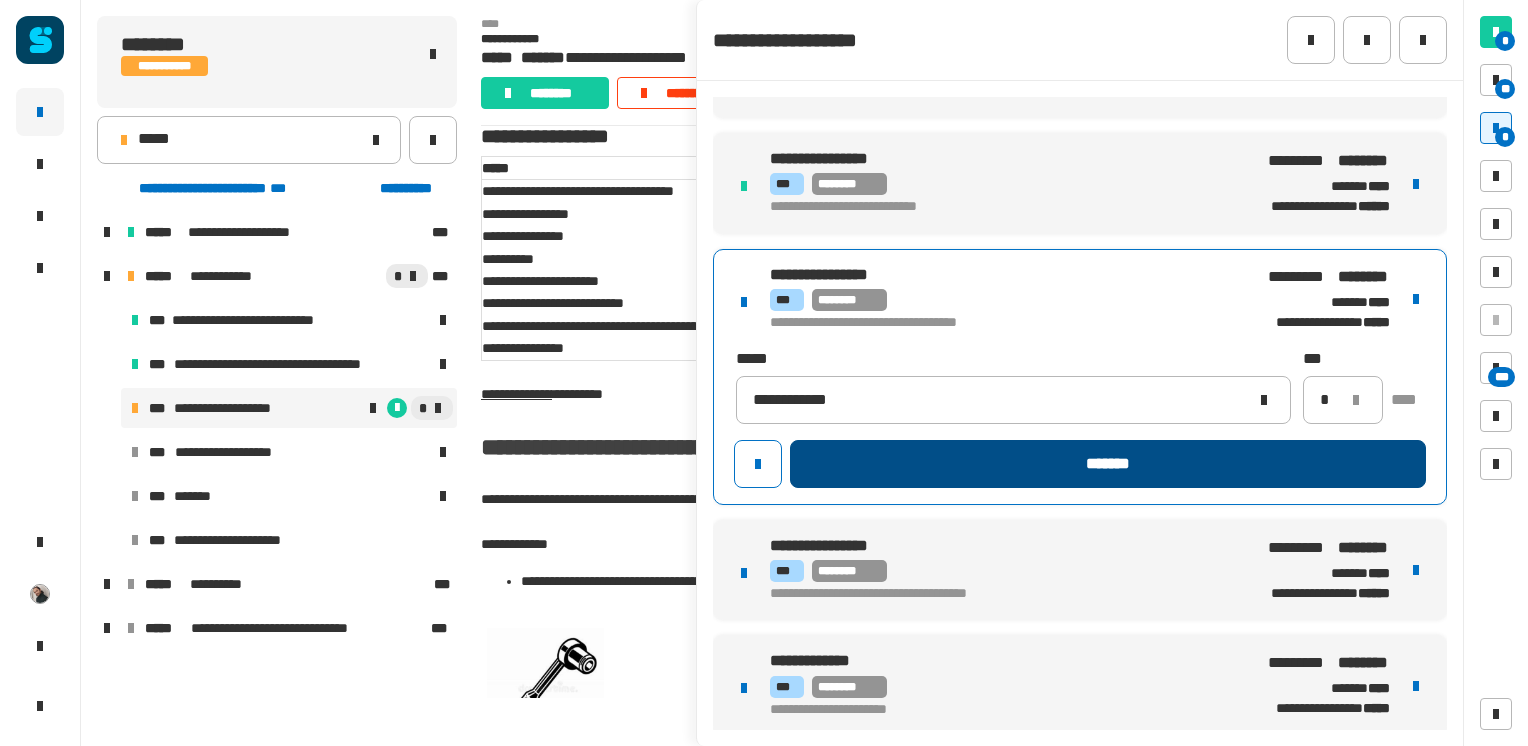 click on "*******" 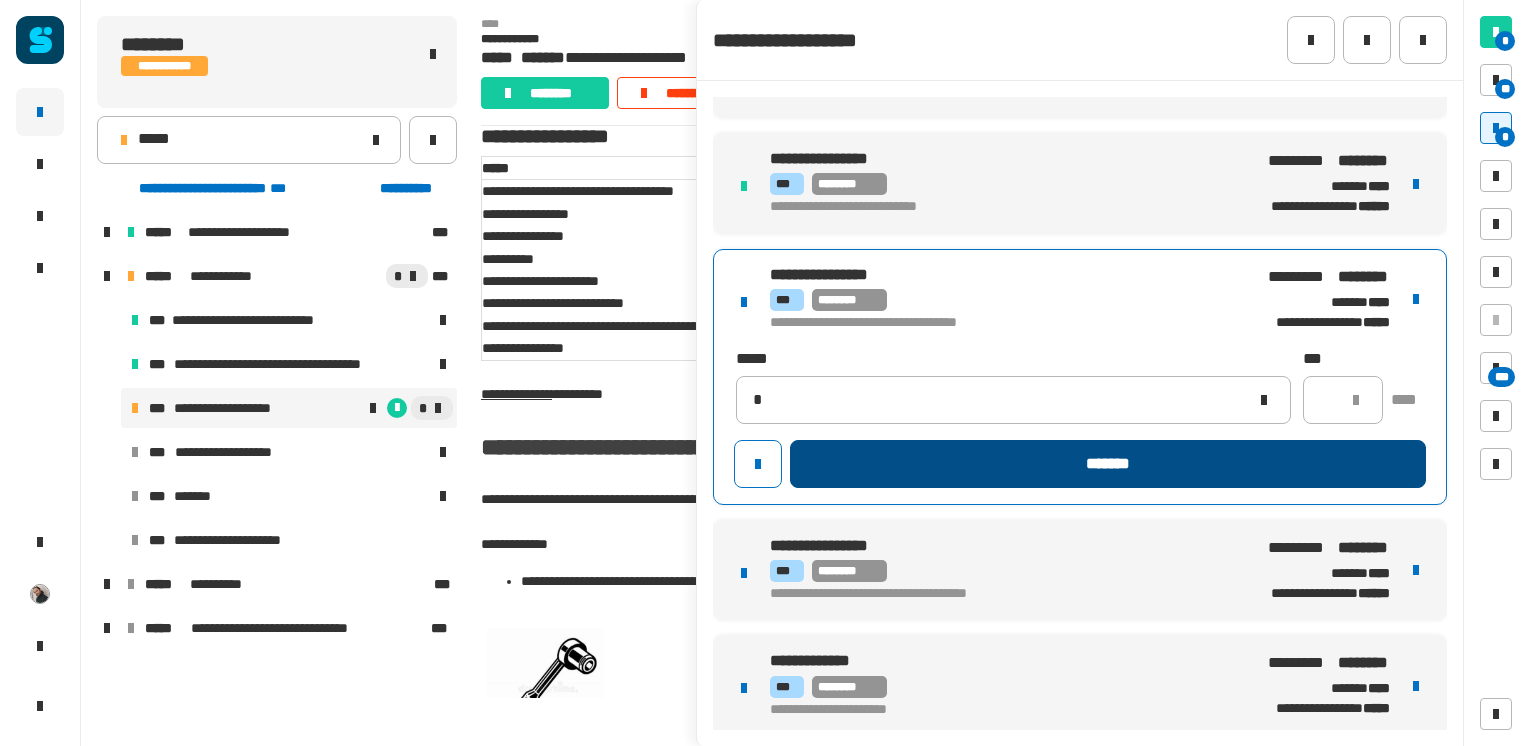 type 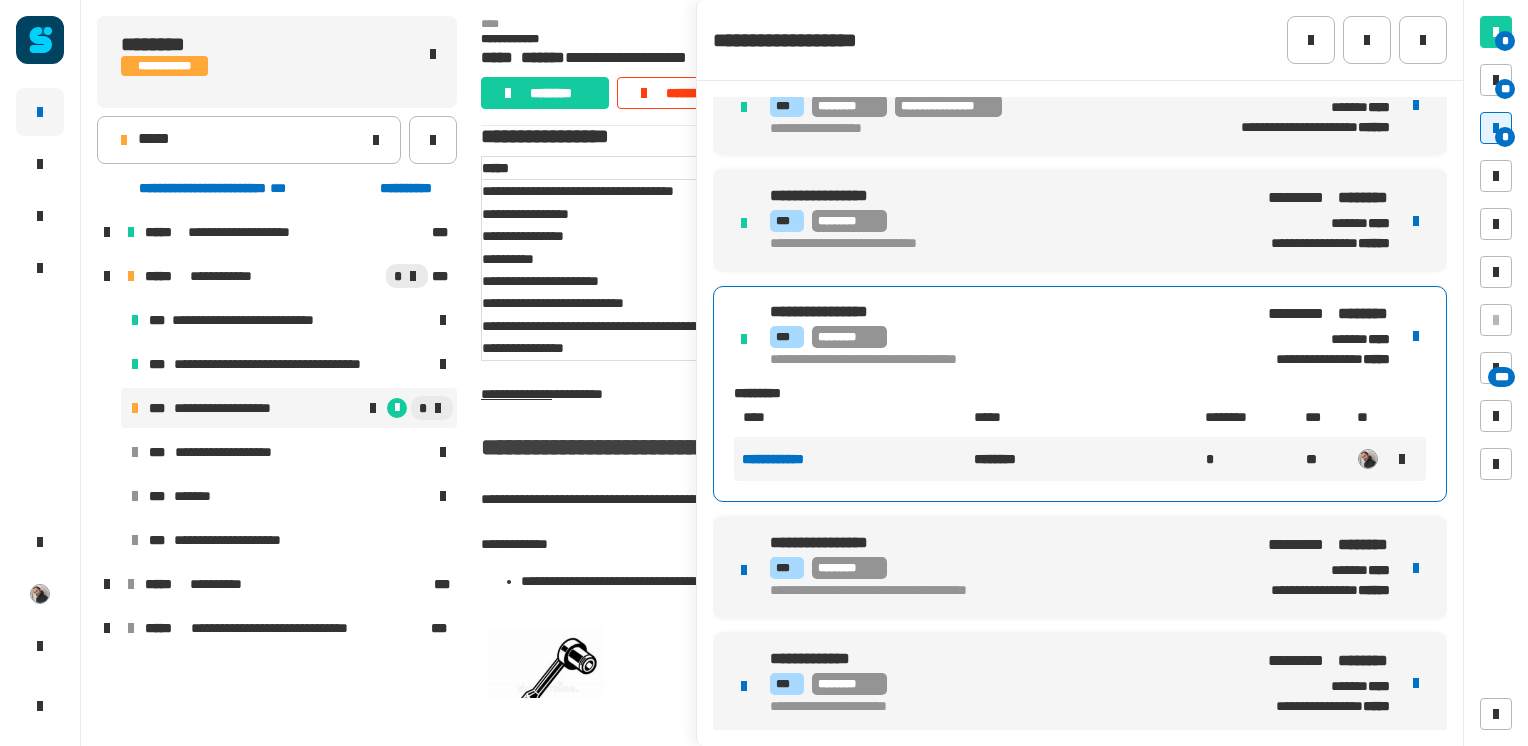 scroll, scrollTop: 311, scrollLeft: 0, axis: vertical 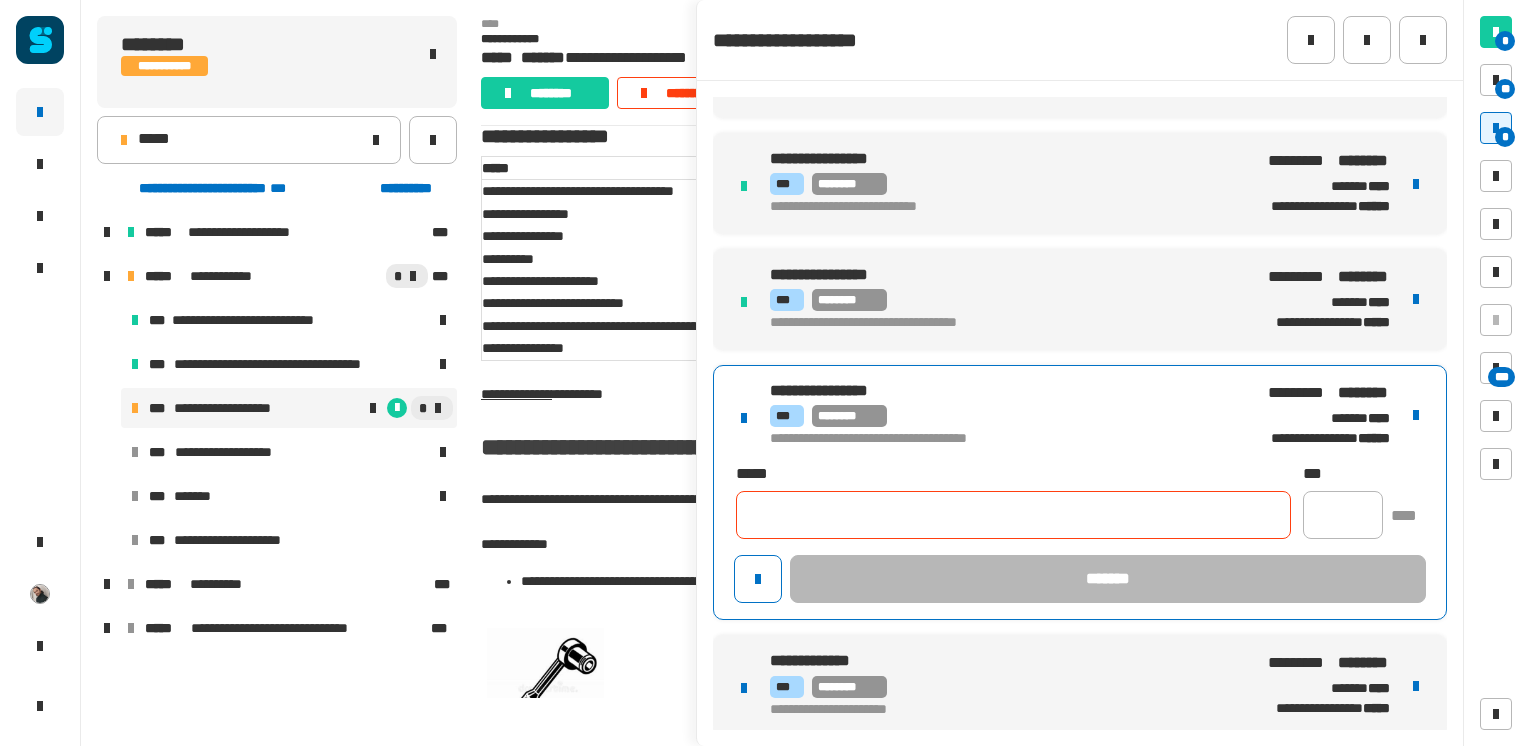 click on "**********" at bounding box center (1080, 493) 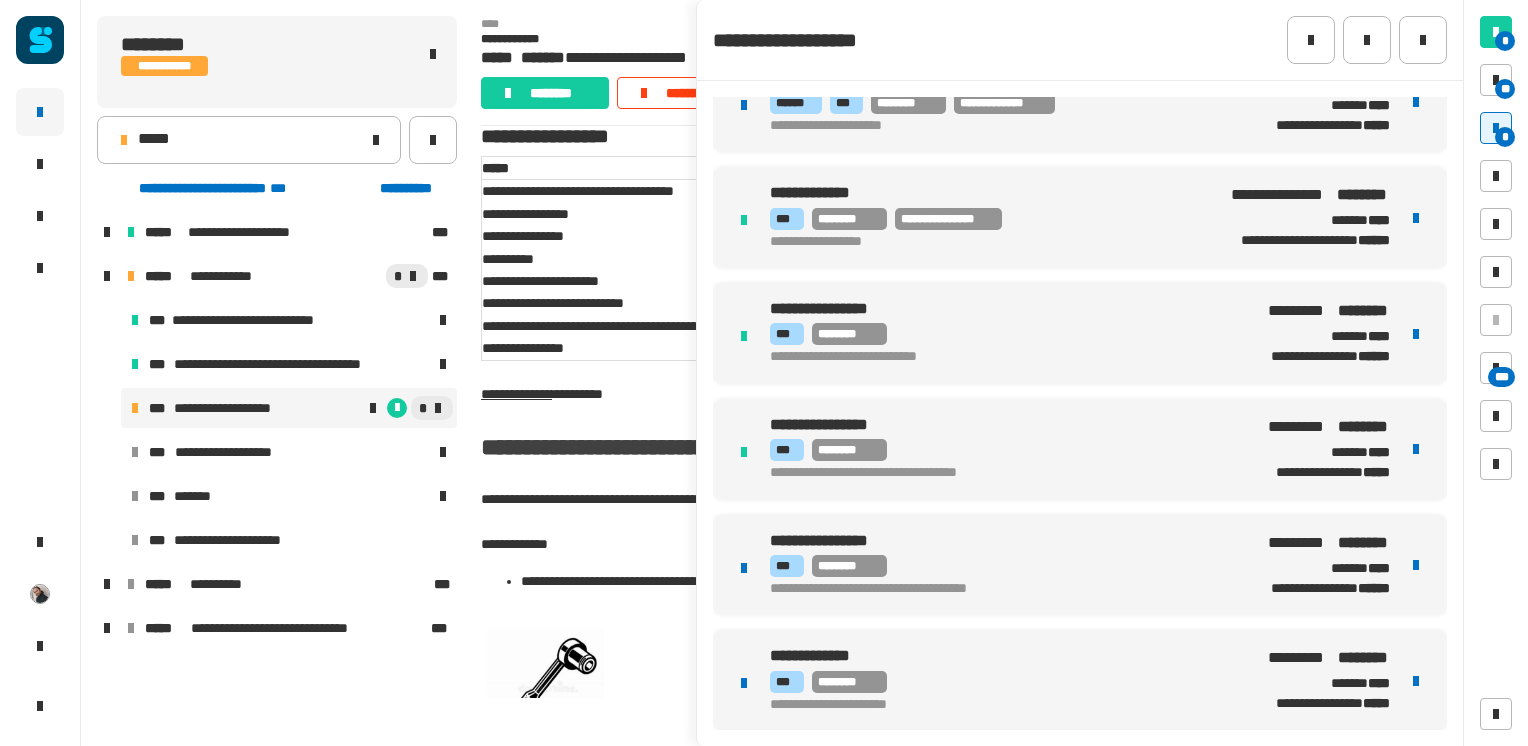scroll, scrollTop: 159, scrollLeft: 0, axis: vertical 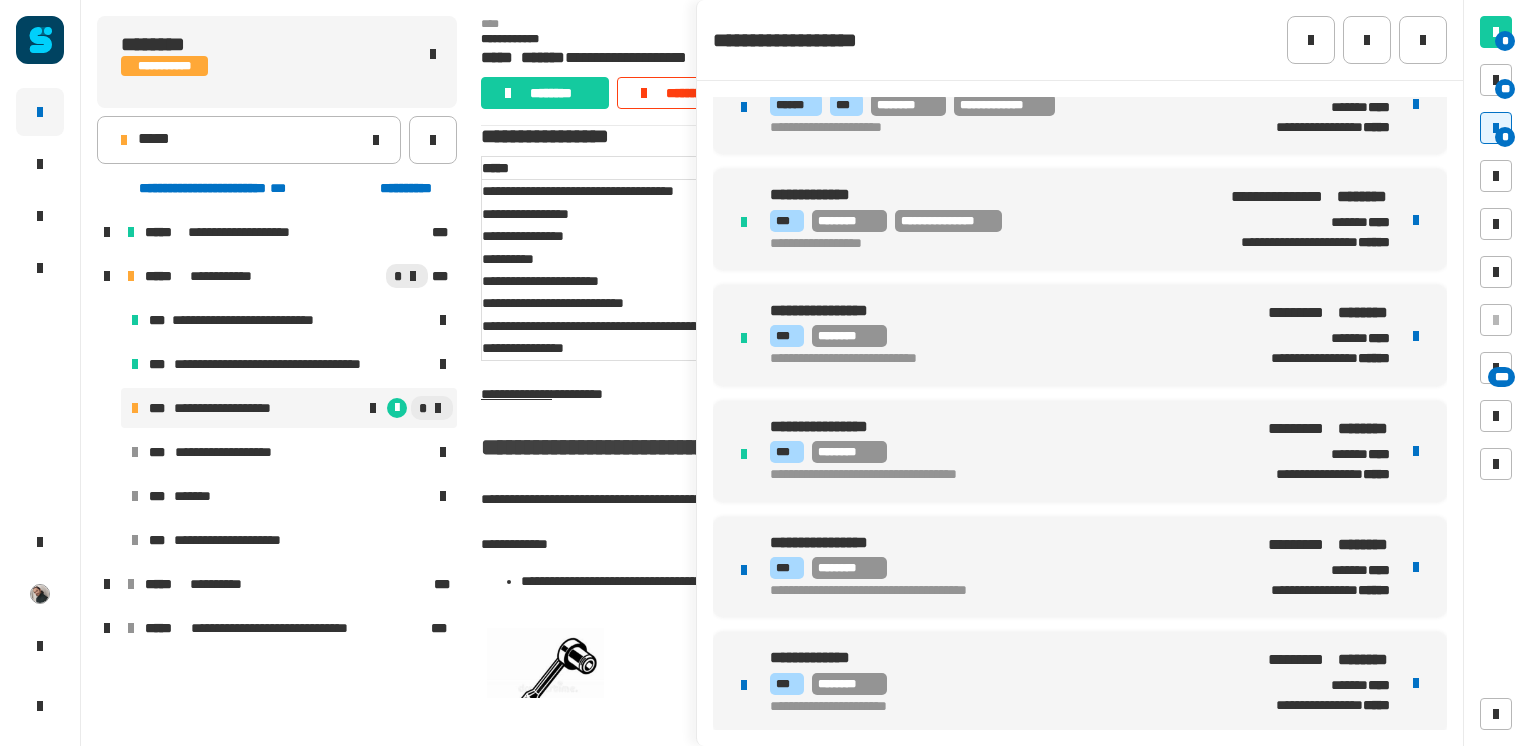 click on "**********" at bounding box center [1080, 335] 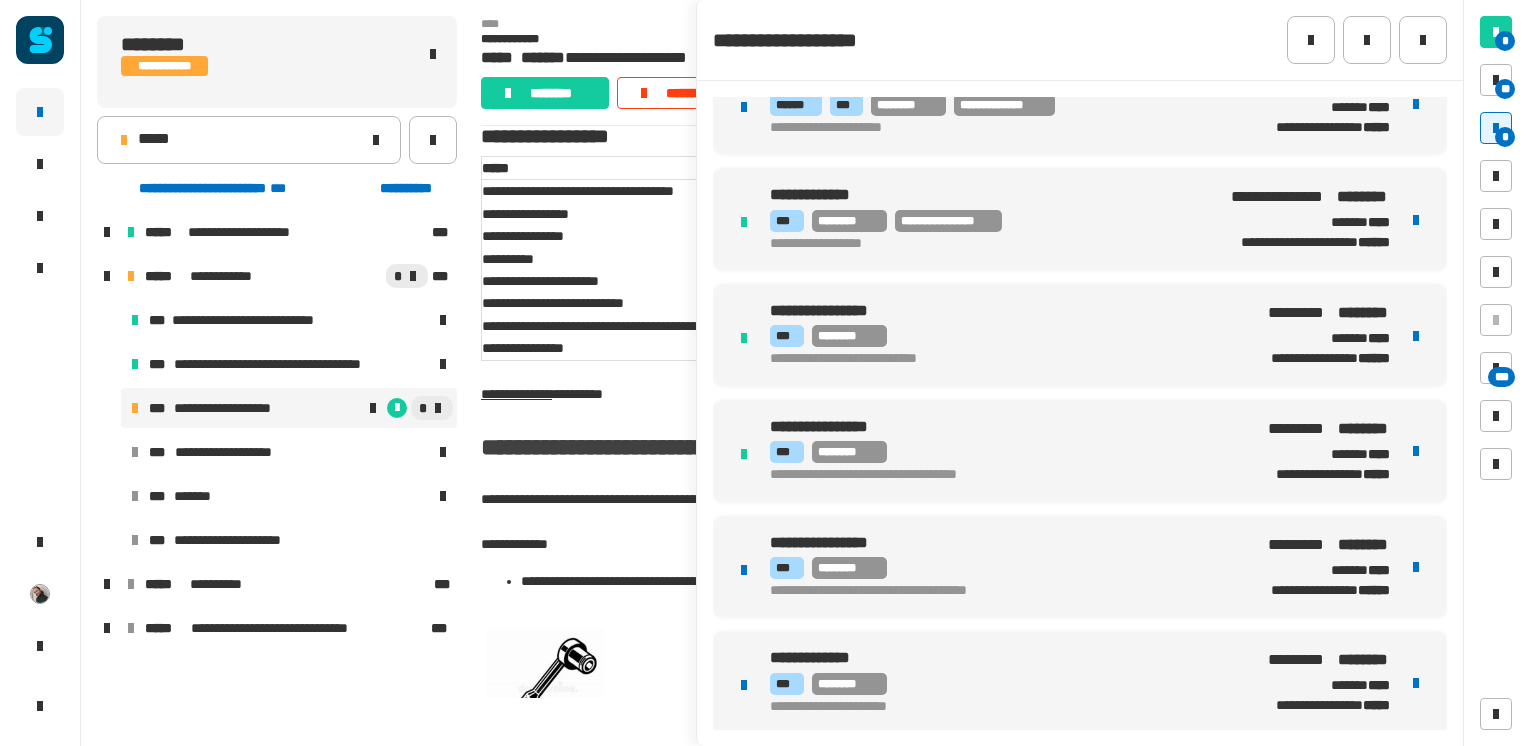 scroll, scrollTop: 311, scrollLeft: 0, axis: vertical 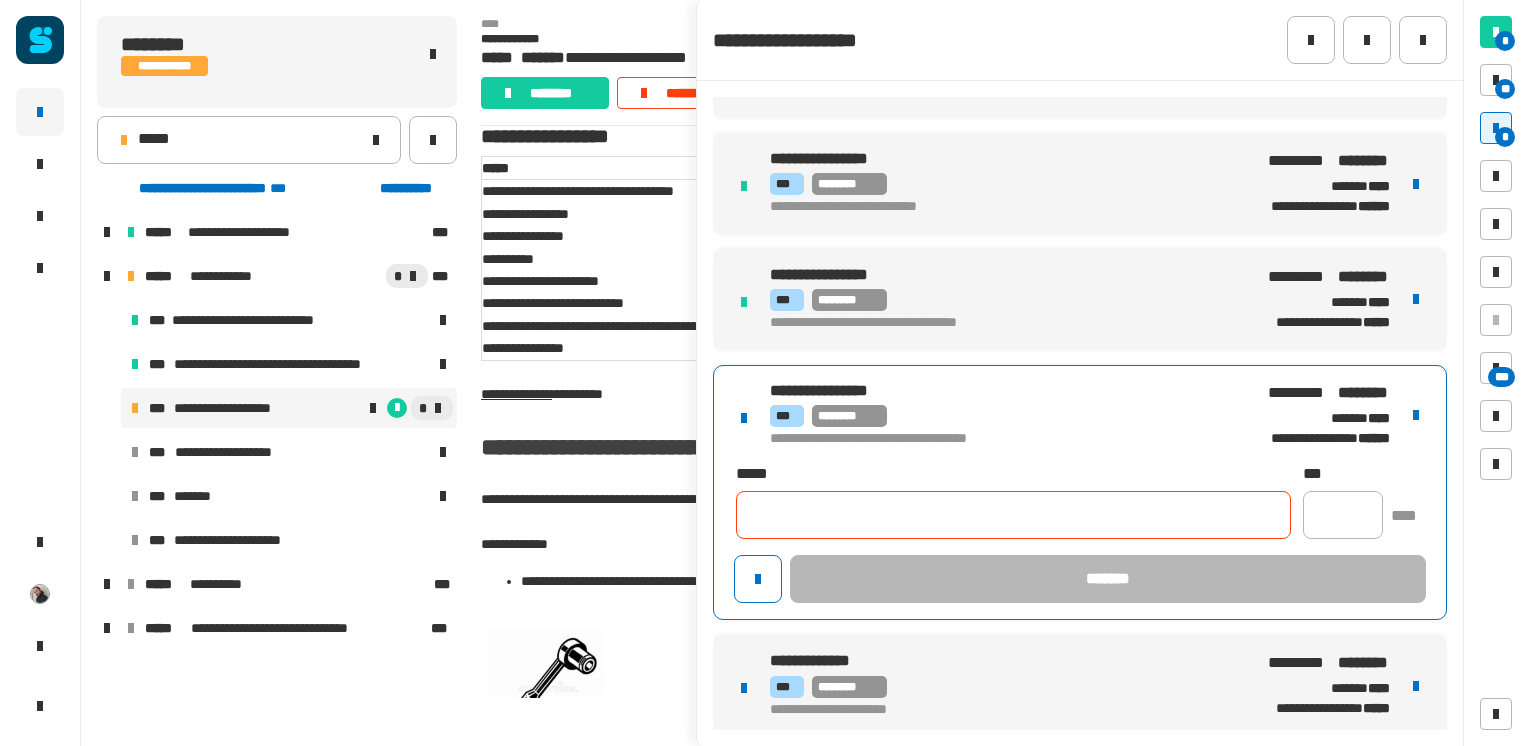 click on "**********" at bounding box center (1080, 493) 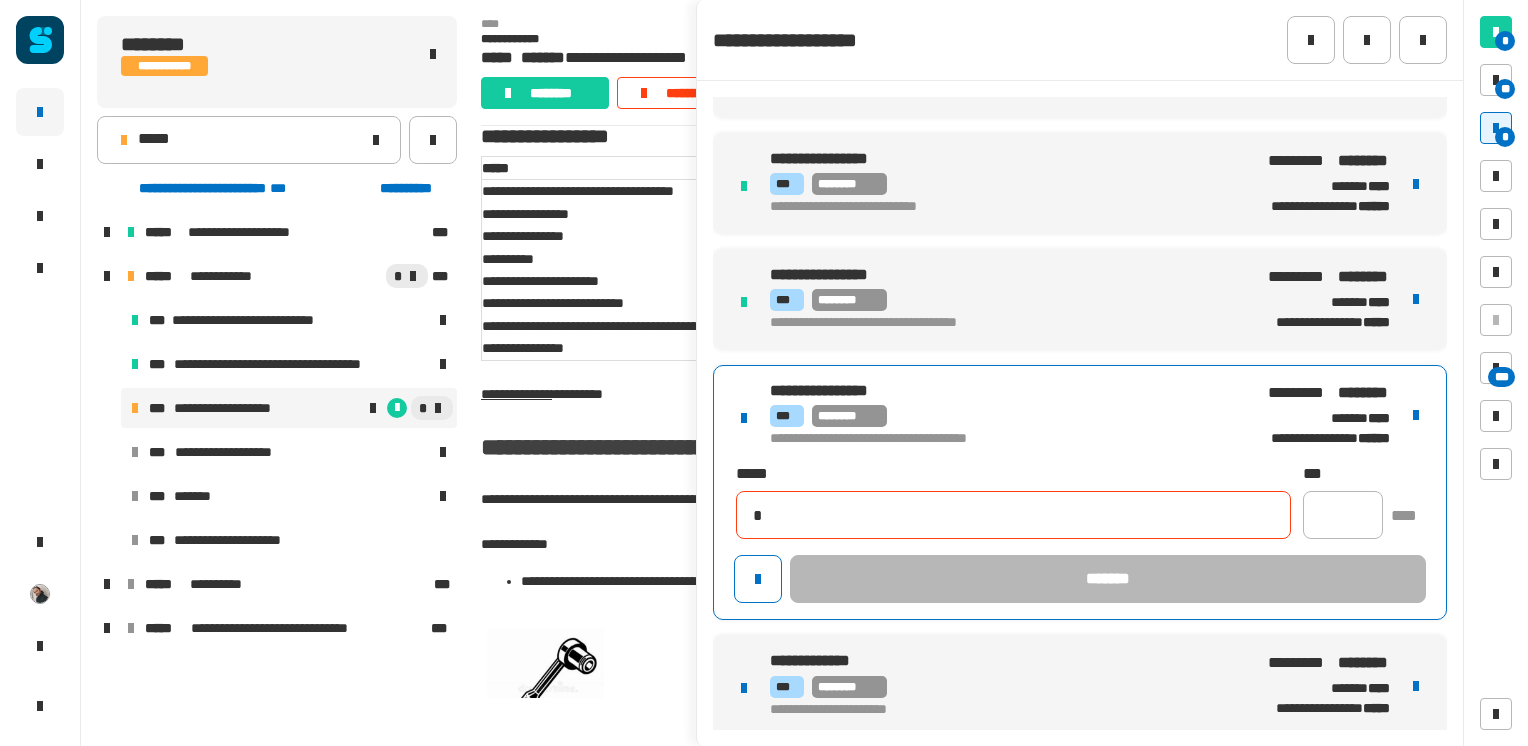 type on "**********" 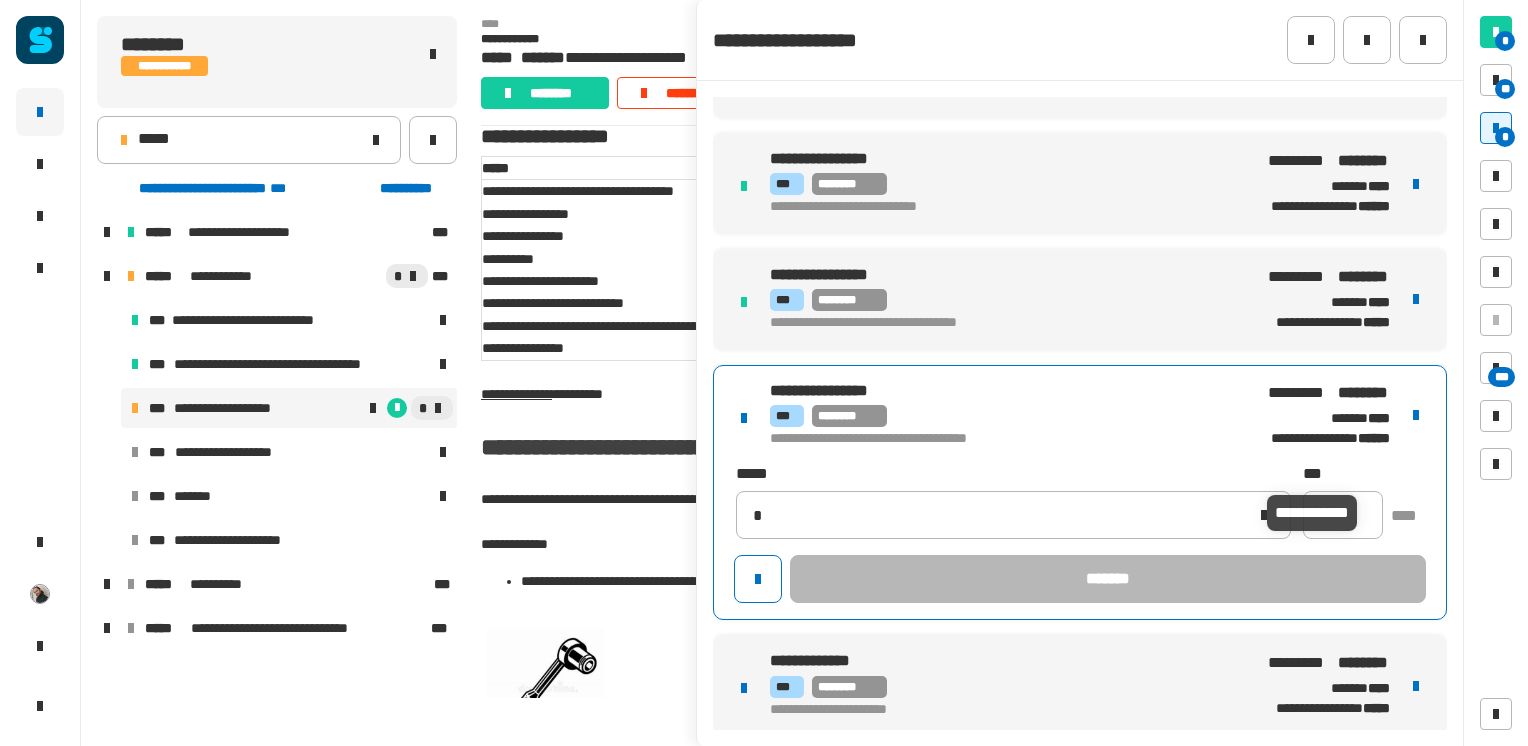 type 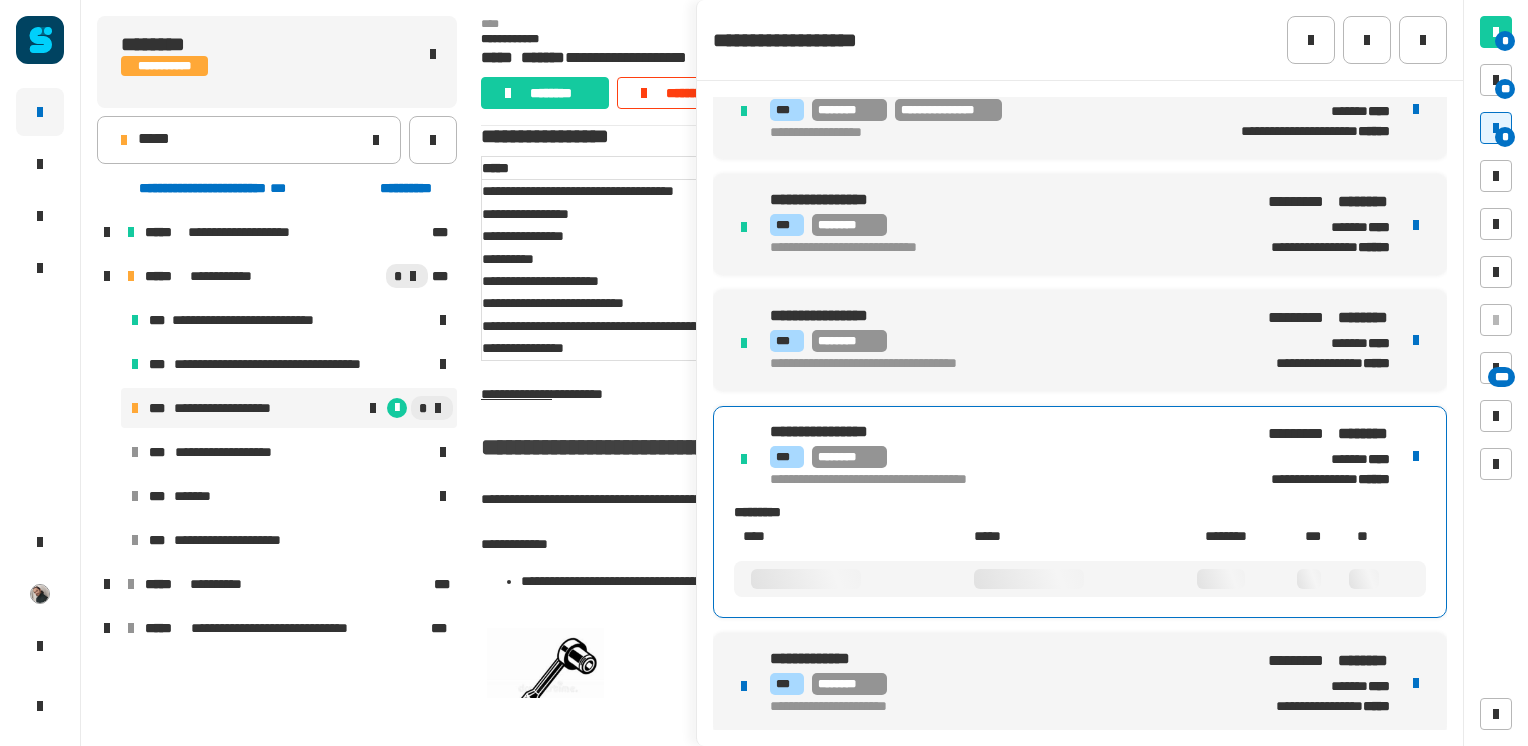 scroll, scrollTop: 274, scrollLeft: 0, axis: vertical 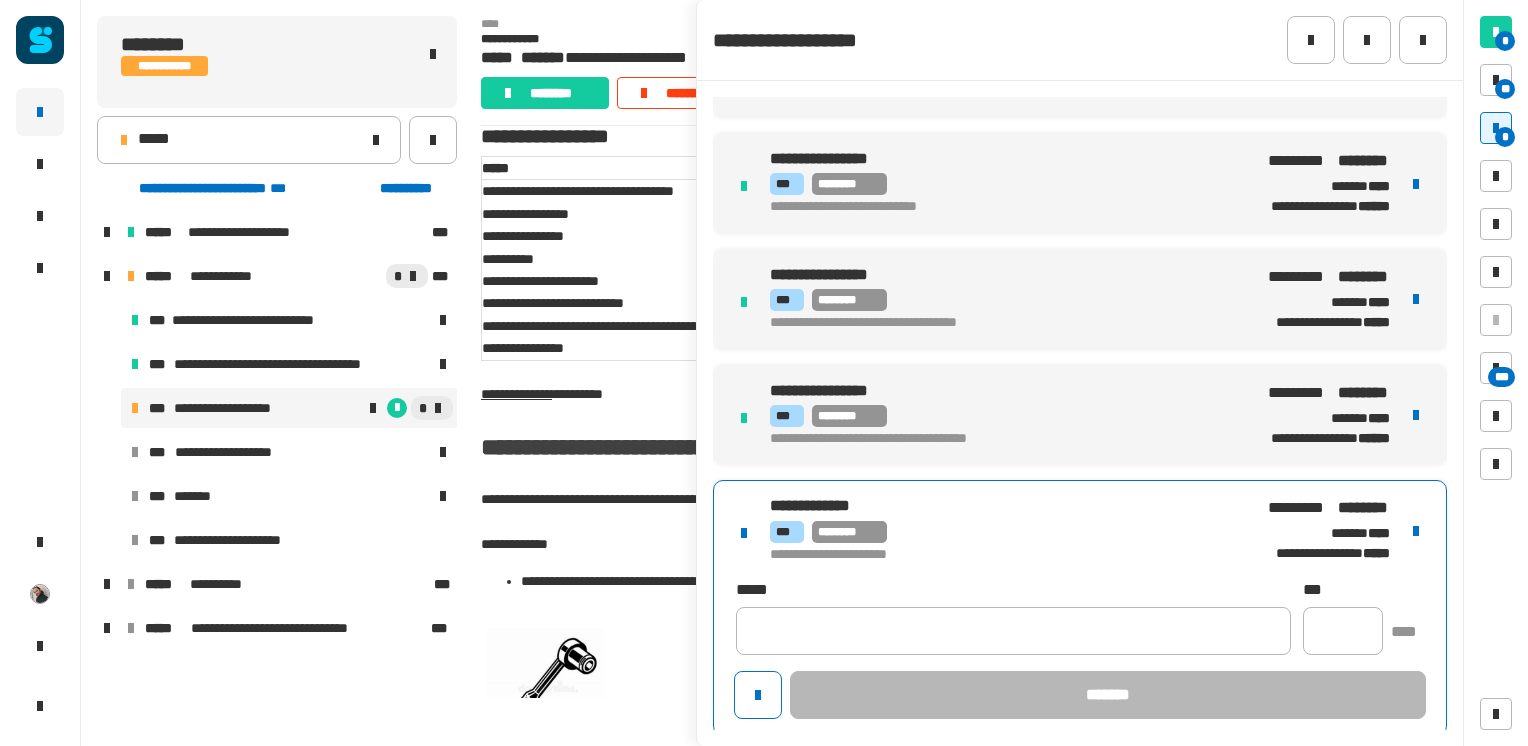 click on "**********" at bounding box center [1080, 608] 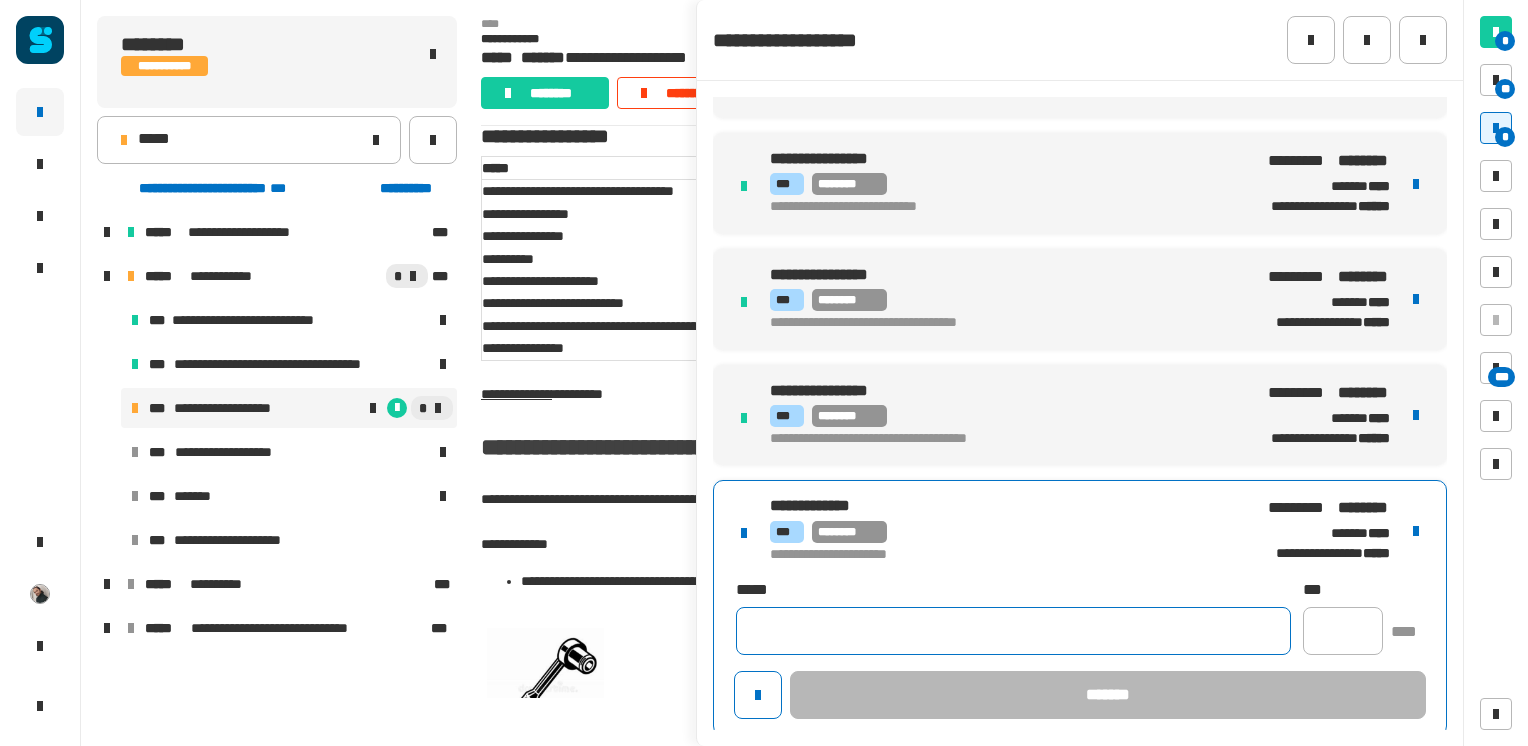 click 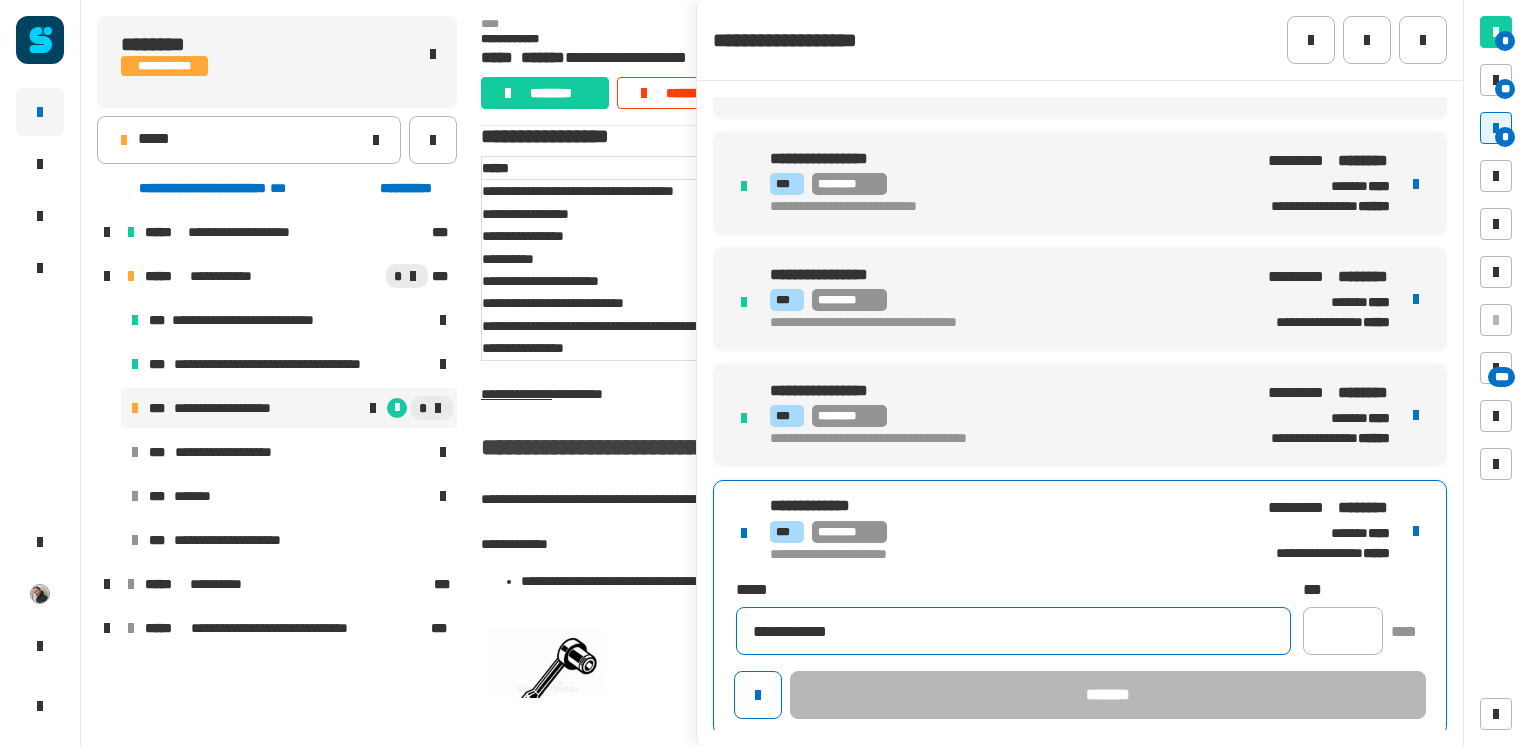 type on "**********" 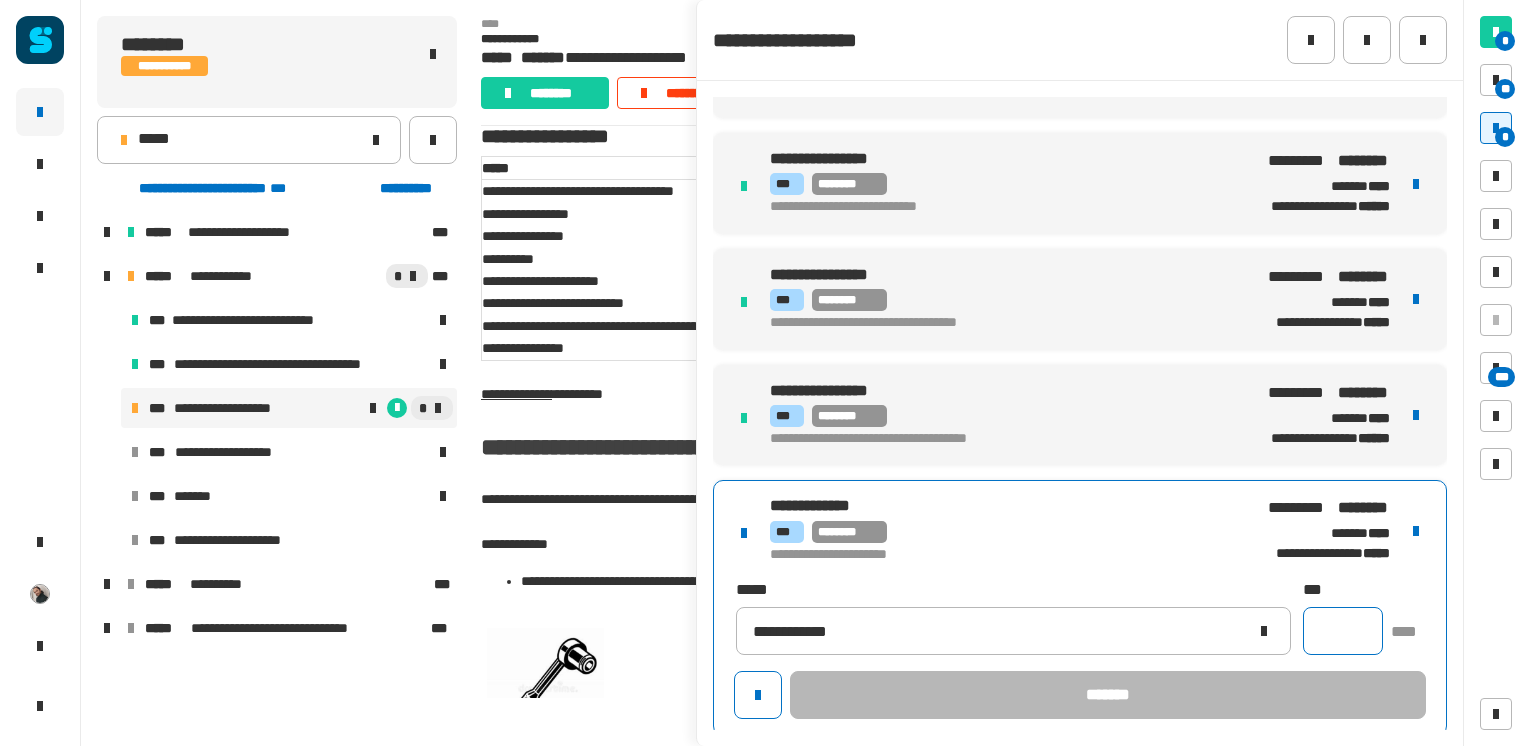 click 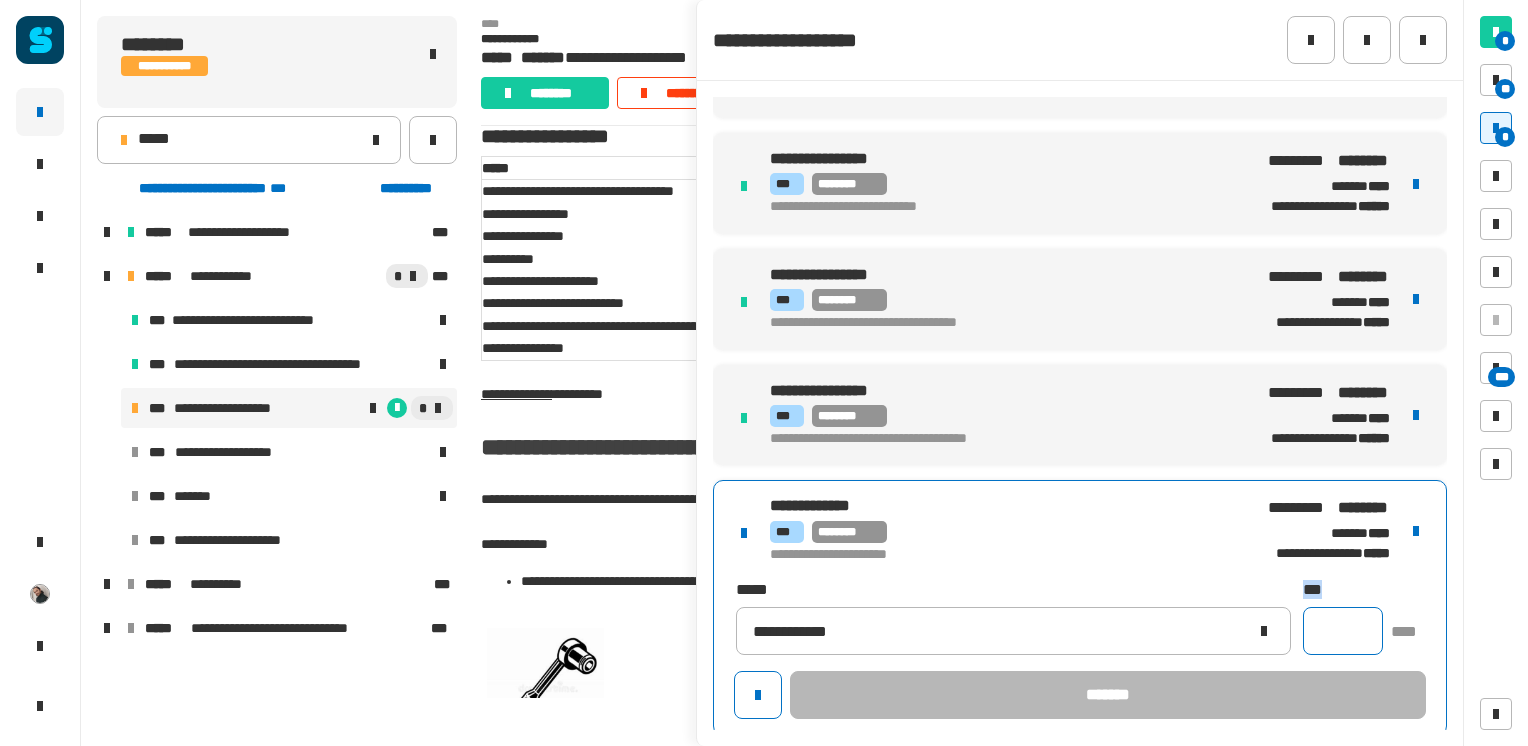 click 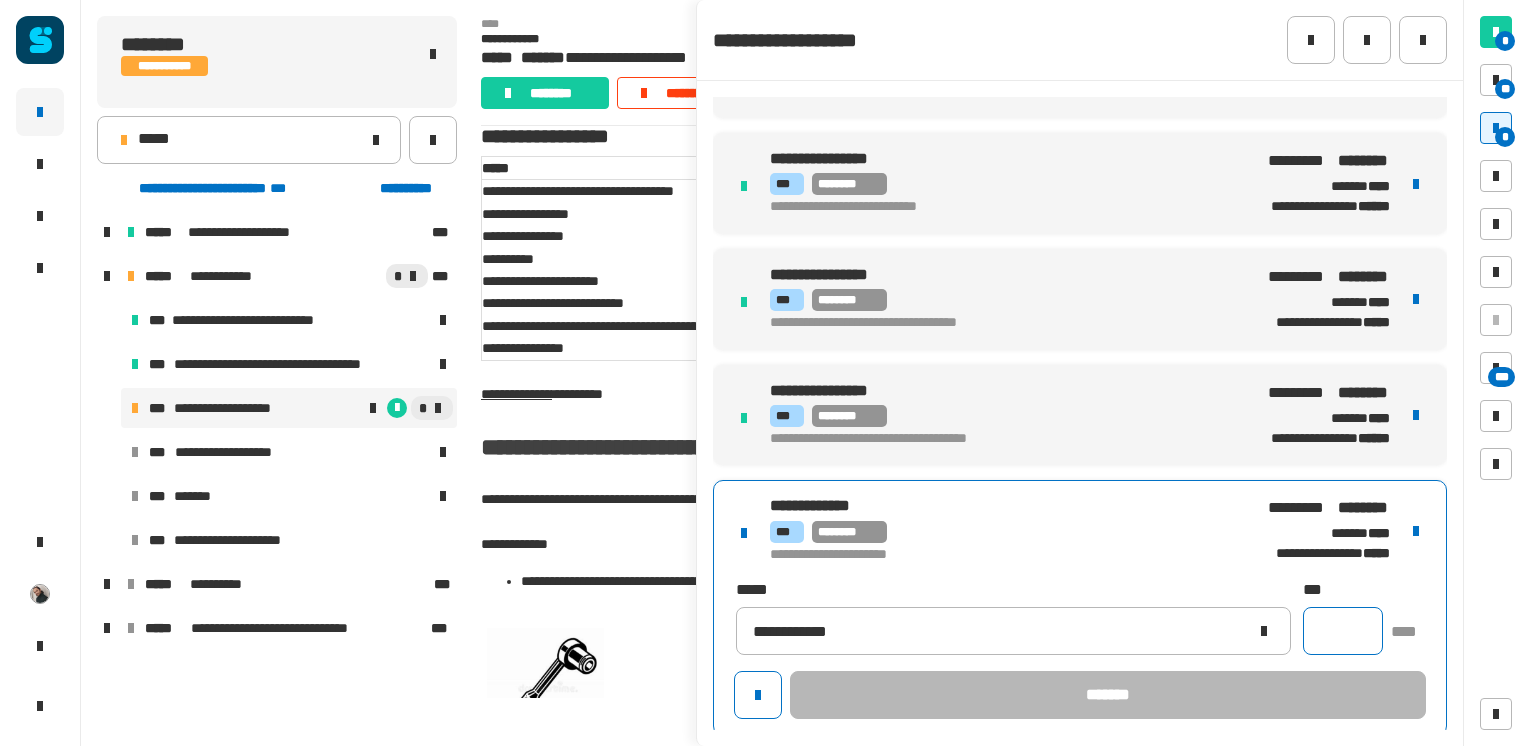 click 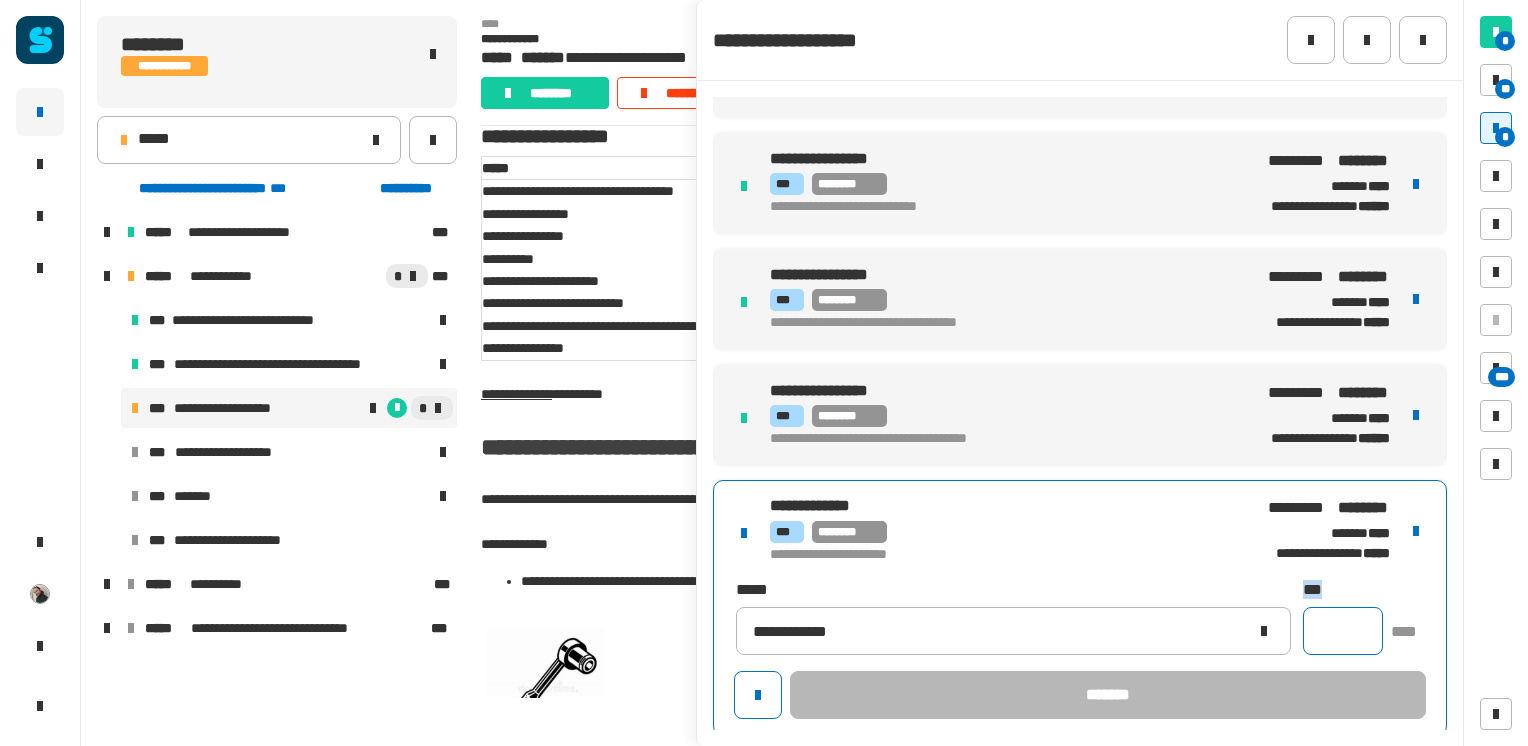 click 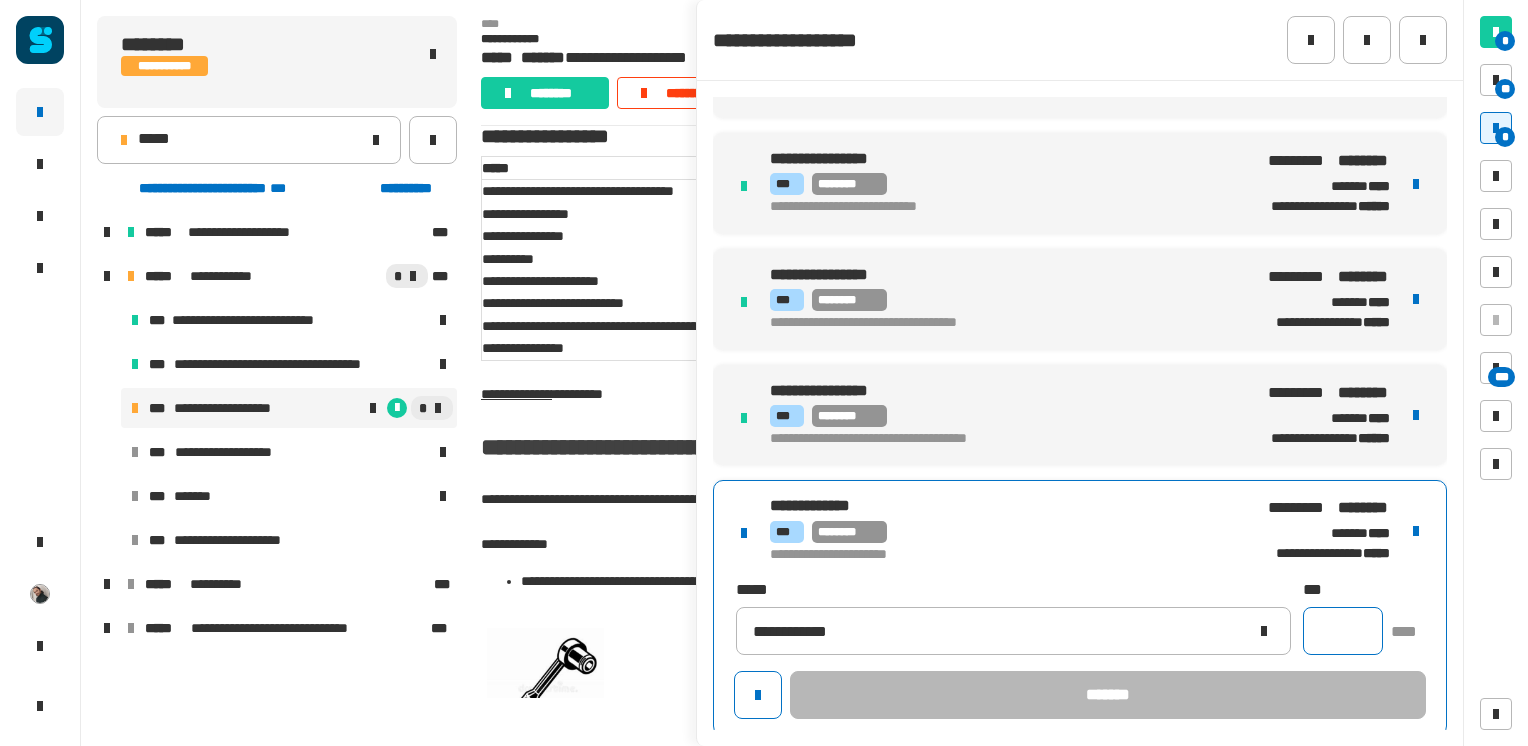 drag, startPoint x: 1289, startPoint y: 637, endPoint x: 1308, endPoint y: 621, distance: 24.839485 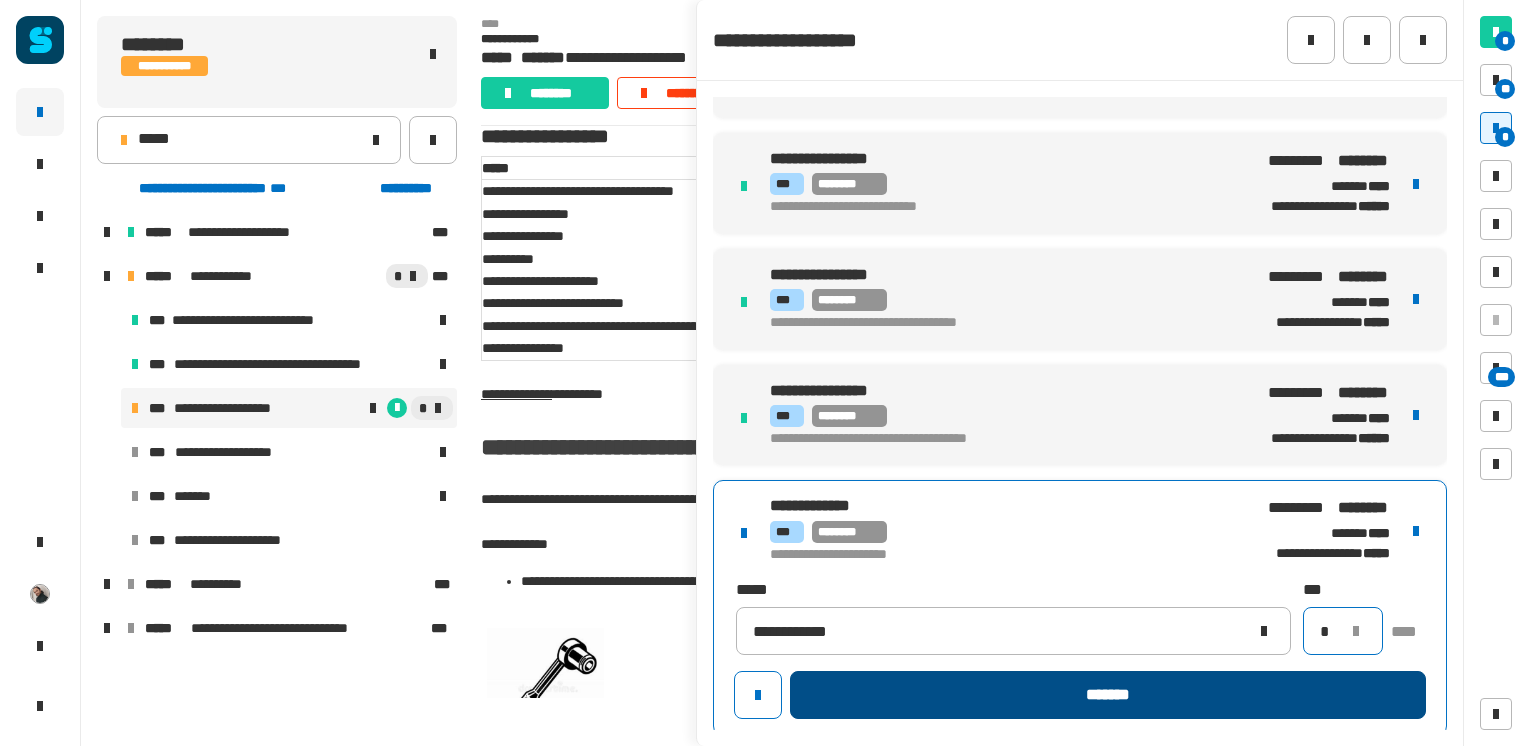 type on "*" 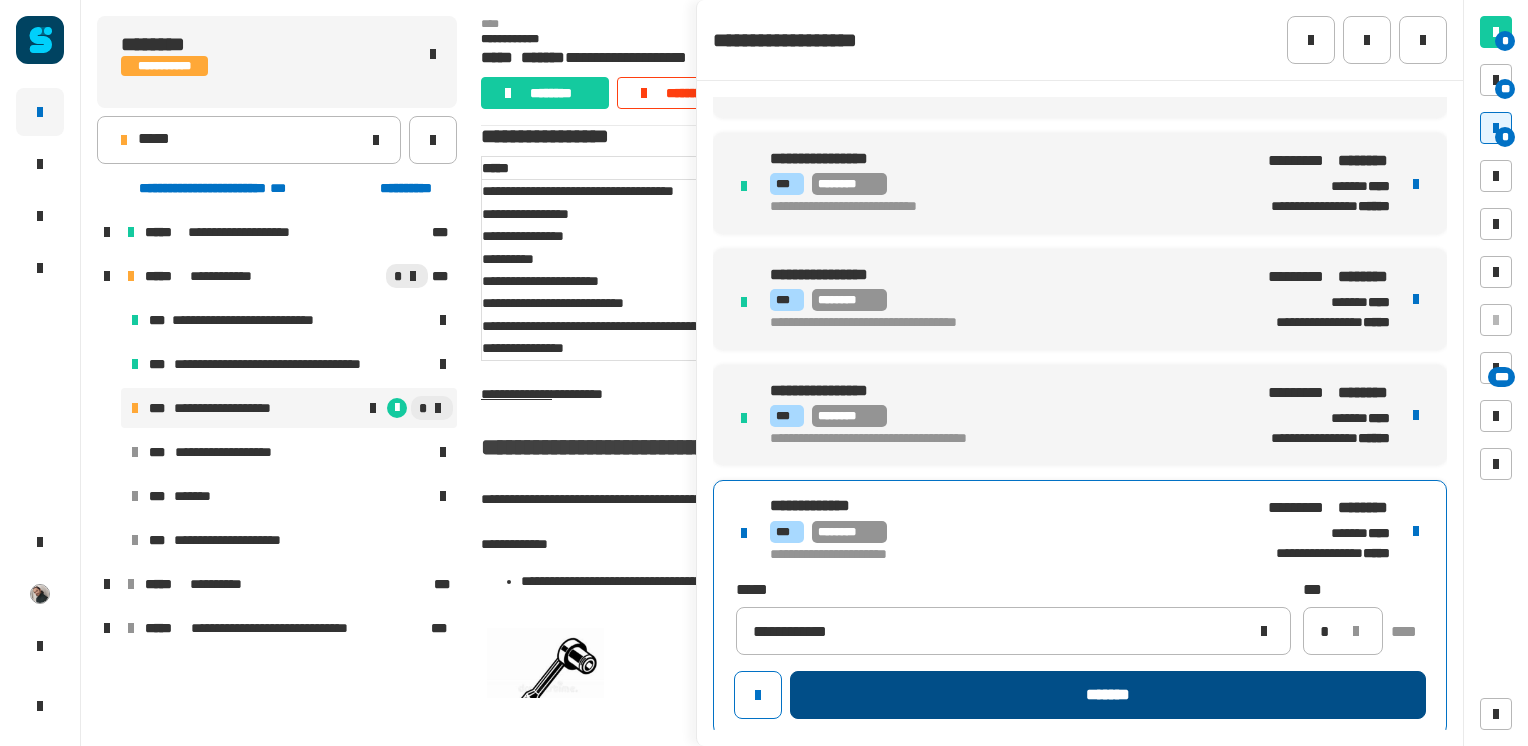 click on "*******" 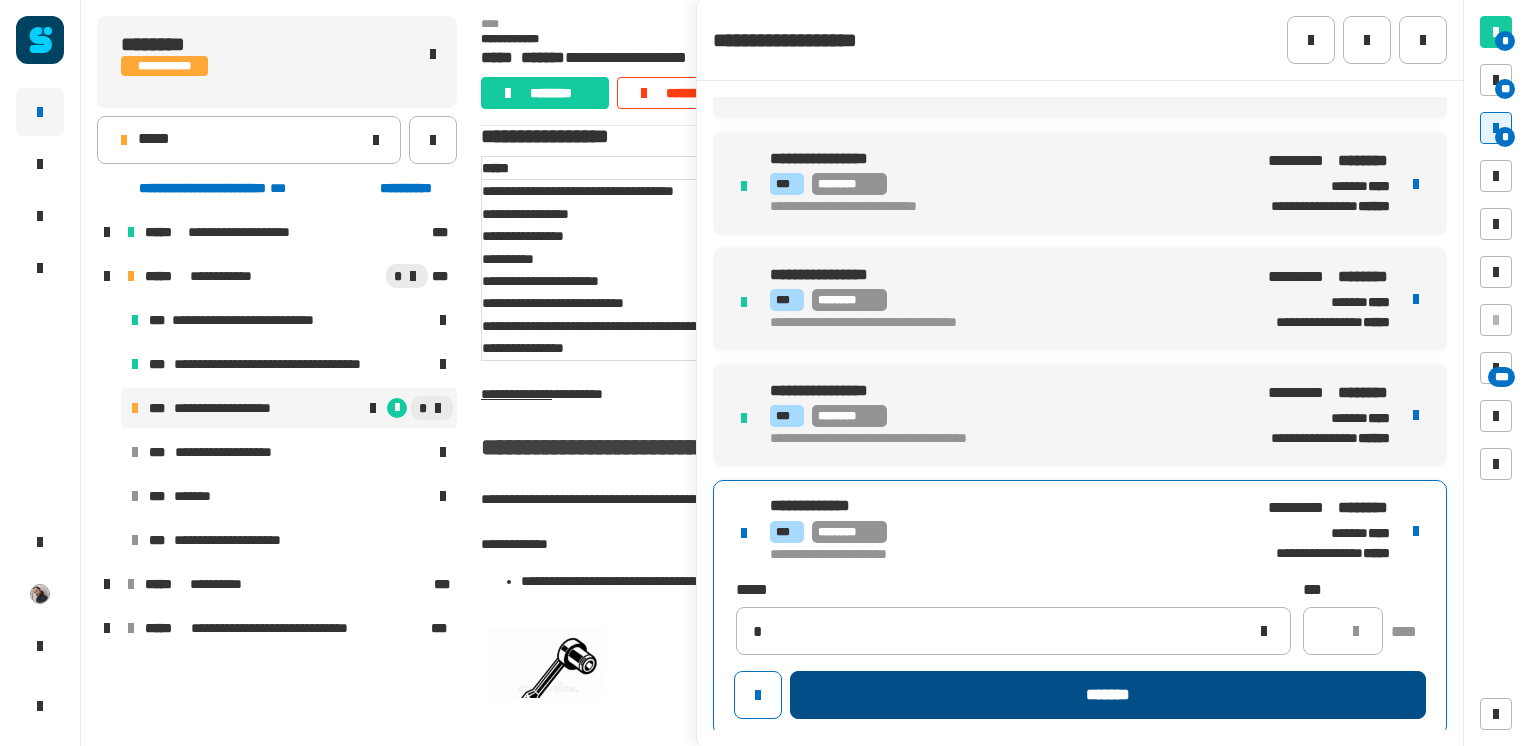 type 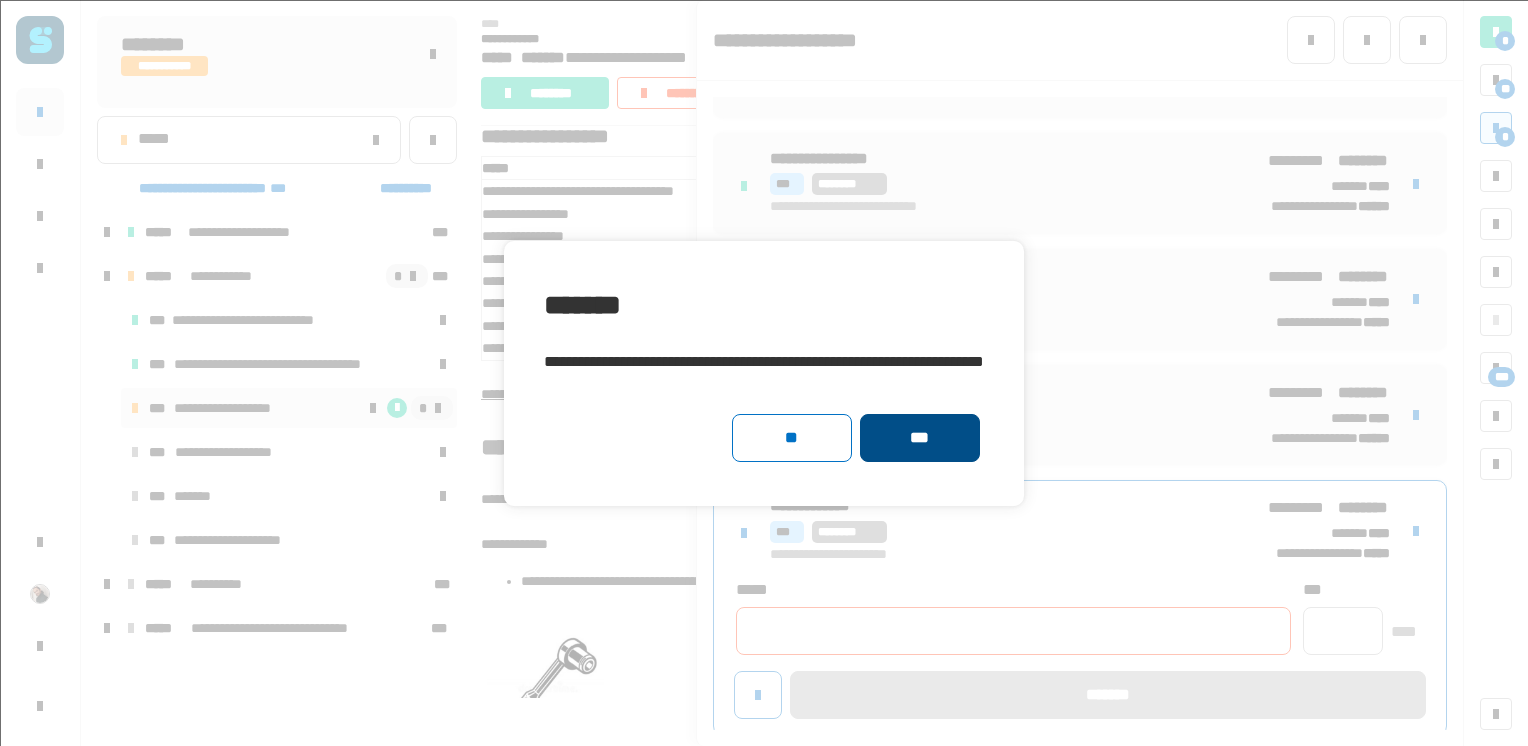 click on "***" 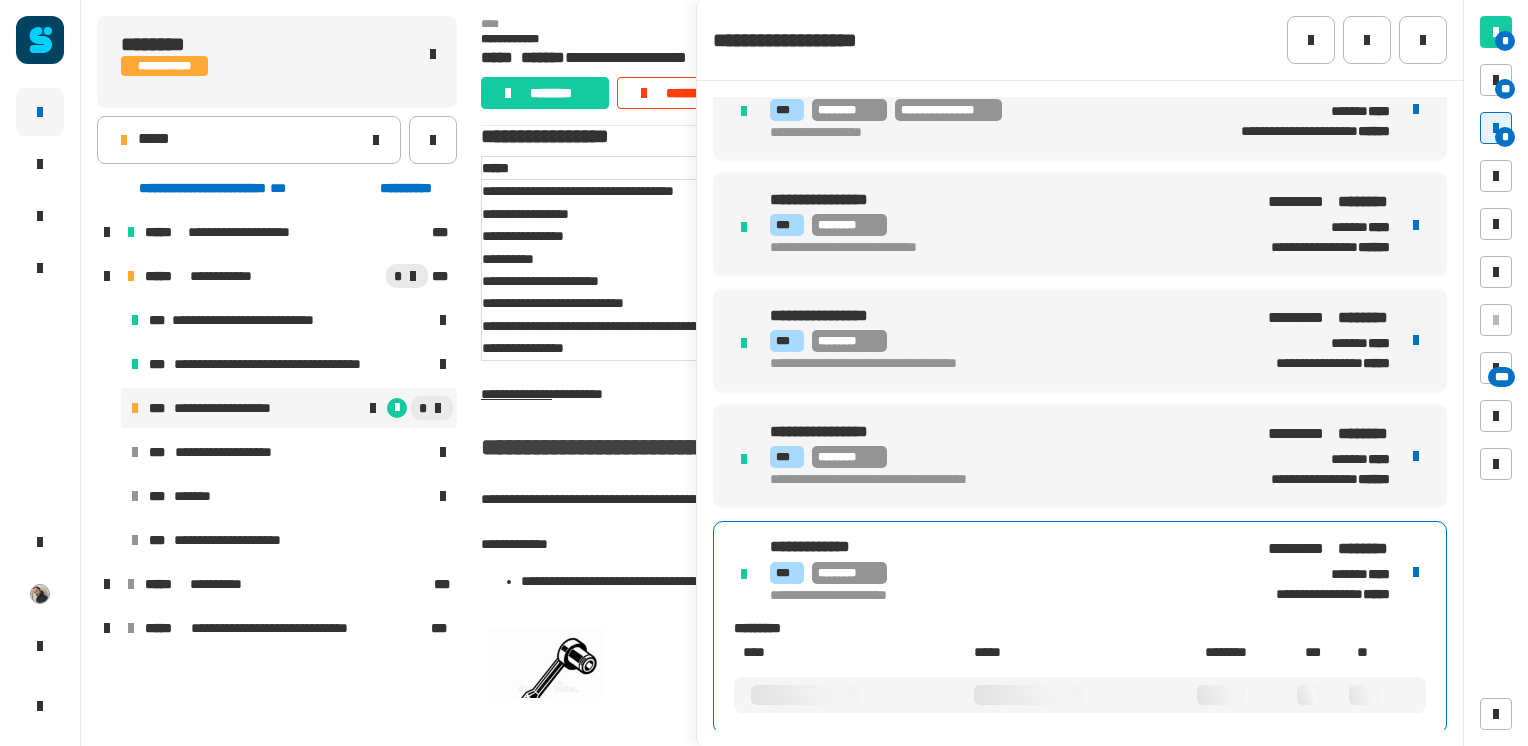 scroll, scrollTop: 159, scrollLeft: 0, axis: vertical 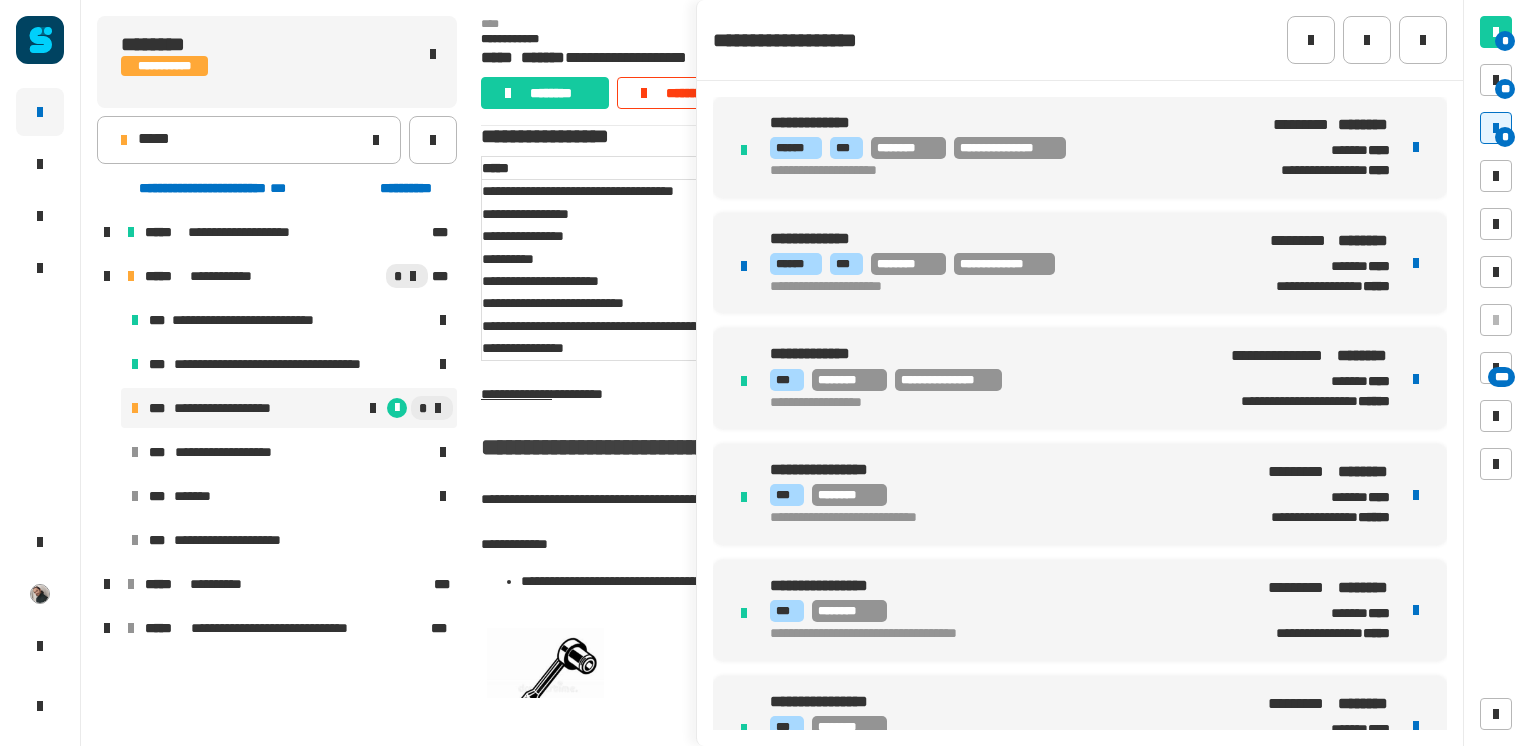click on "**********" at bounding box center (990, 288) 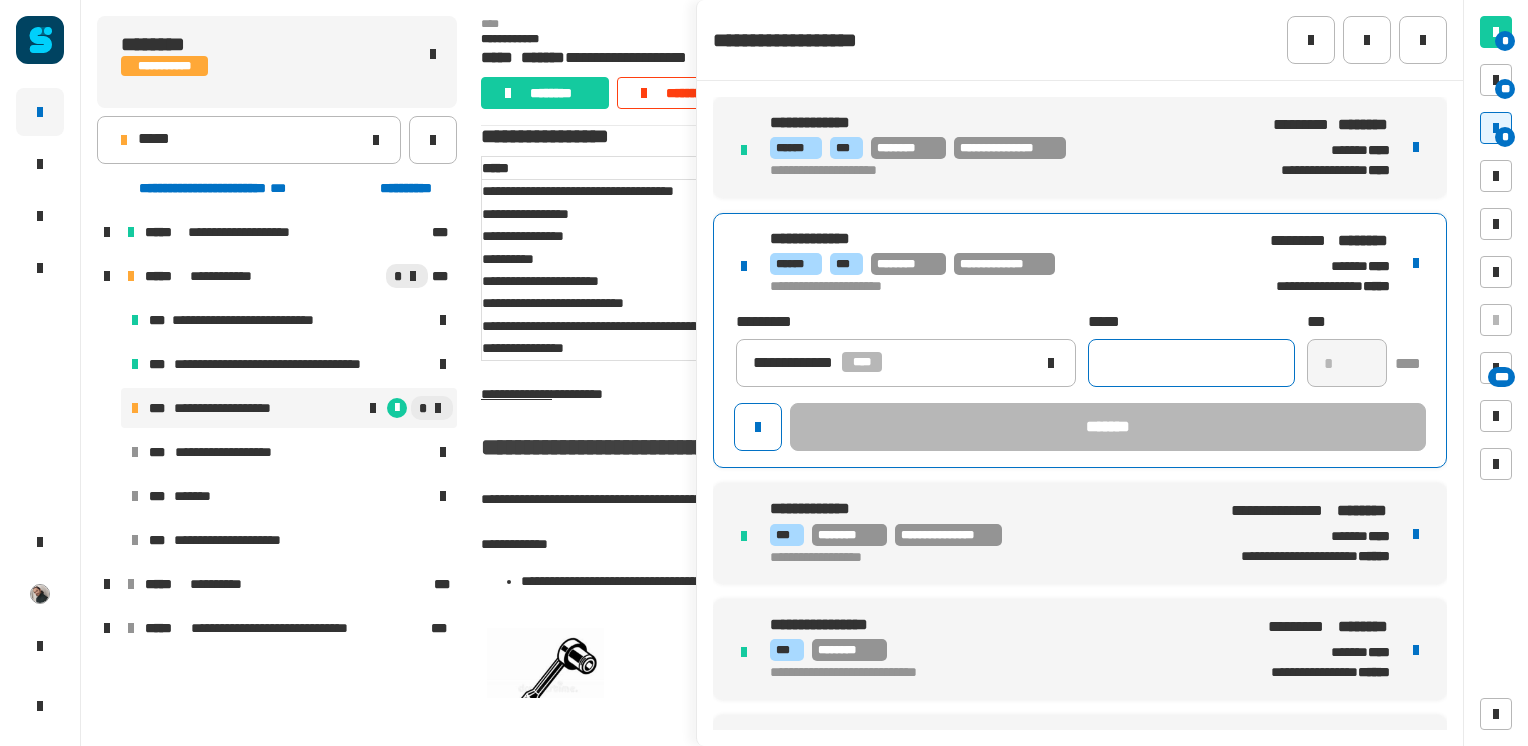click 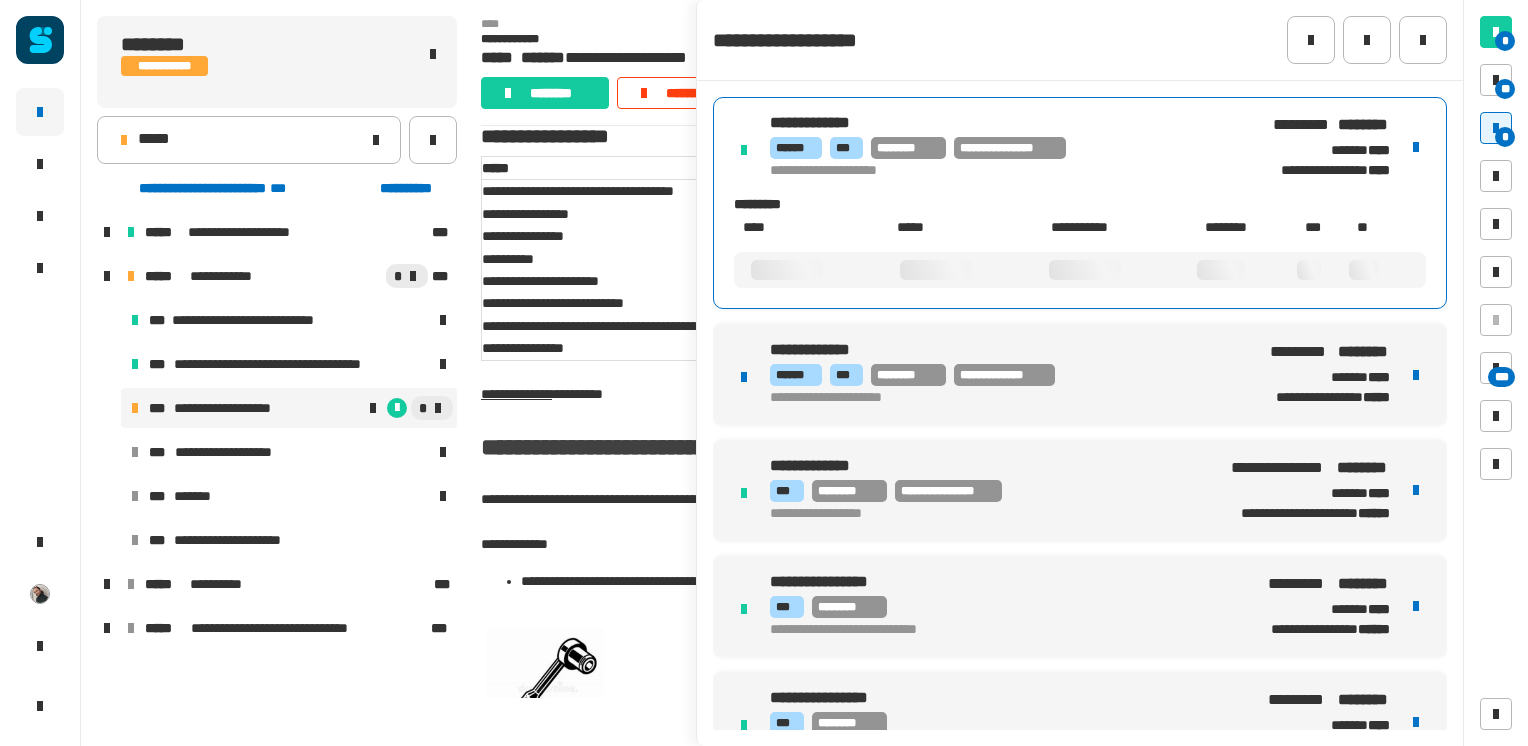 click on "**********" at bounding box center (1080, 203) 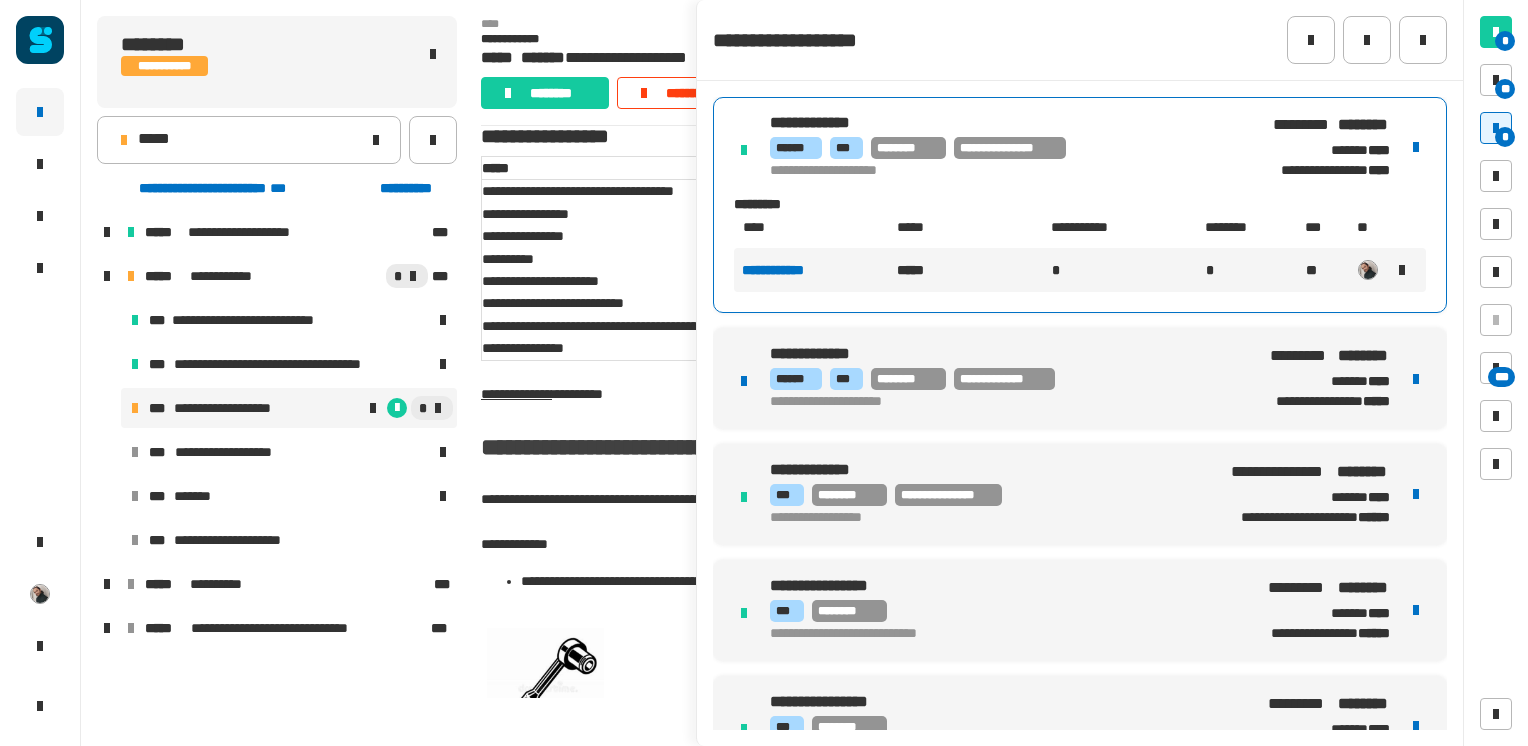 click on "**********" at bounding box center [1080, 378] 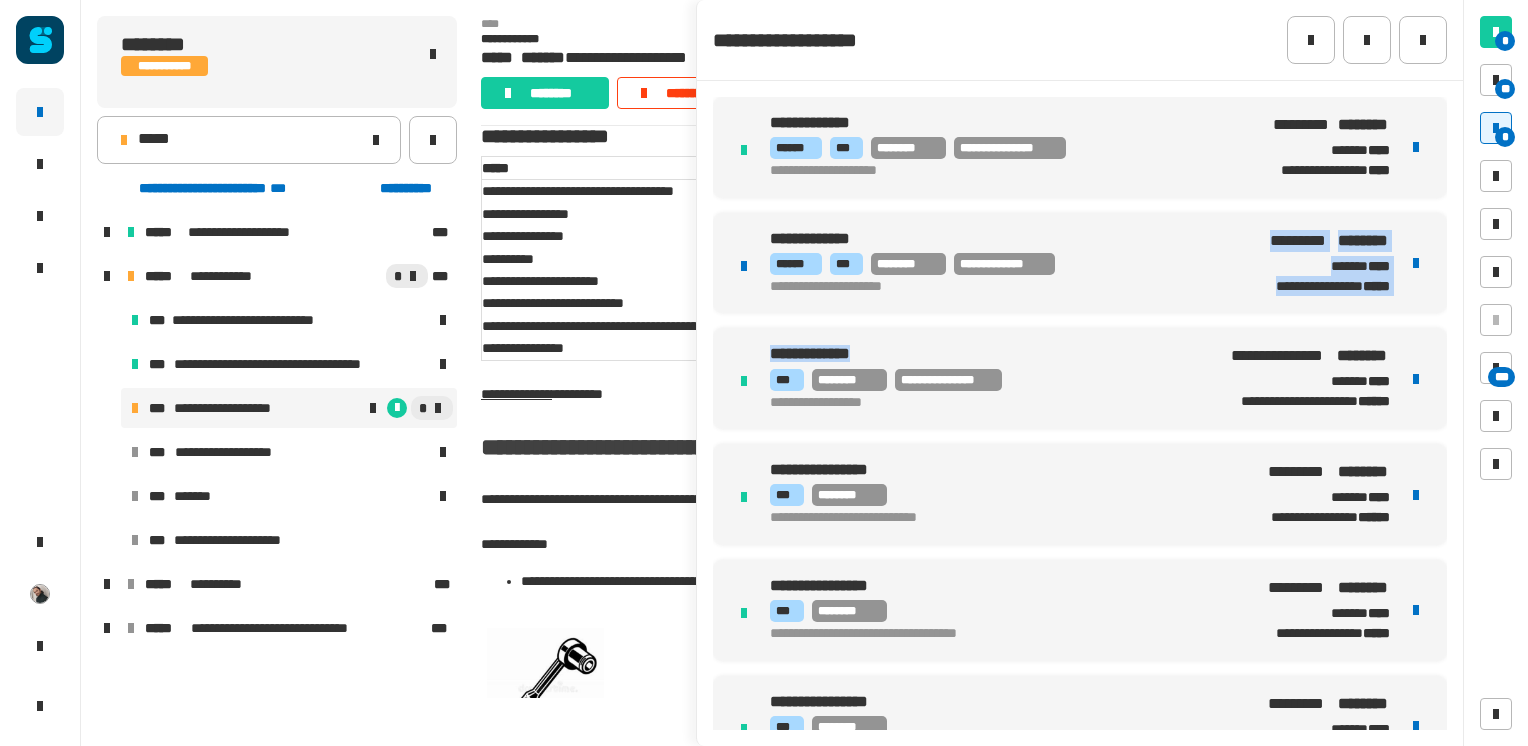 drag, startPoint x: 1142, startPoint y: 338, endPoint x: 1063, endPoint y: 271, distance: 103.58572 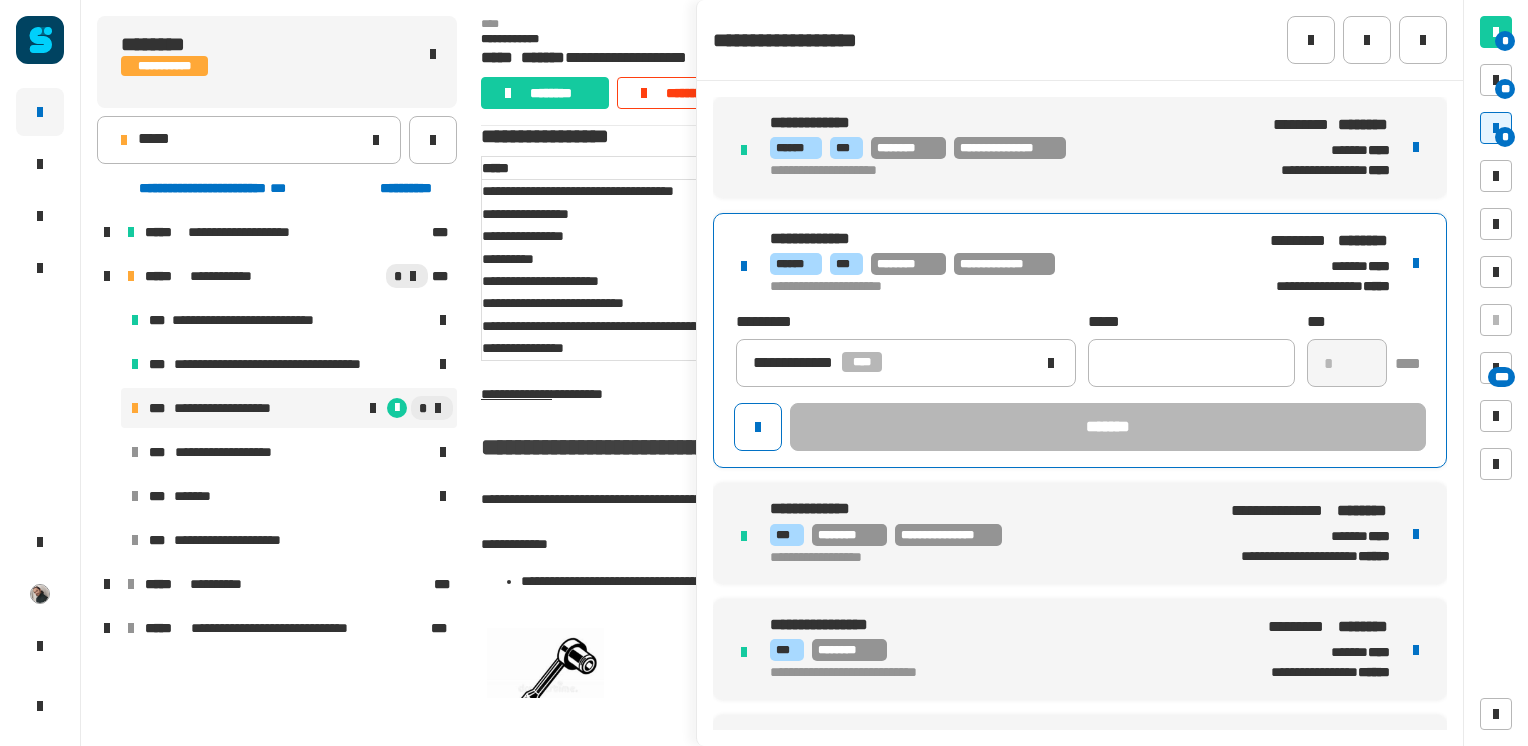 click on "**********" at bounding box center (1002, 264) 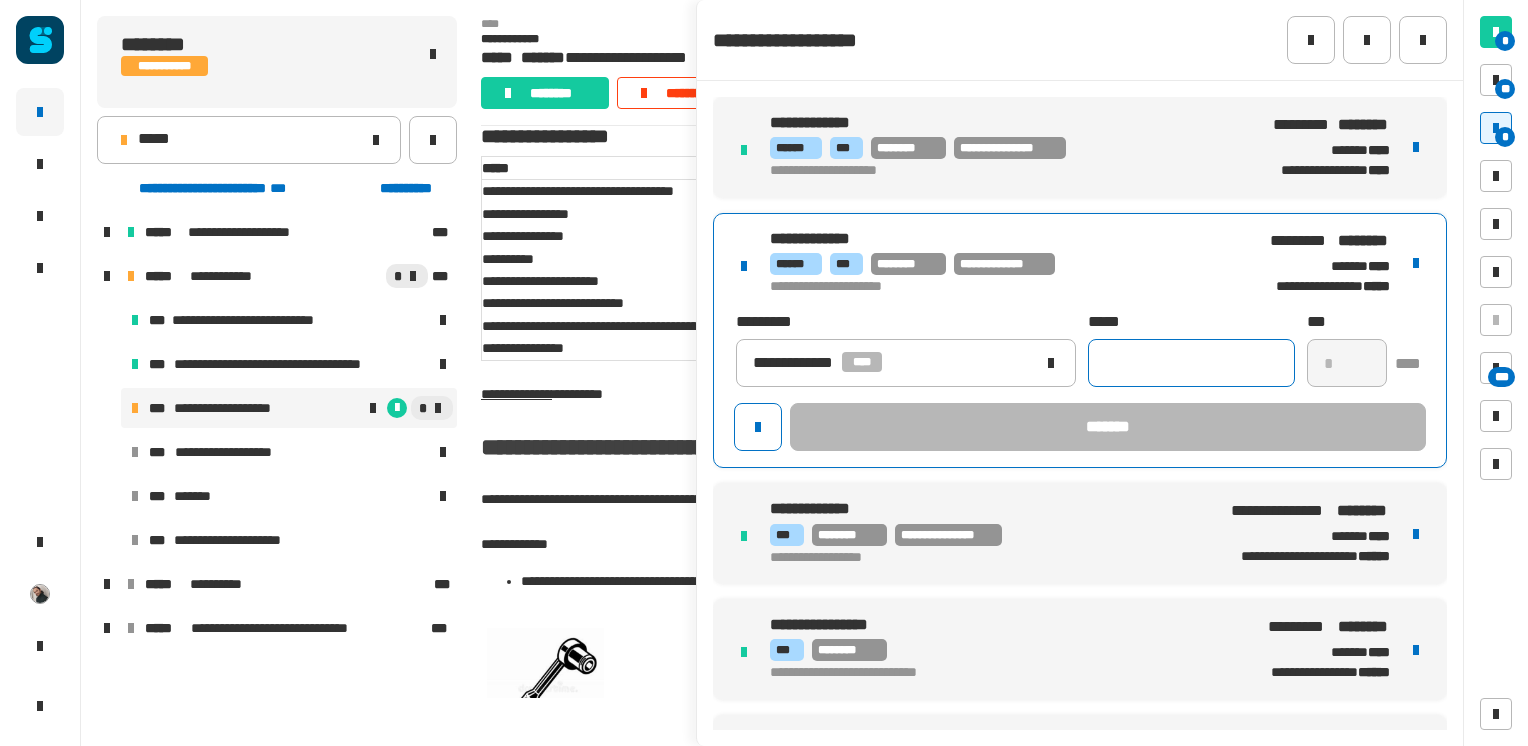 click 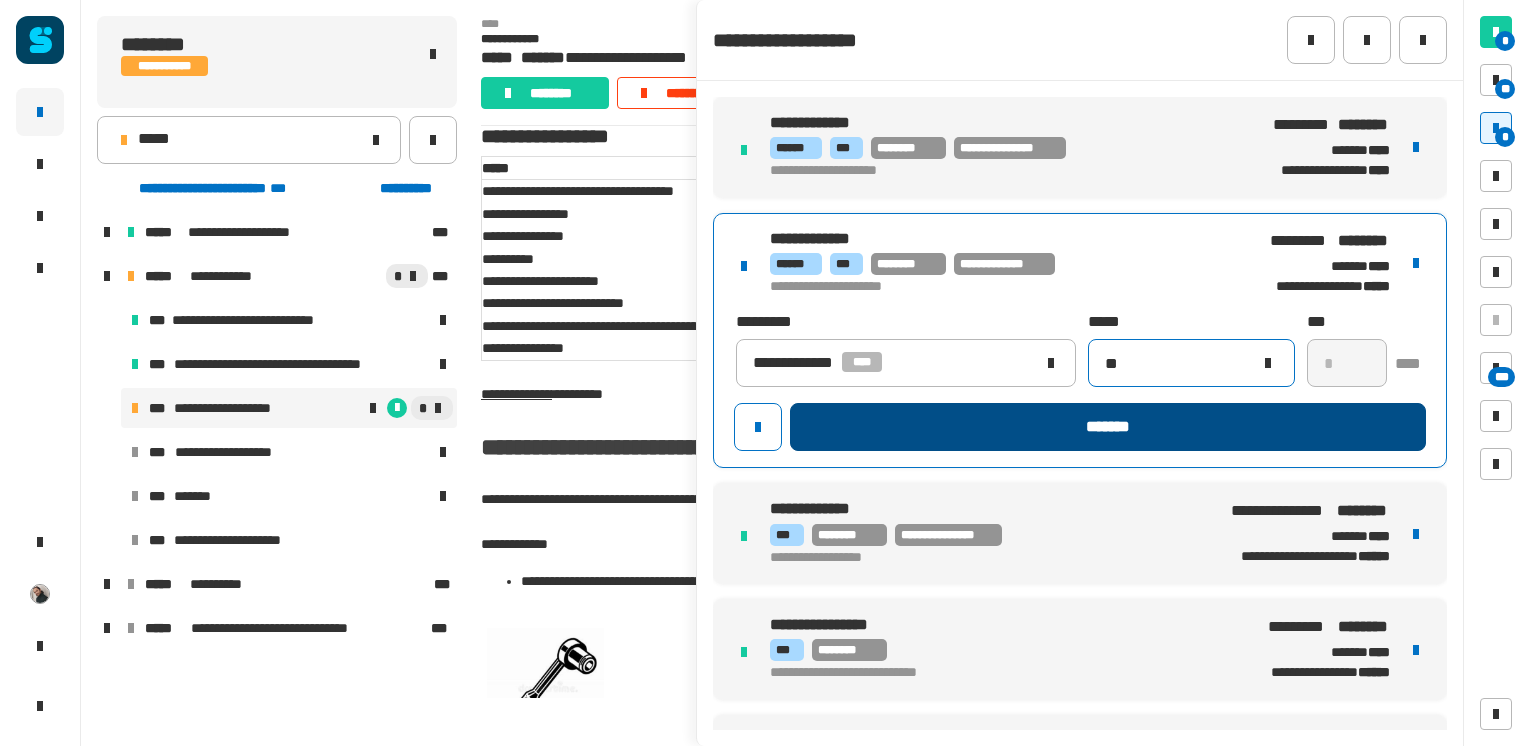 type on "**" 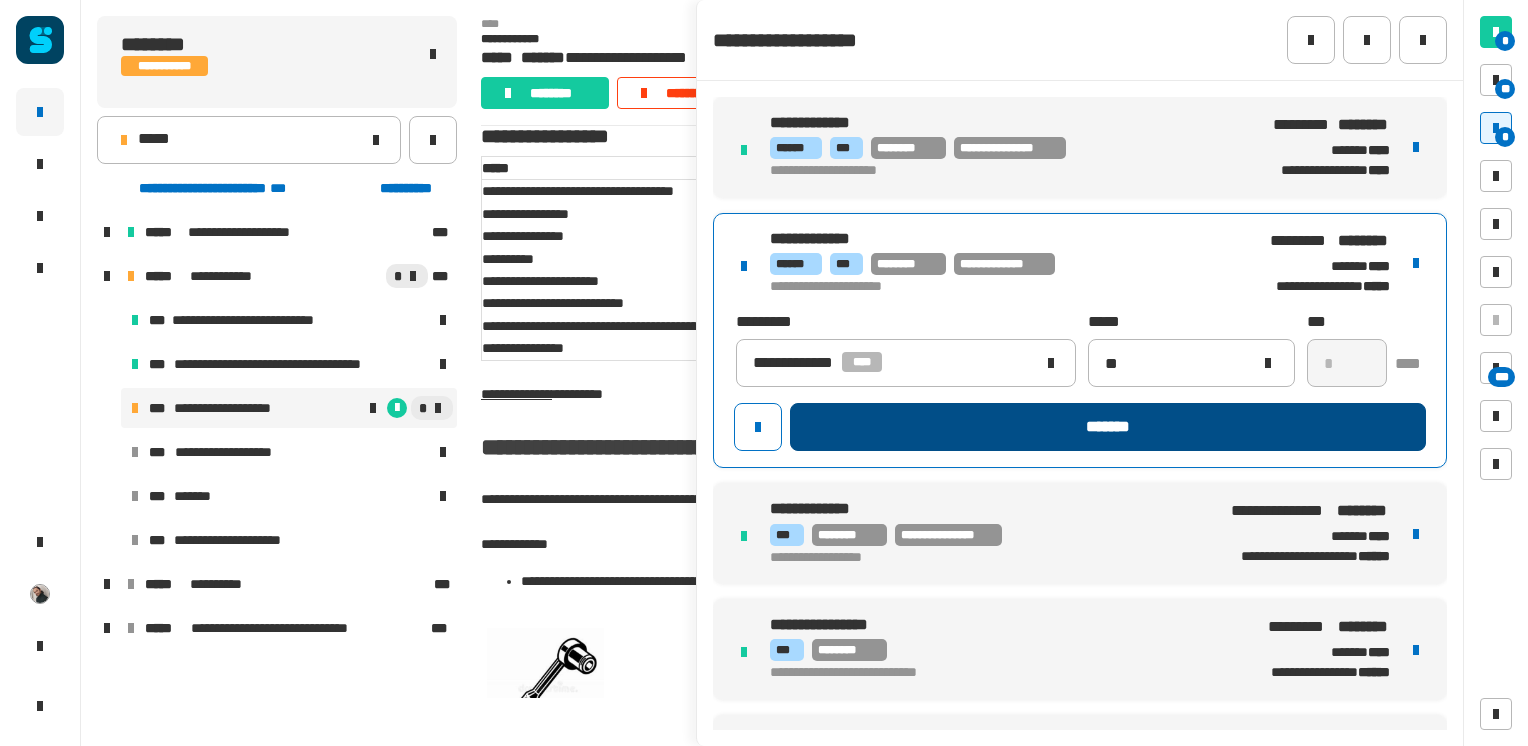 click on "*******" 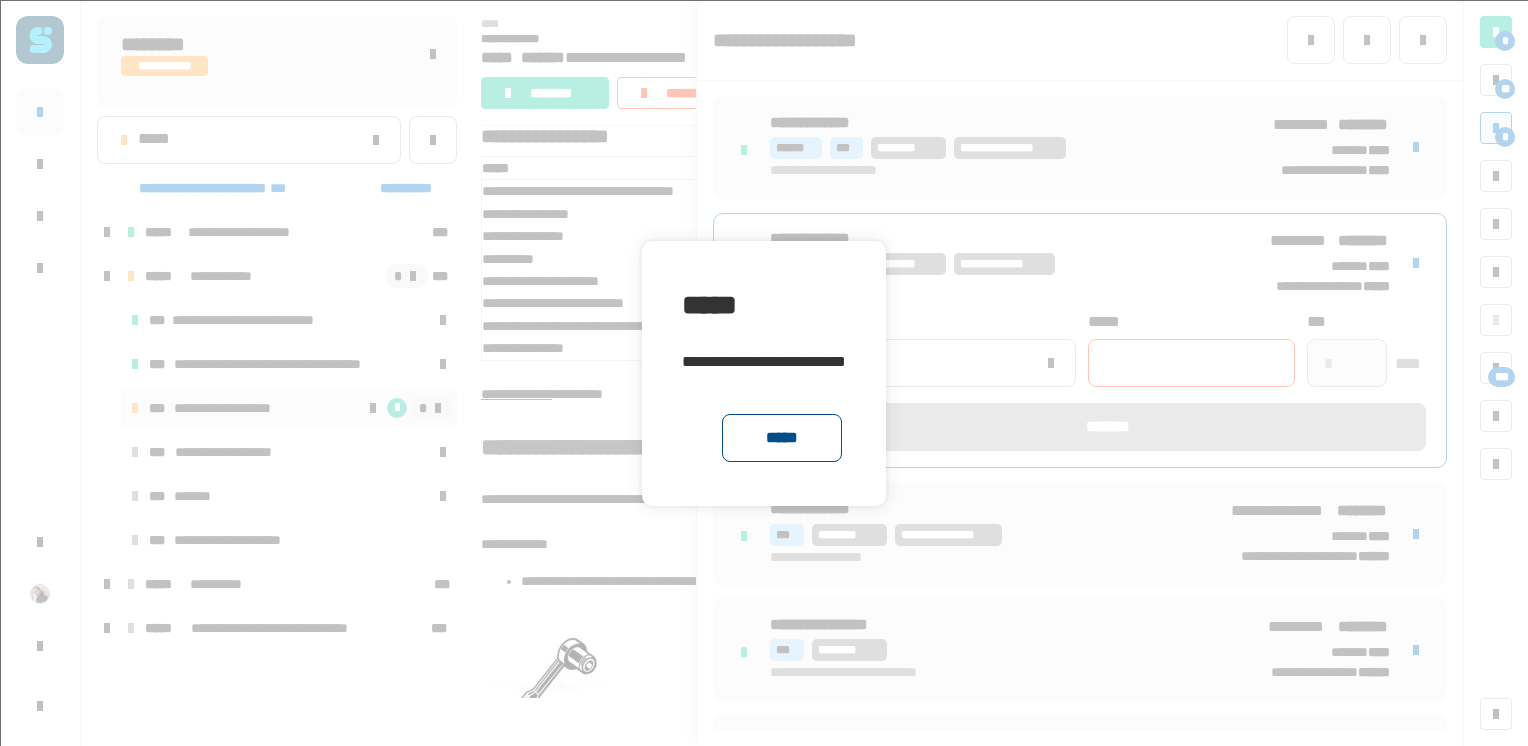 click on "*****" 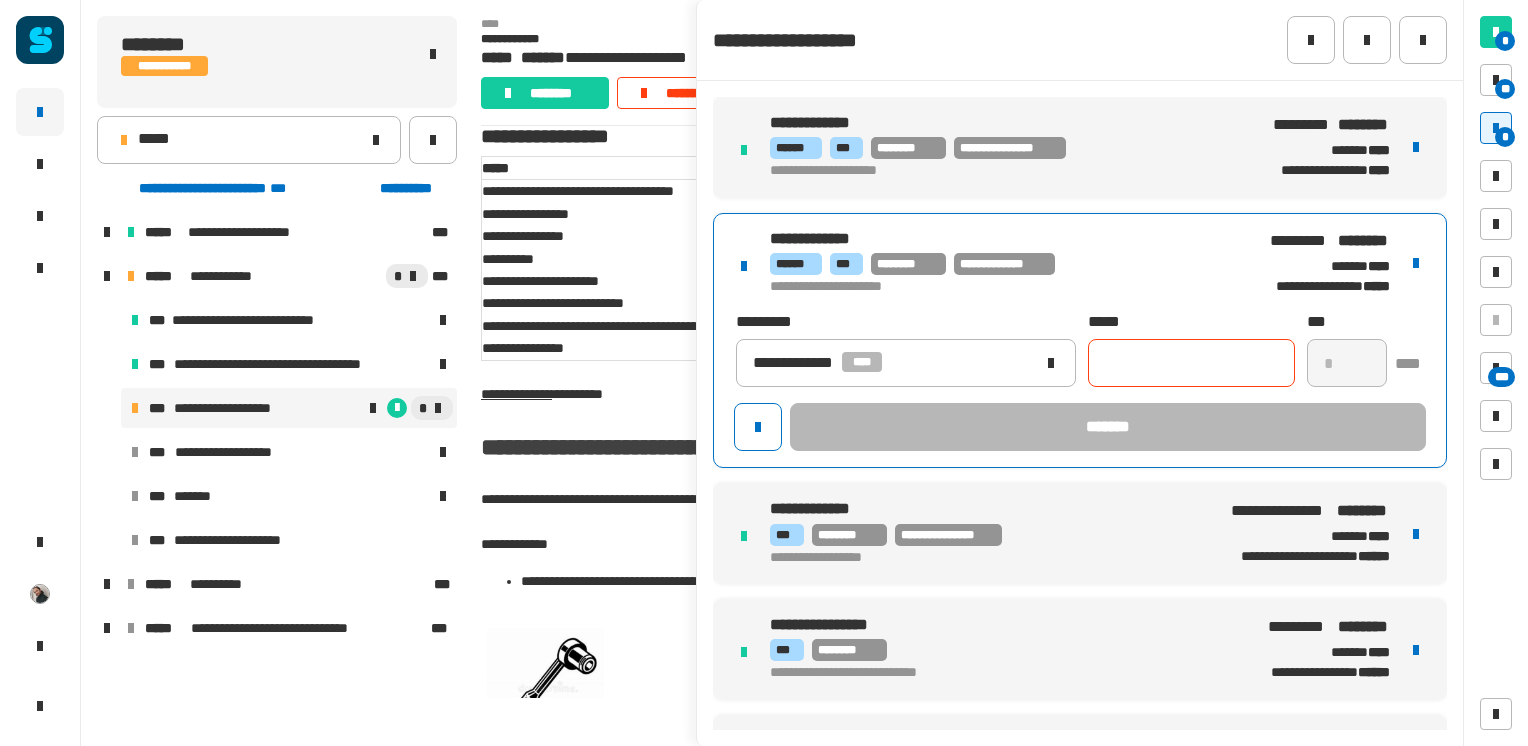 click 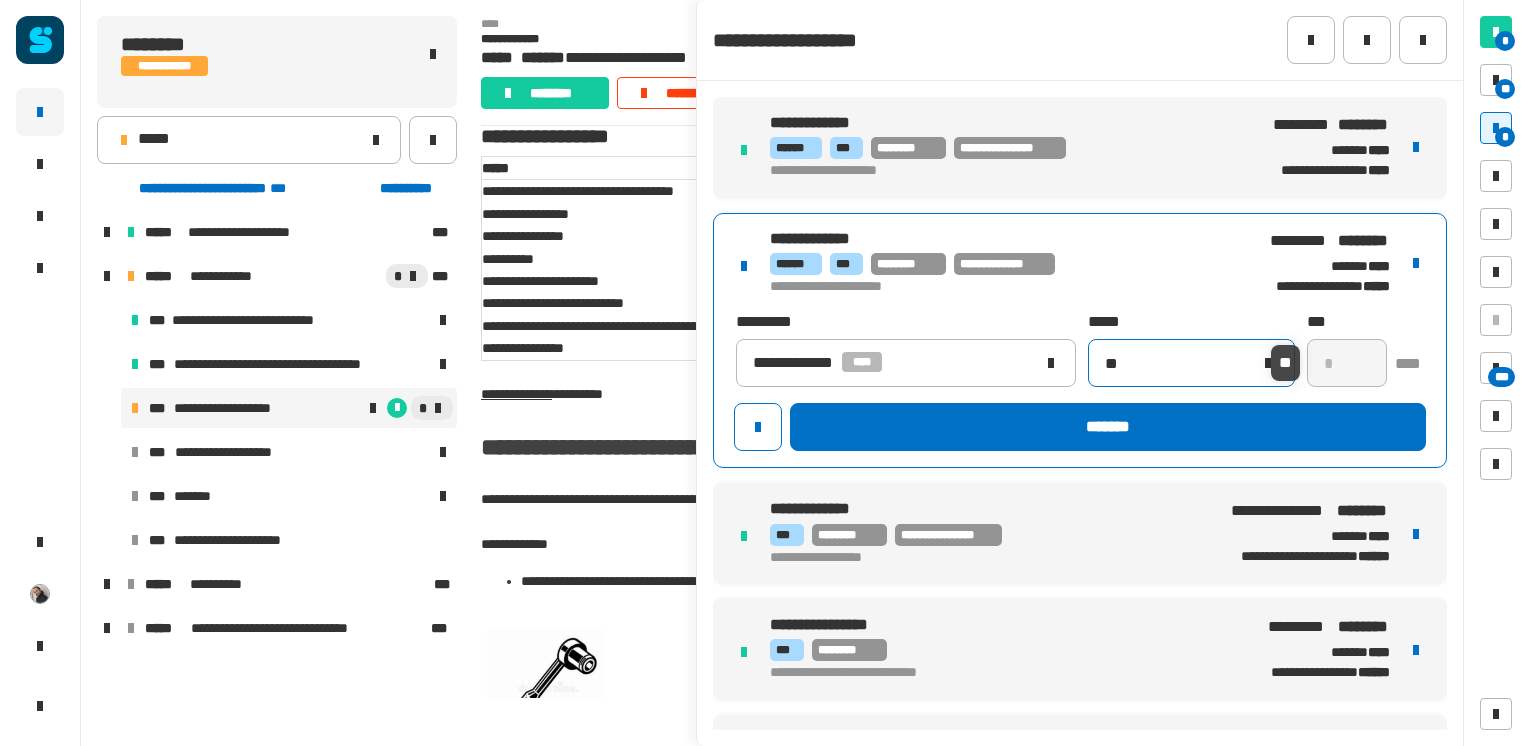 click on "**" 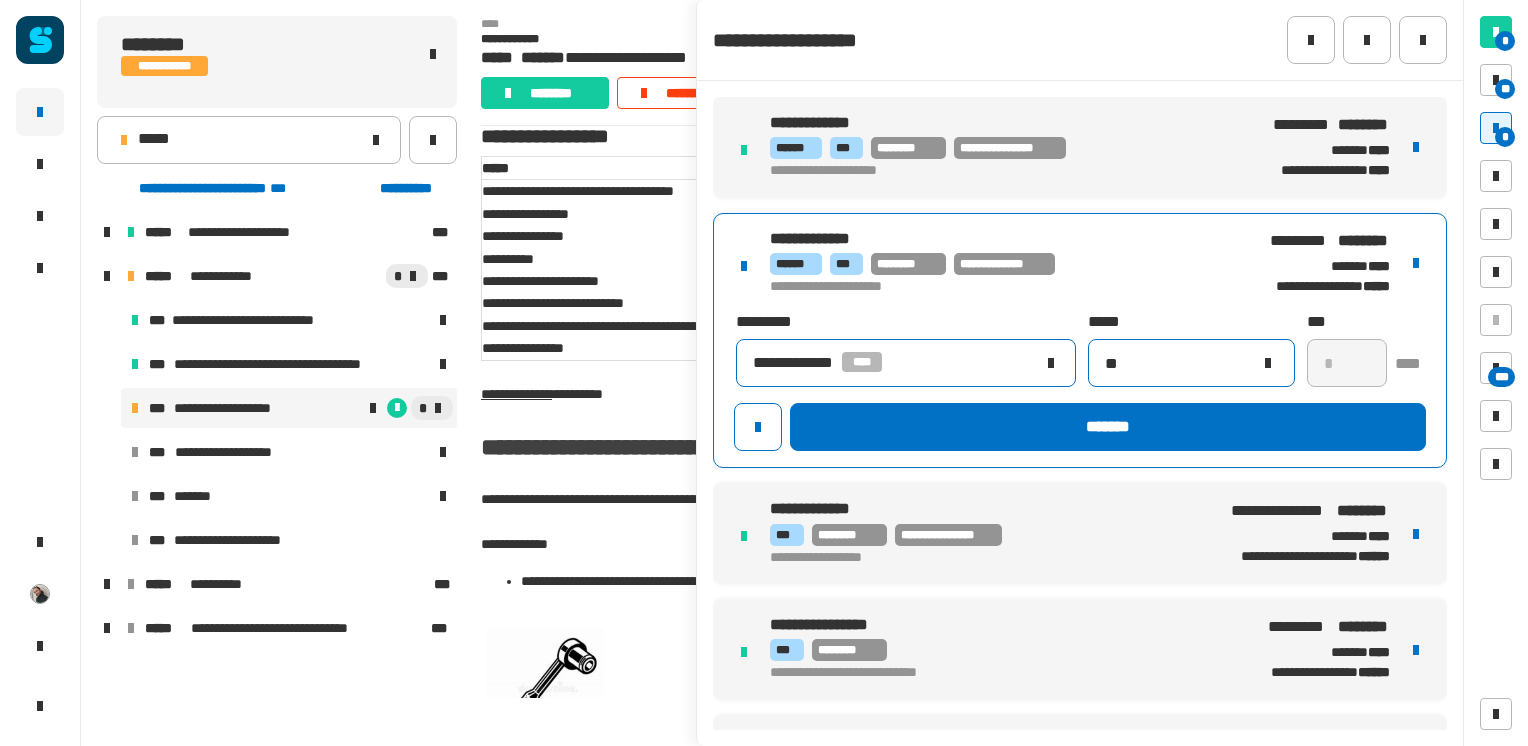 type on "**" 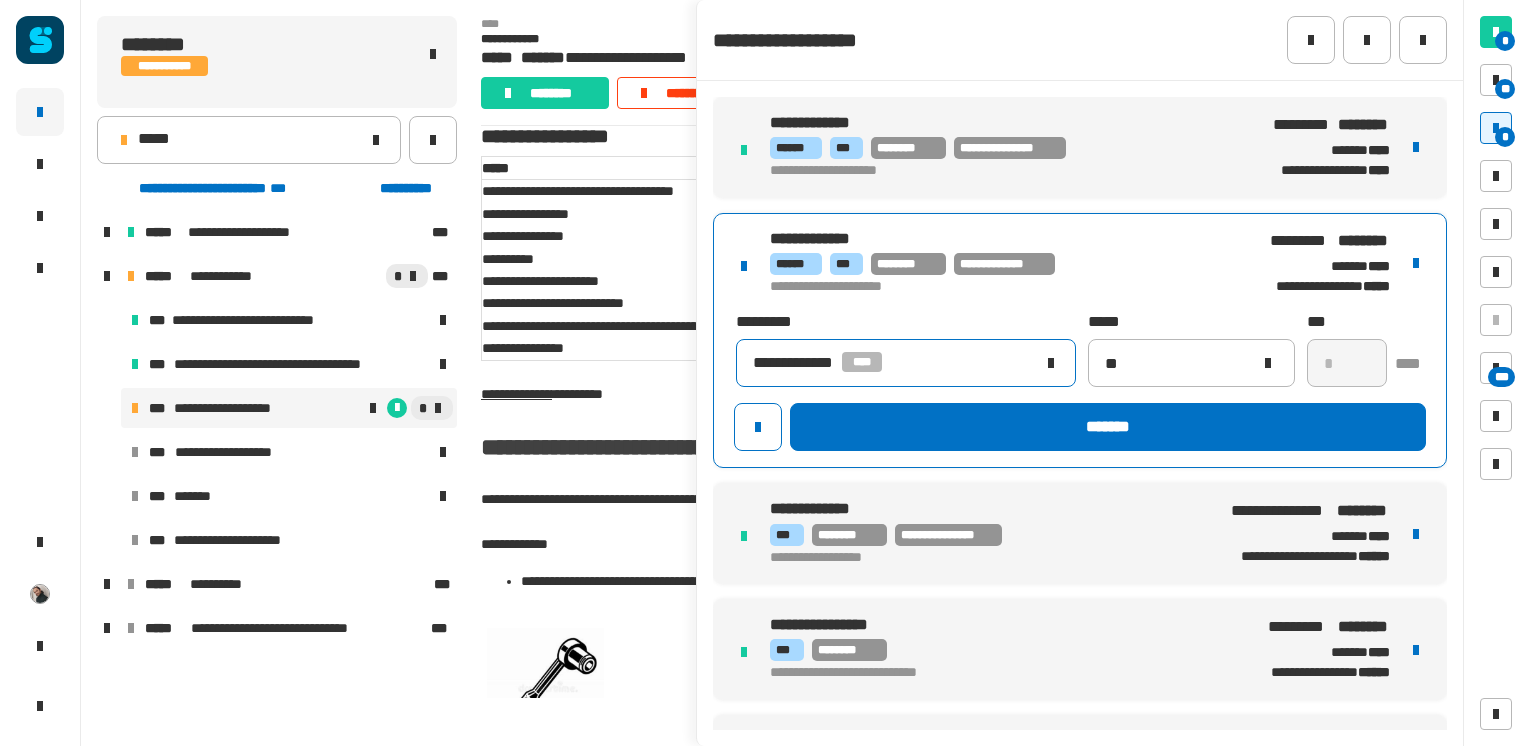 click on "**********" 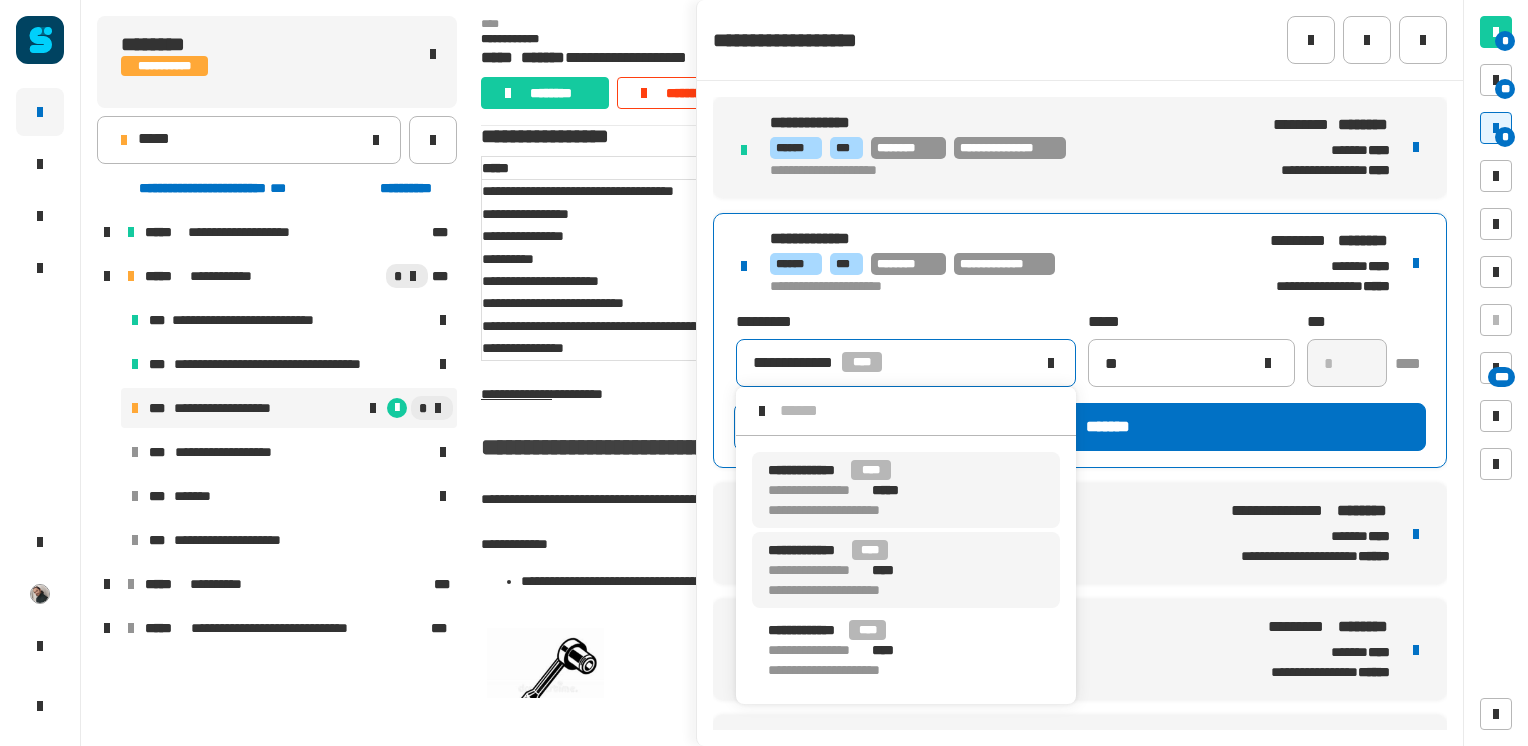 click on "**********" at bounding box center [856, 570] 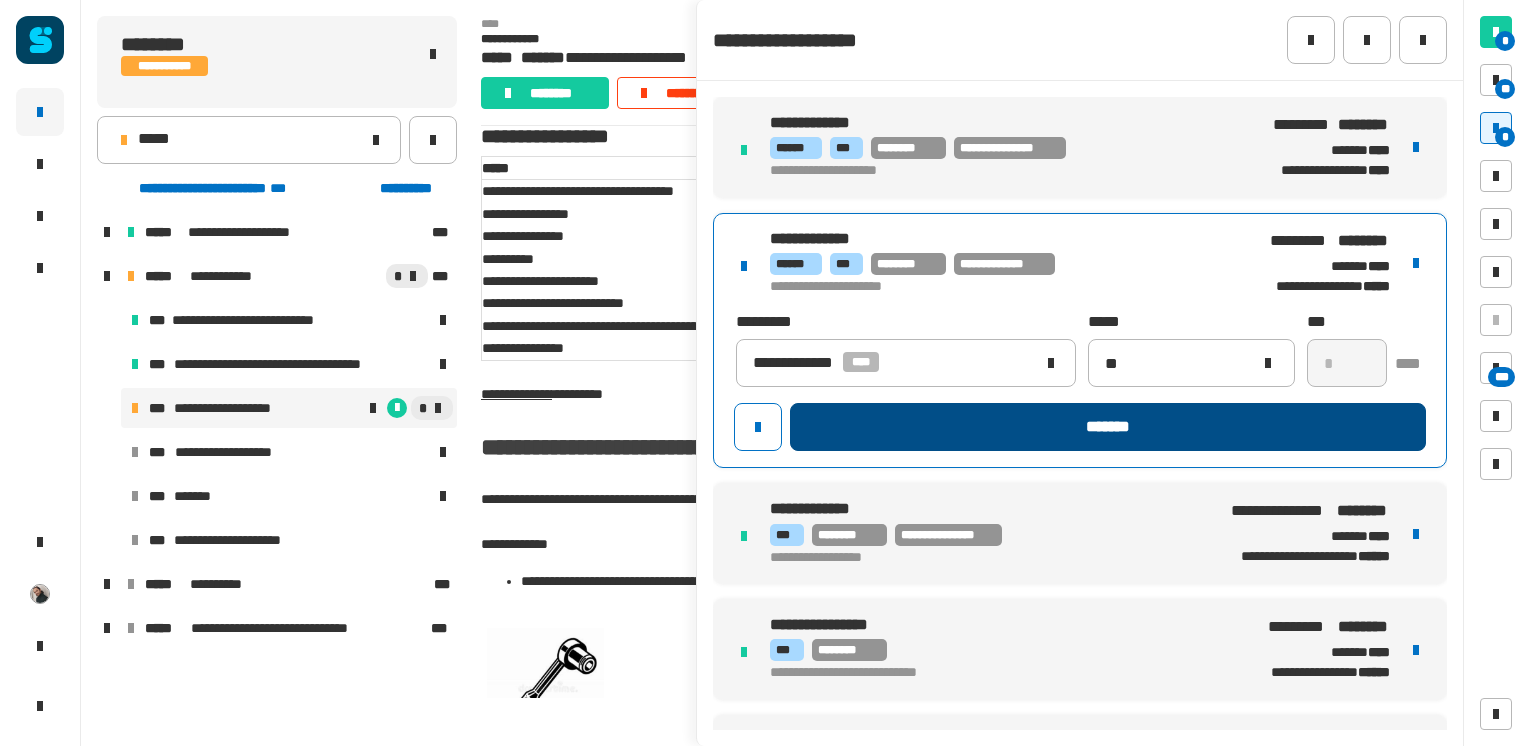 click on "*******" 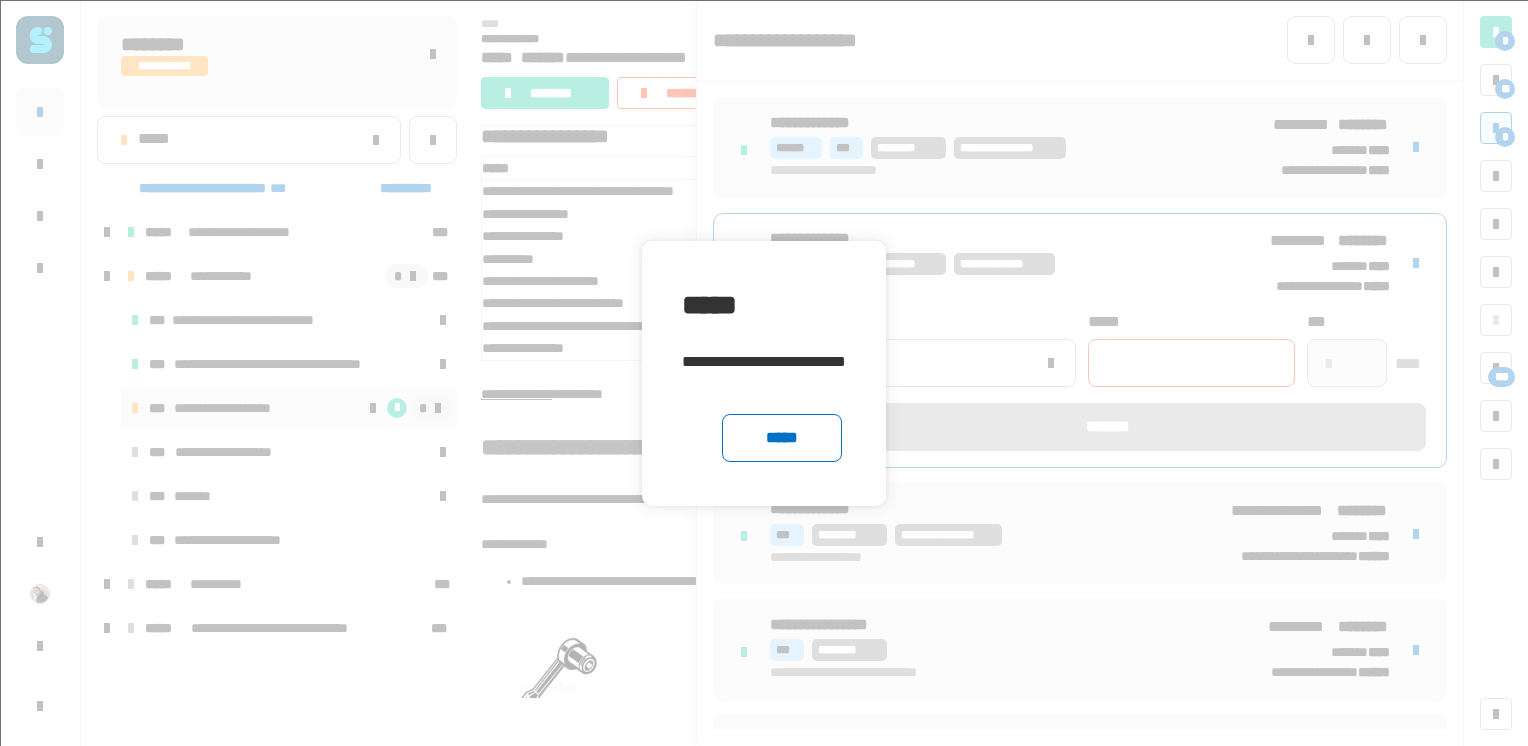 click on "*****" 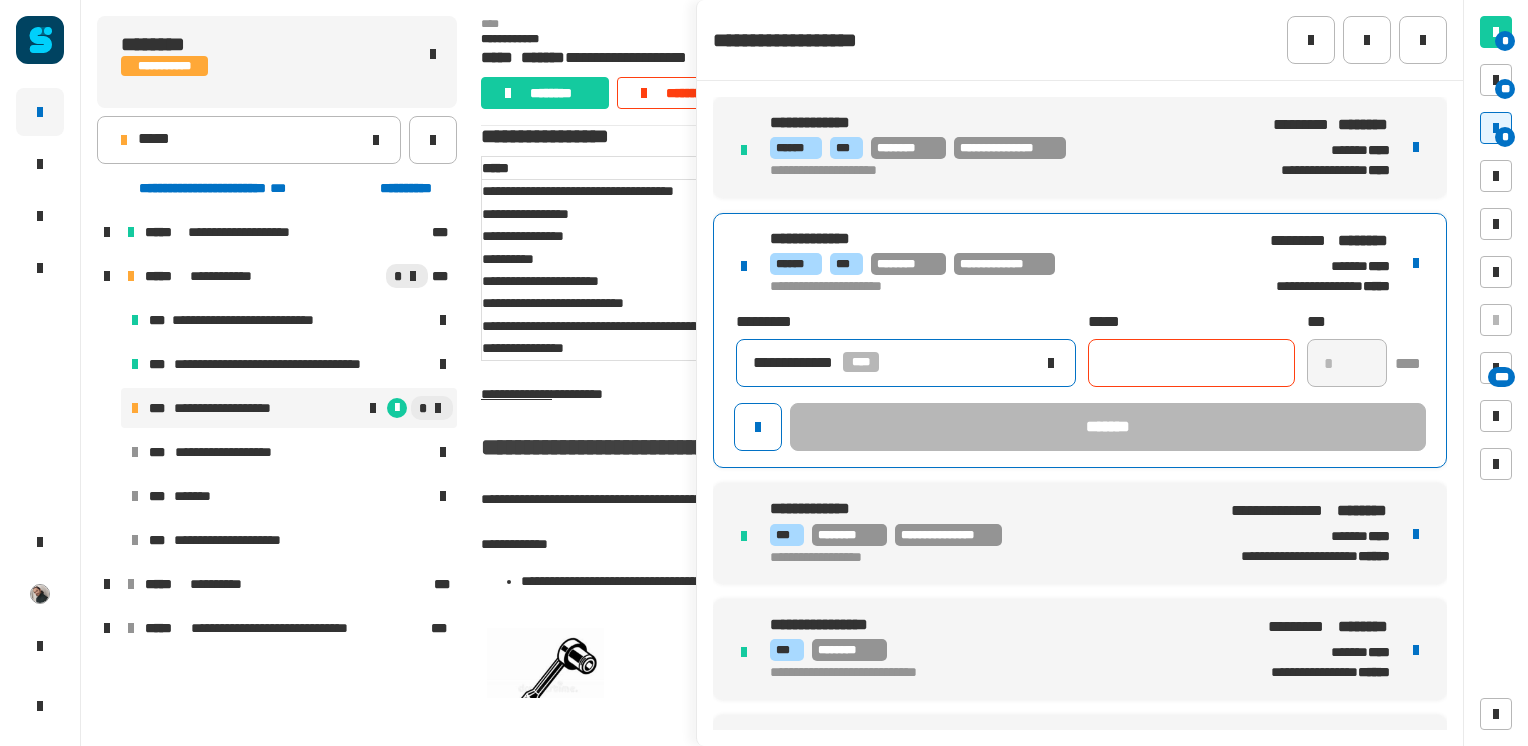 click on "**********" 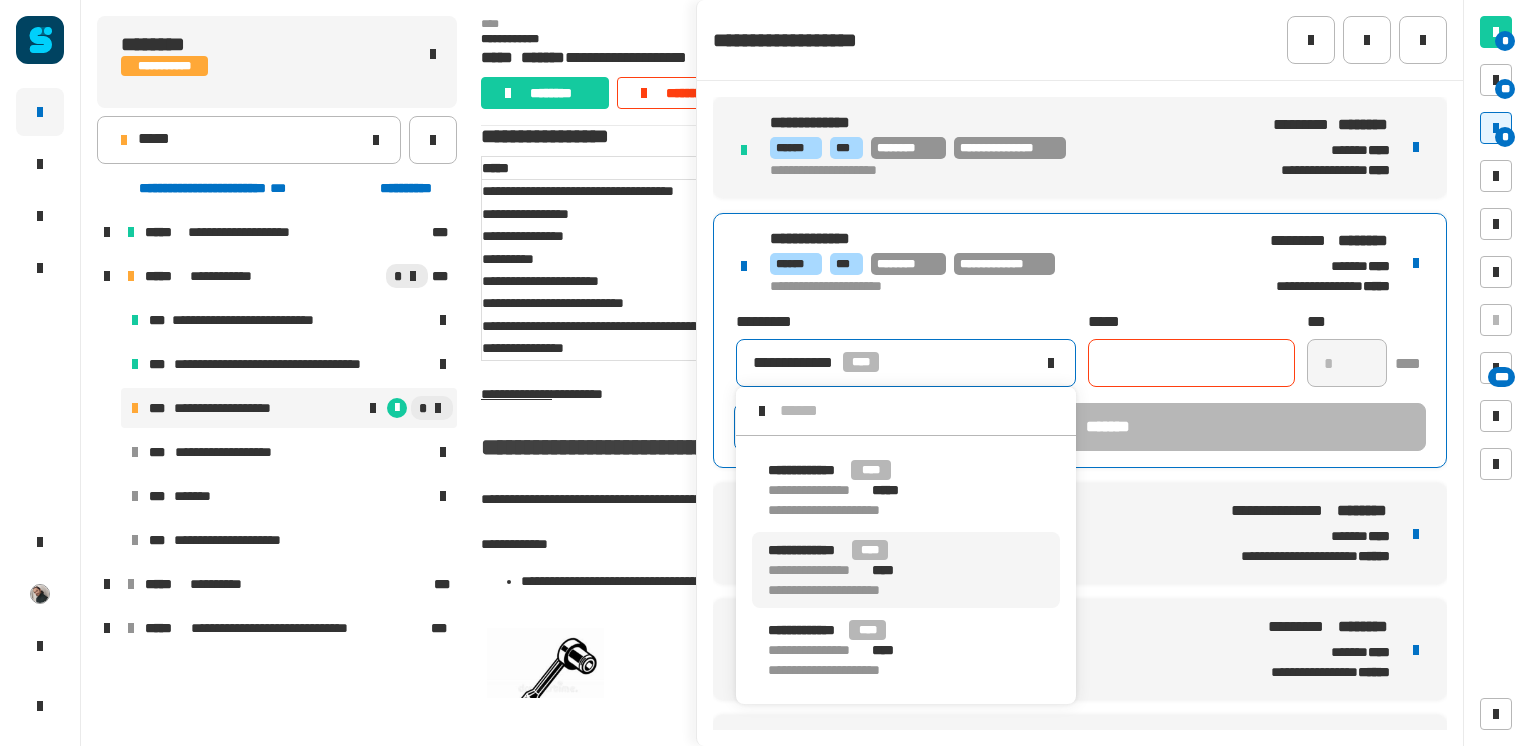 click on "**********" at bounding box center (856, 590) 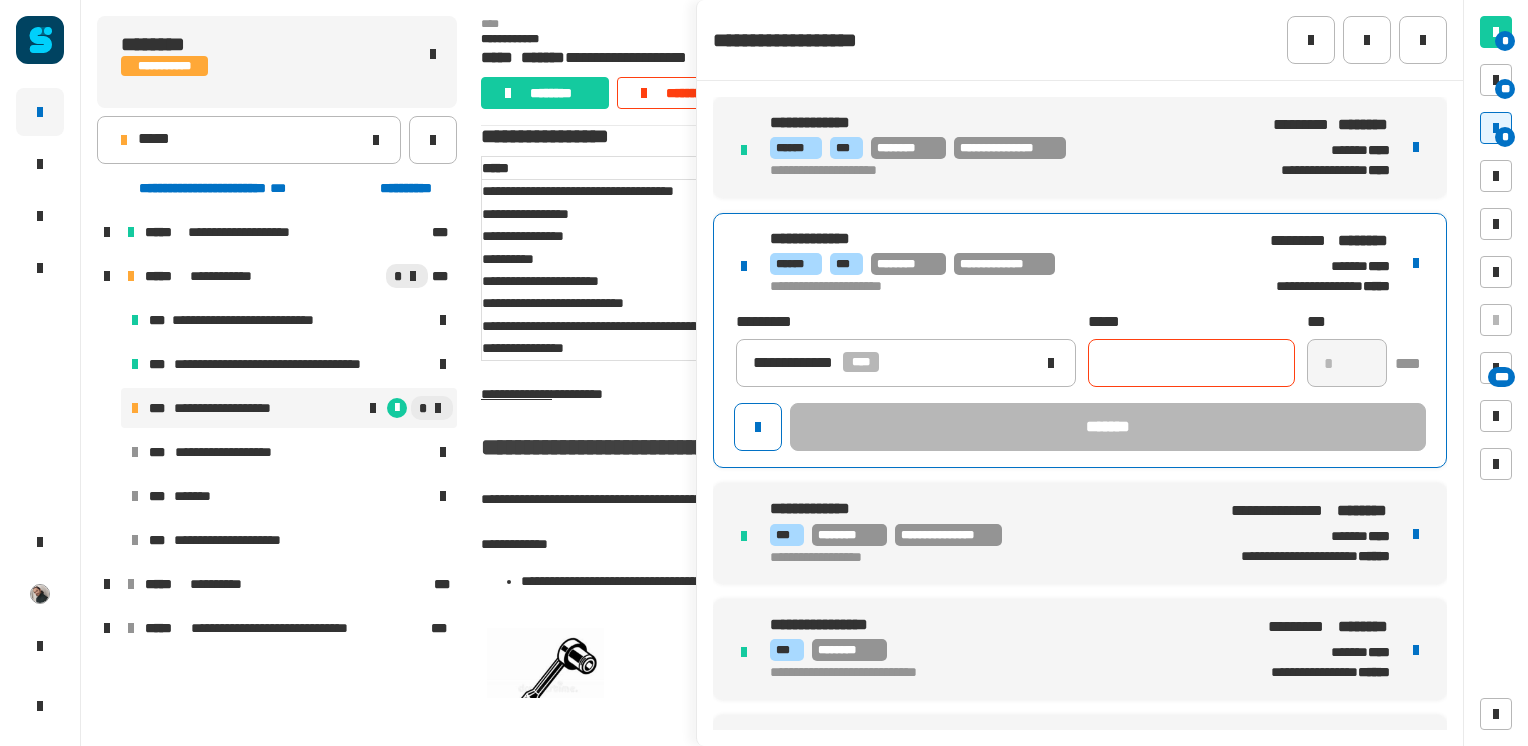 click 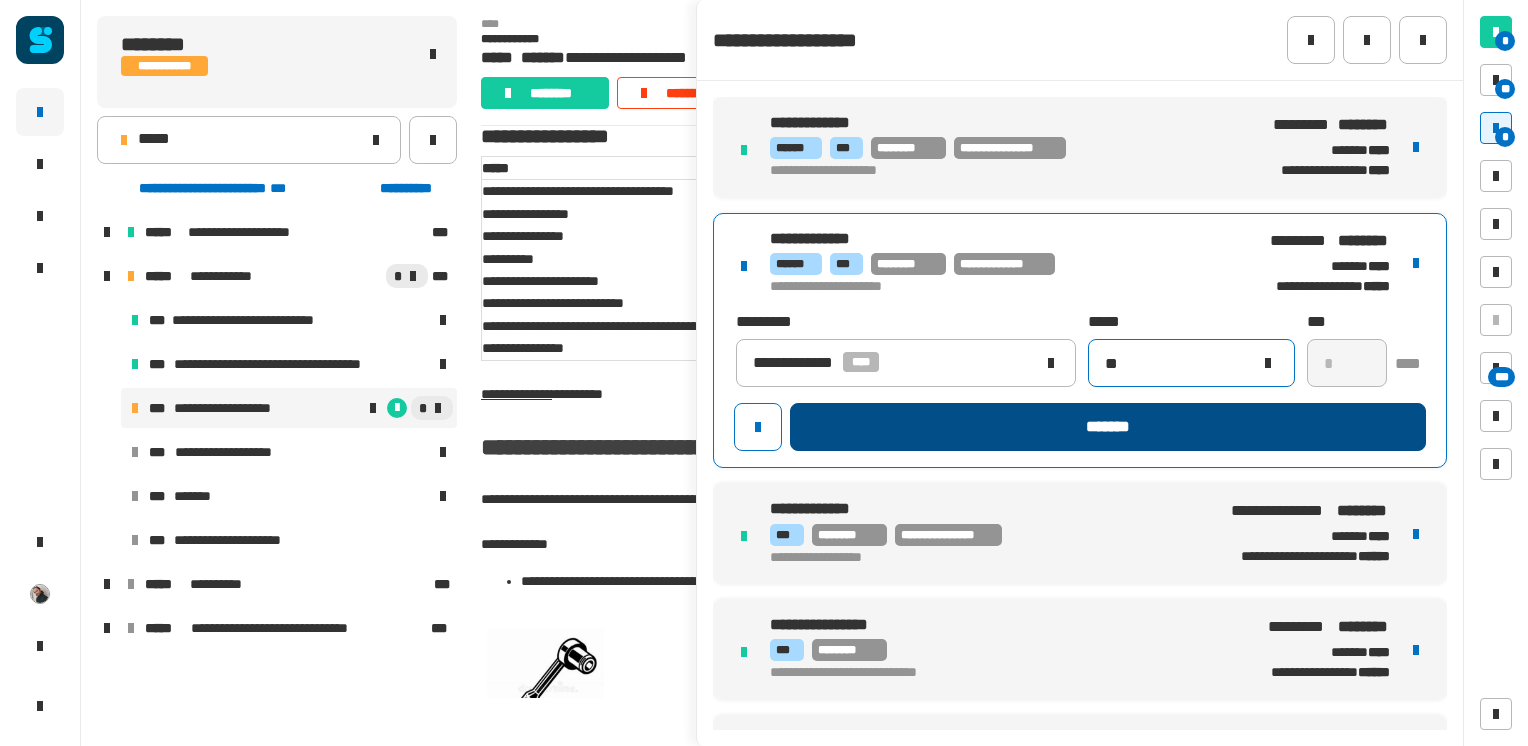 type on "**" 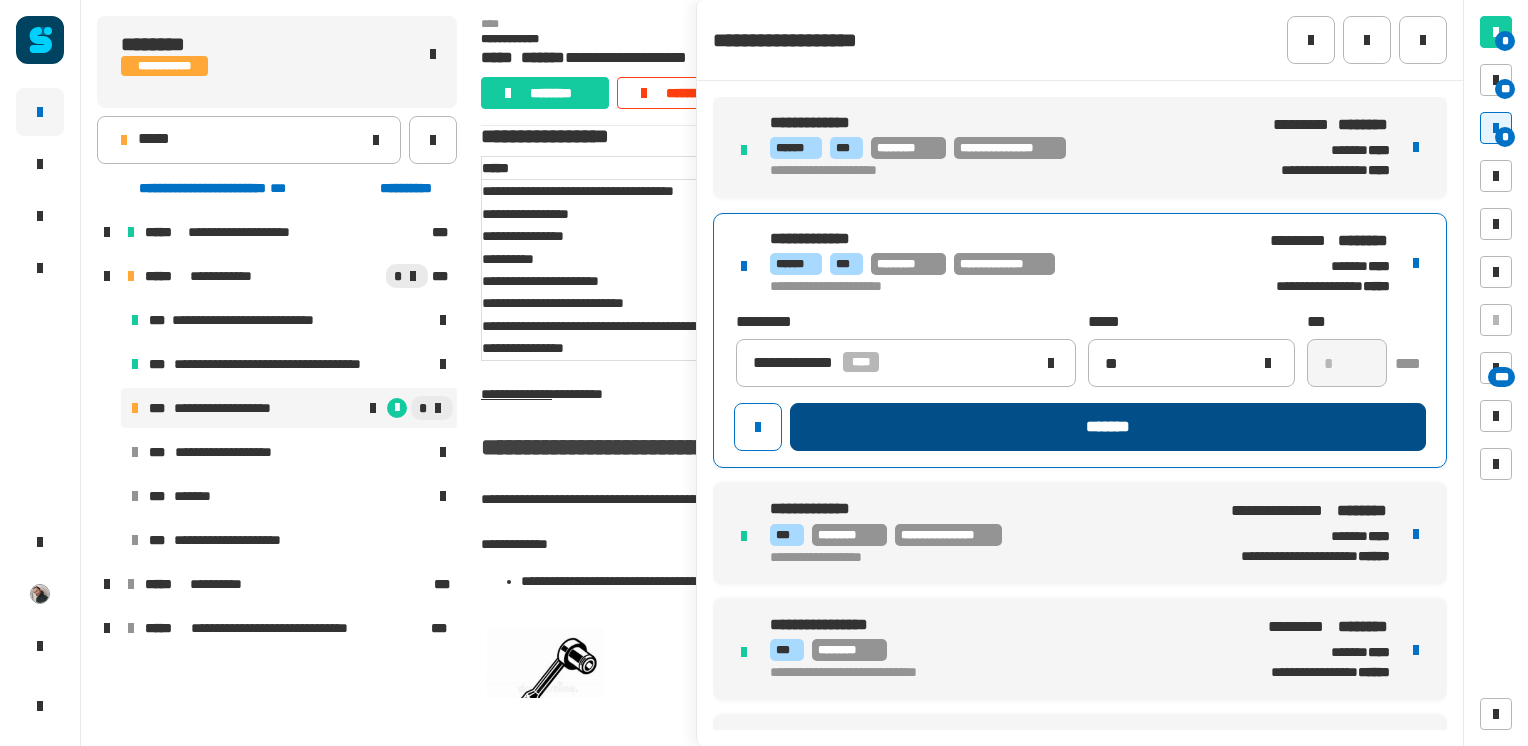 click on "*******" 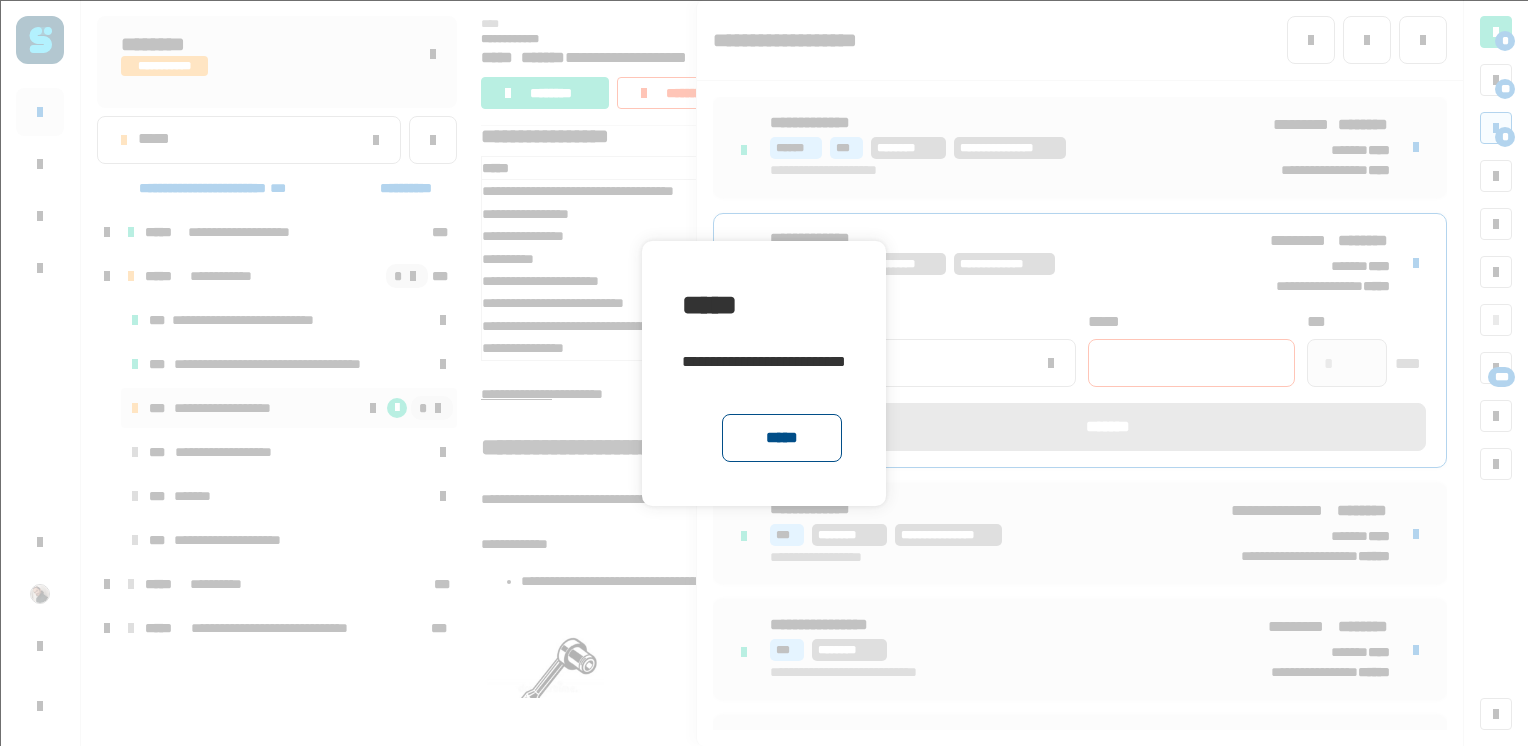 click on "*****" 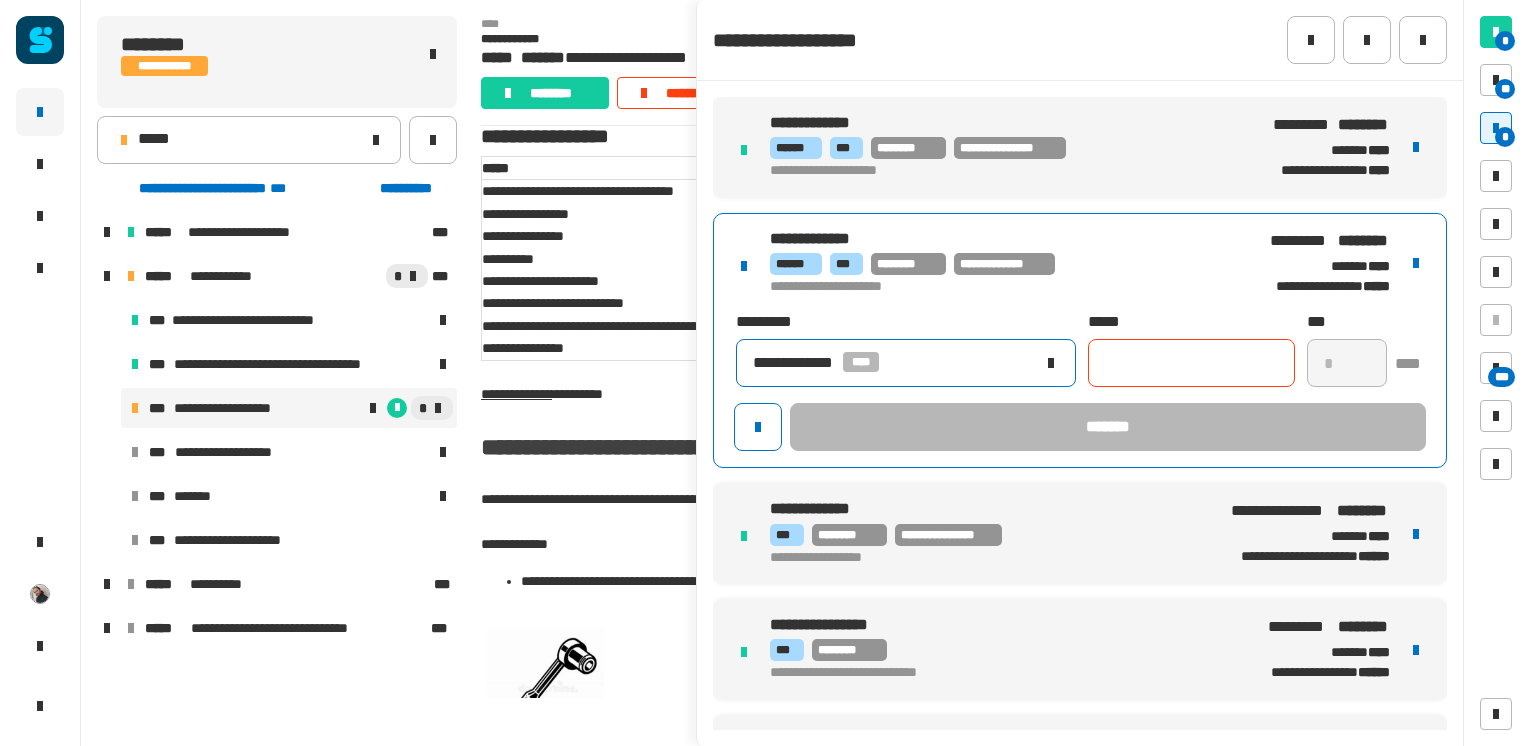 click on "**********" 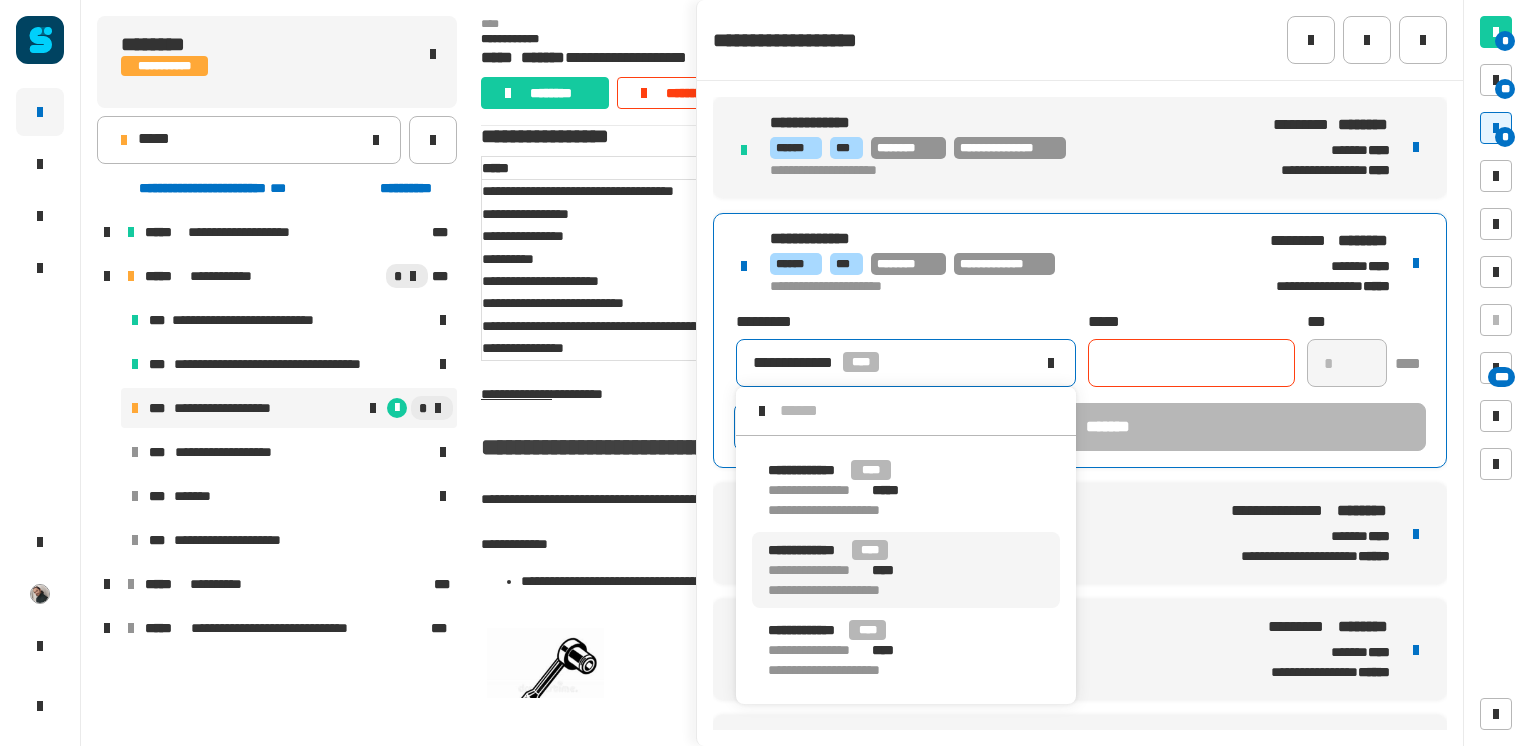 click 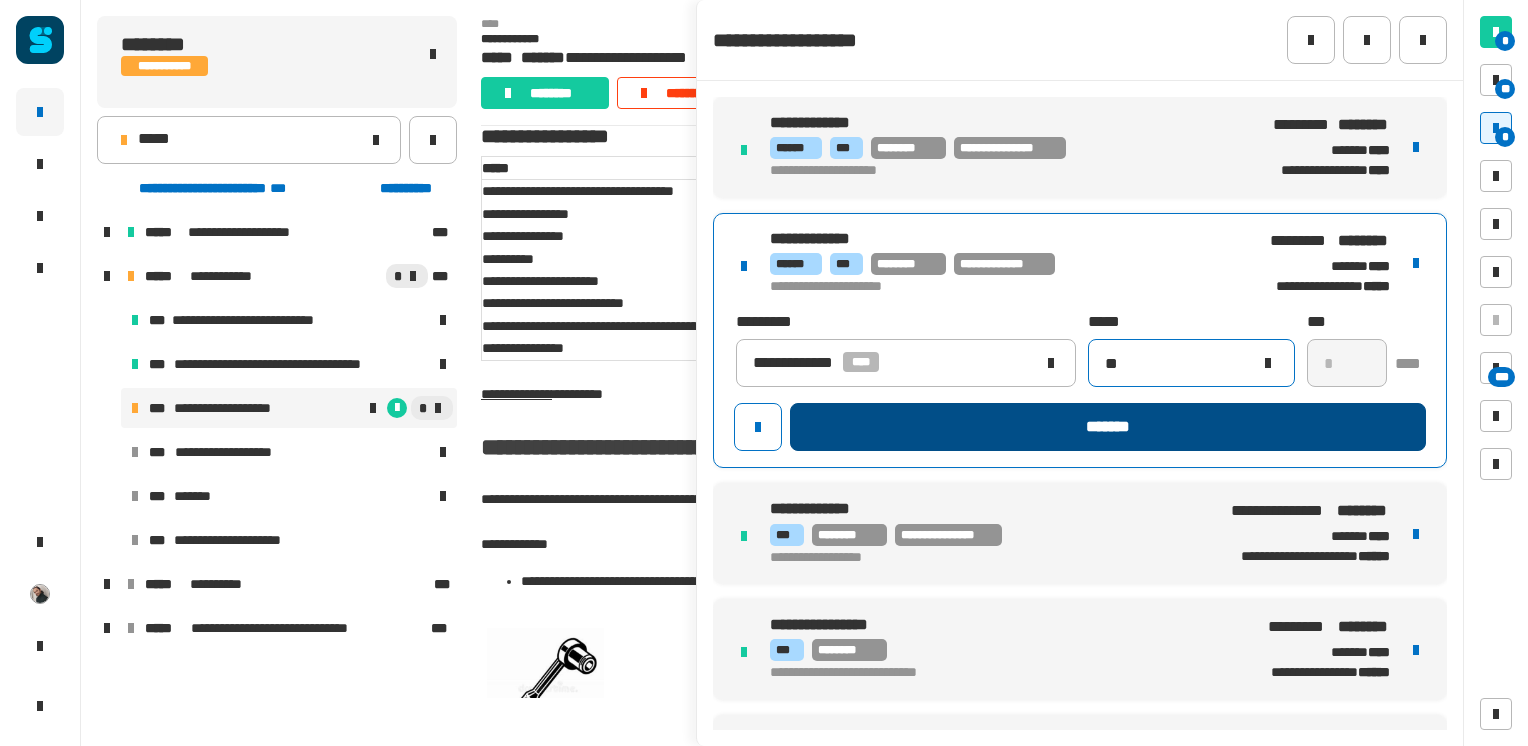 type on "**" 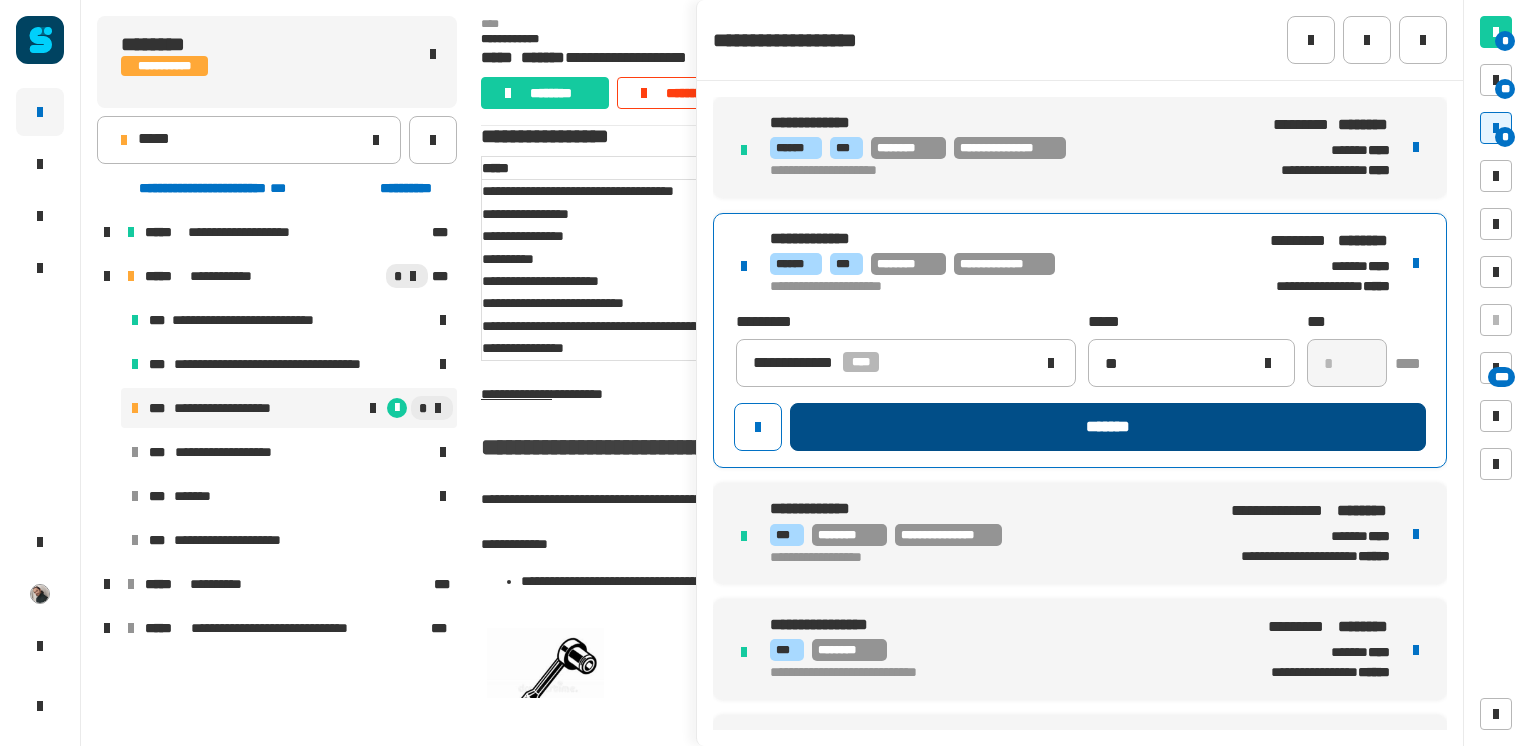 click on "*******" 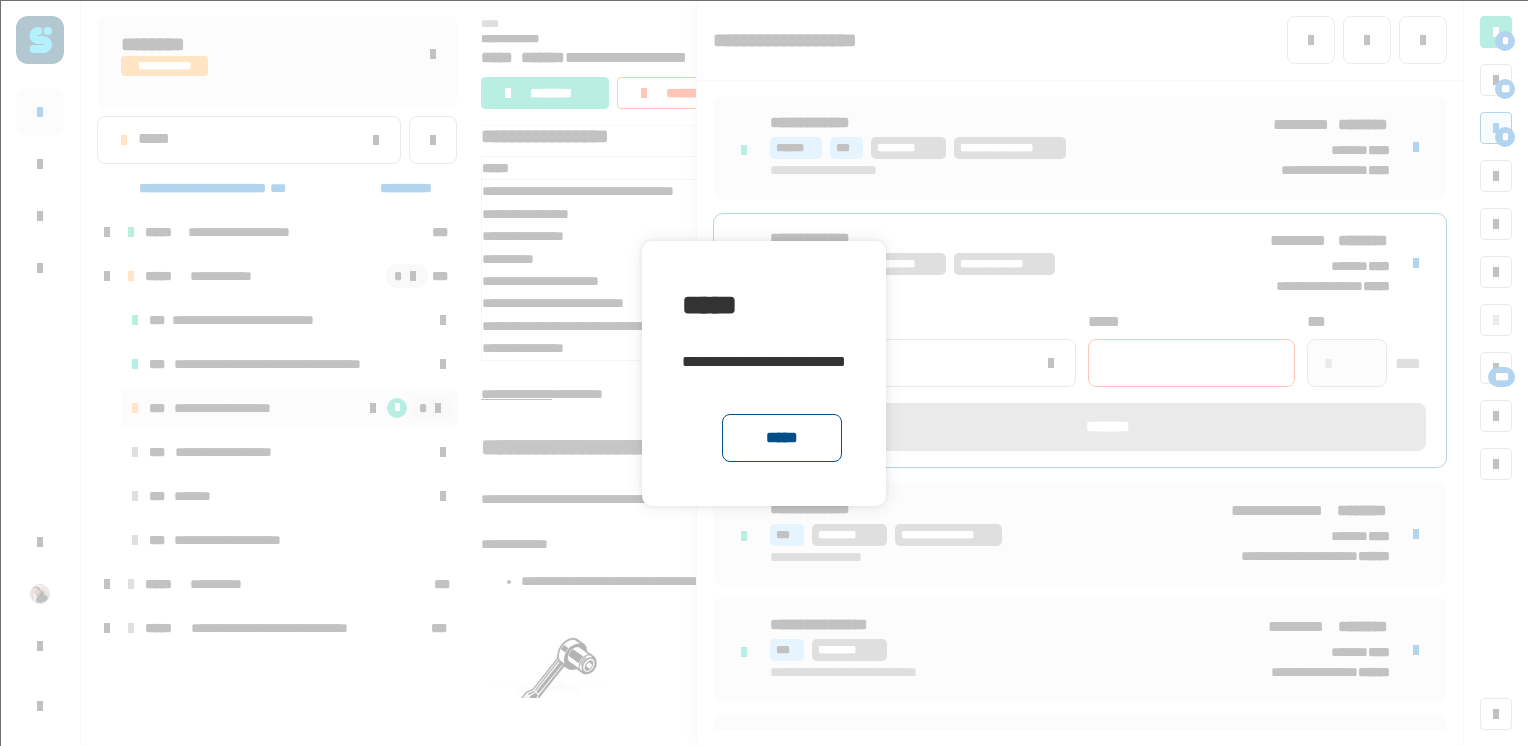 click on "*****" 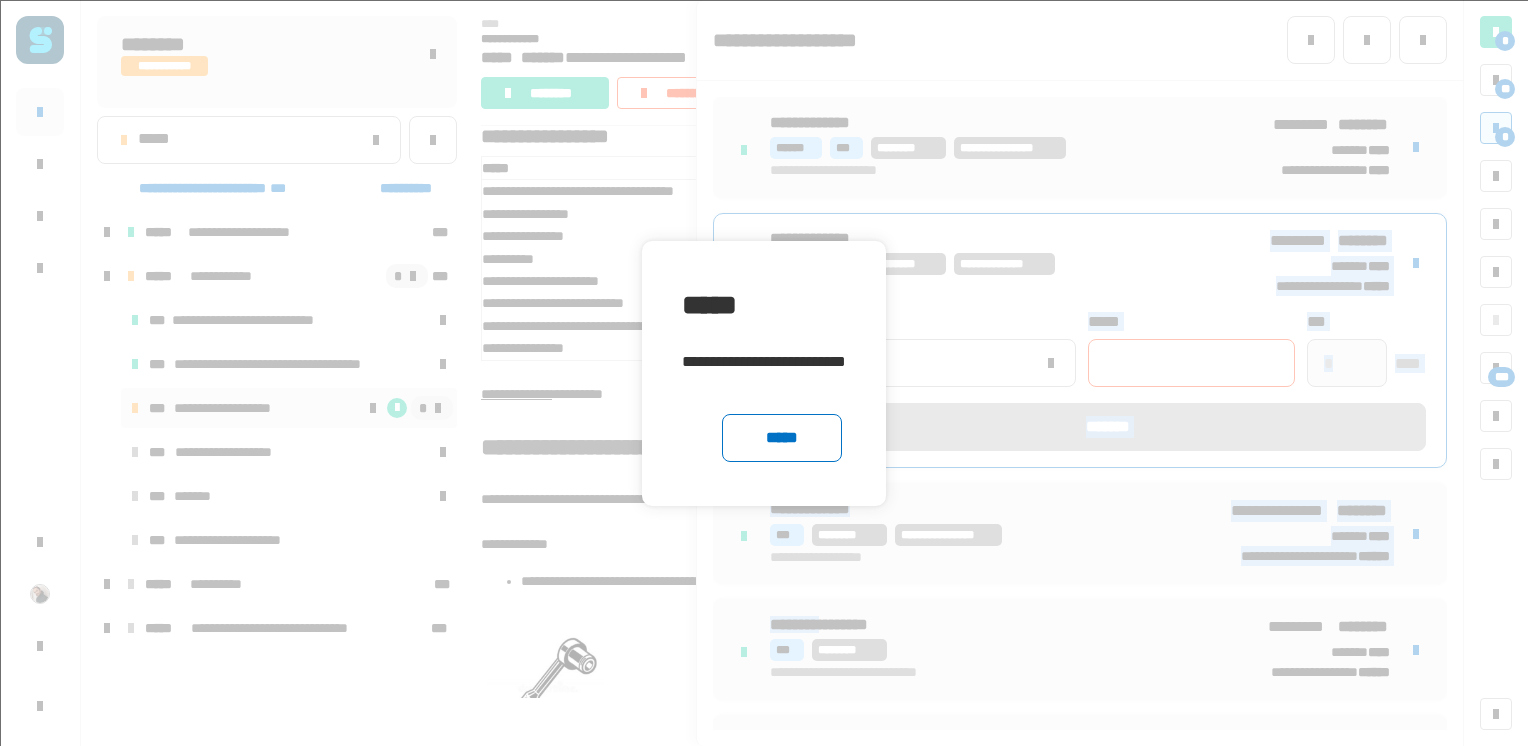 click on "**********" at bounding box center (1080, 572) 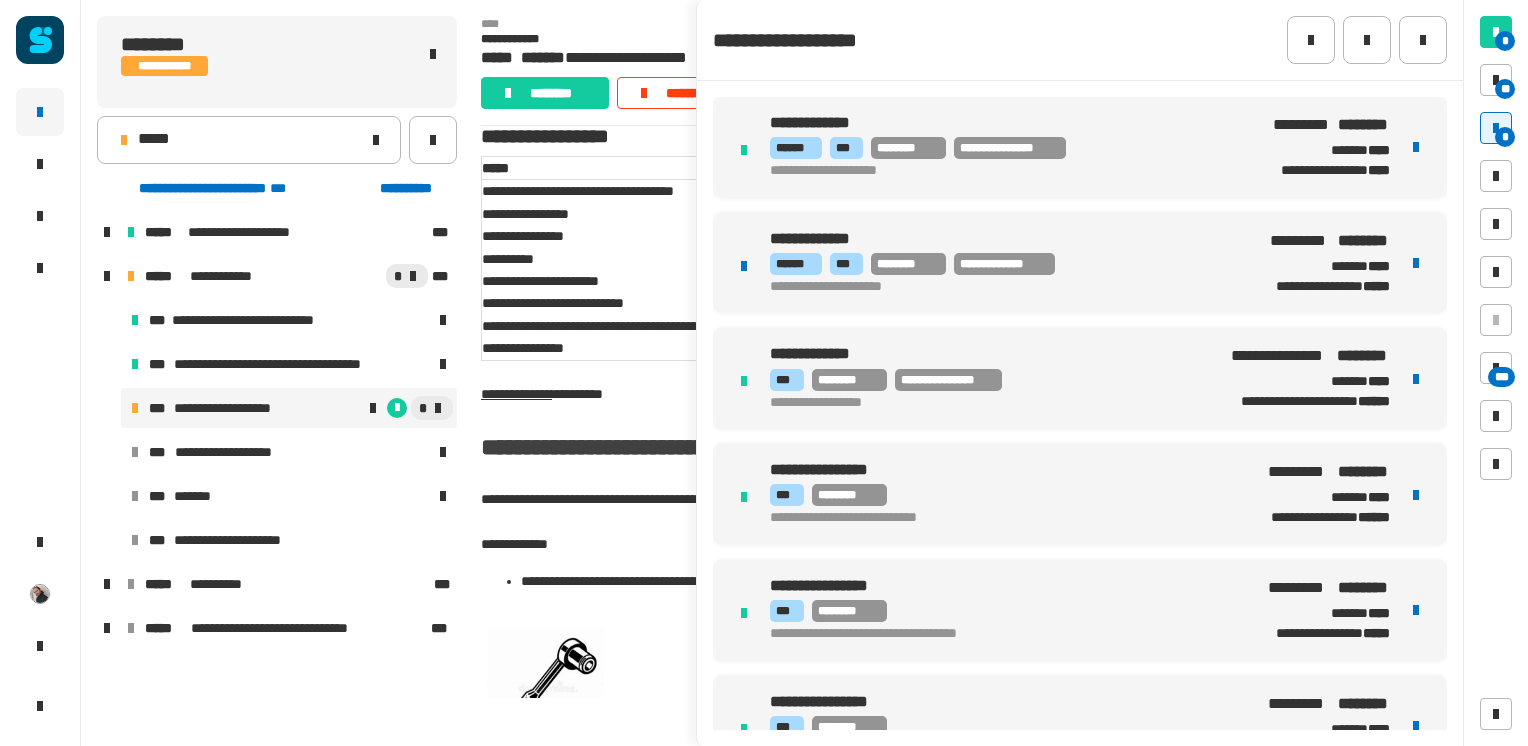 click on "********* ***" at bounding box center [990, 239] 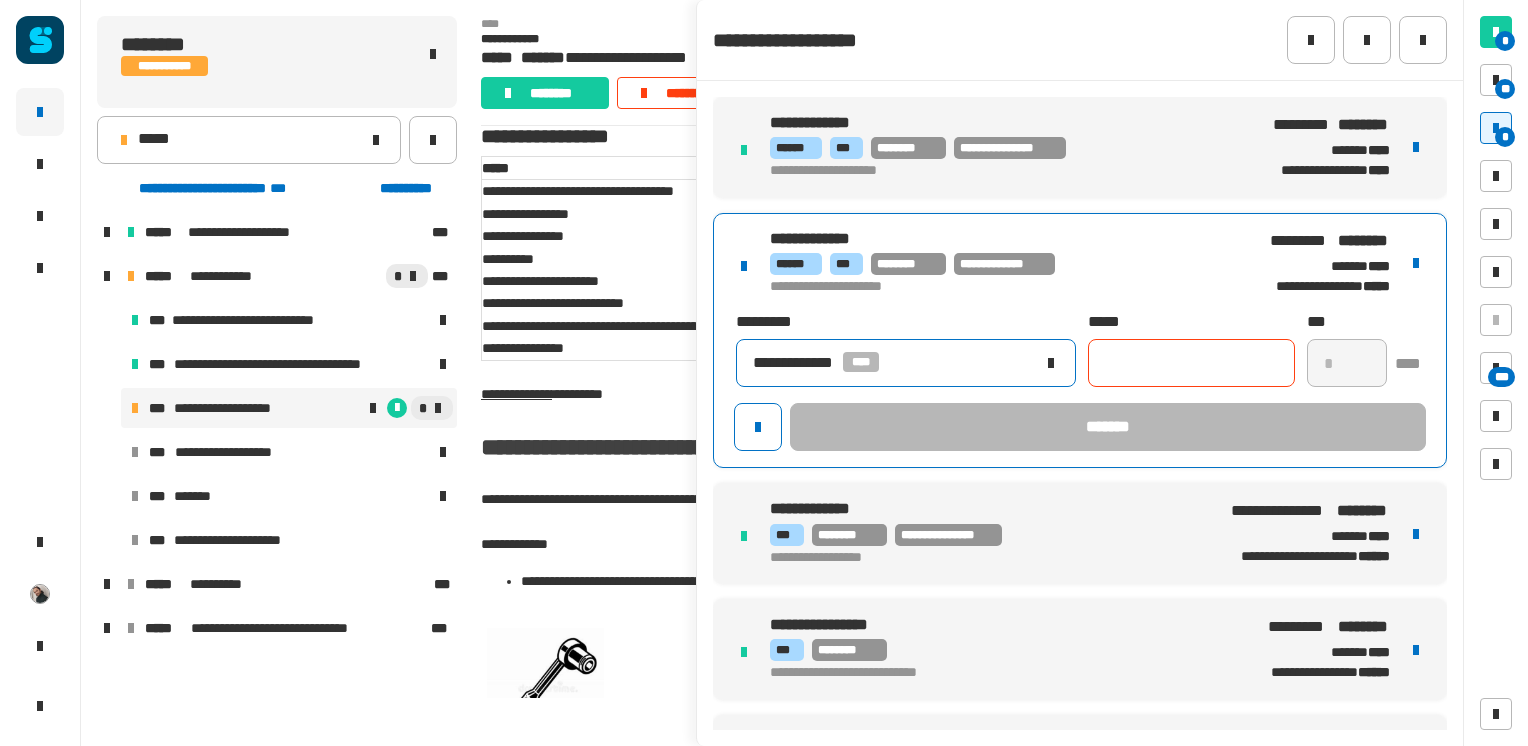 click on "**********" 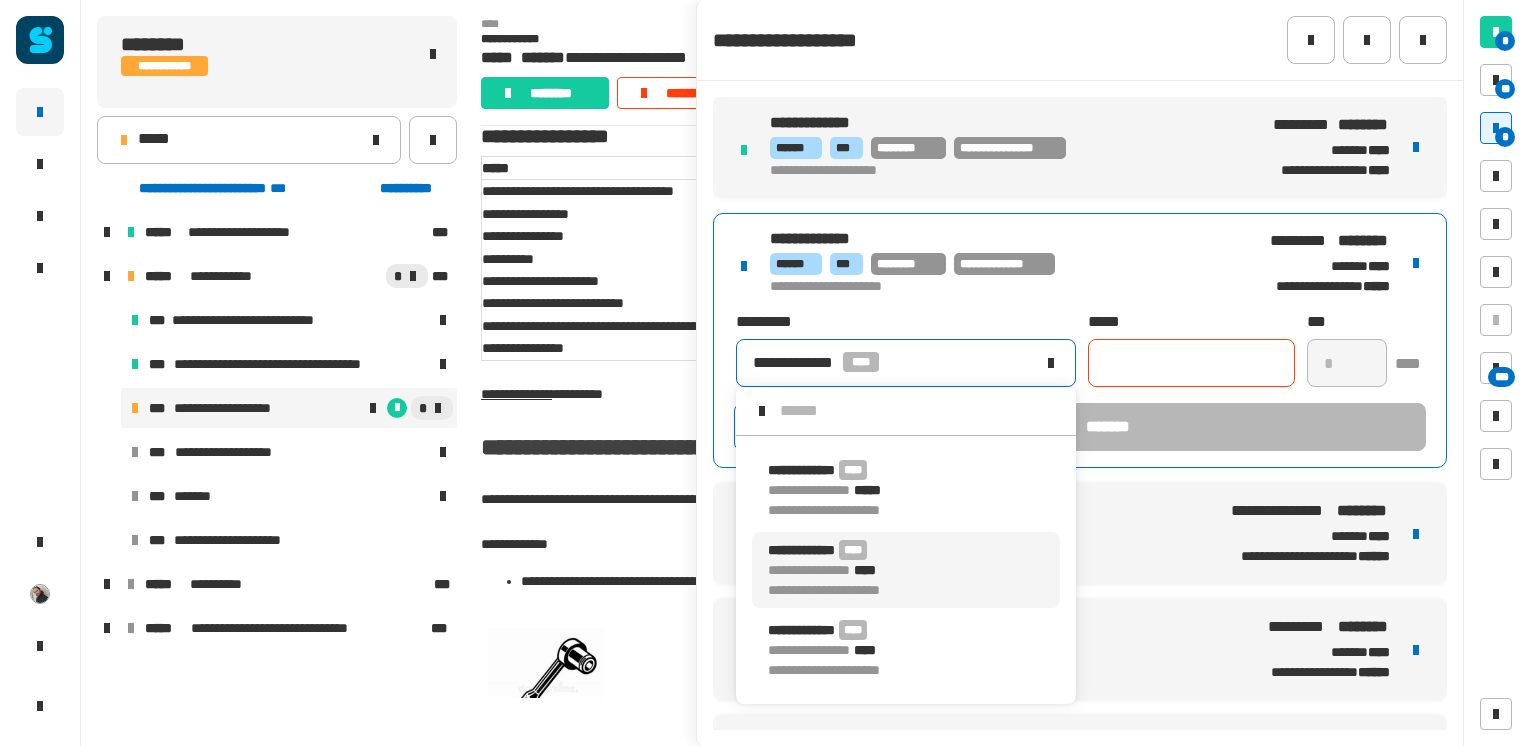 click on "**********" 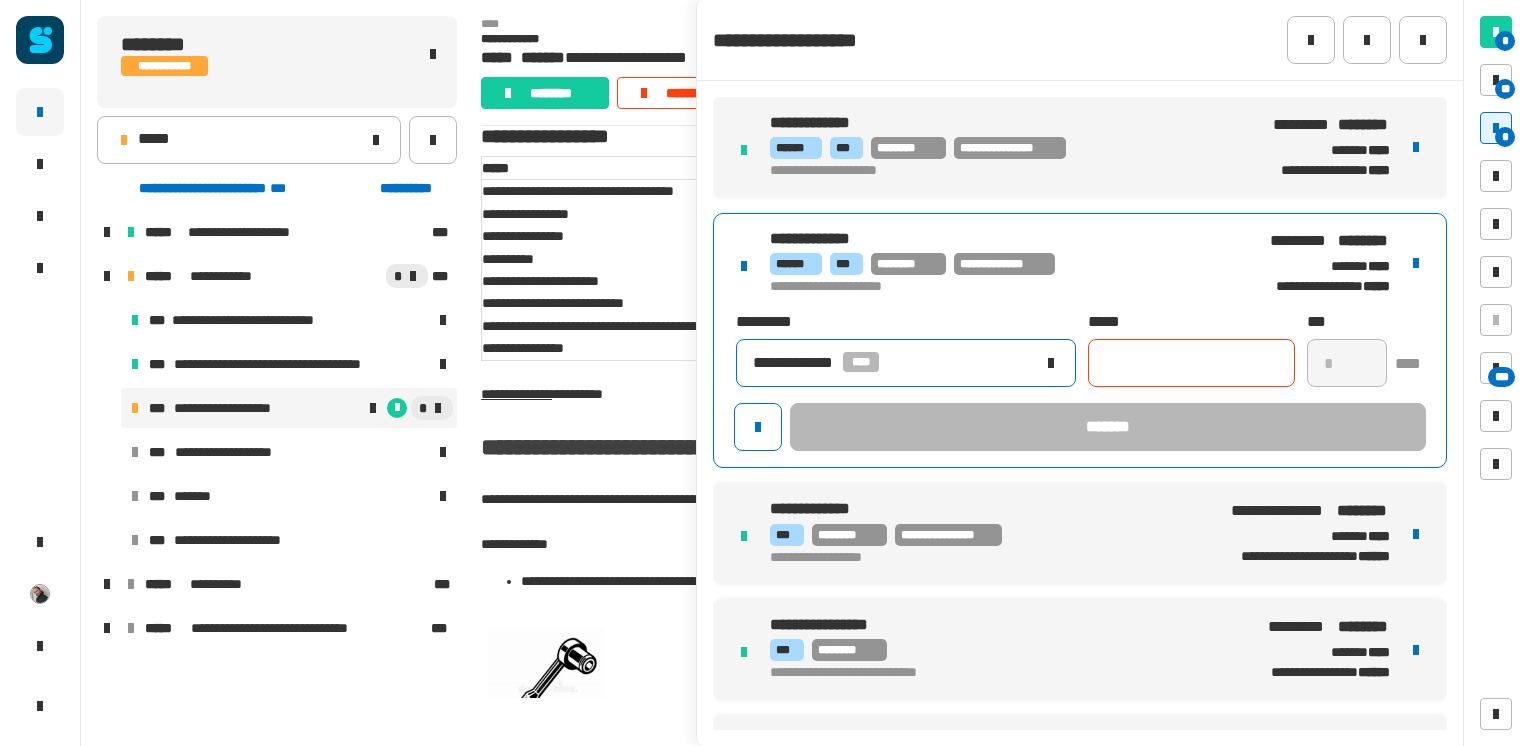 click on "**********" 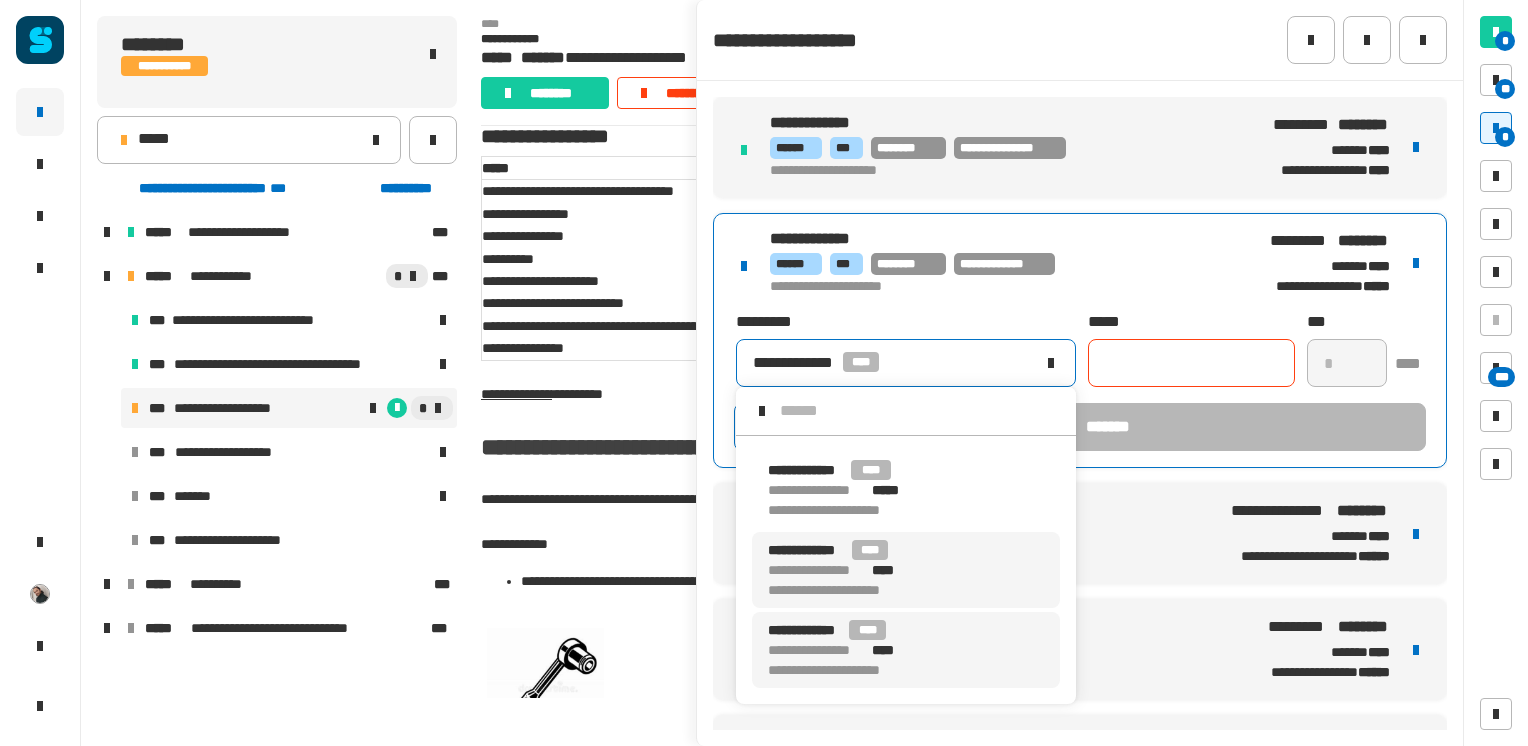 click on "**********" at bounding box center [818, 650] 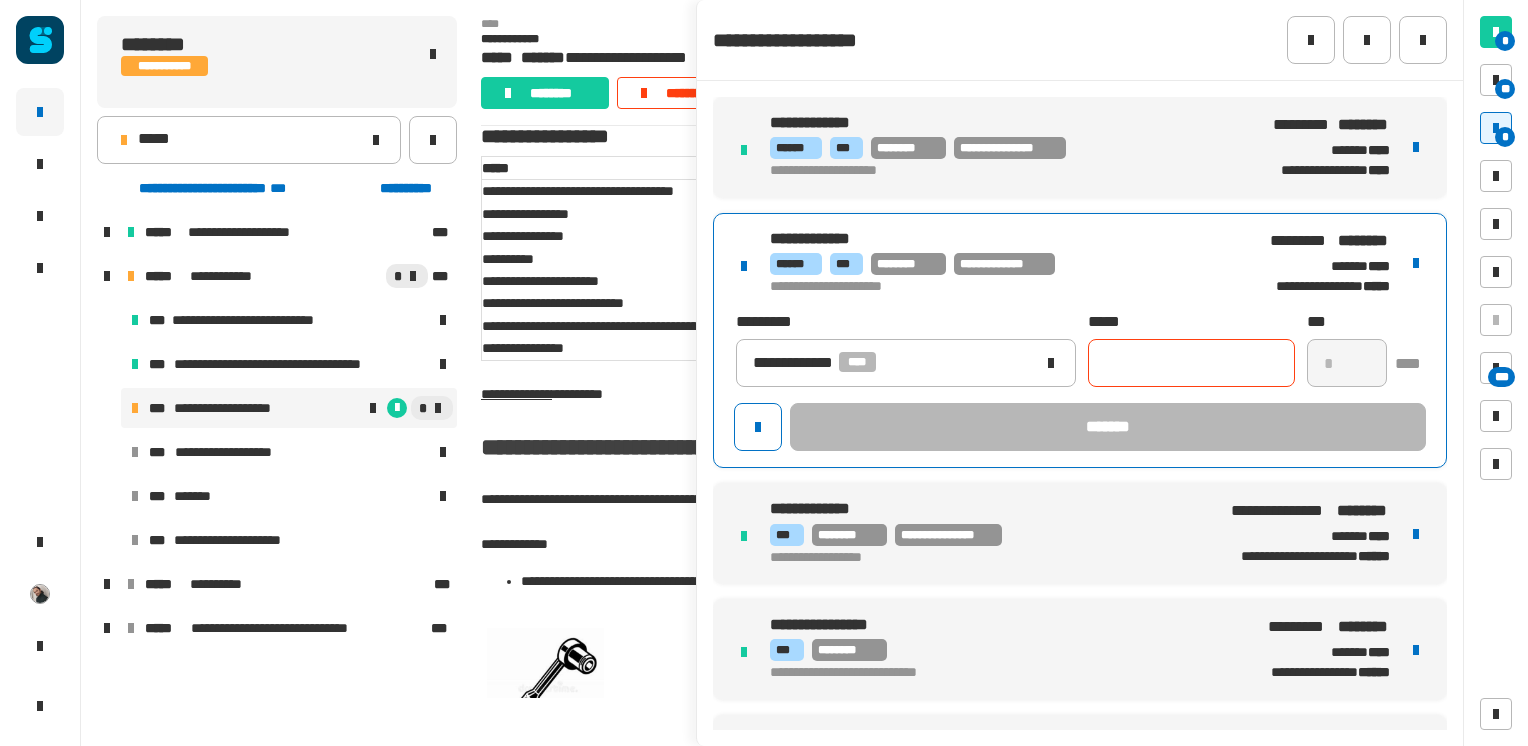 click 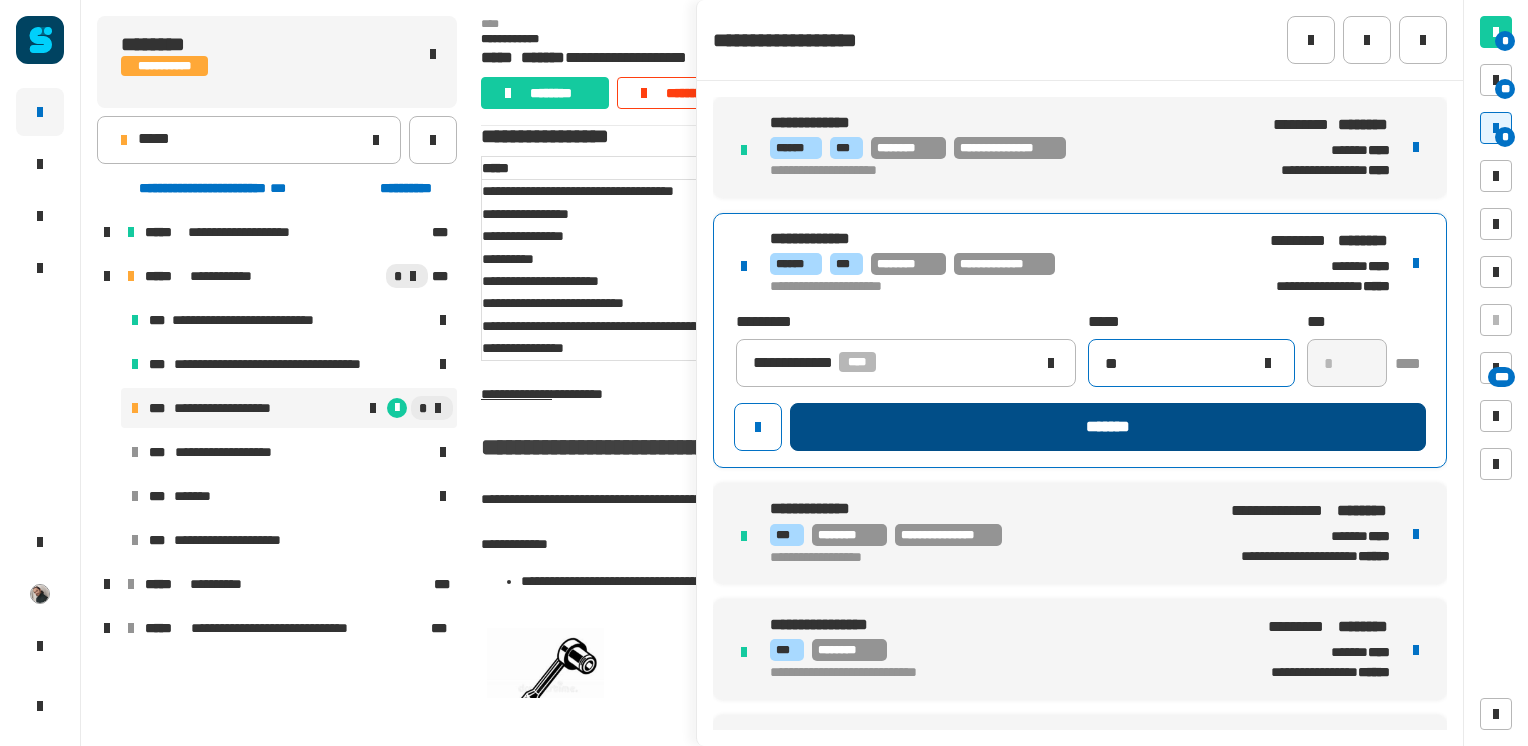 type on "**" 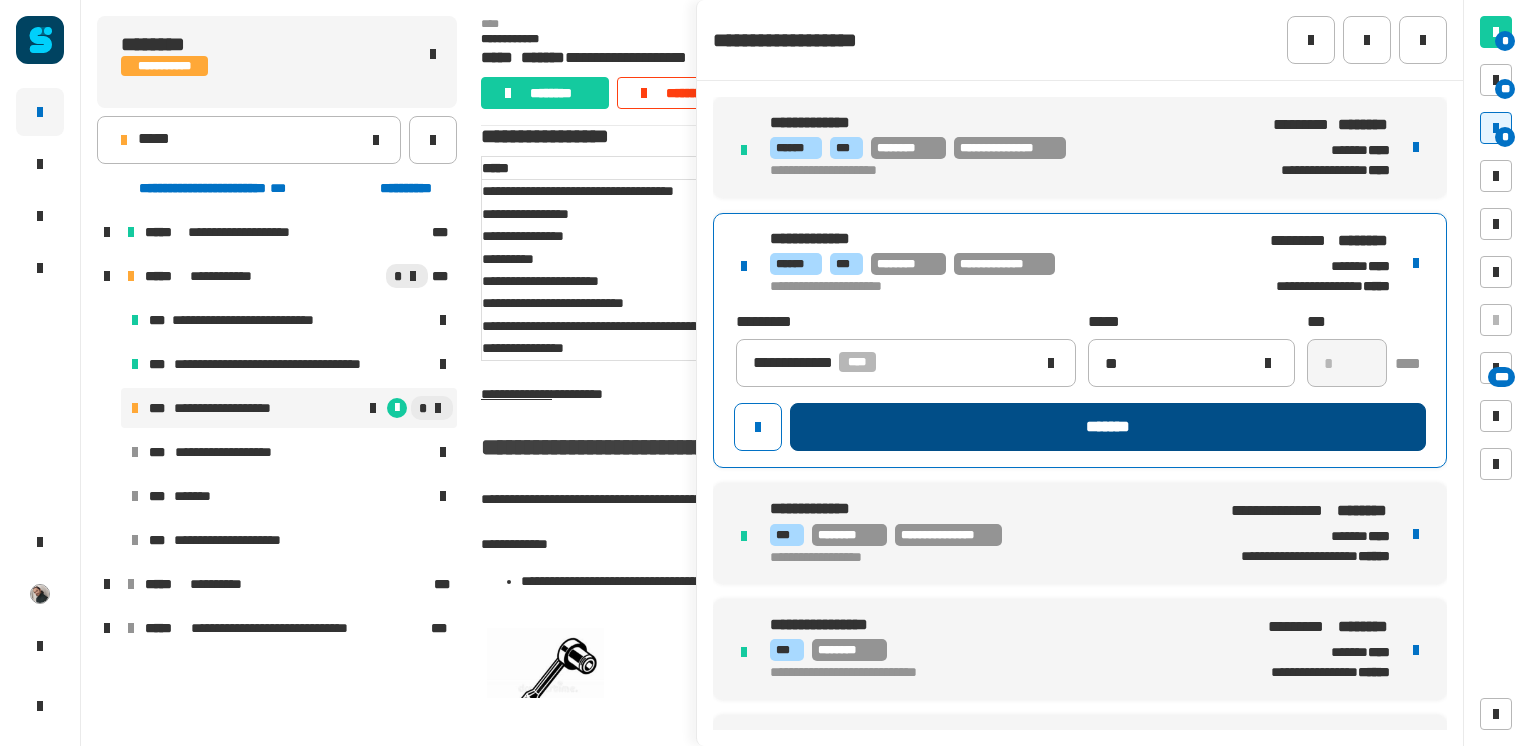 click on "*******" 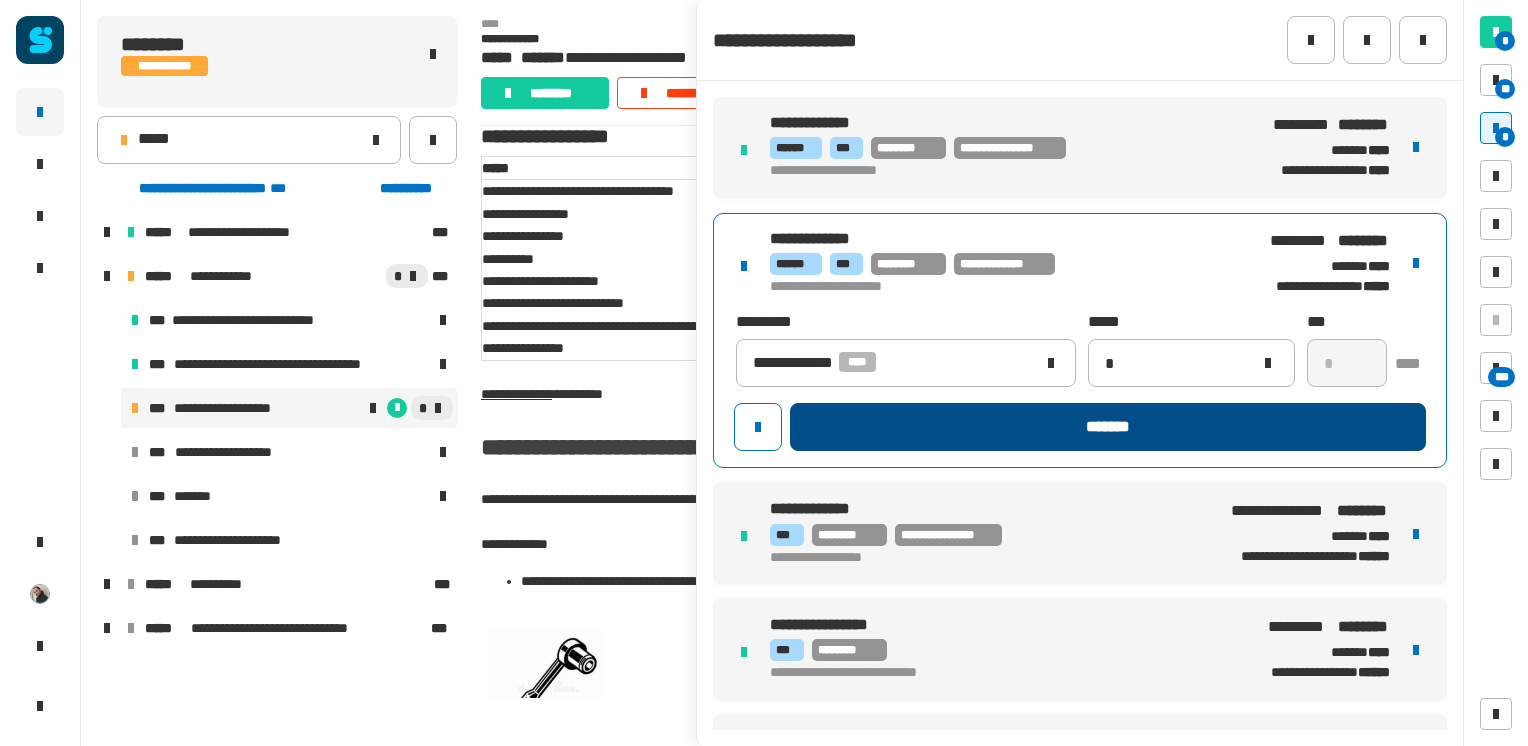 type 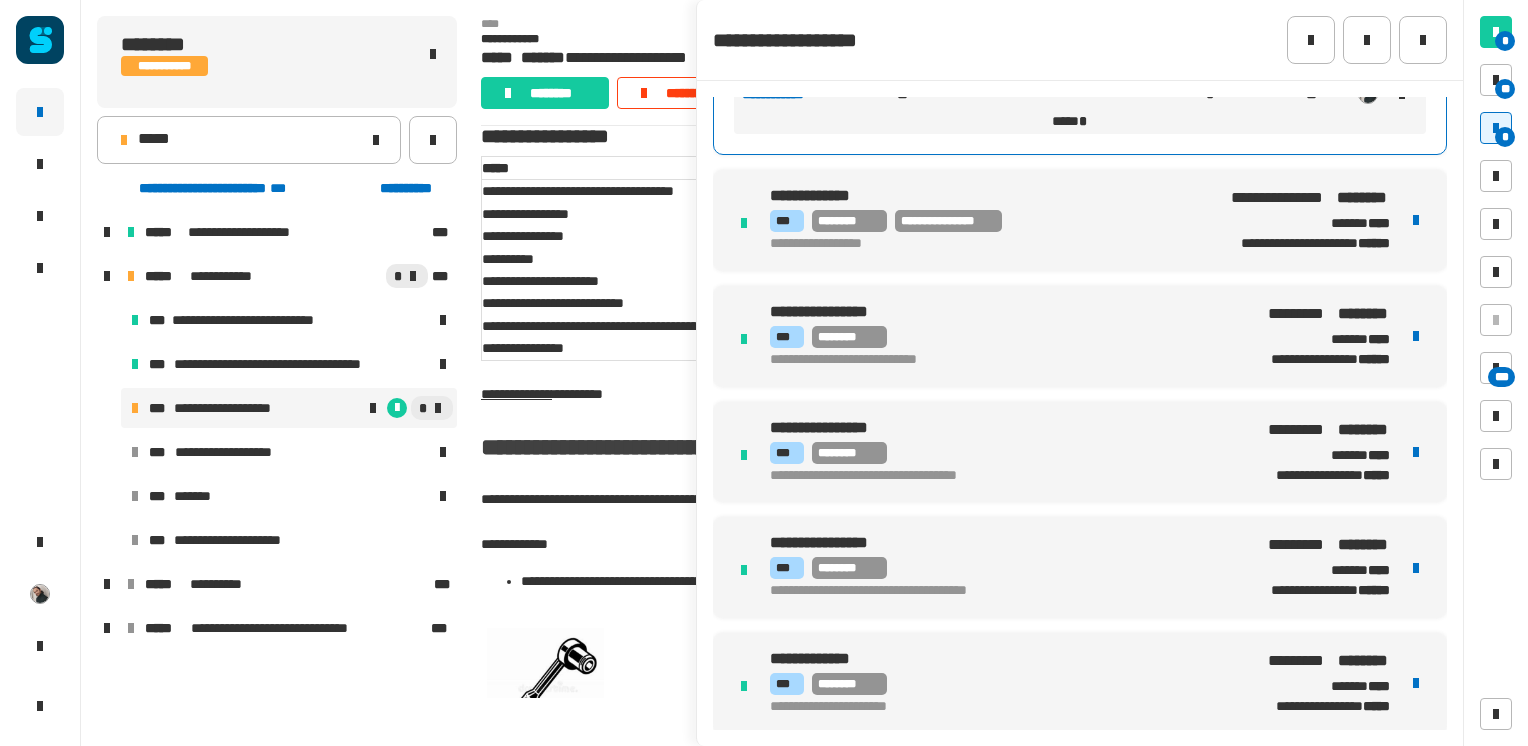 scroll, scrollTop: 0, scrollLeft: 0, axis: both 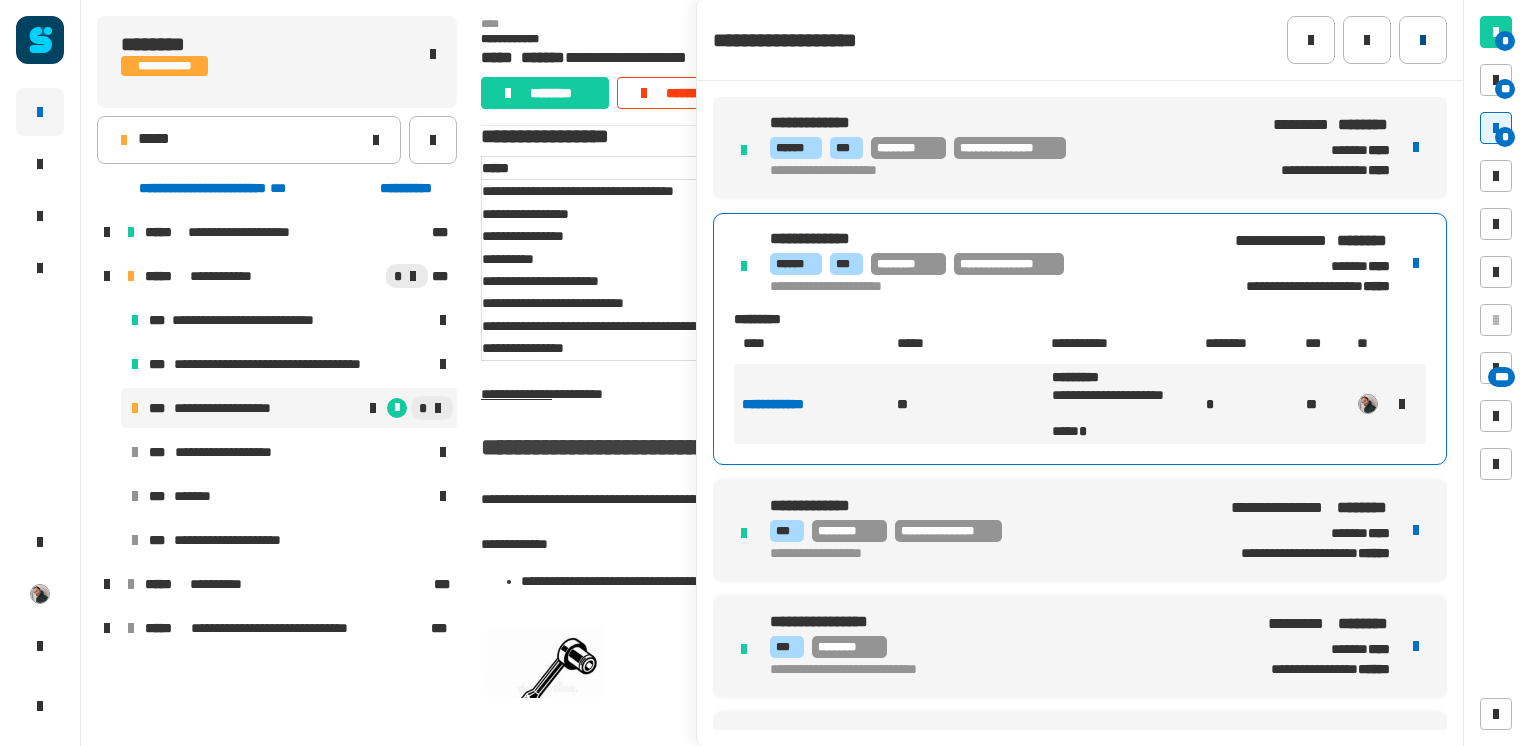 click 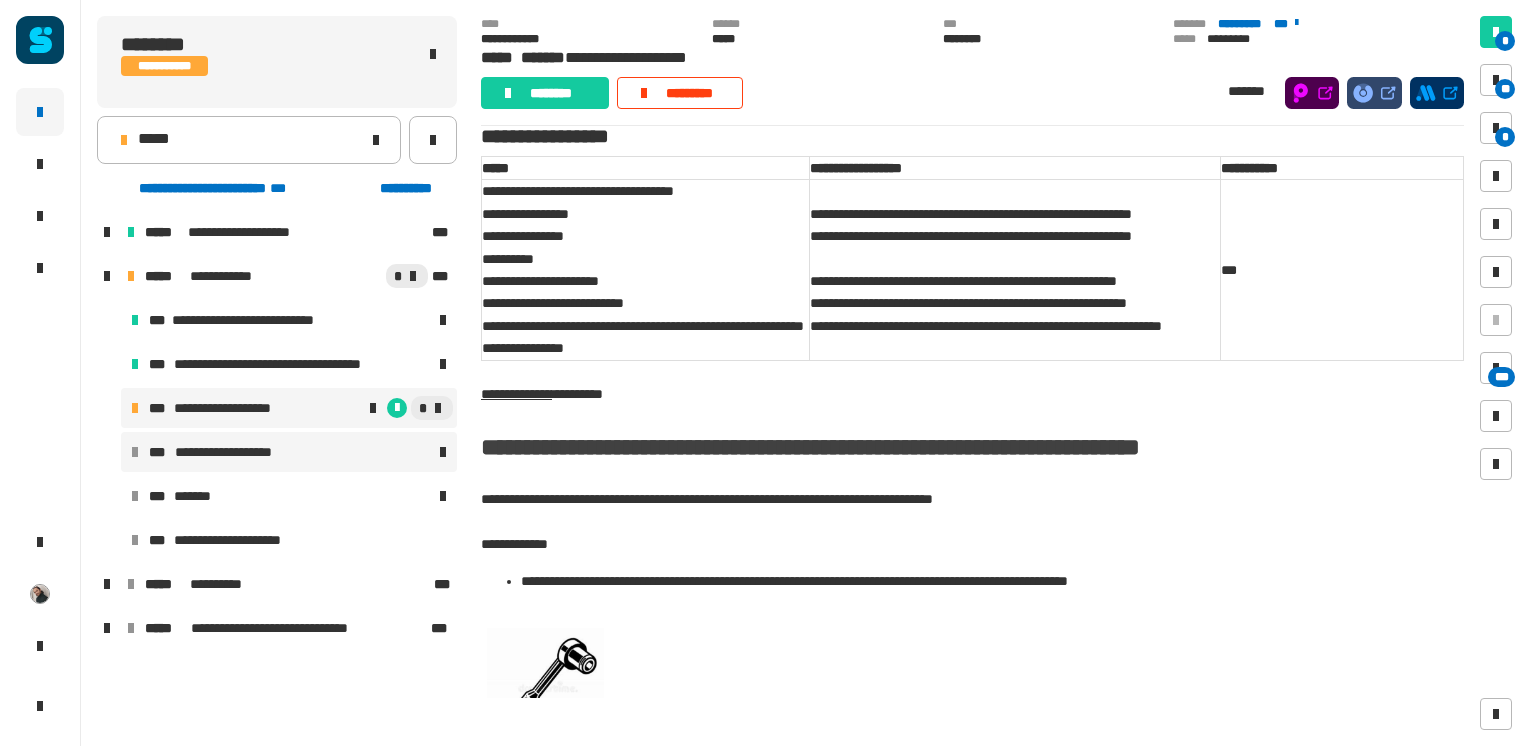 click on "**********" at bounding box center (289, 452) 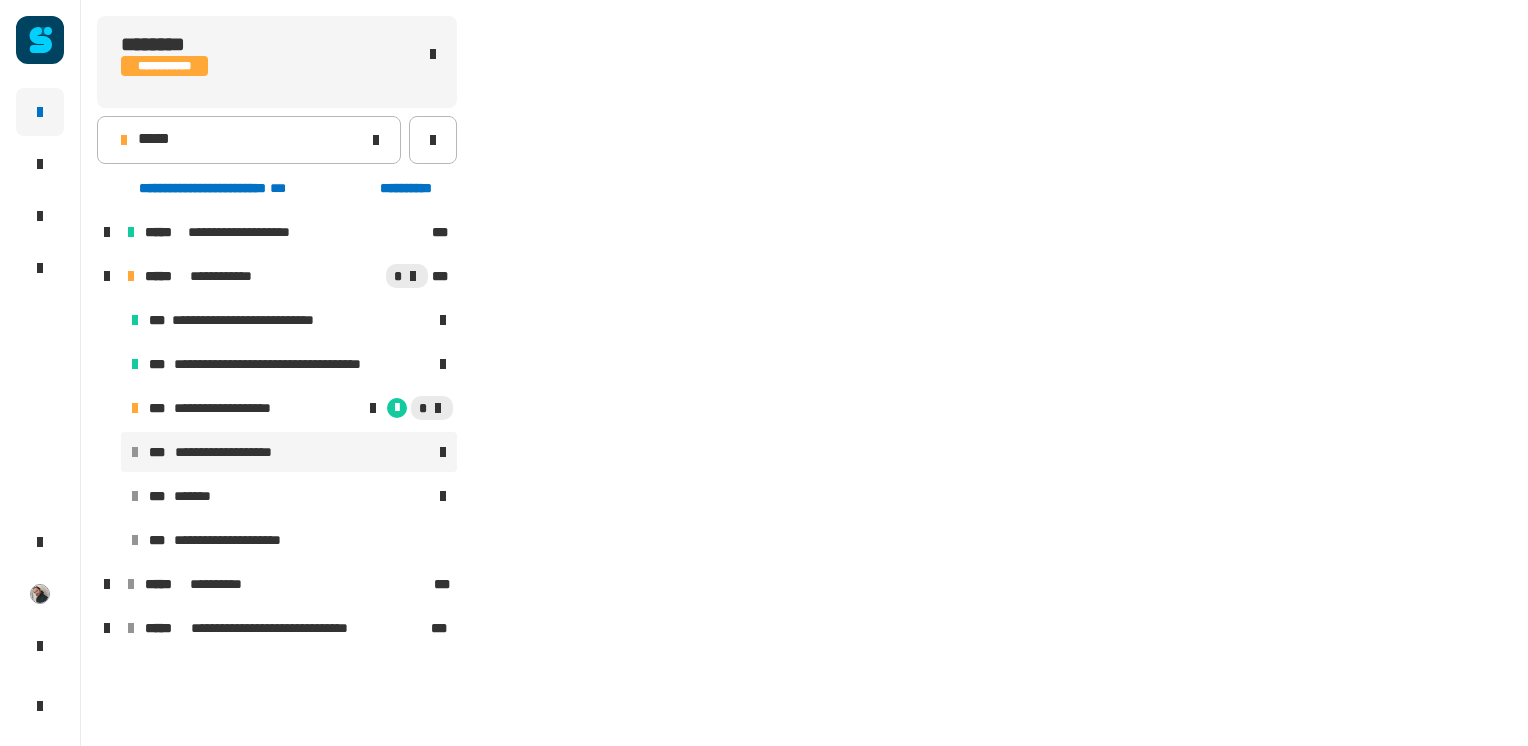 click 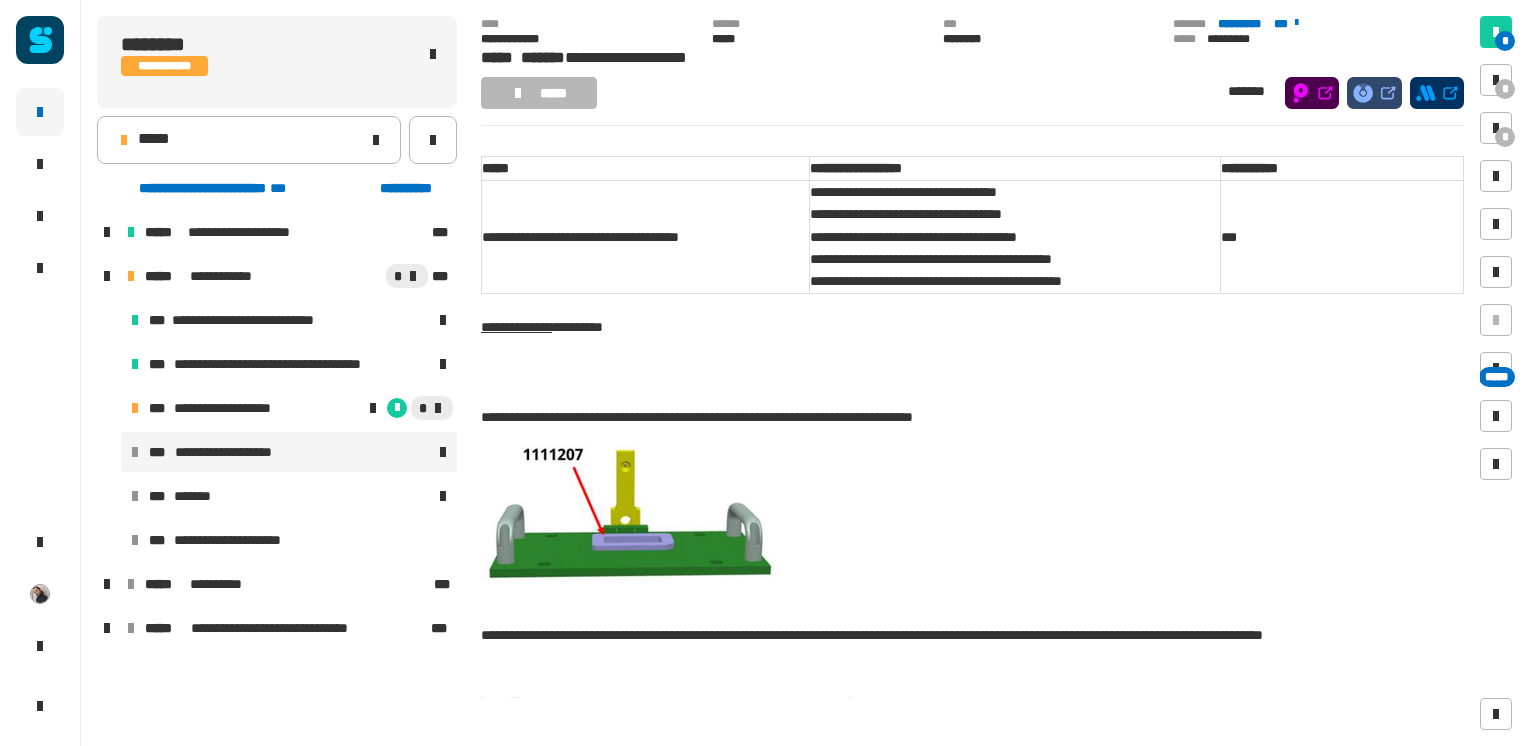 scroll, scrollTop: 0, scrollLeft: 0, axis: both 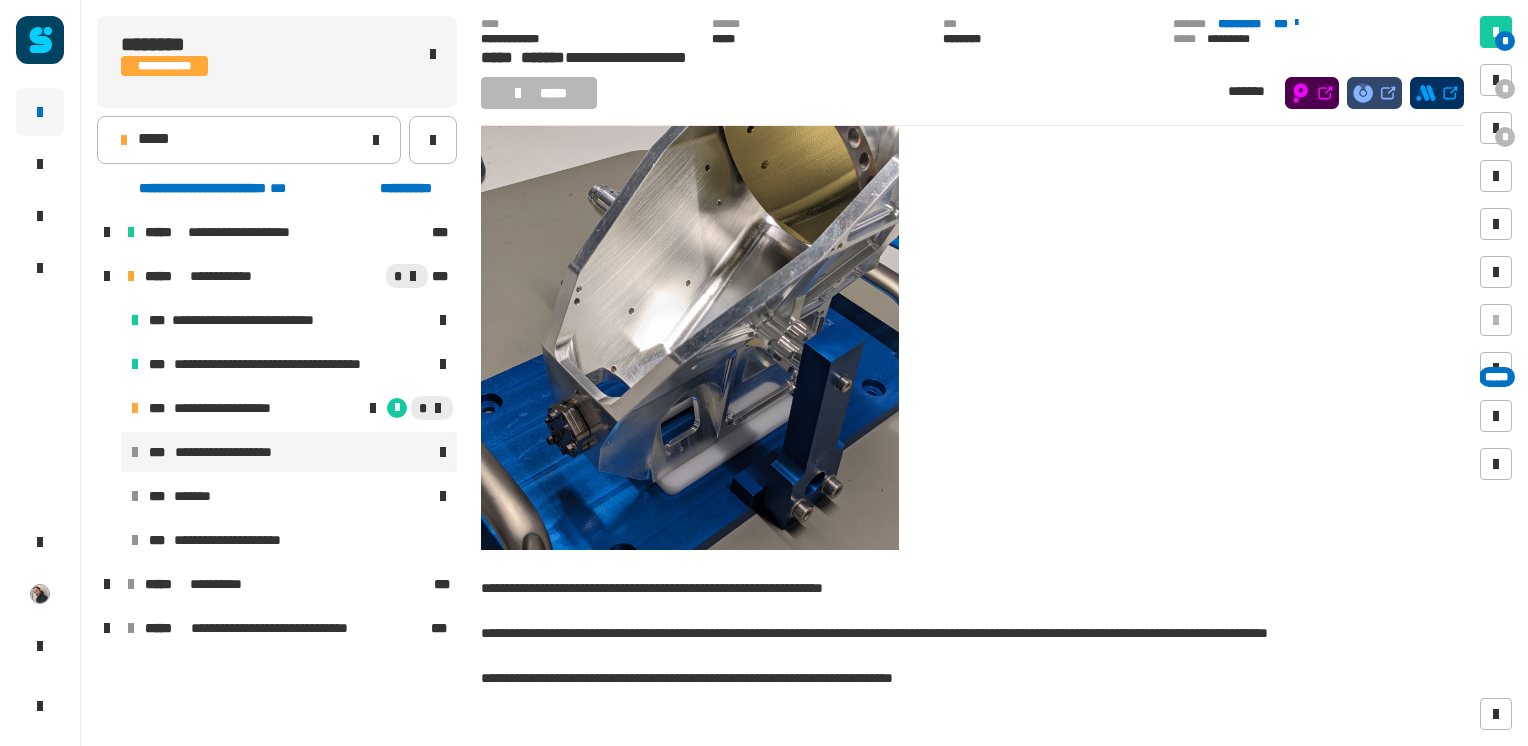 click 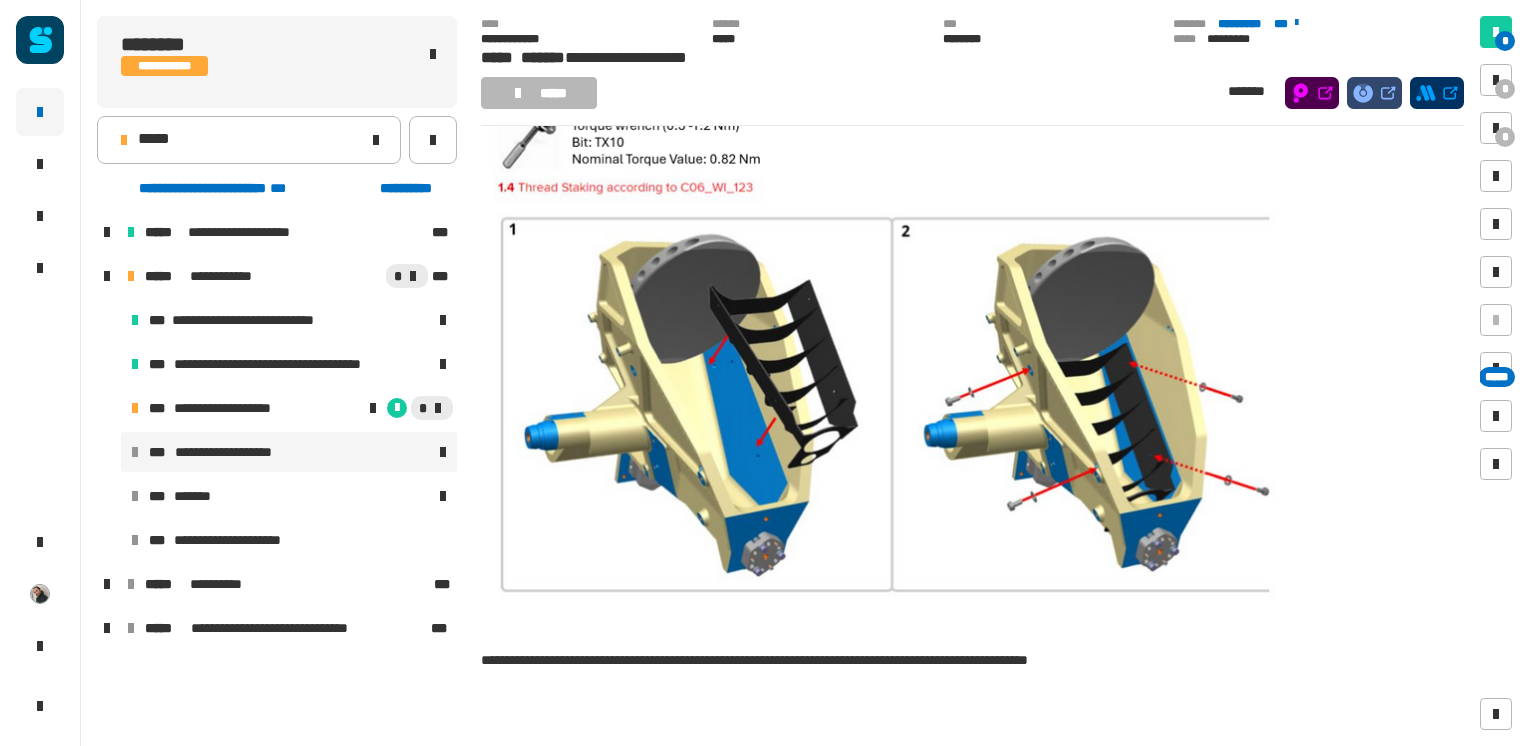 scroll, scrollTop: 2269, scrollLeft: 0, axis: vertical 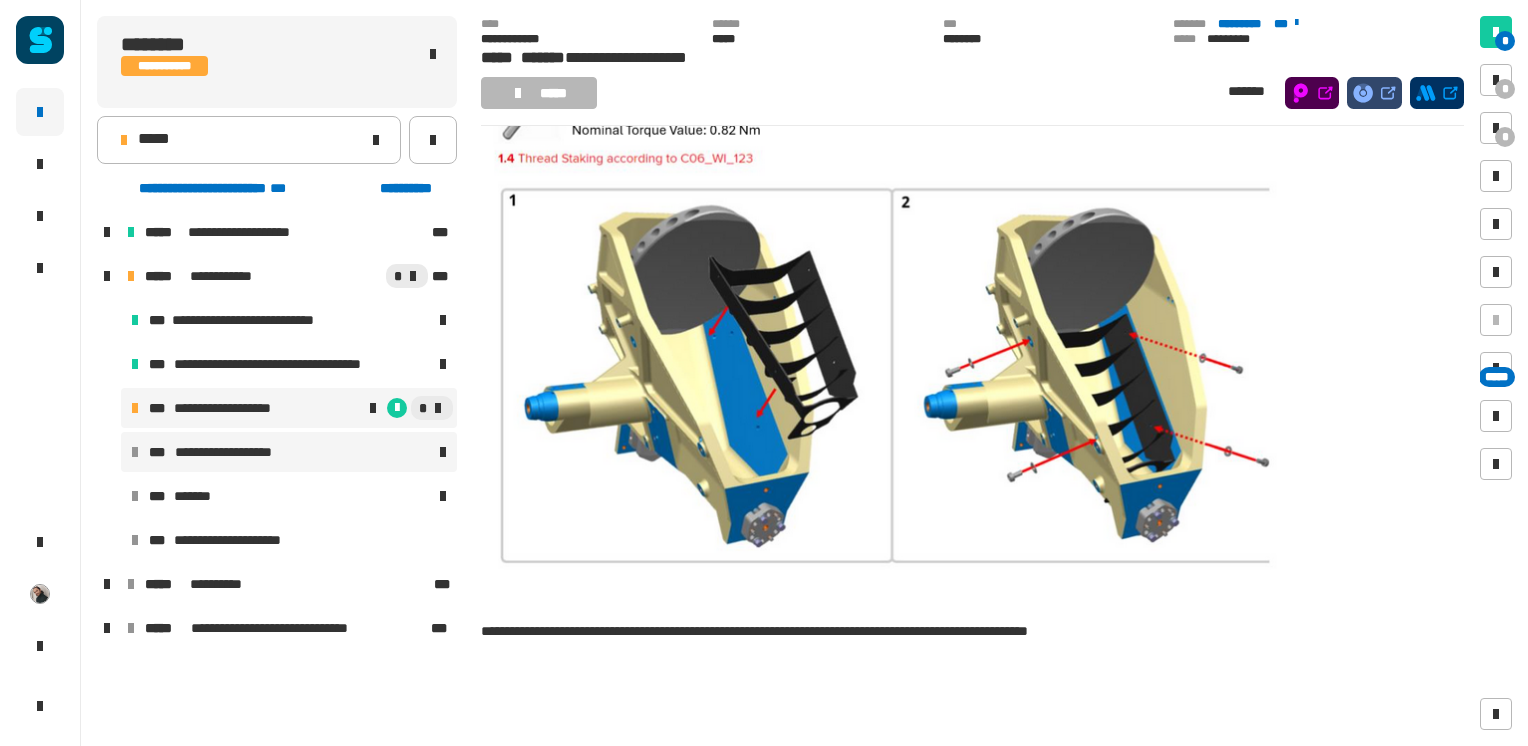 click on "**********" at bounding box center (289, 408) 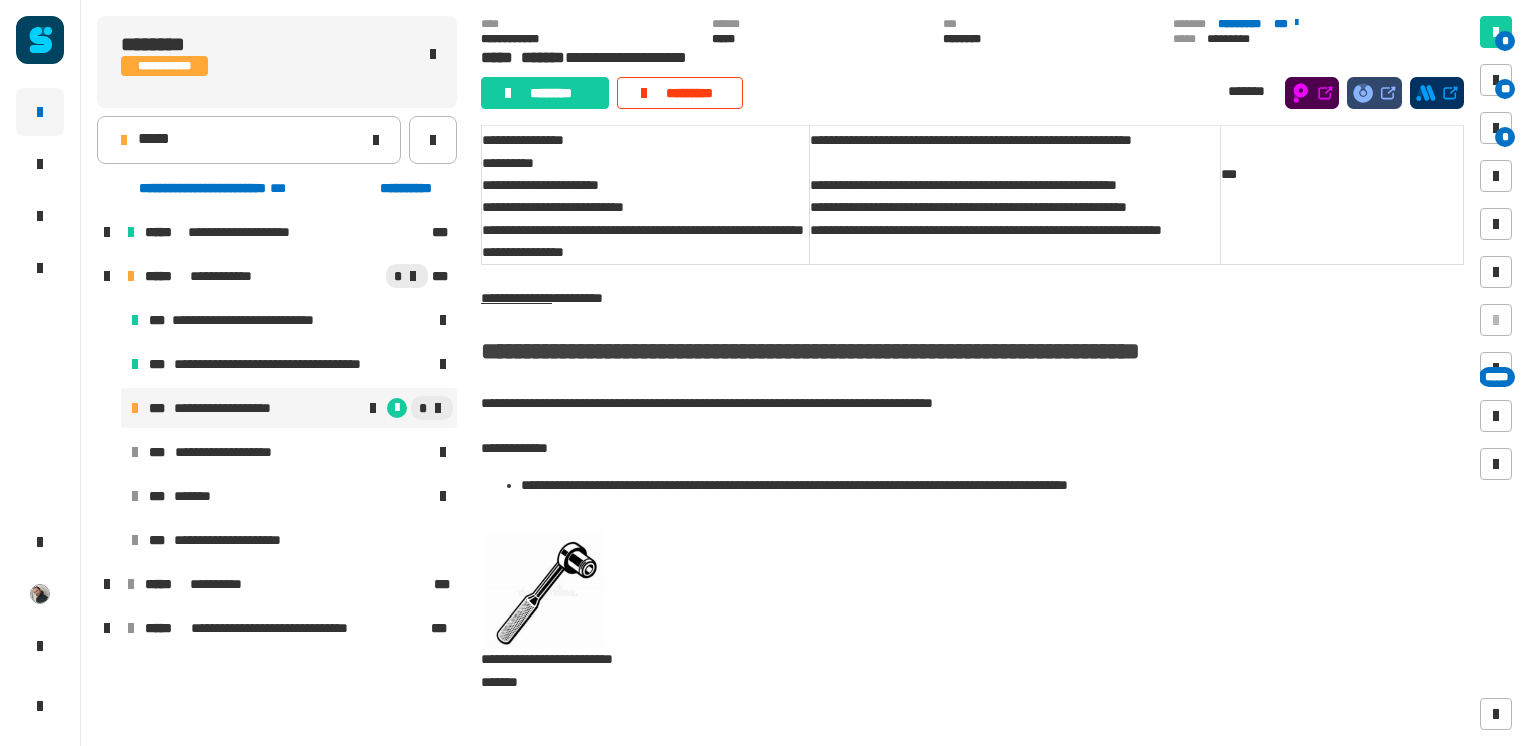 scroll, scrollTop: 0, scrollLeft: 0, axis: both 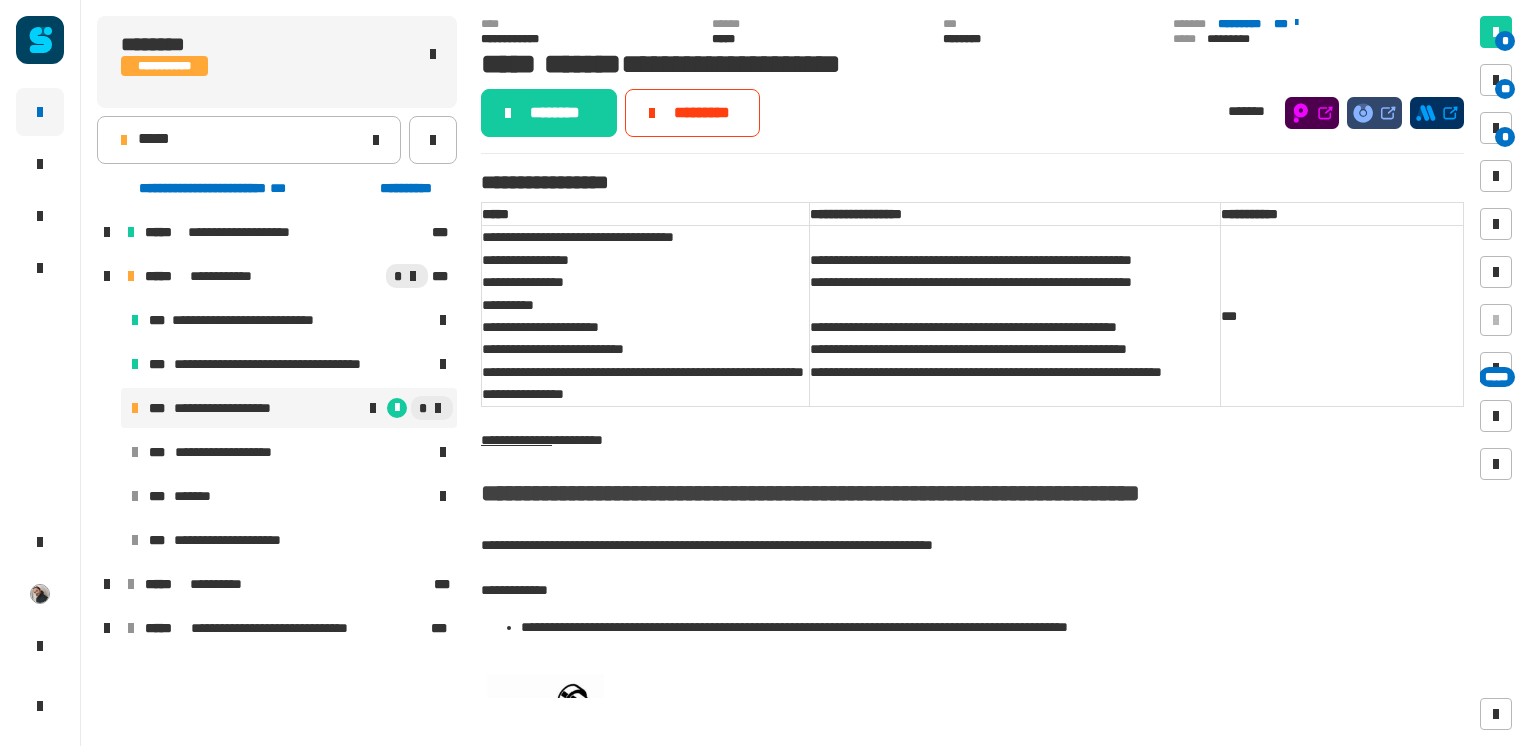 click on "**********" 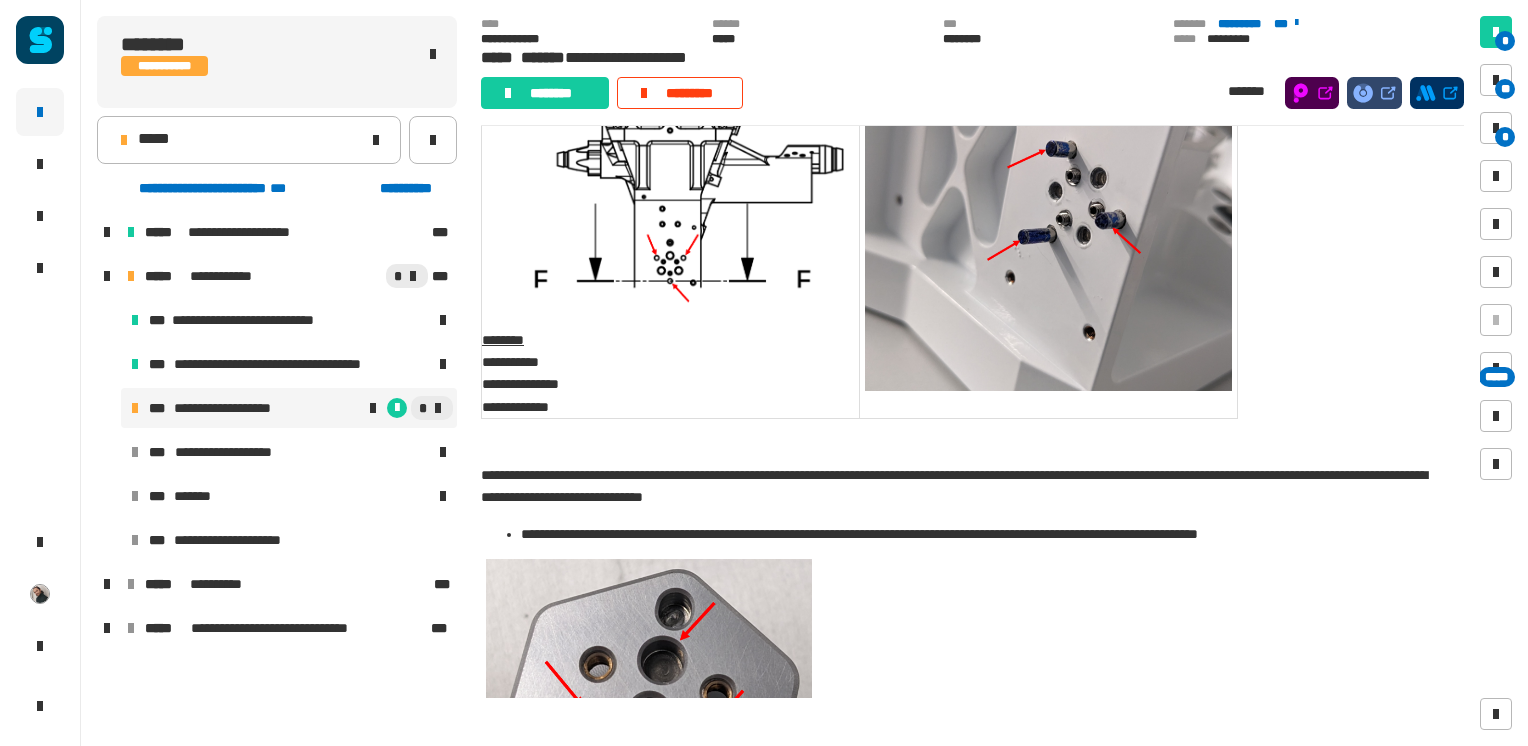 scroll, scrollTop: 3507, scrollLeft: 0, axis: vertical 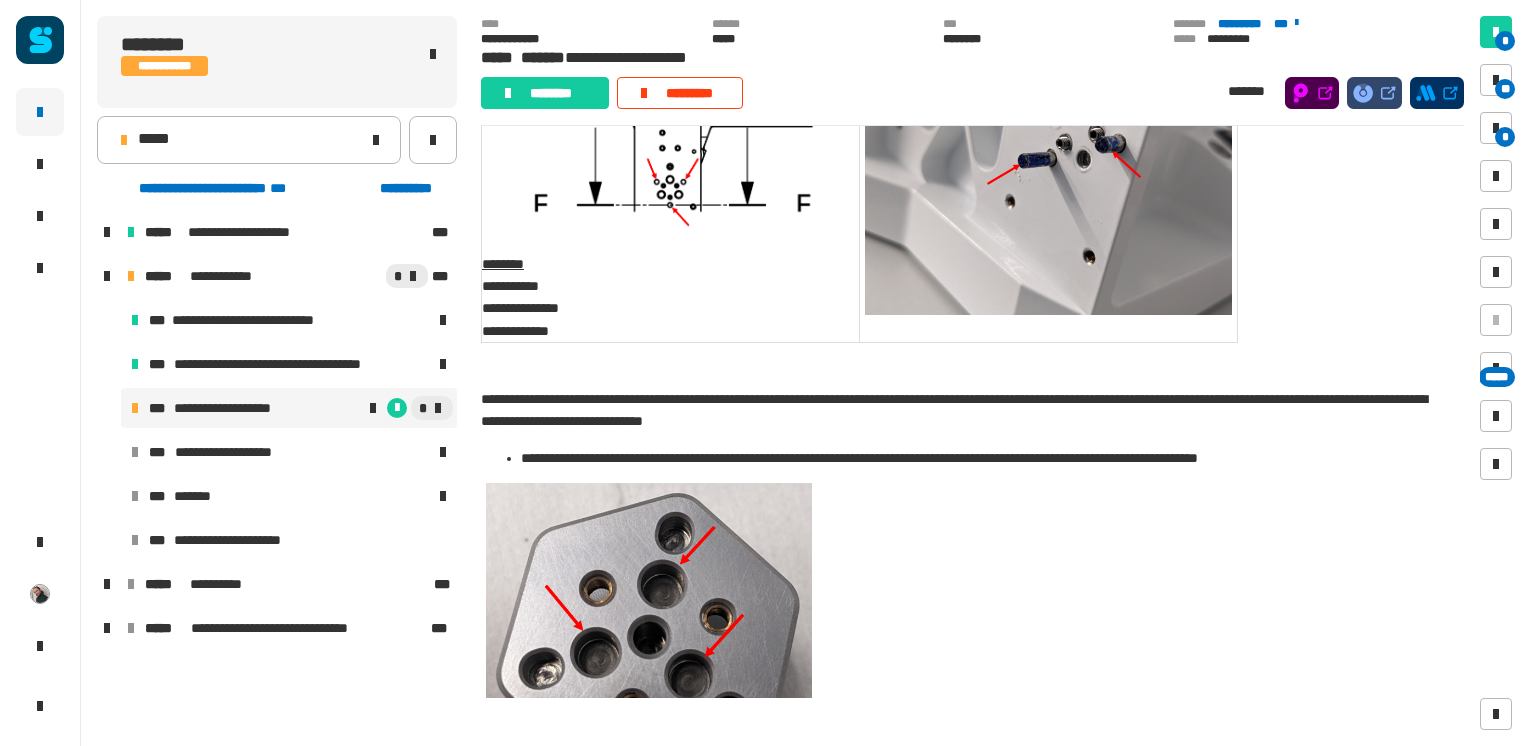 drag, startPoint x: 875, startPoint y: 473, endPoint x: 875, endPoint y: 504, distance: 31 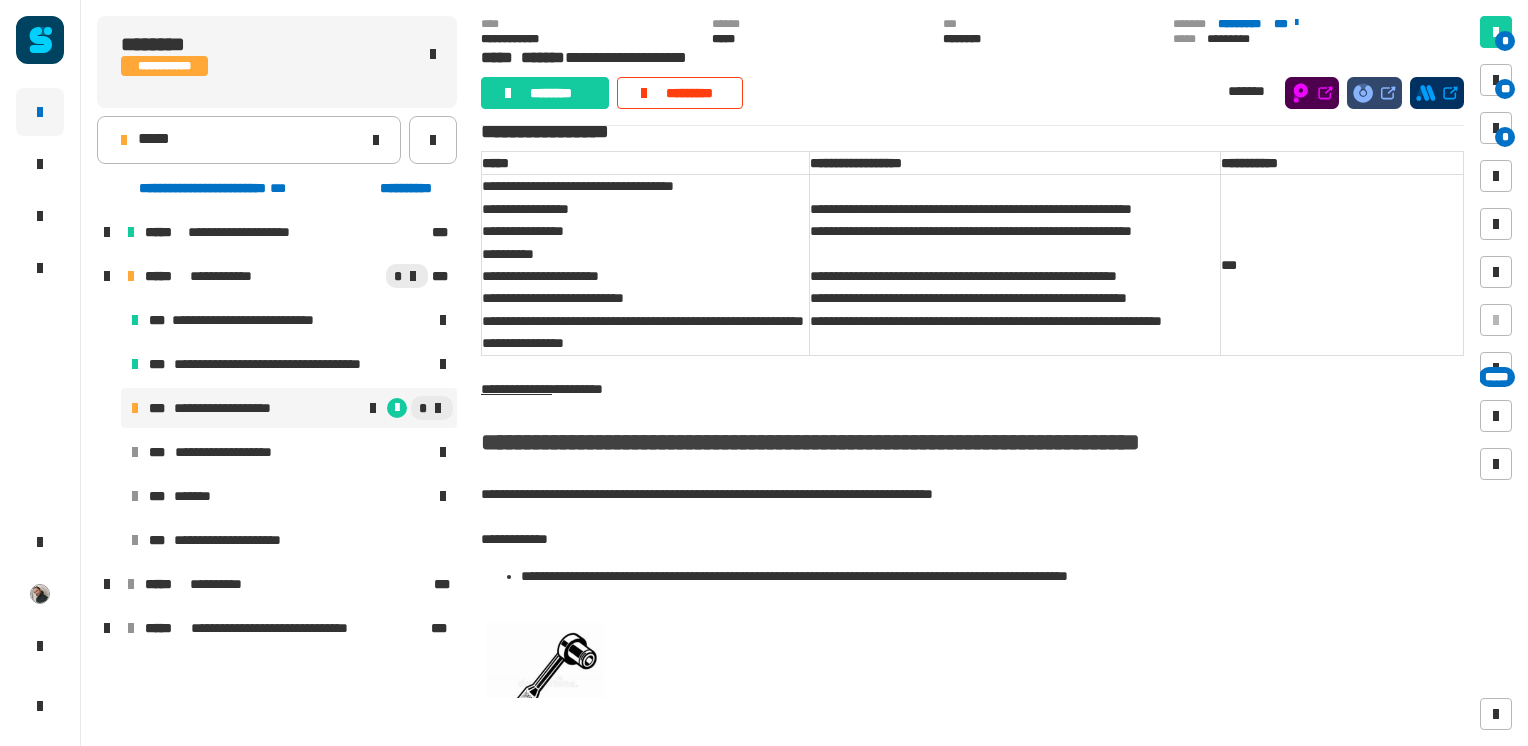 scroll, scrollTop: 0, scrollLeft: 0, axis: both 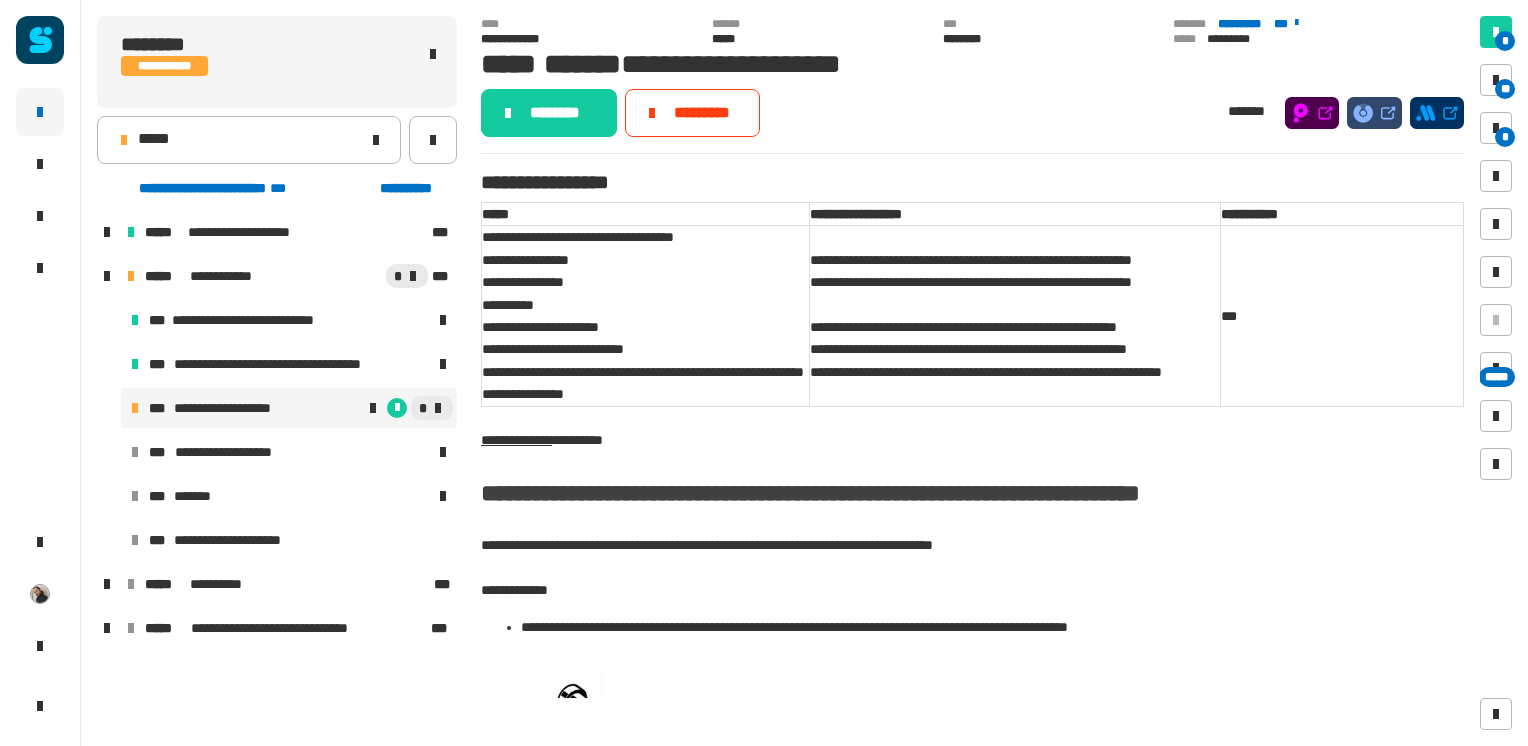 click on "**********" at bounding box center [646, 316] 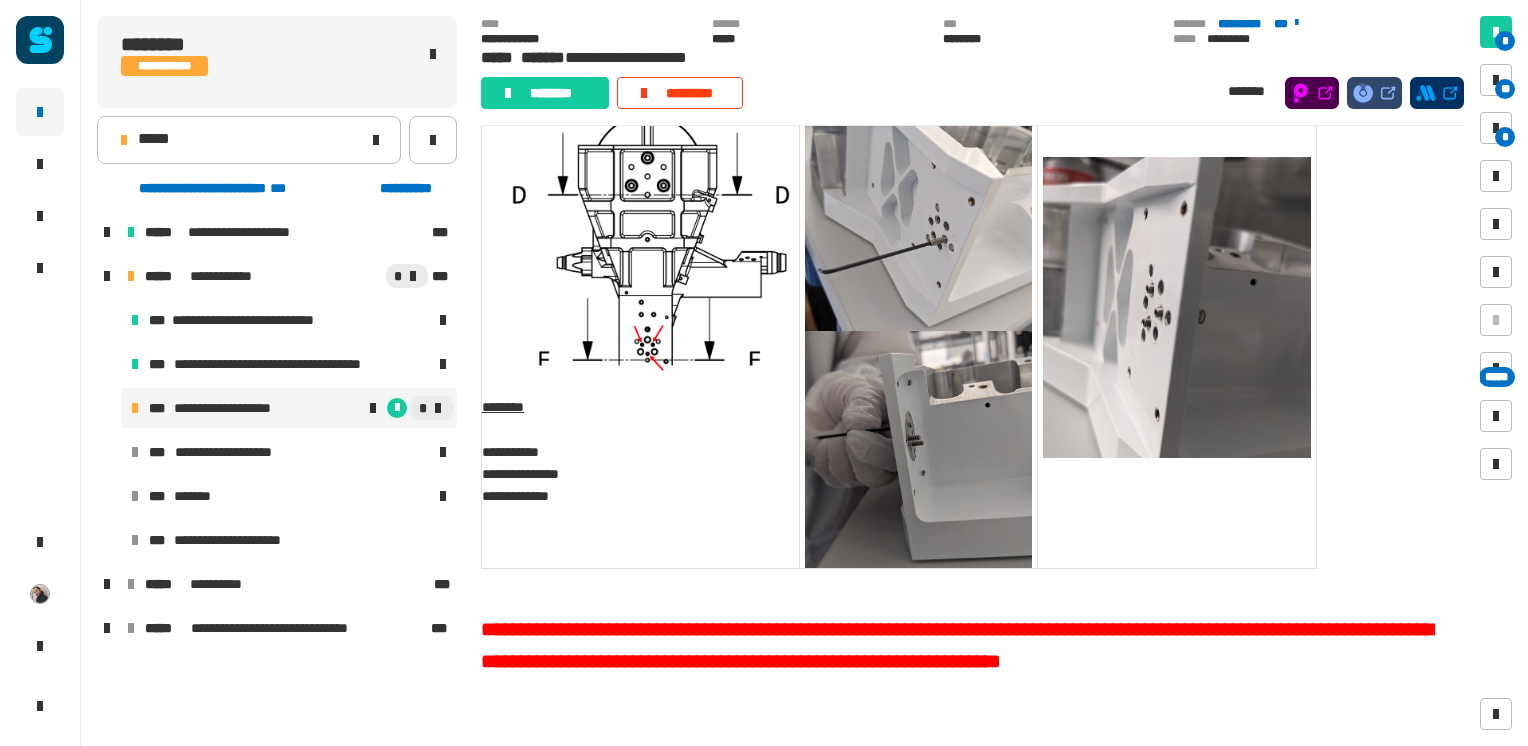 scroll, scrollTop: 2304, scrollLeft: 0, axis: vertical 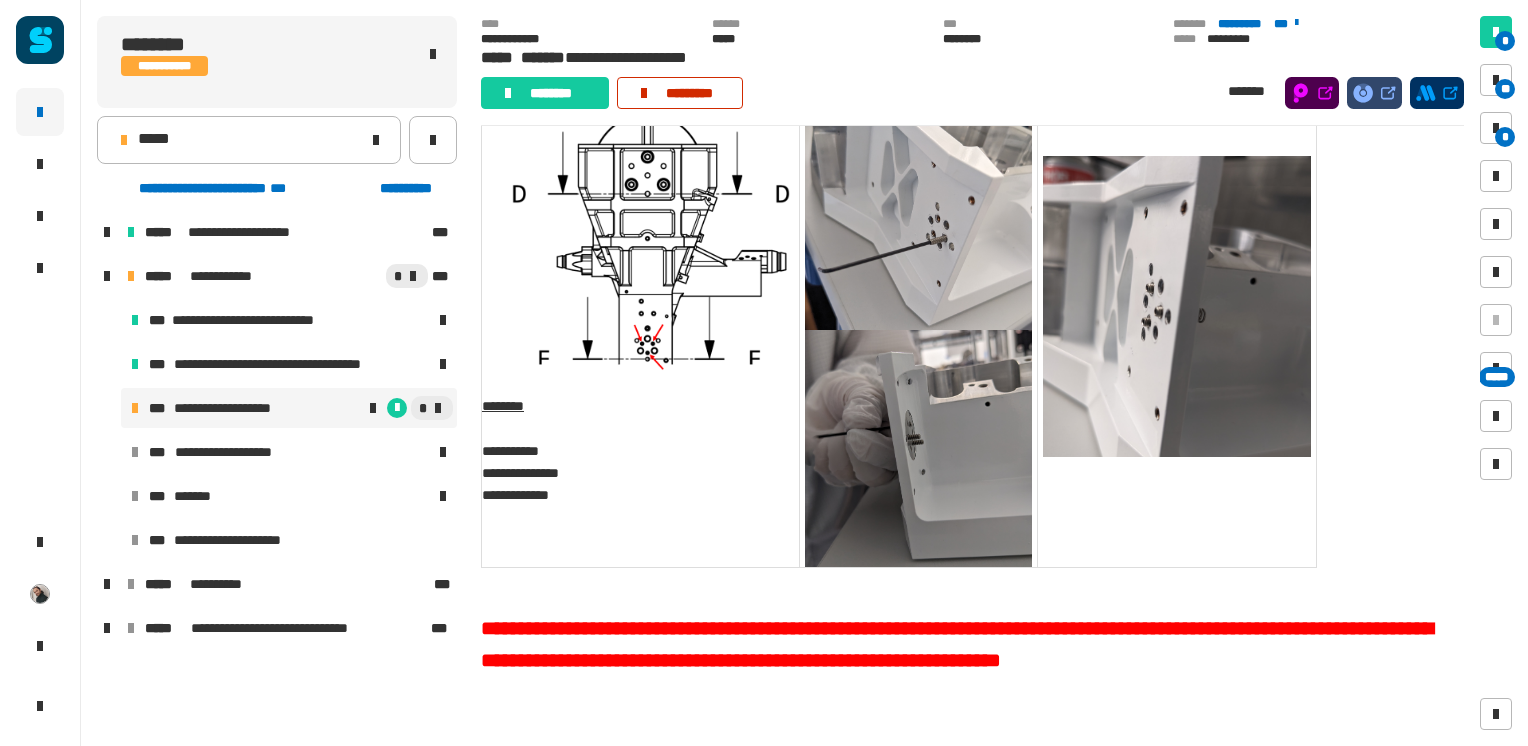 click on "*********" 